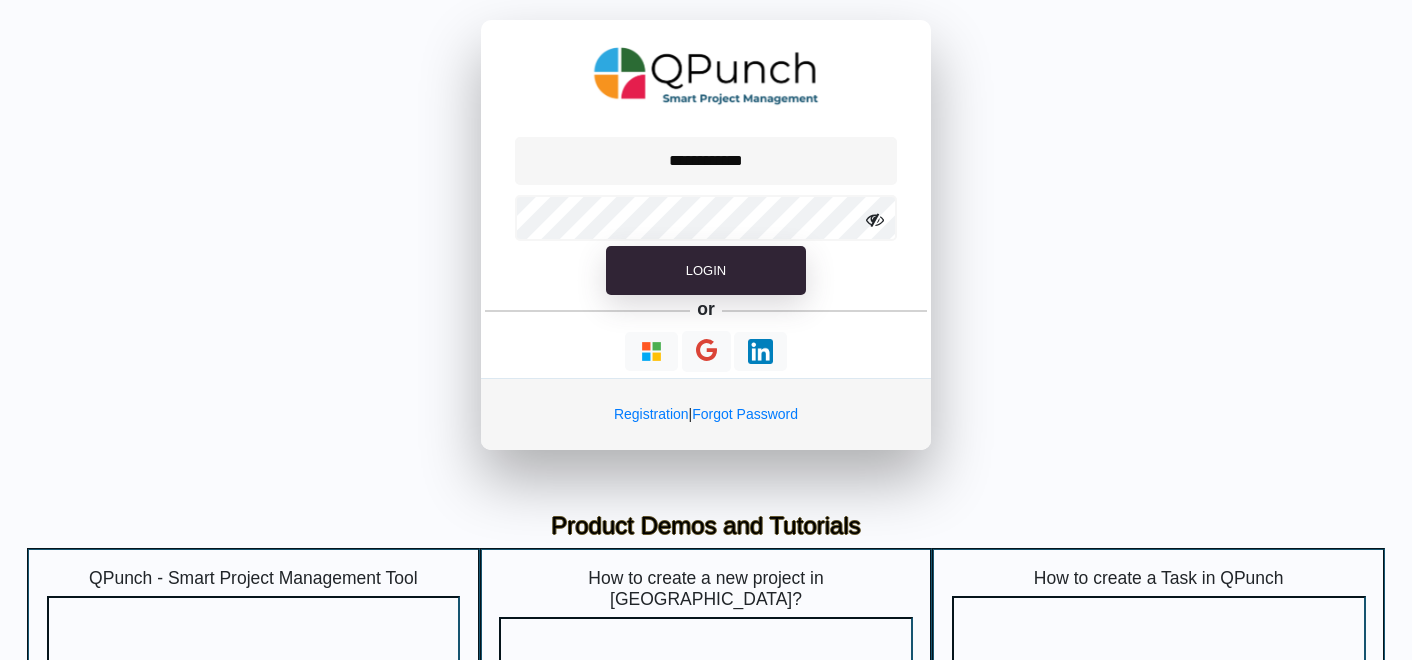 scroll, scrollTop: 0, scrollLeft: 0, axis: both 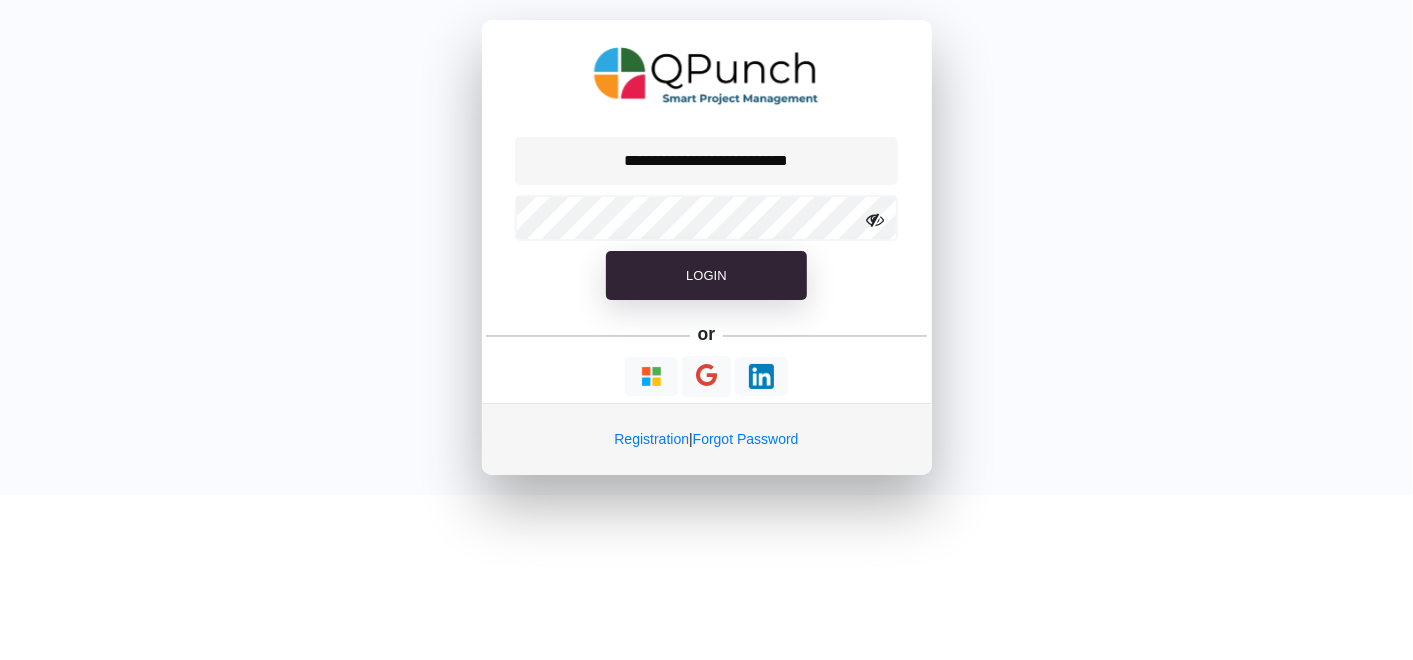 type on "**********" 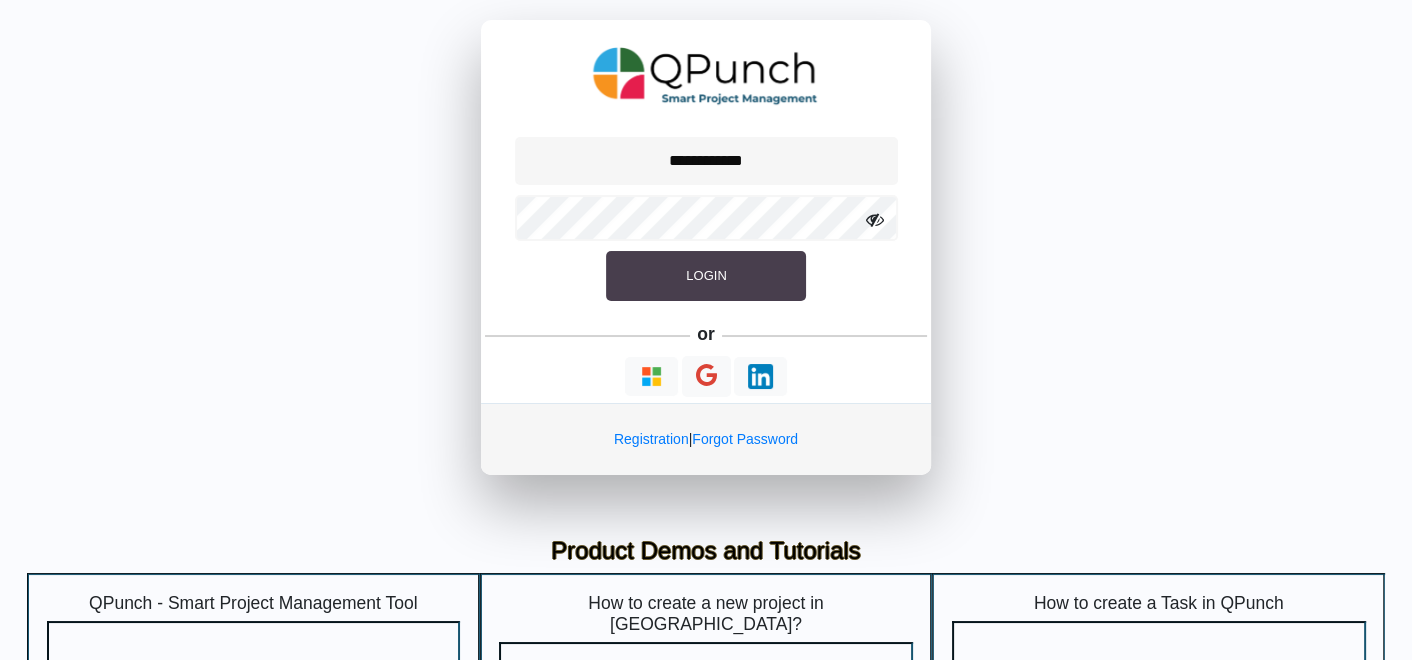 click on "Login" at bounding box center [706, 276] 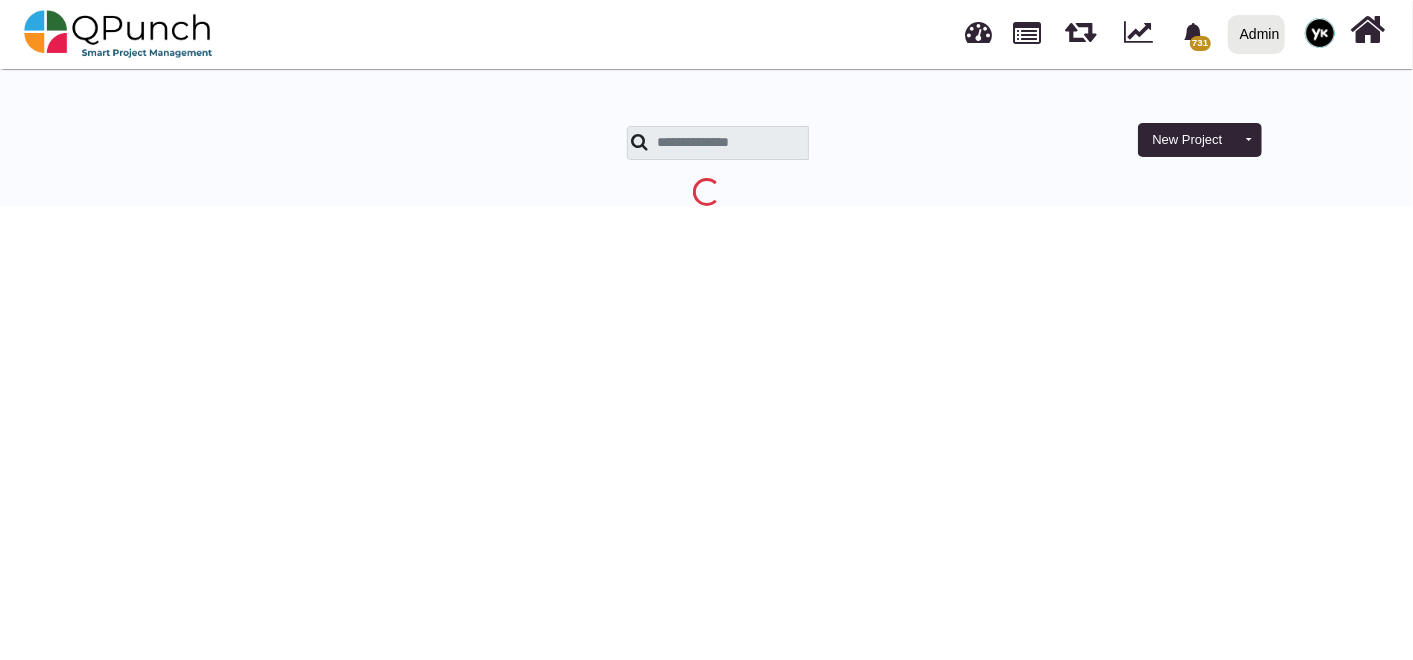 click on "Admin" at bounding box center (1260, 34) 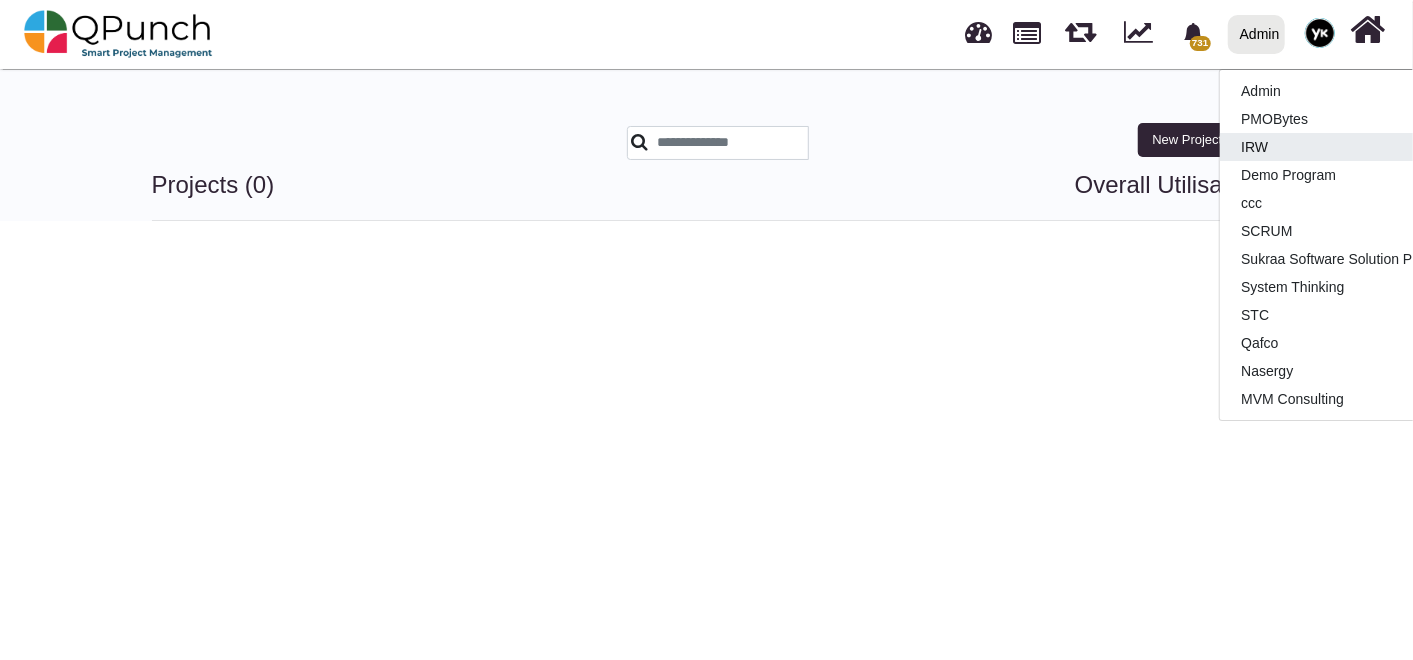 click on "IRW" at bounding box center [1338, 147] 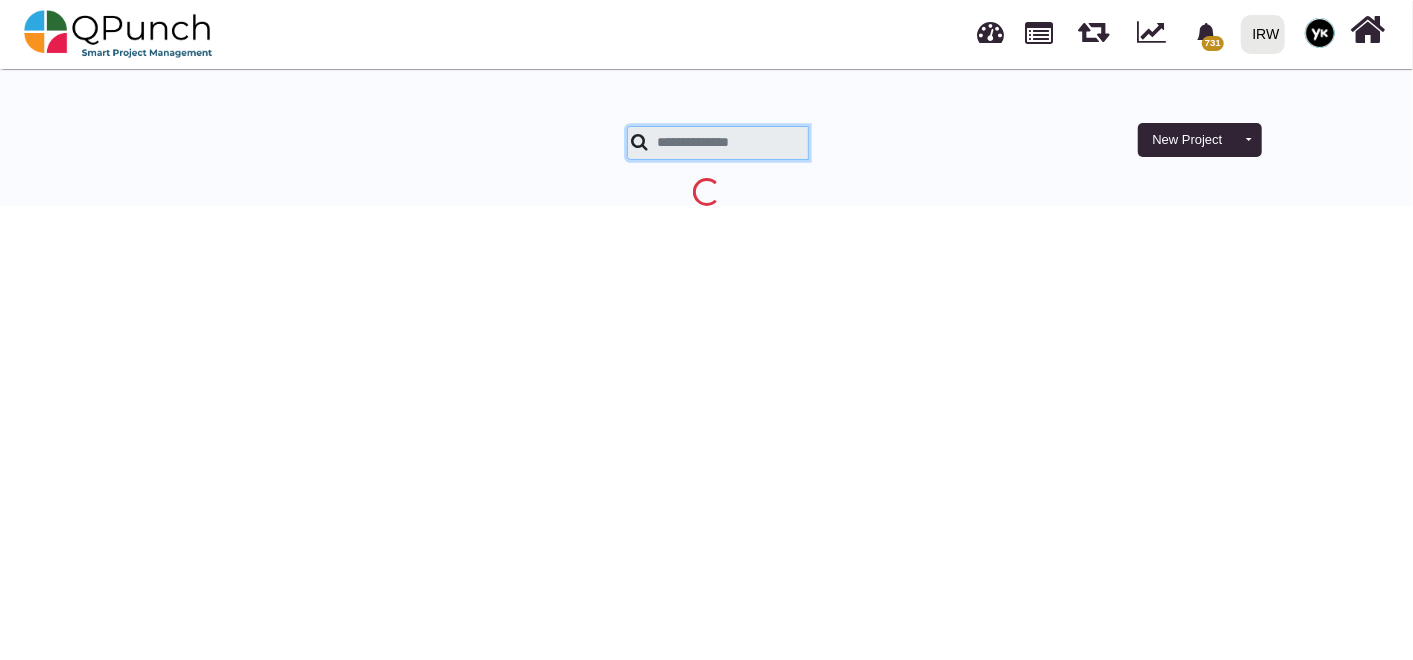 click at bounding box center (718, 143) 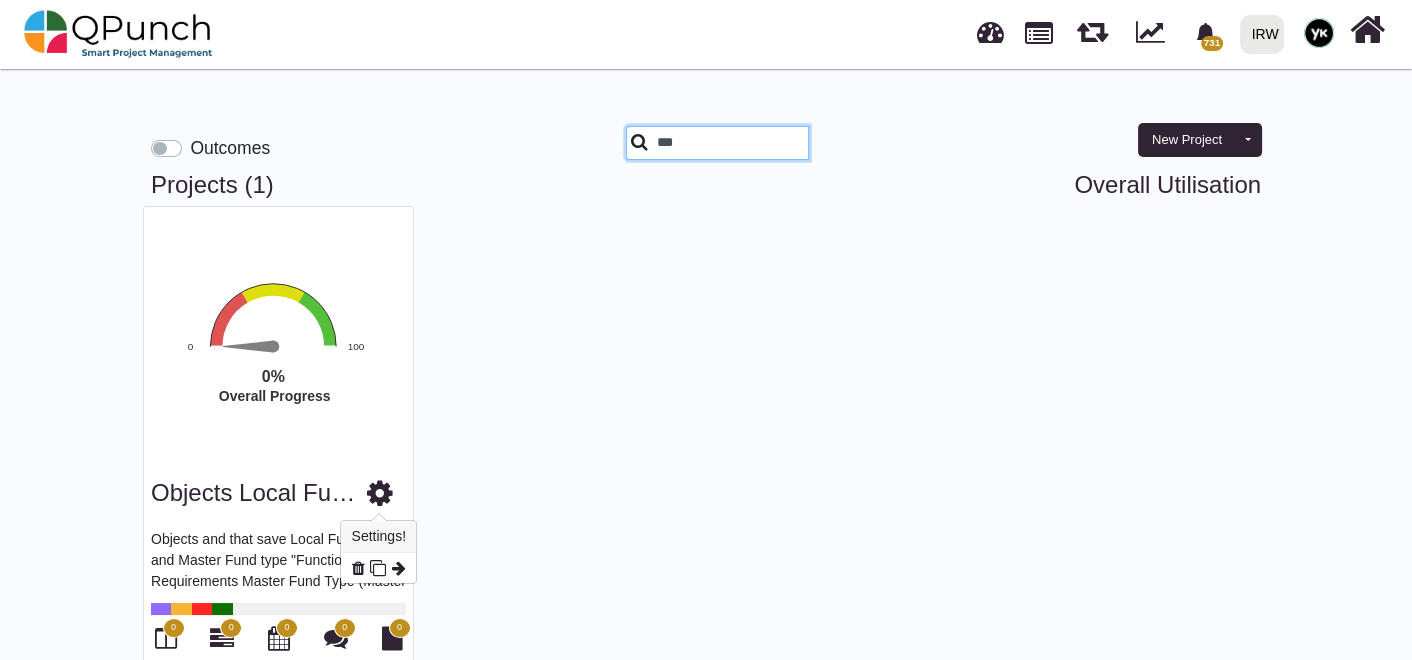 type on "***" 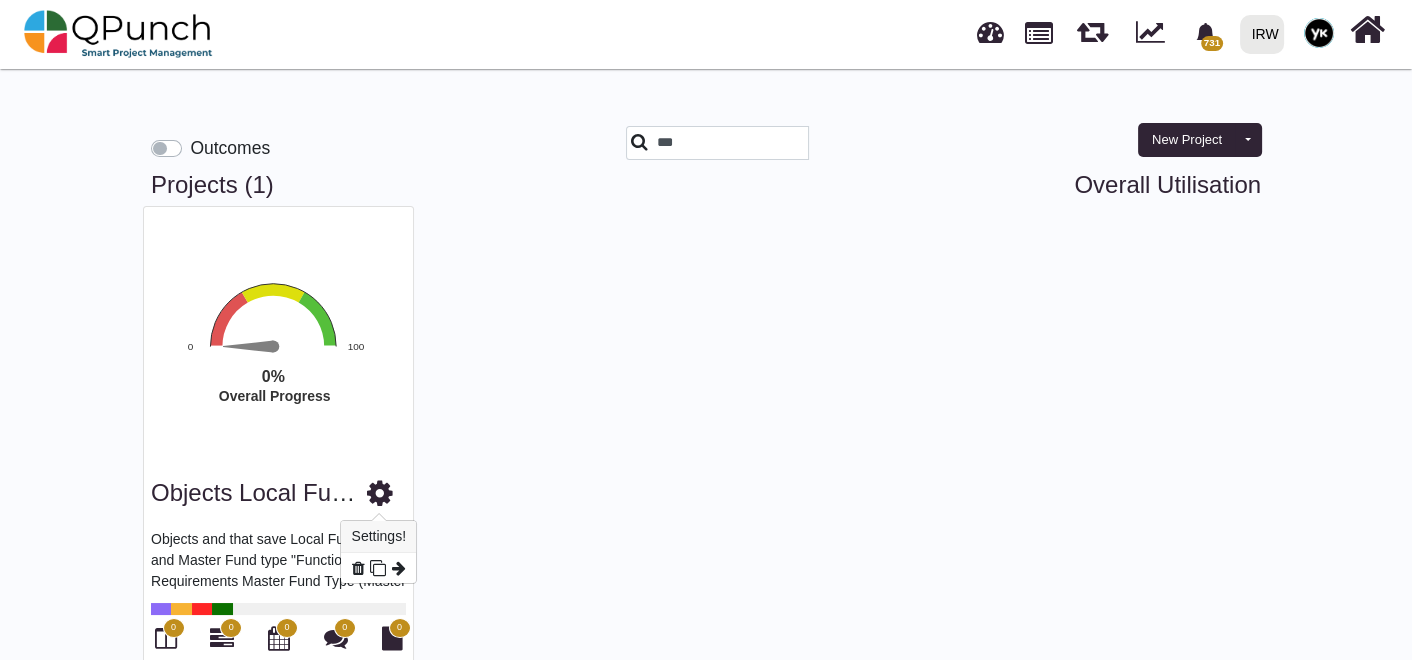 click at bounding box center [380, 493] 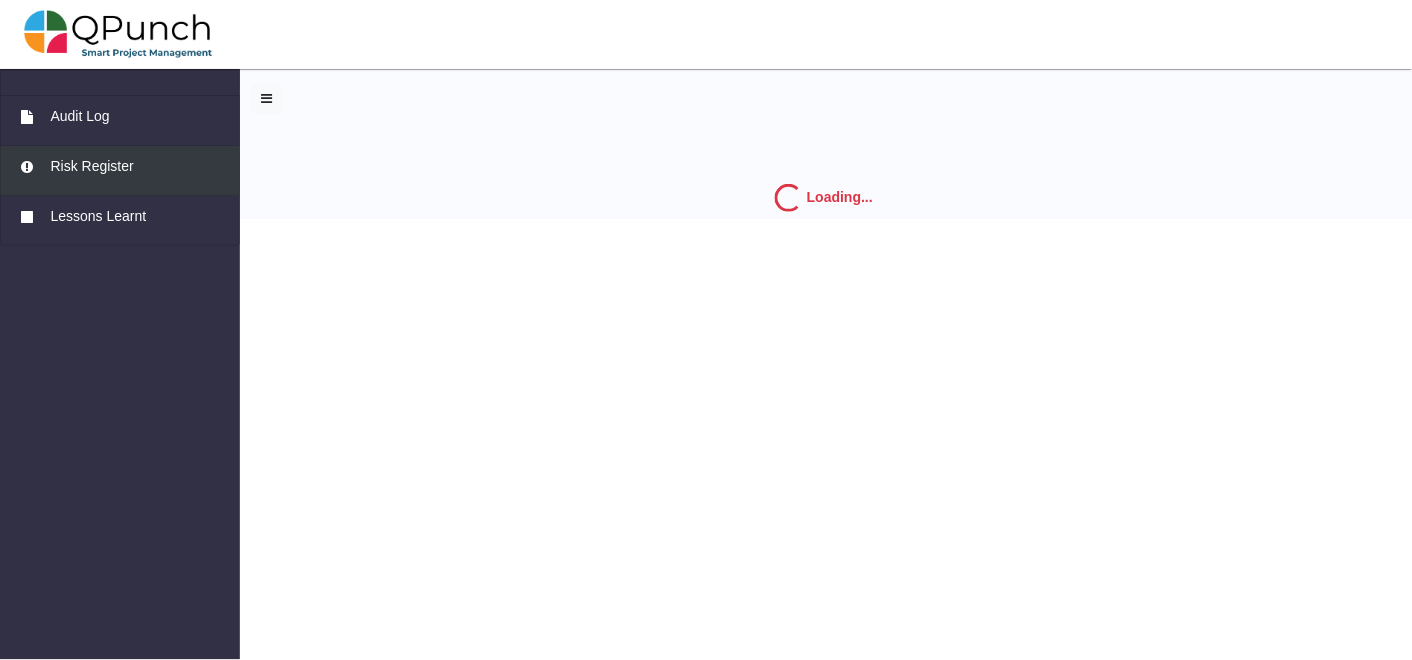 scroll, scrollTop: 0, scrollLeft: 0, axis: both 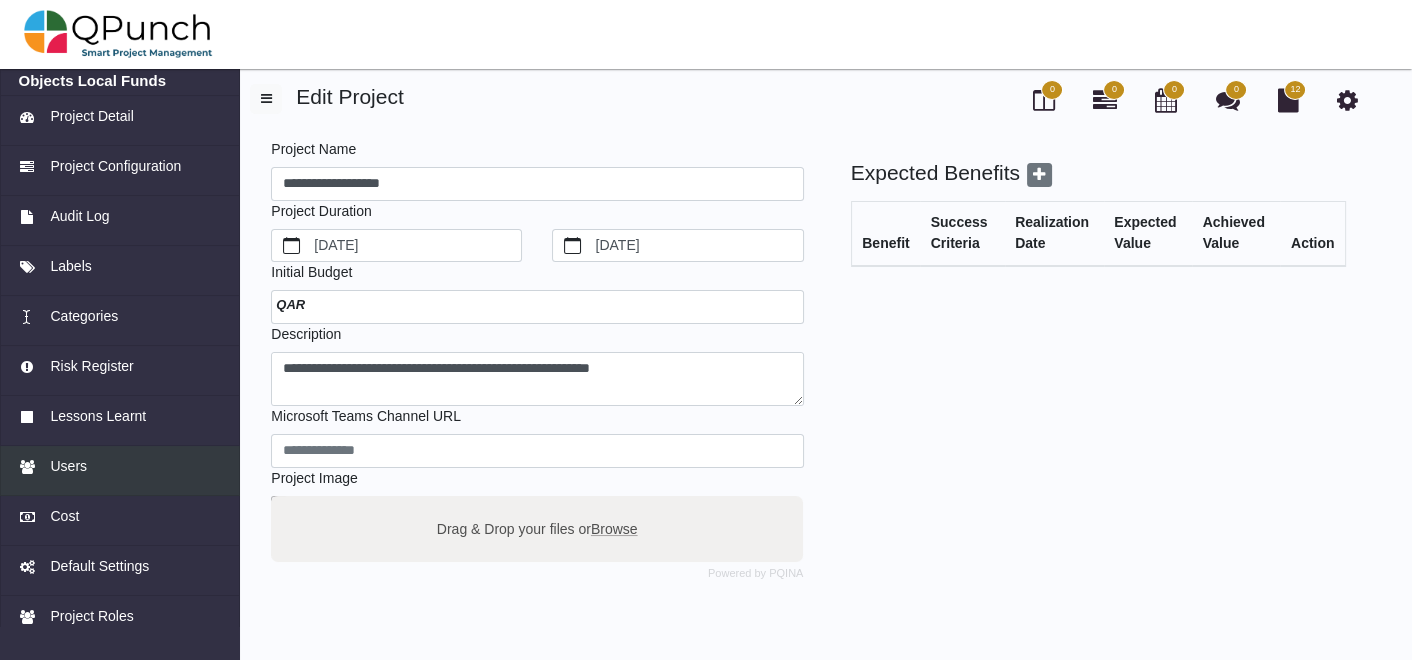 click on "Users" at bounding box center [68, 466] 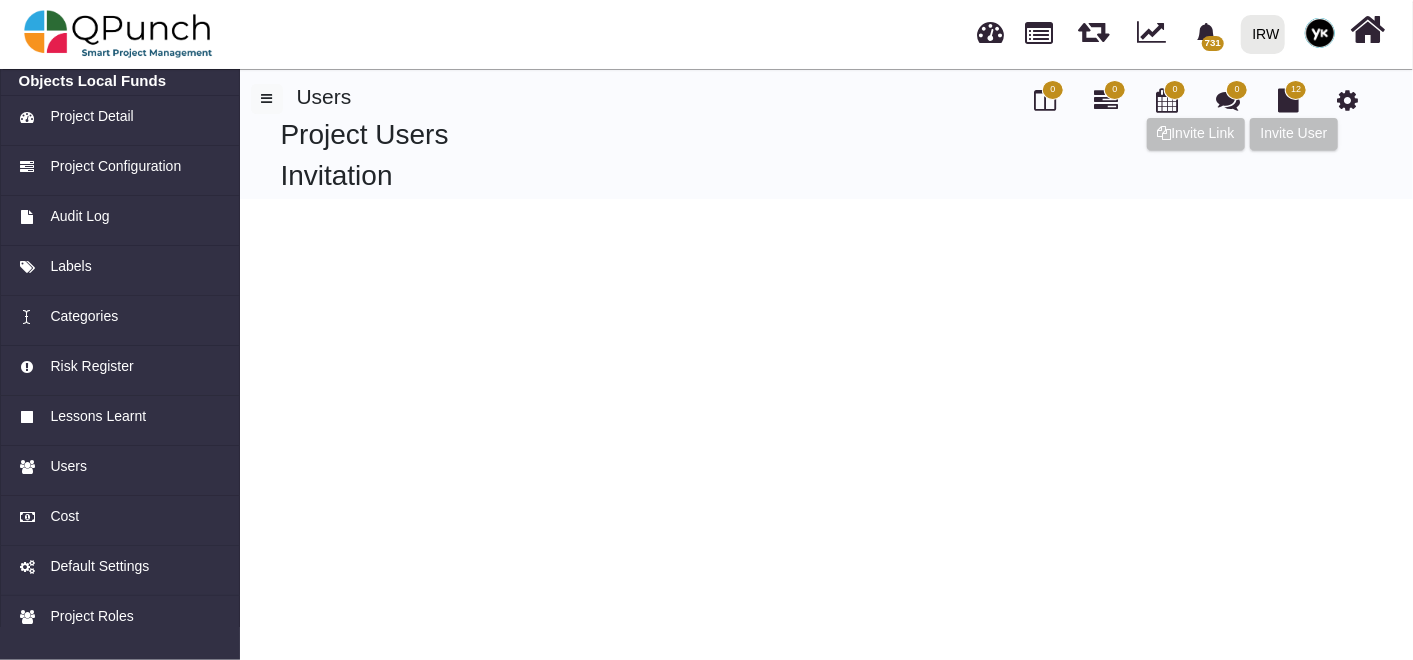 click on "Invitation" at bounding box center [809, 176] 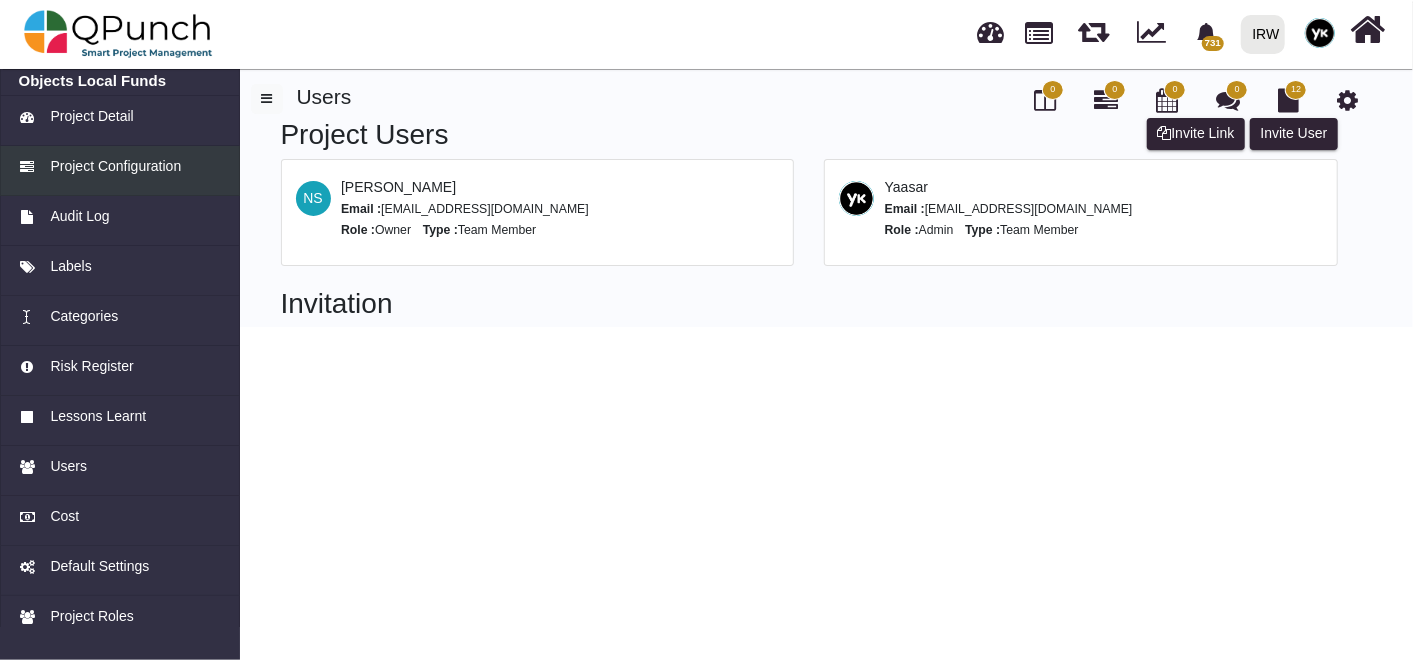 click on "Project Configuration" at bounding box center (115, 166) 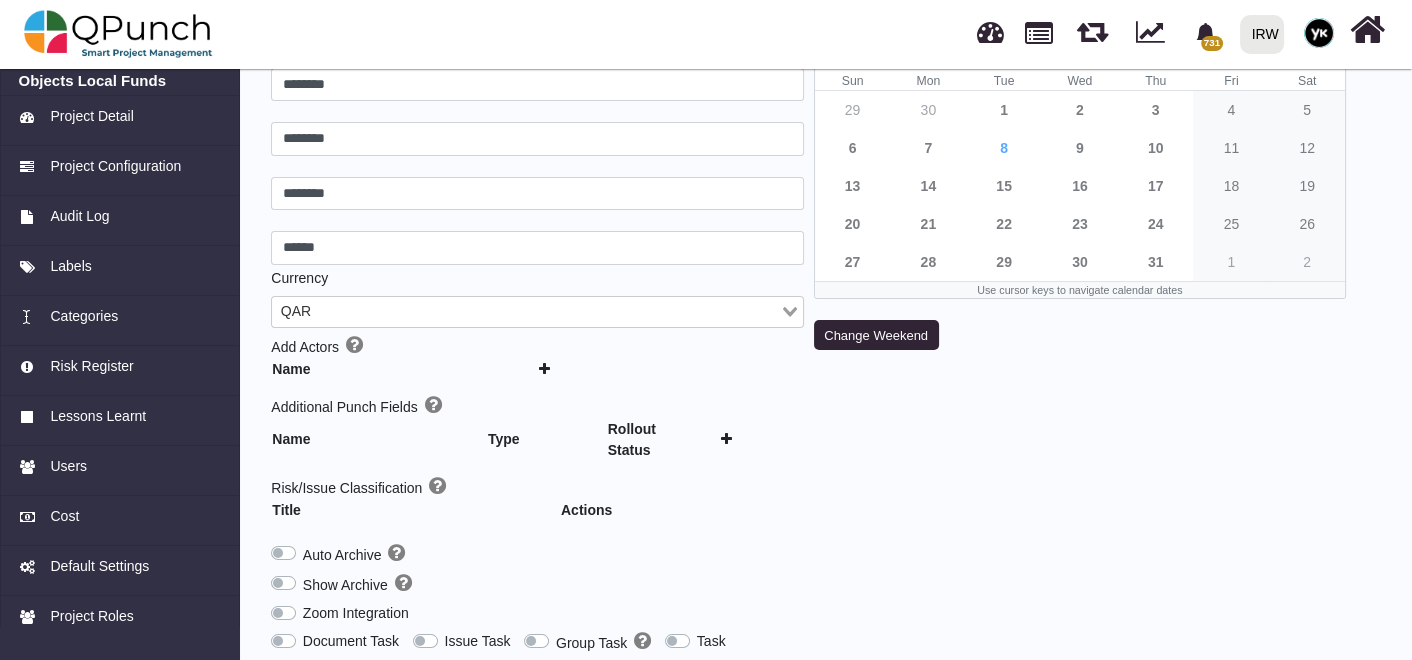 scroll, scrollTop: 222, scrollLeft: 0, axis: vertical 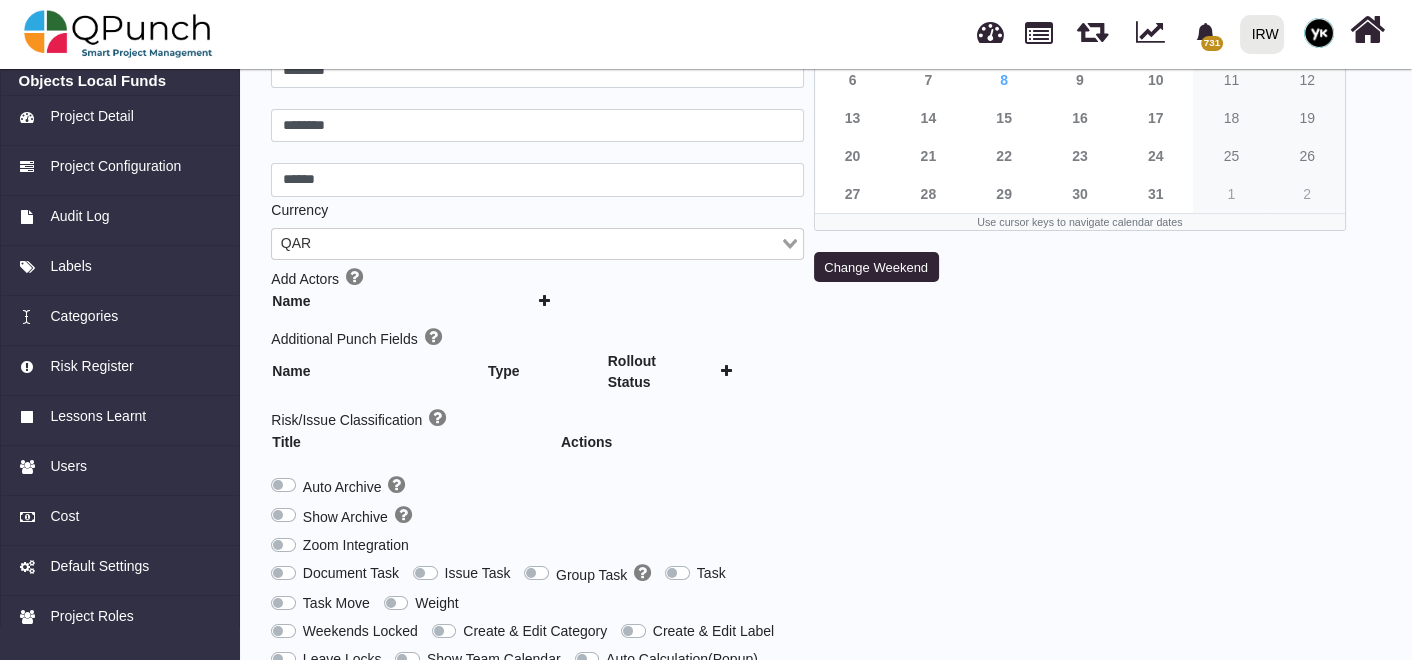 type 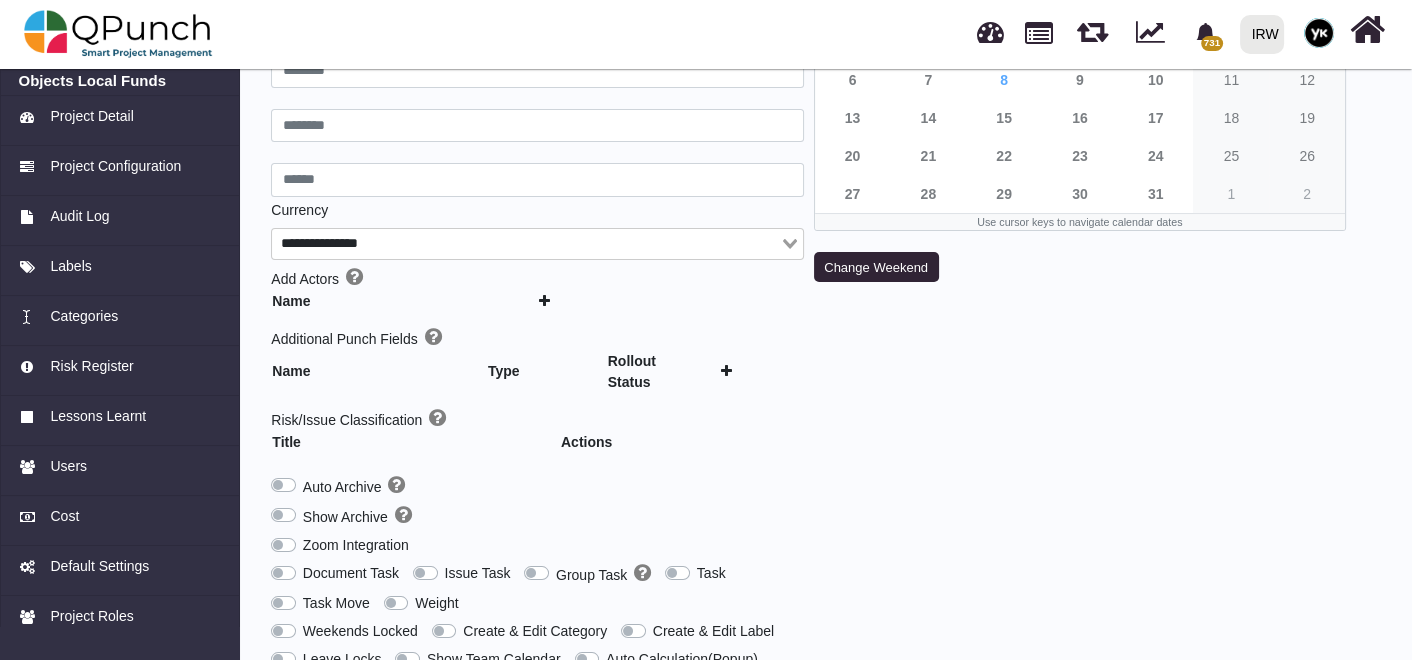 type on "***" 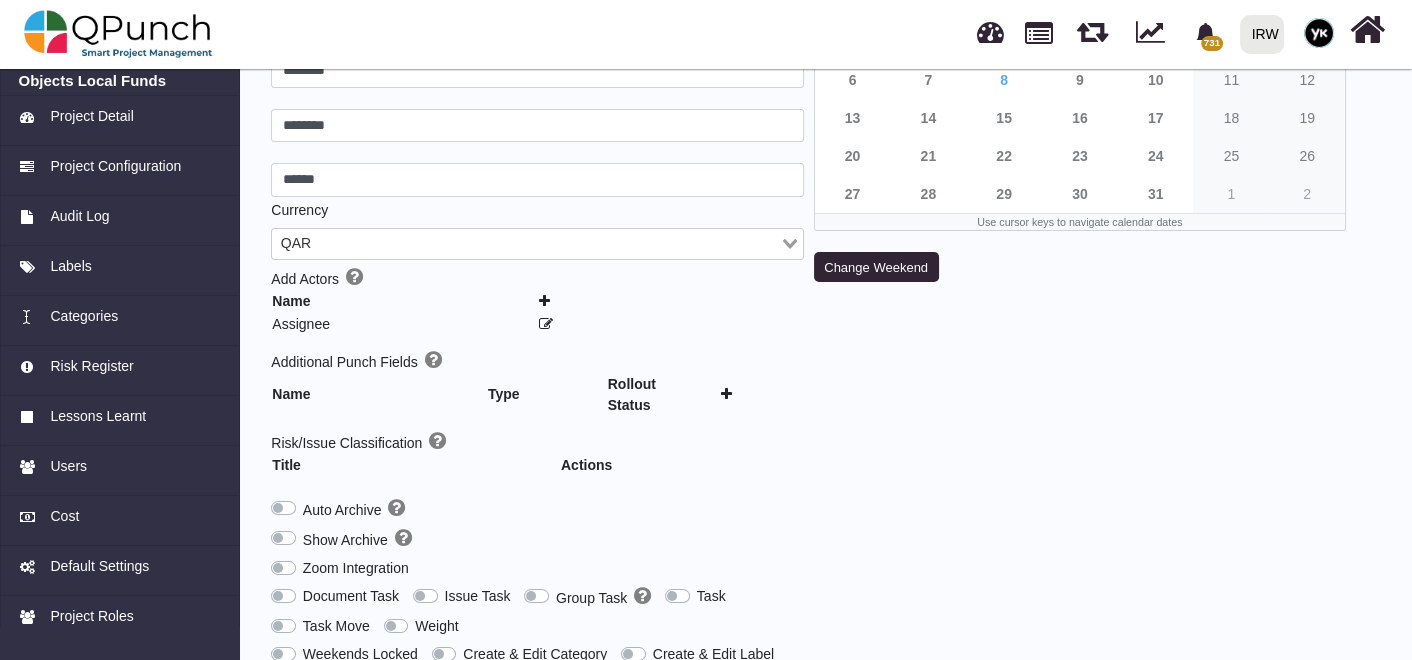 click on "Additional Punch Fields
Name    Type   Rollout Status" at bounding box center (537, 383) 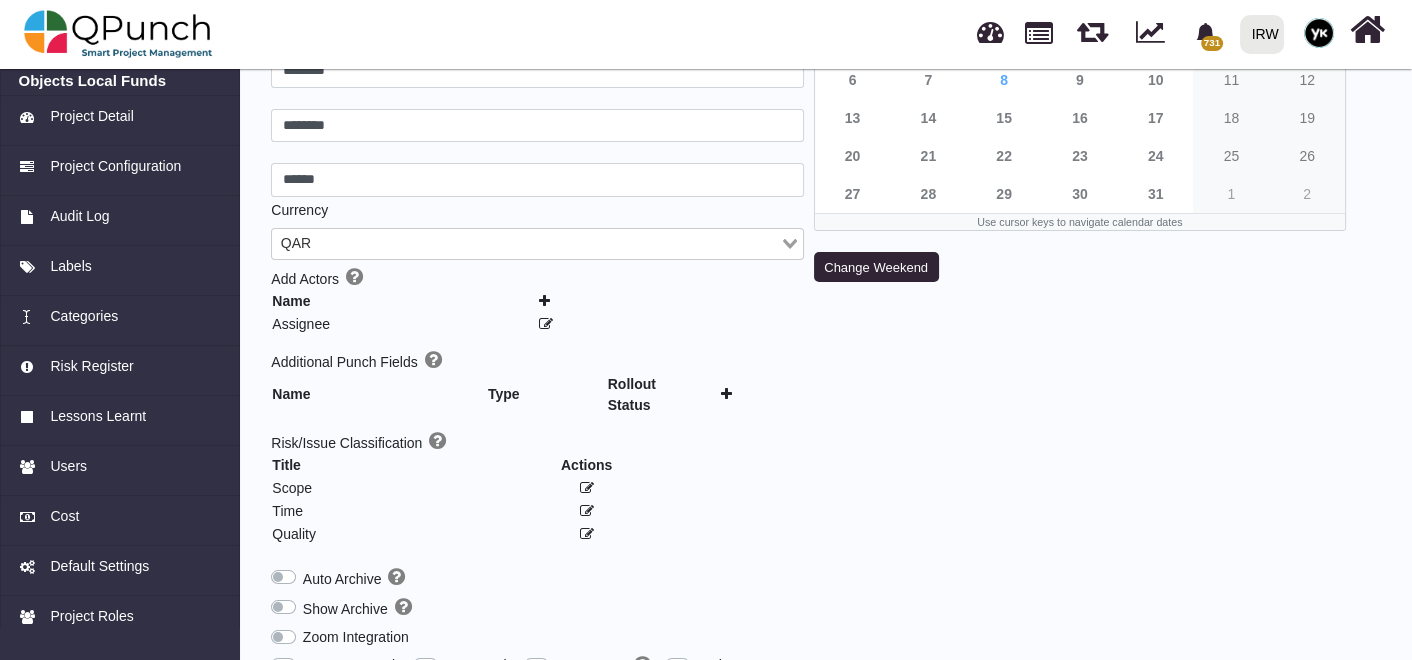 click at bounding box center [726, 394] 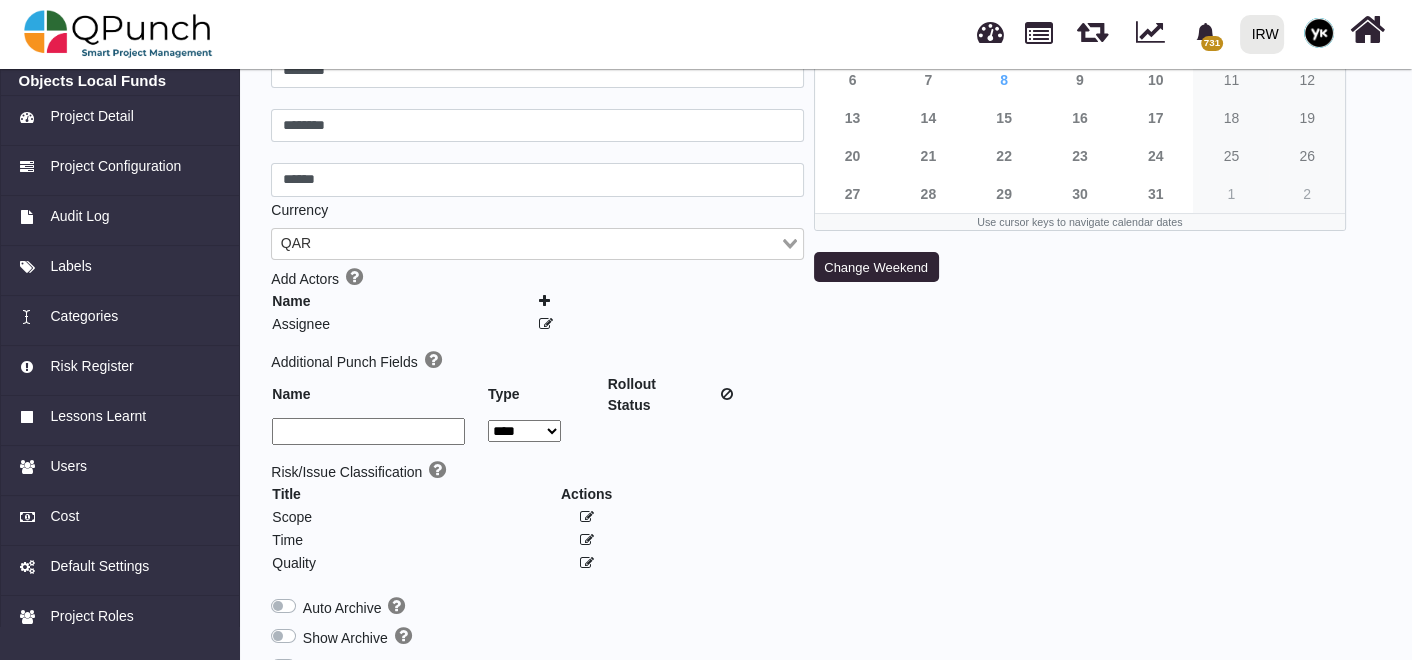 click on "Project Swim Lanes *   ***     ********     ********     ********     ******    Currency
QAR
Loading...         Add Actors
Name     Assignee             Additional Punch Fields
Name    Type   Rollout Status          ****   ****   ******   ****           Risk/Issue Classification    Title   Actions   Scope     Time     Quality       Auto Archive
Show Archive
Zoom Integration   Document Task   Issue Task   Group Task
Task   Task Move   Weight   Weekends Locked   Create & Edit Category
Create & Edit Label    Leave Locks    Show Team Calendar   Auto Calculation(Popup)   Planned hrs Locked   Story Point      Regression   Auto Progress   Actual Hours   Work Log     Advance Cost     Update   Cancel" at bounding box center (537, 424) 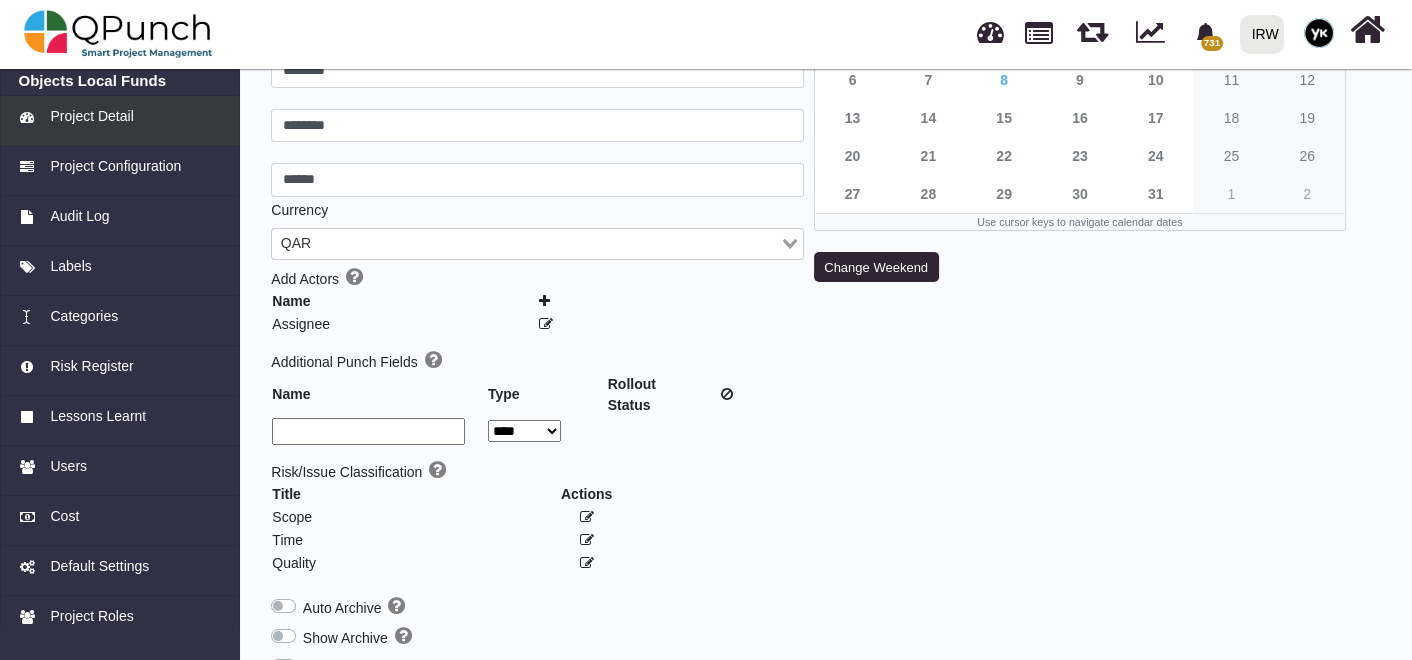 paste on "**********" 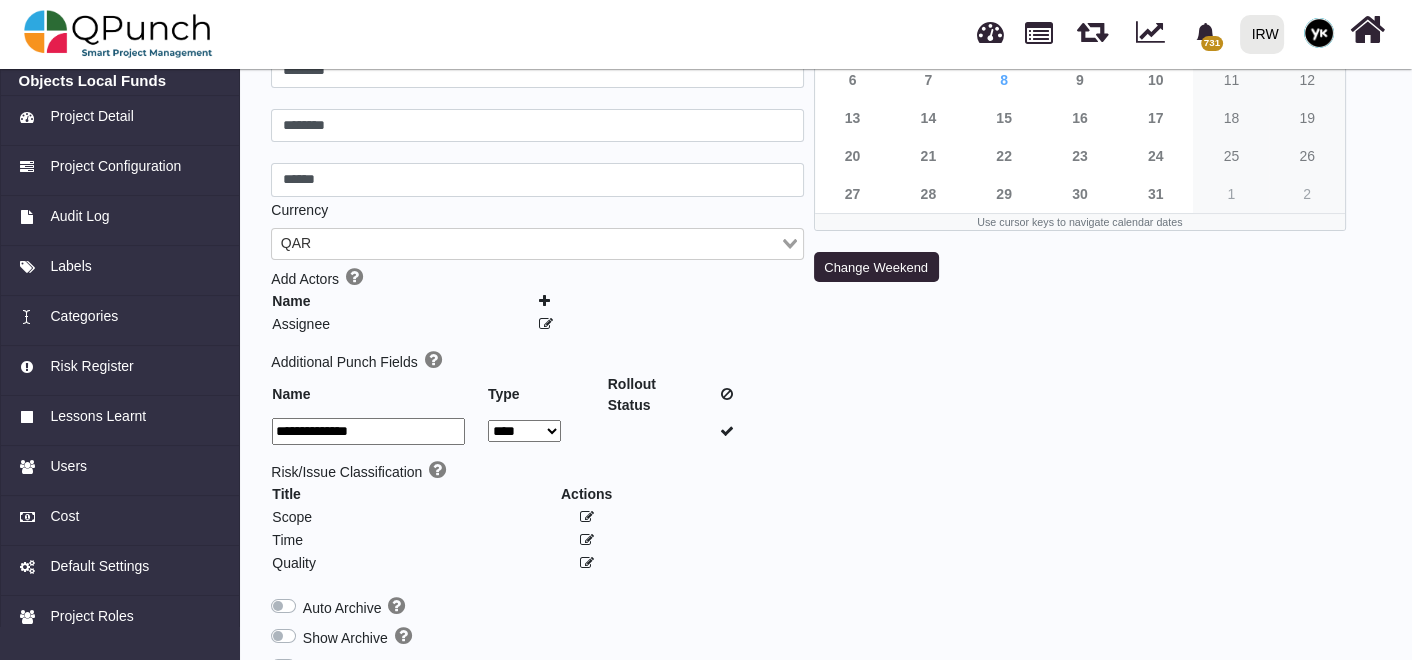 type on "**********" 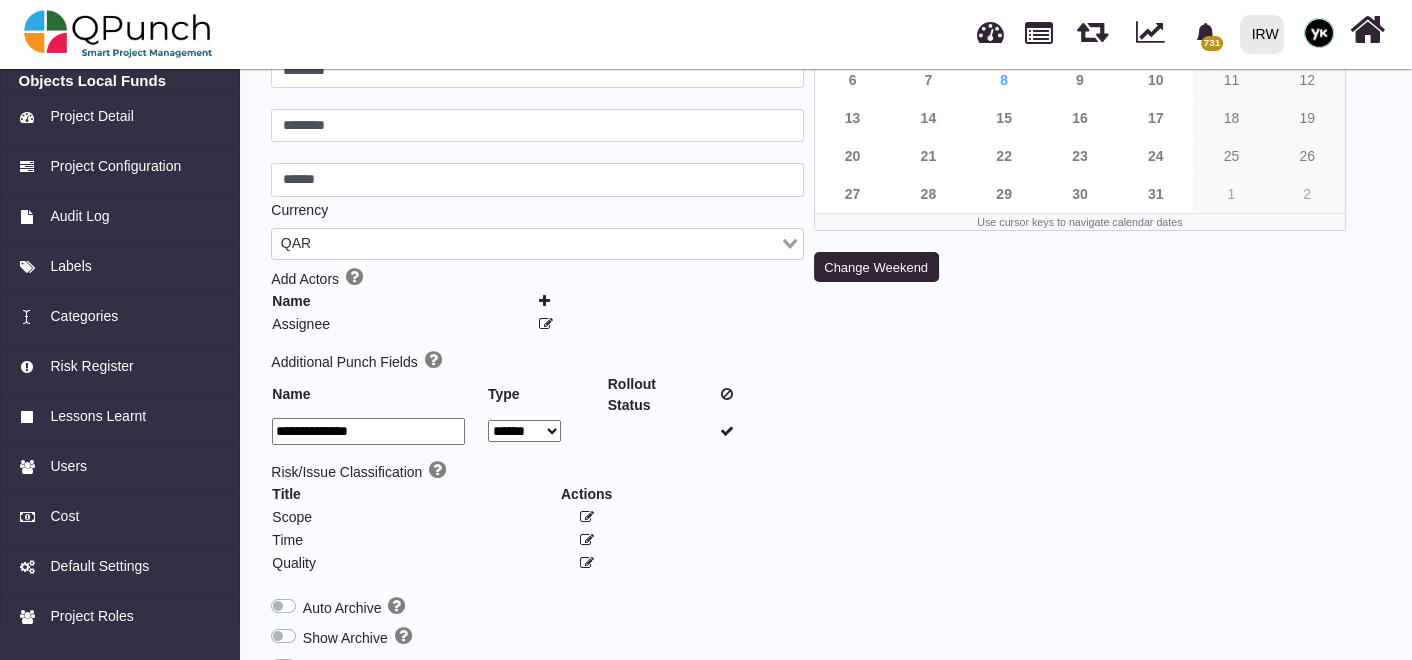 click on "****   ****   ******   ****" at bounding box center (524, 430) 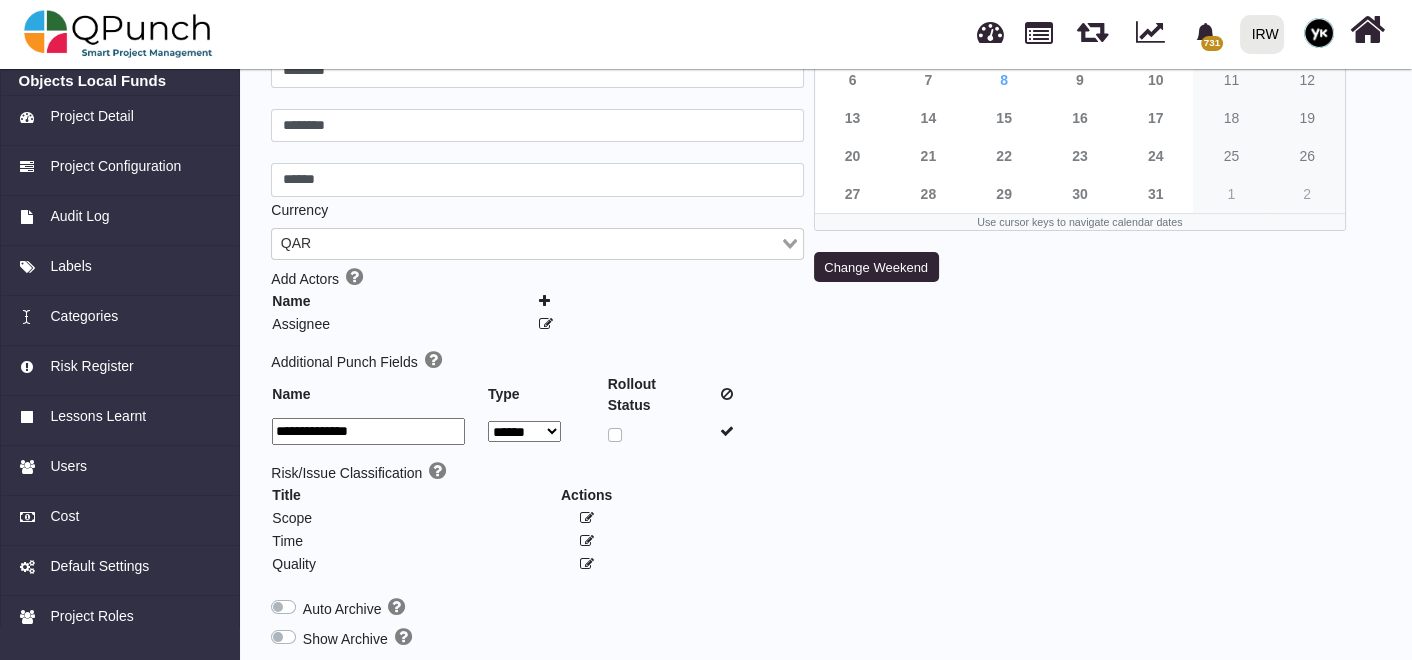 click at bounding box center (629, 425) 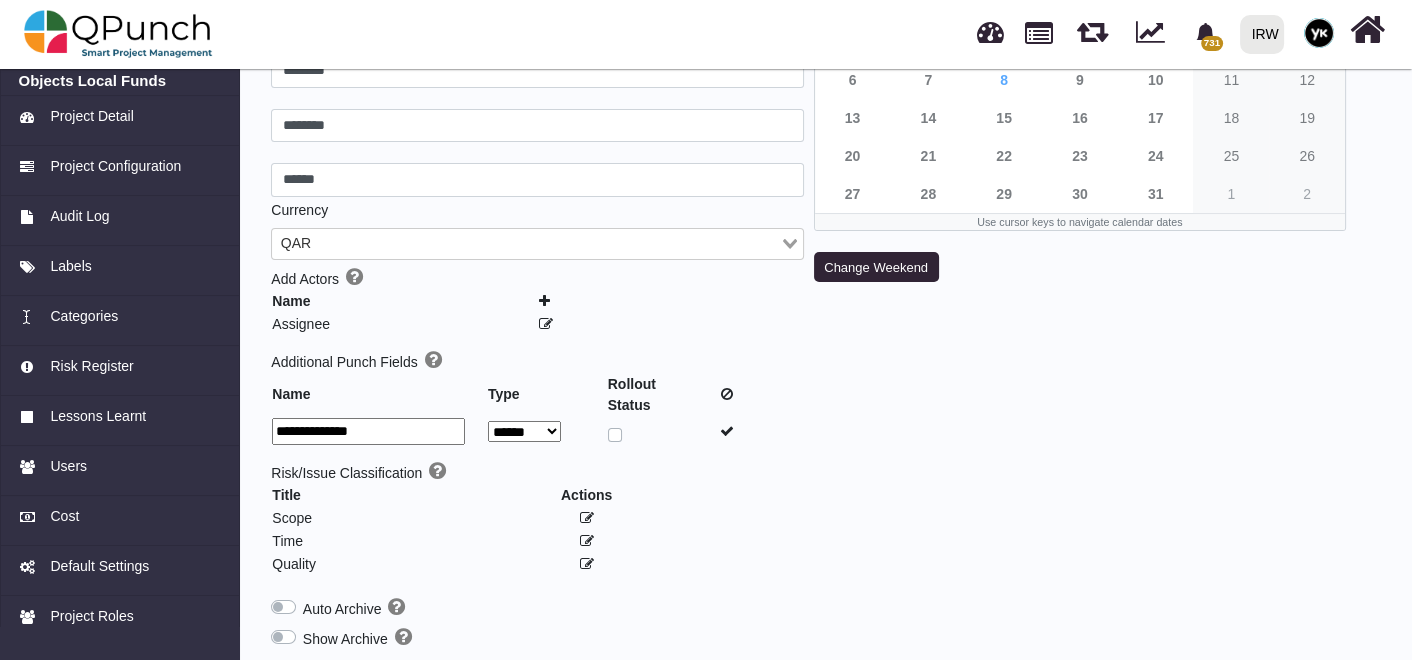 click at bounding box center [629, 425] 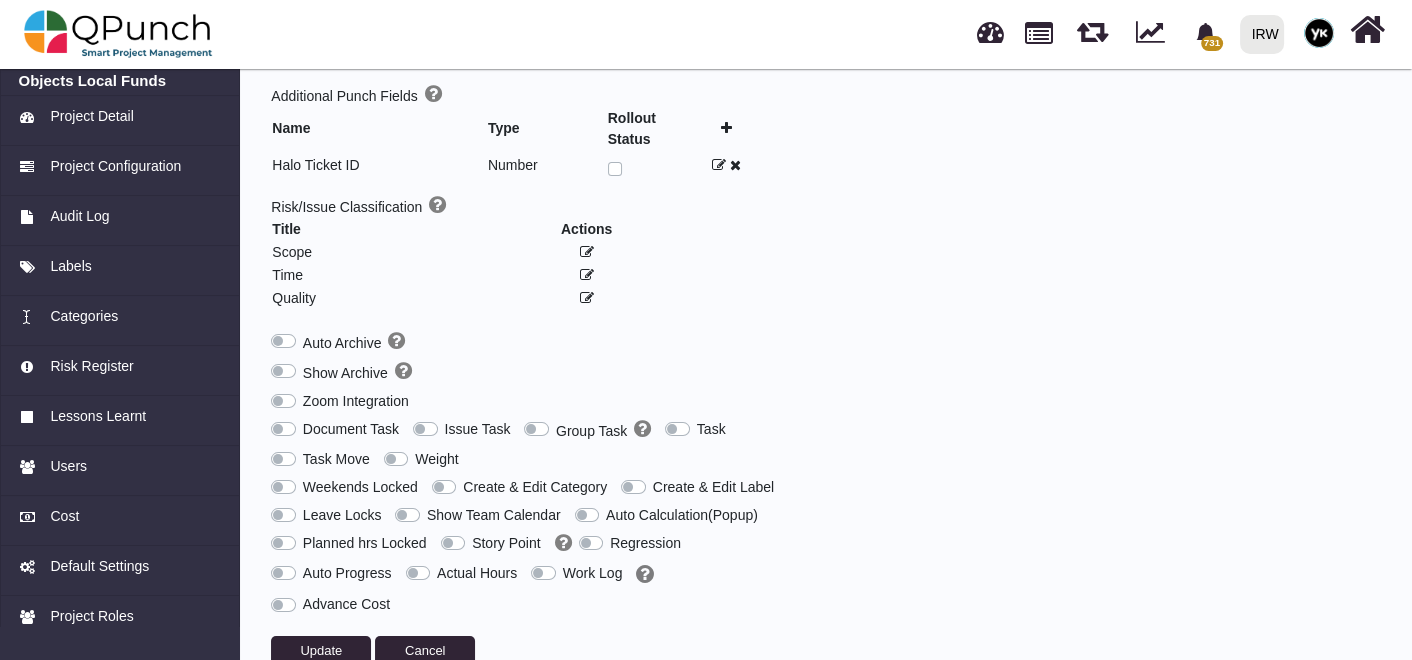 scroll, scrollTop: 502, scrollLeft: 0, axis: vertical 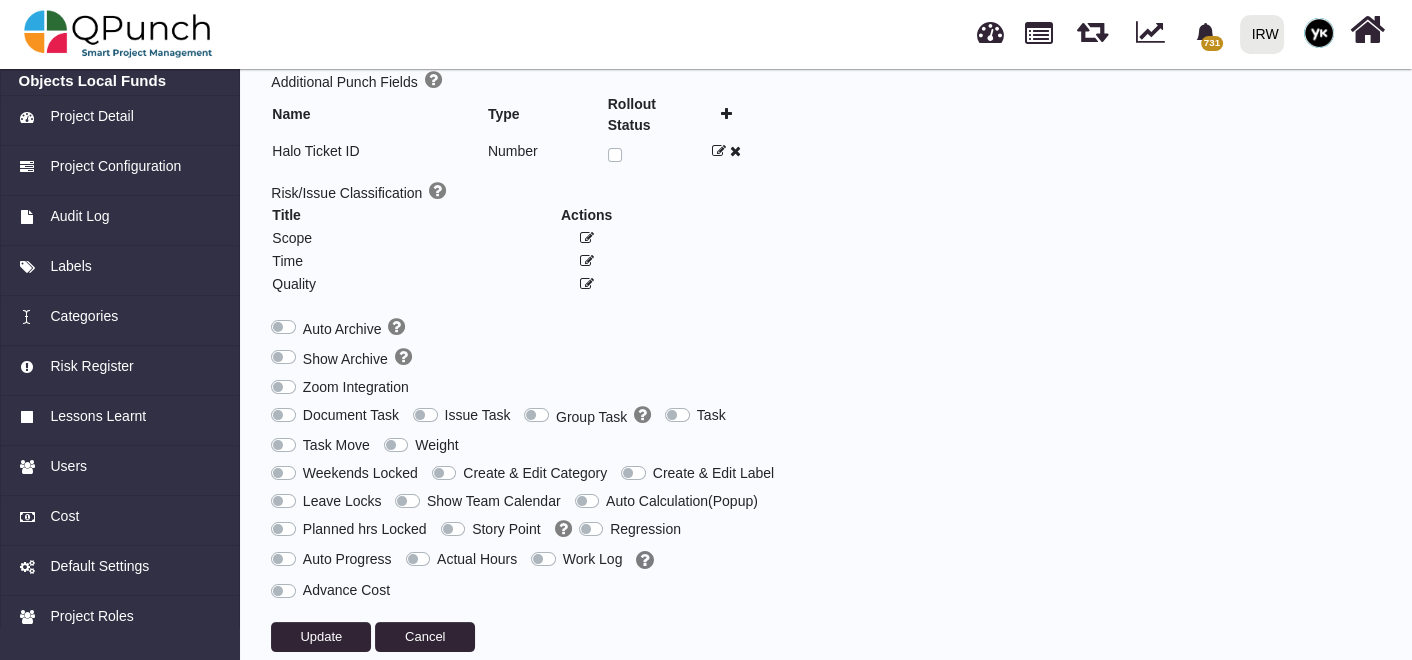 click on "Work Log" at bounding box center (593, 559) 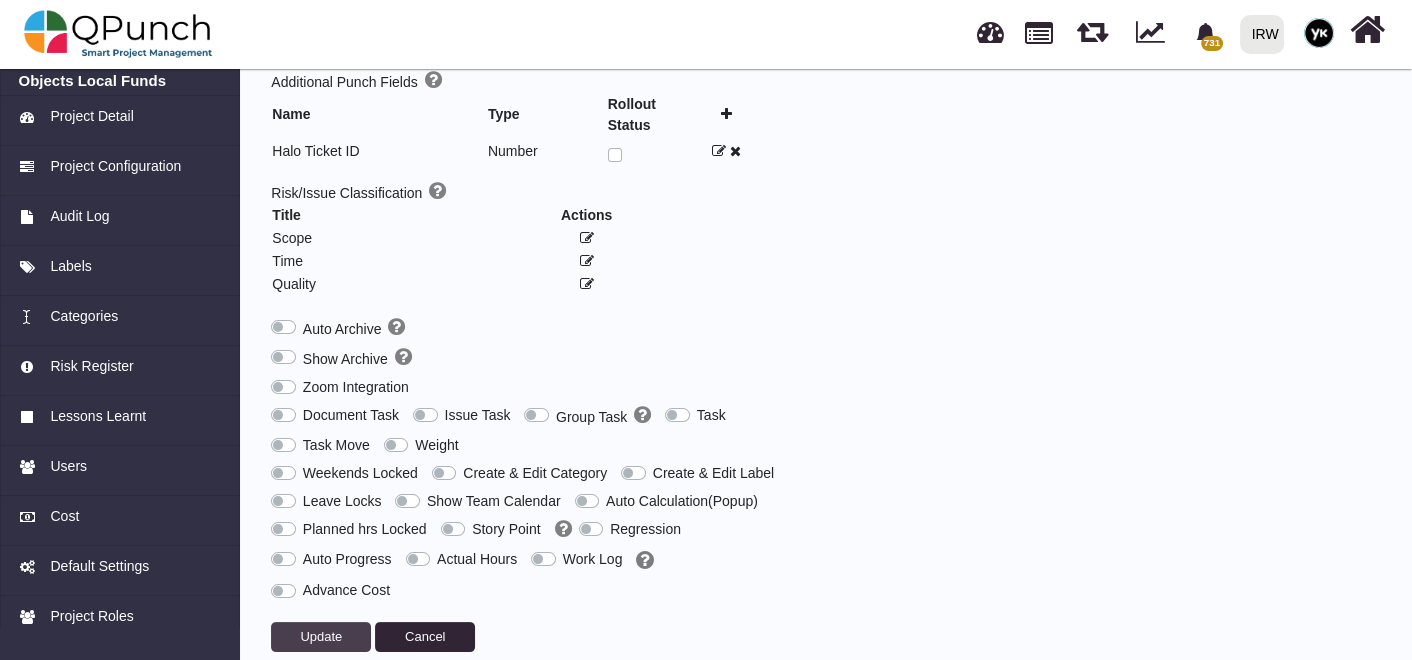 click on "Update" at bounding box center (321, 636) 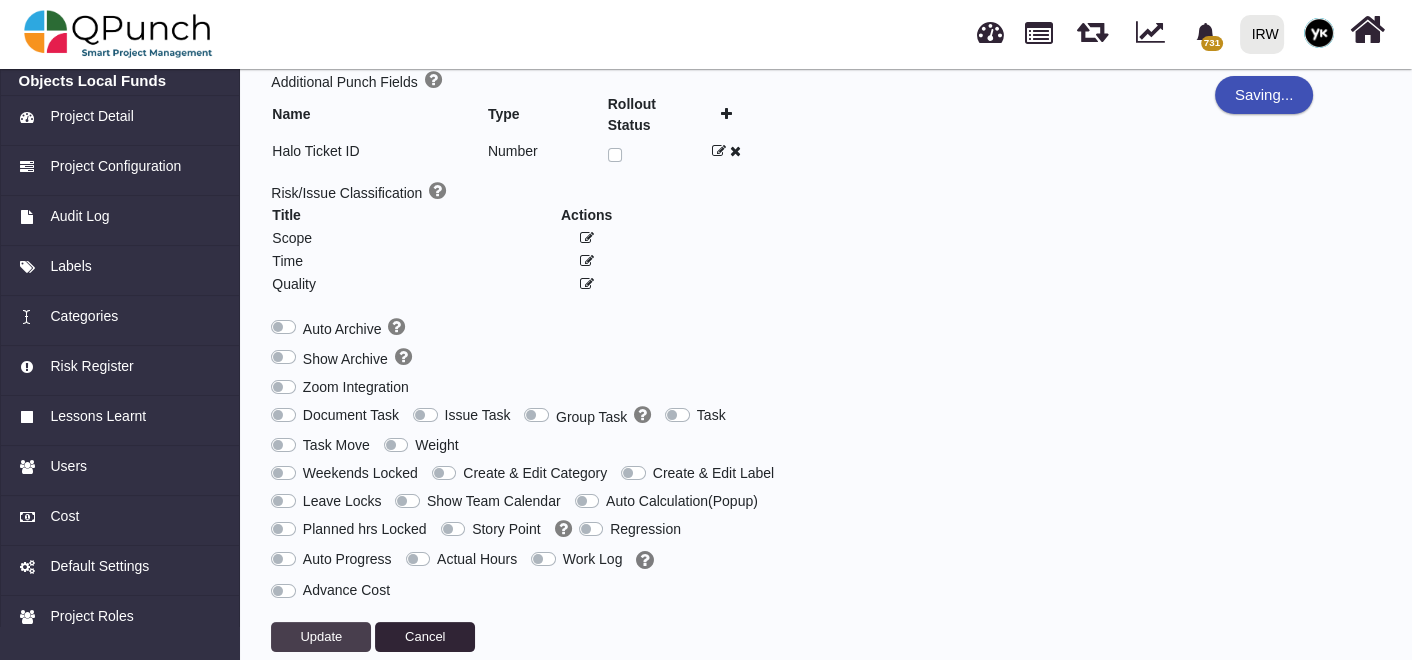 click on "Update" at bounding box center (321, 637) 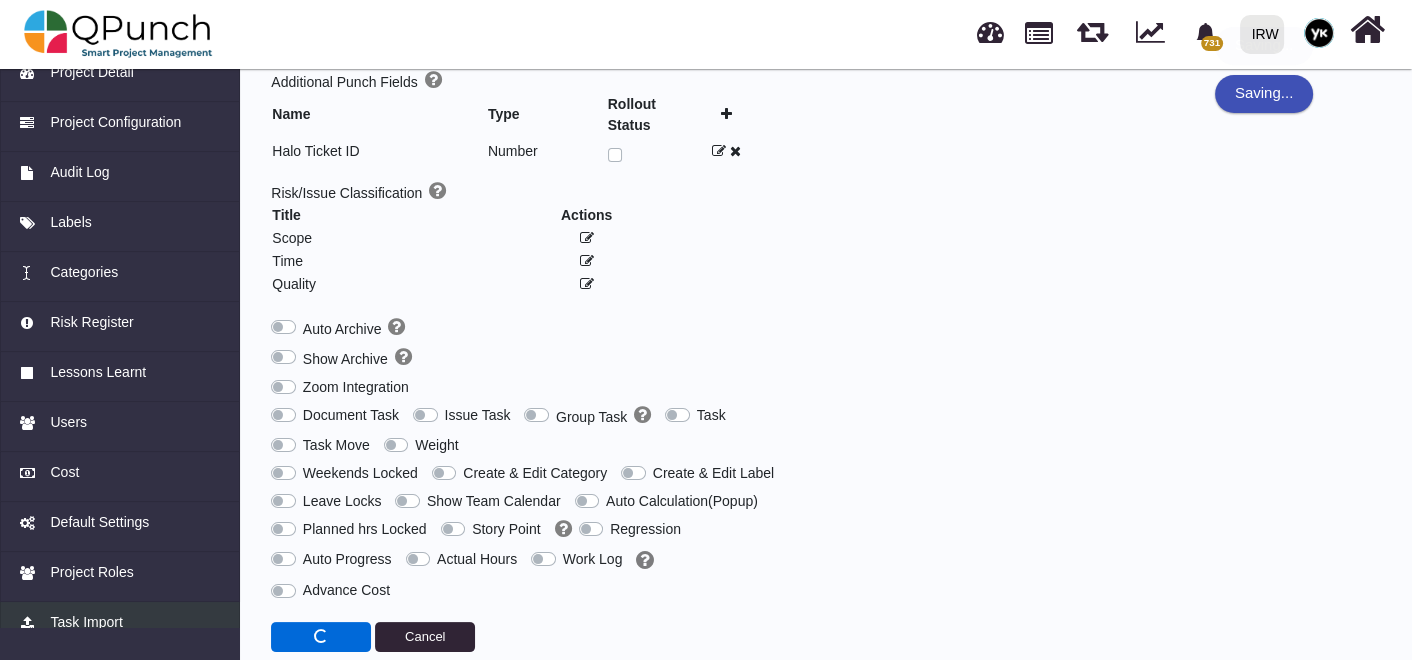 scroll, scrollTop: 68, scrollLeft: 0, axis: vertical 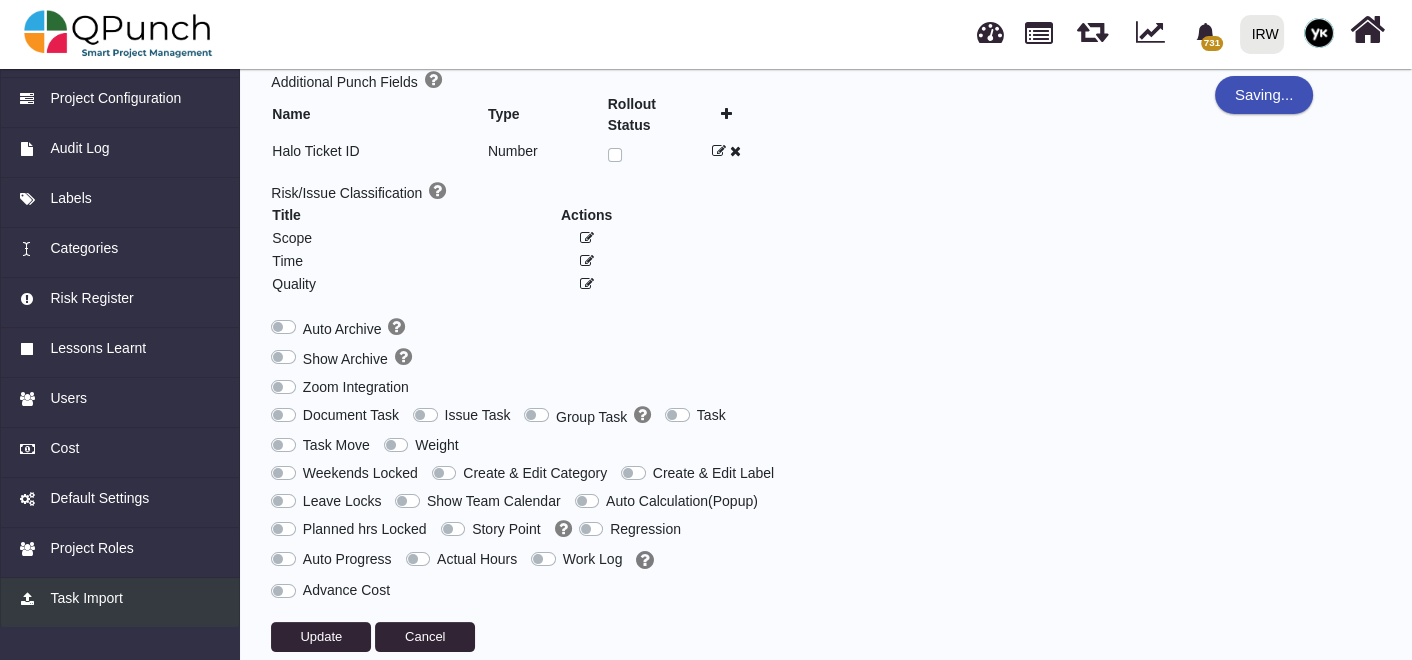 click on "Task Import" at bounding box center [86, 598] 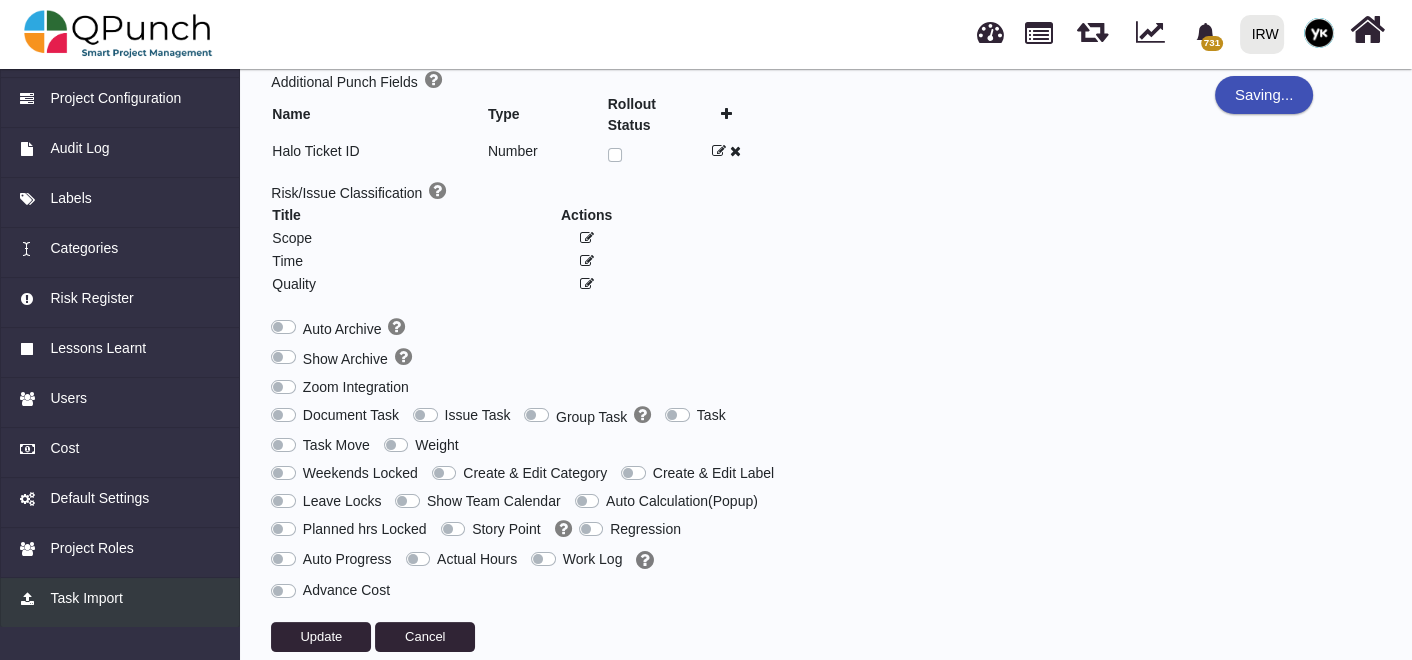 type 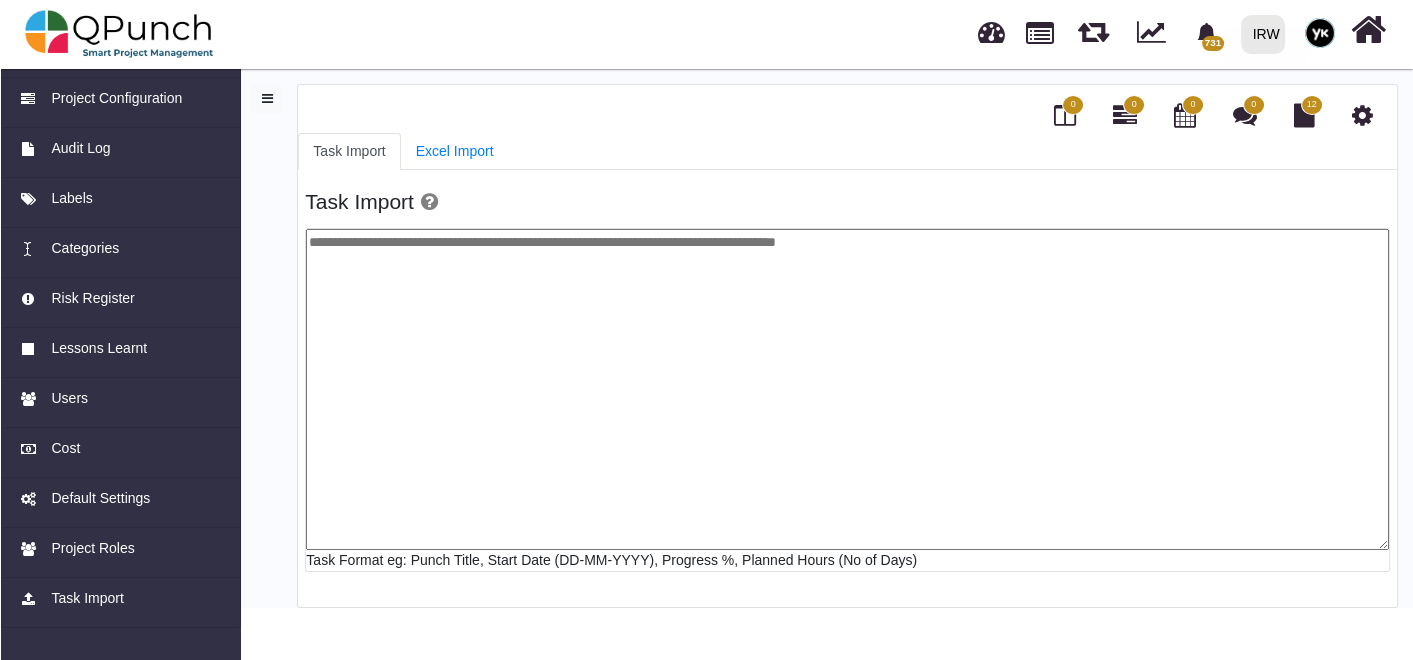 scroll, scrollTop: 0, scrollLeft: 0, axis: both 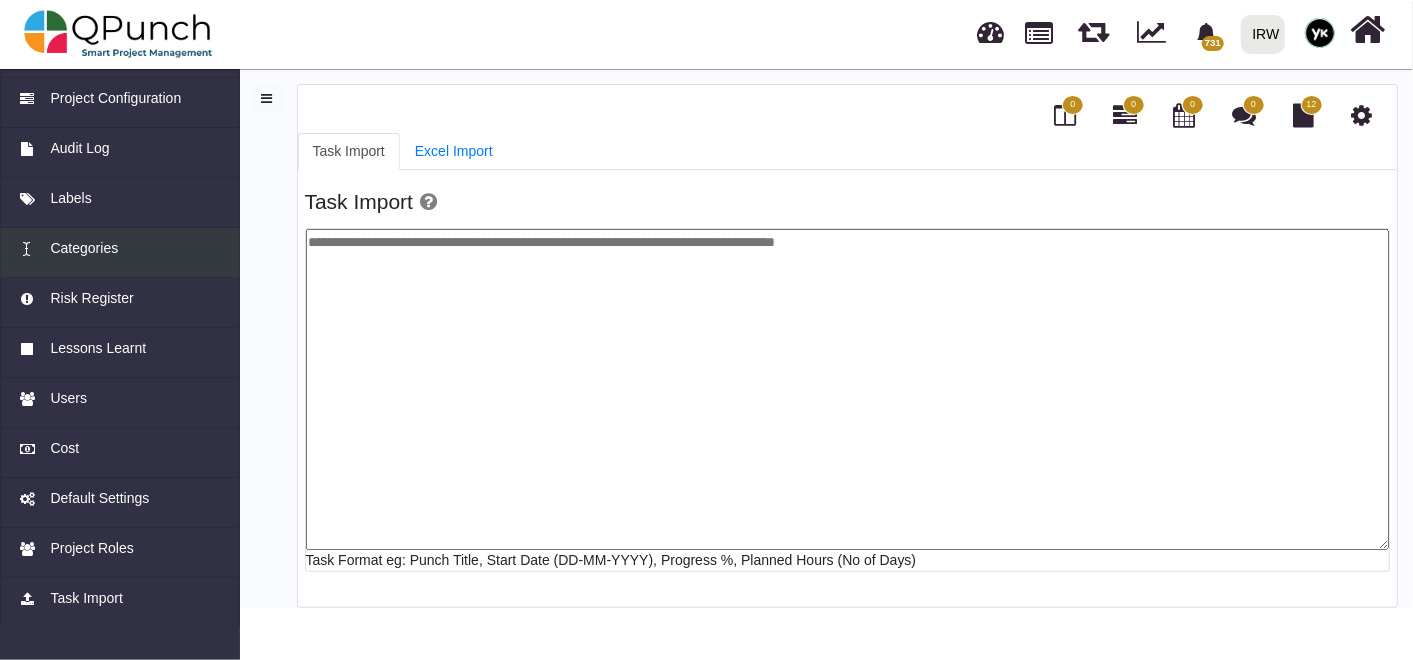 click on "Categories" at bounding box center [84, 248] 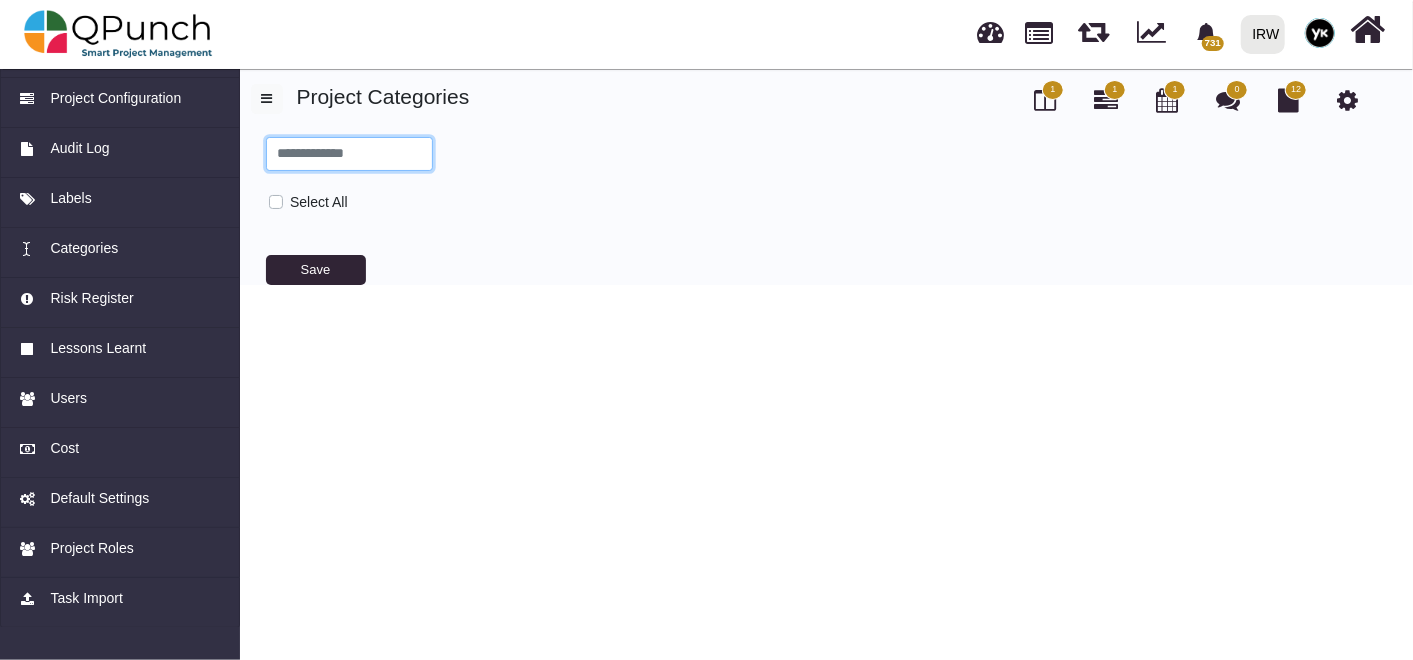 click at bounding box center (350, 154) 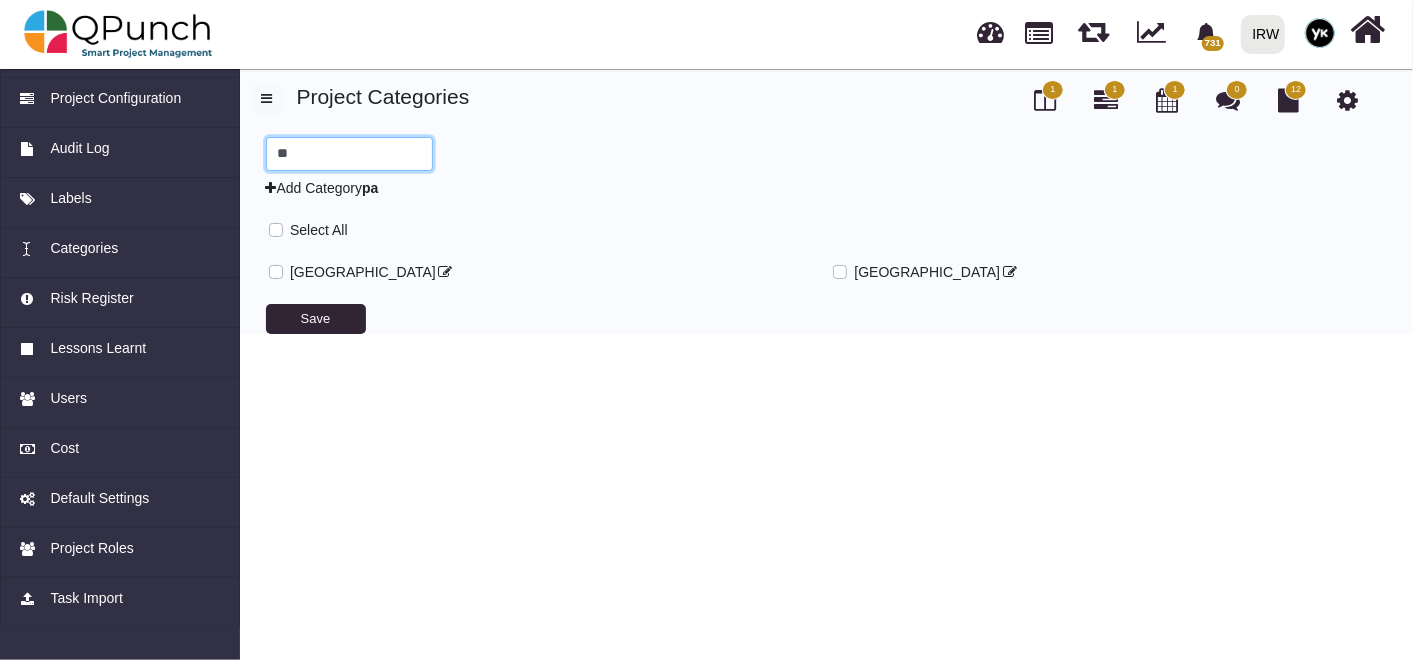 type on "**" 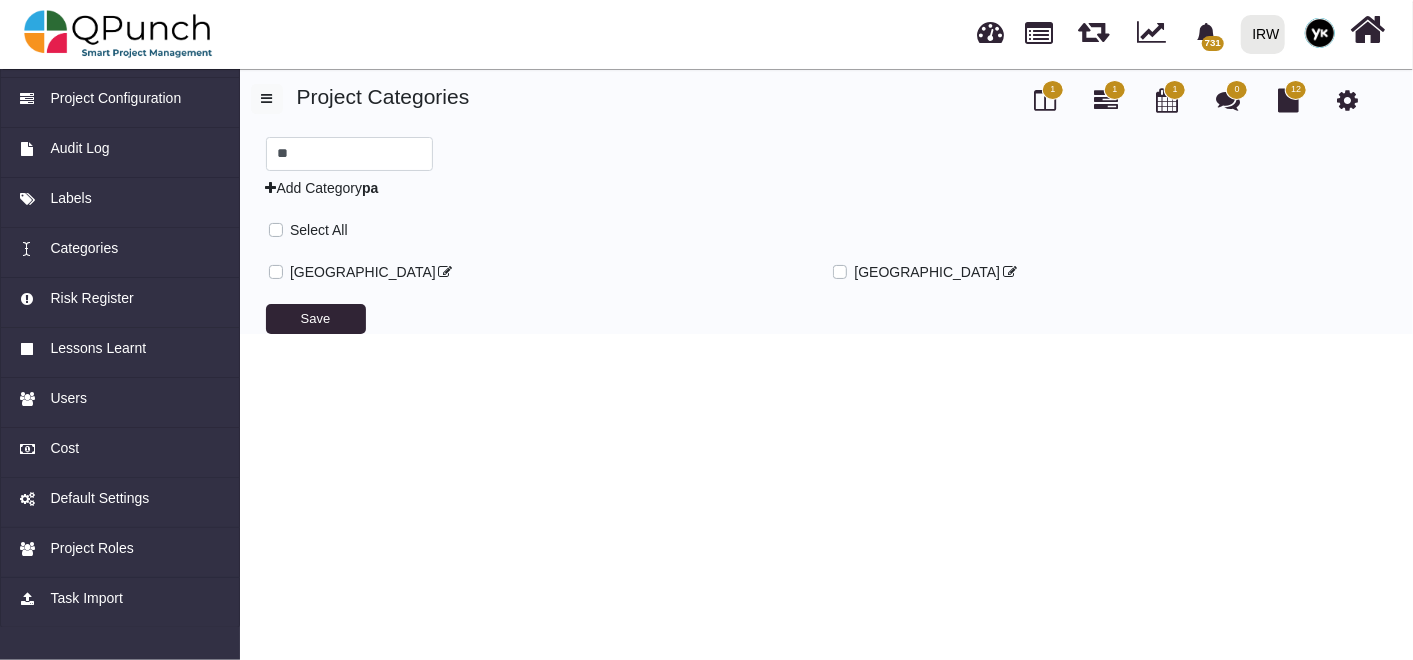 click on "[GEOGRAPHIC_DATA]" at bounding box center [363, 272] 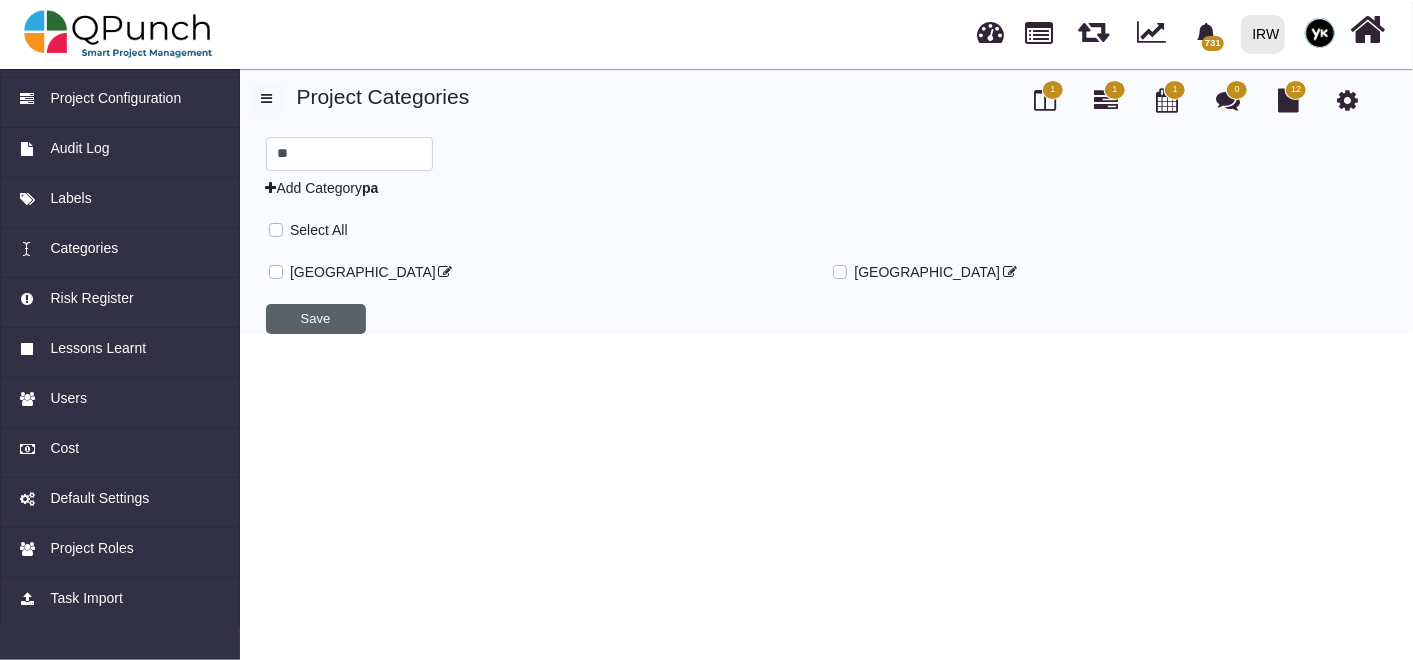 click on "Save" at bounding box center (316, 319) 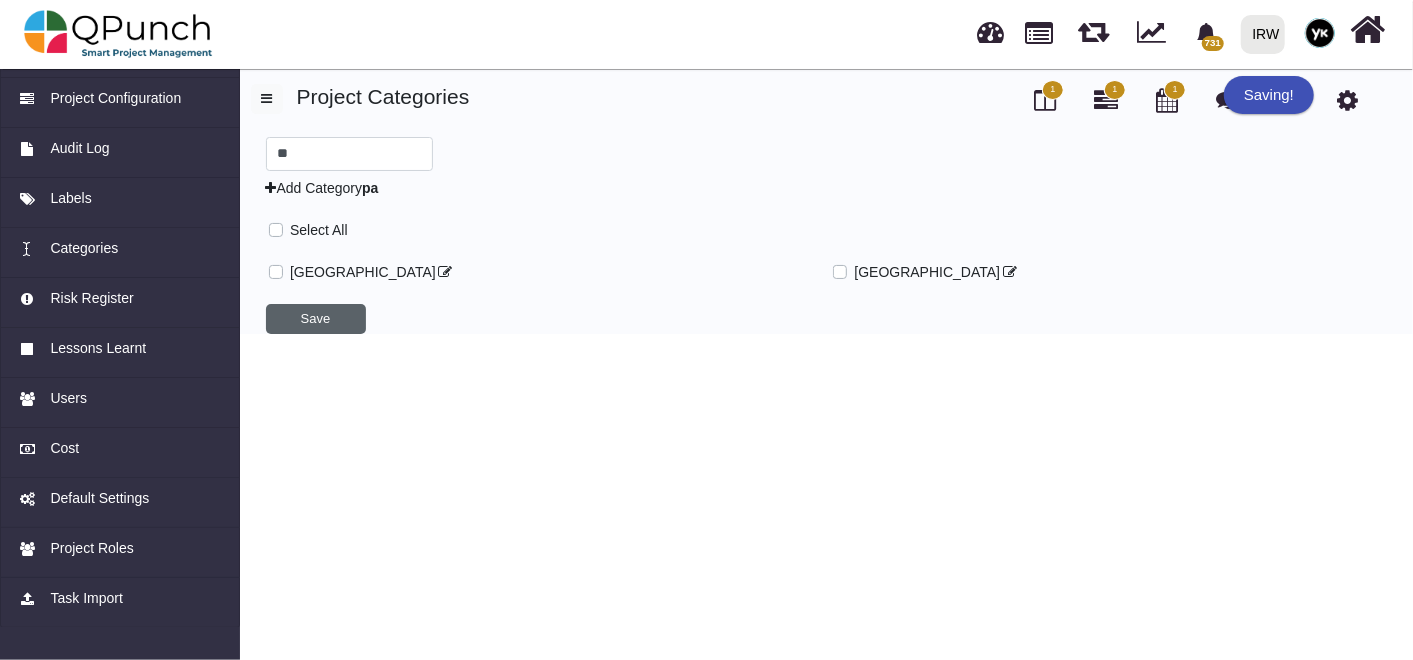 click on "Save" at bounding box center [316, 319] 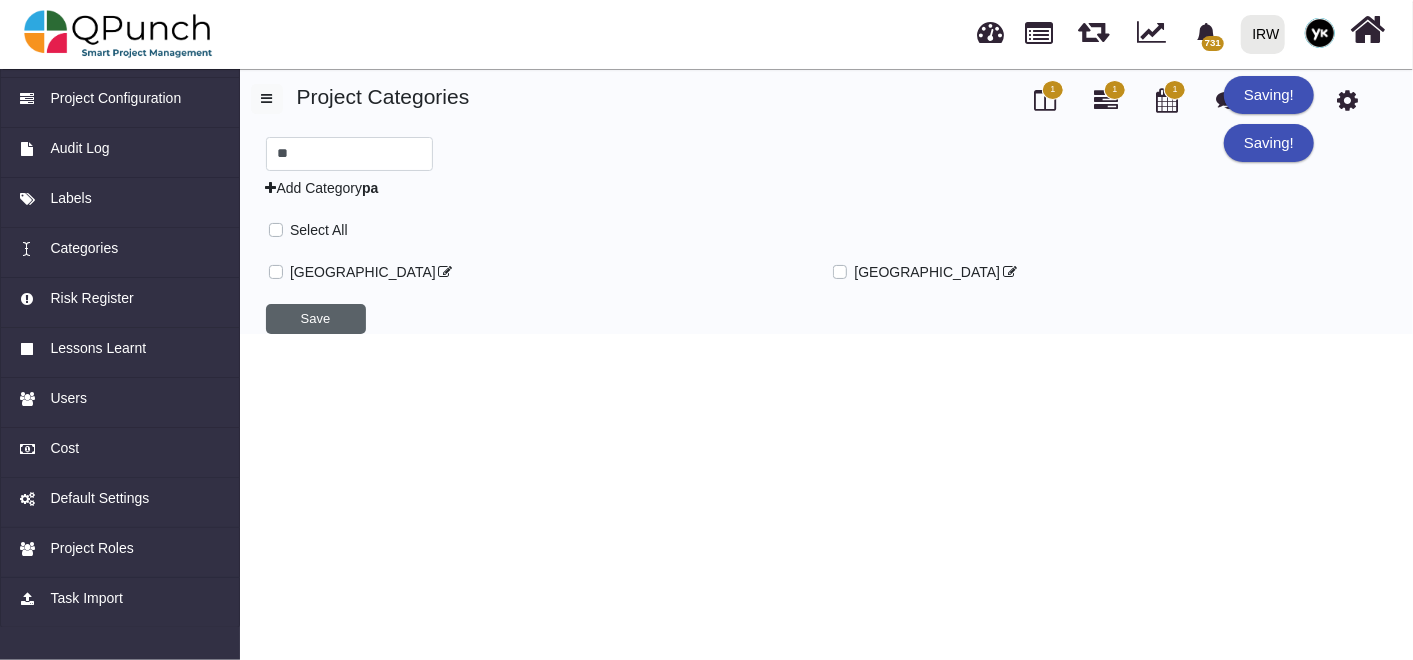 click on "Save" at bounding box center (316, 319) 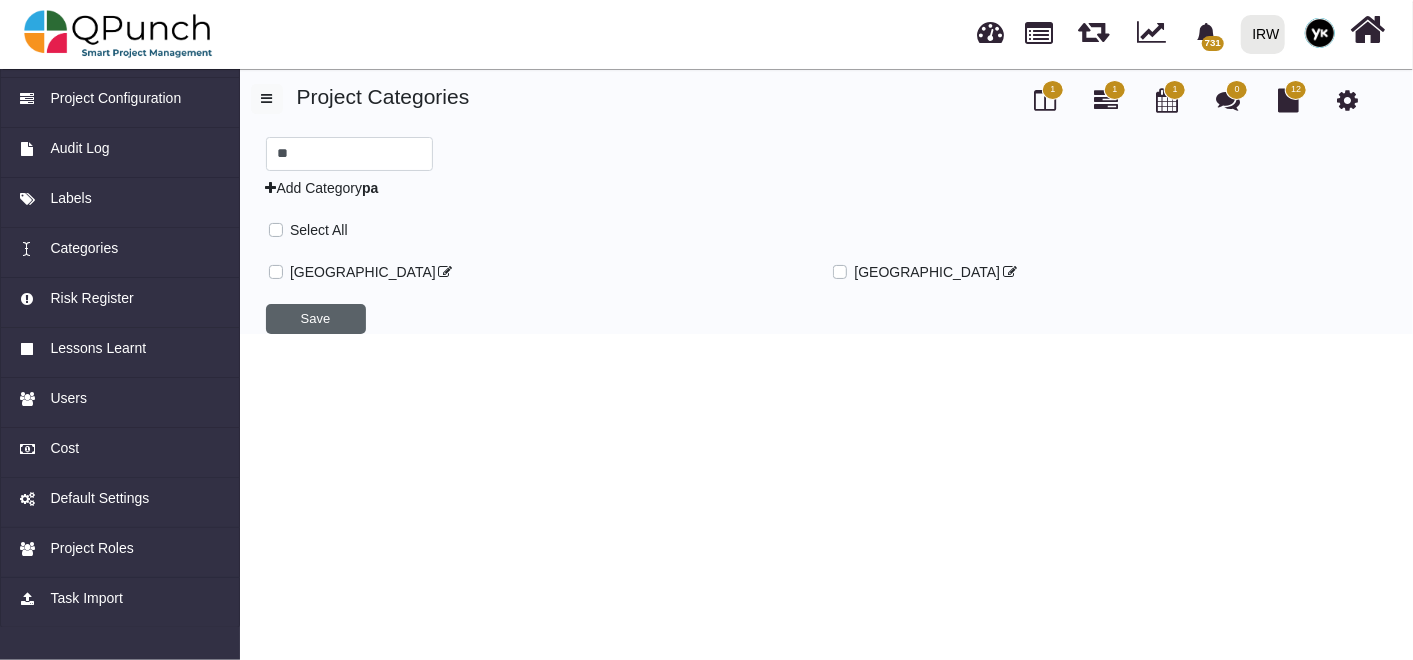 click on "Save" at bounding box center [316, 319] 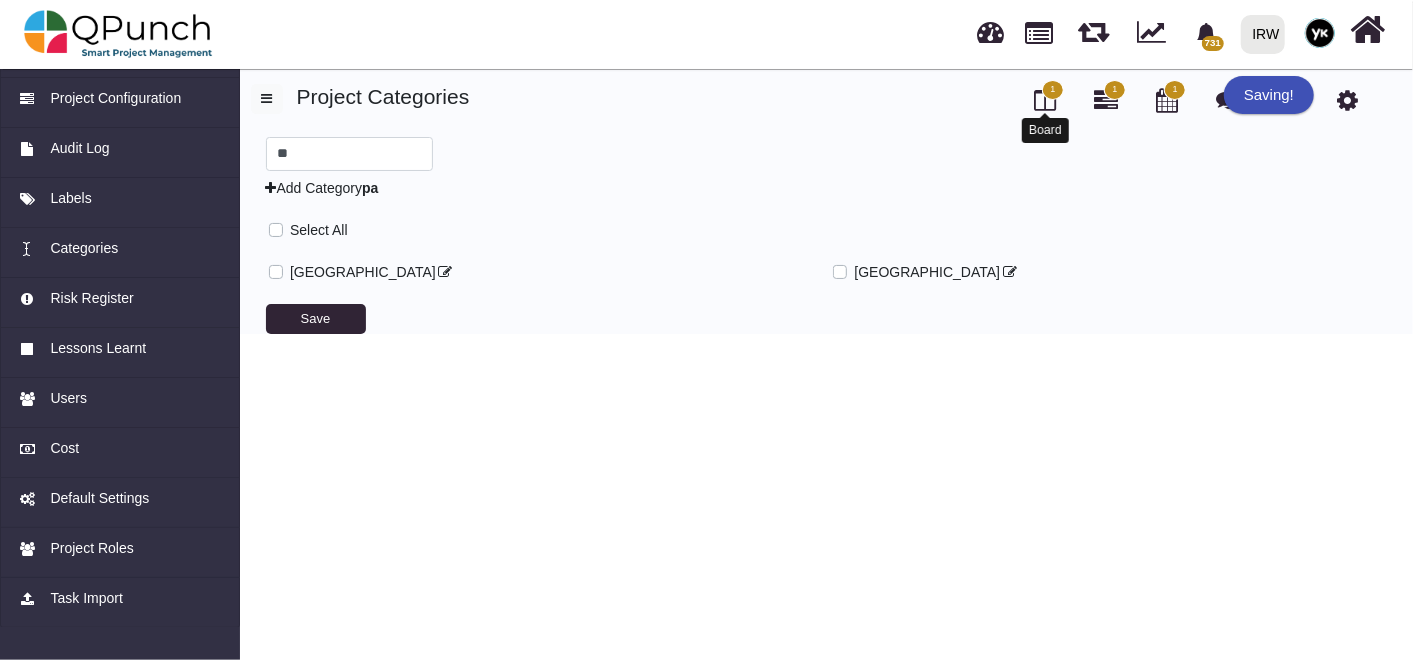 click at bounding box center (1045, 100) 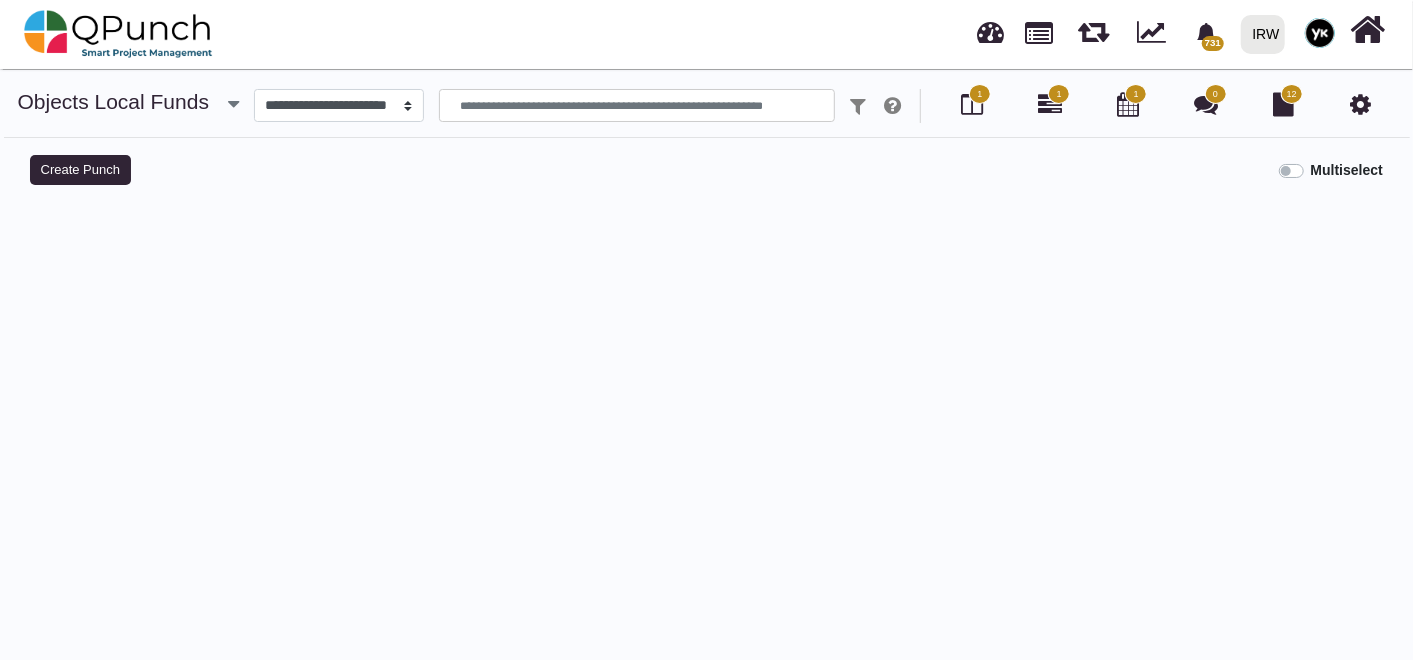 select 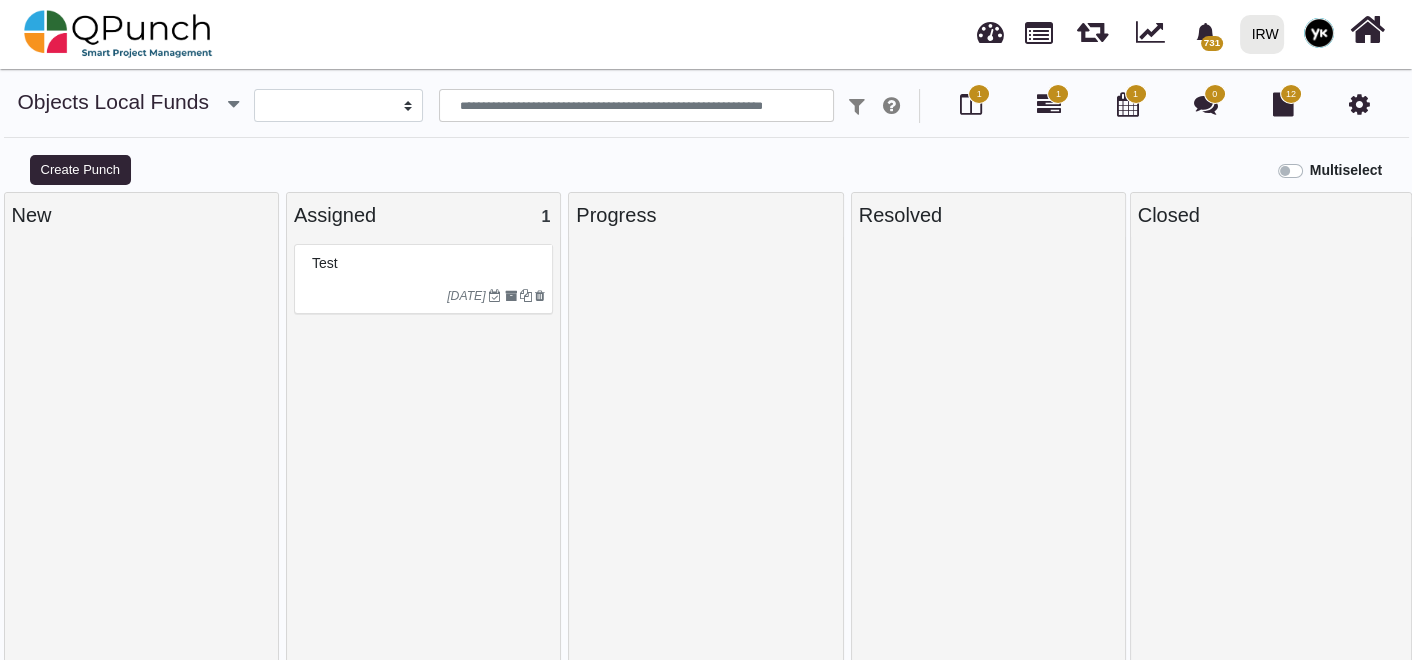click at bounding box center [377, 296] 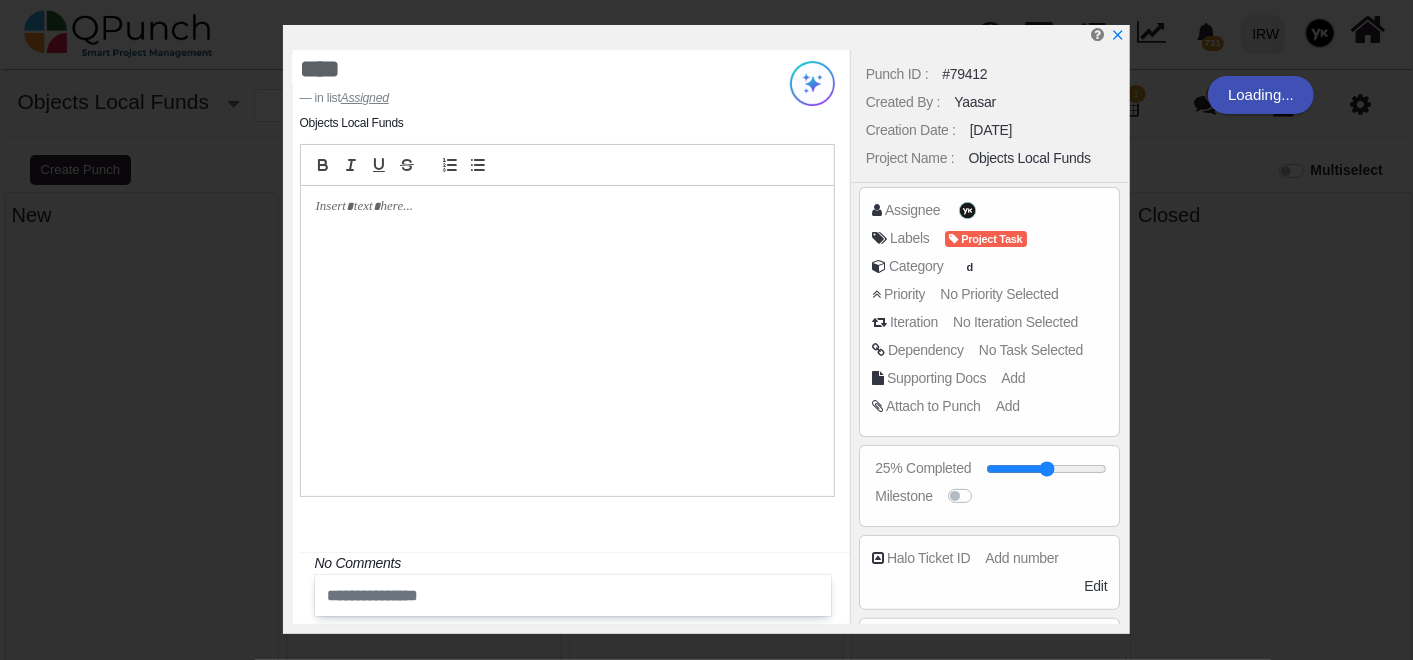 click on "Punch ID :
#79412
Created By :
Yaasar
Creation Date :
08-07-2025
Project Name :
Objects Local Funds
Assignee
Labels
Project Task
Category
d
Priority
No
Priority
Selected         No Iteration Selected" at bounding box center [989, 337] 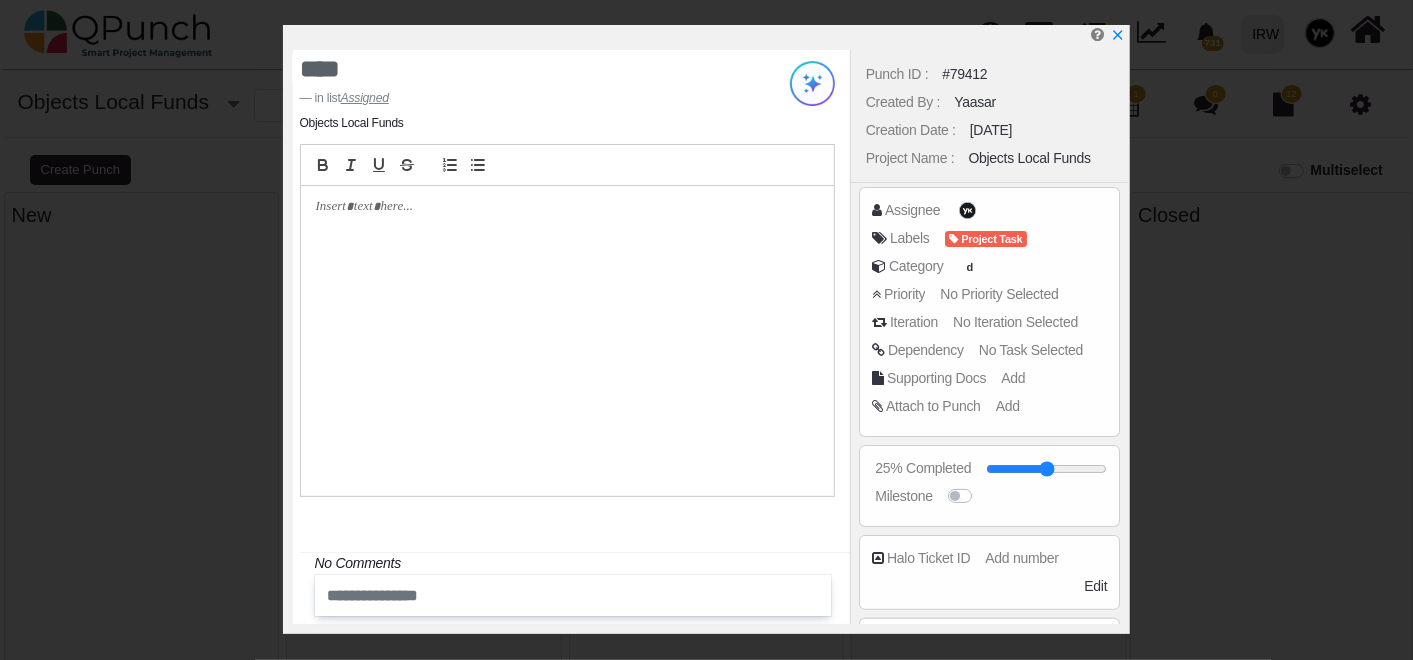 click on "Punch ID :
#79412
Created By :
Yaasar
Creation Date :
08-07-2025
Project Name :
Objects Local Funds
Assignee
Labels
Project Task
Category
d
Priority
No
Priority
Selected         No Iteration Selected" at bounding box center [989, 337] 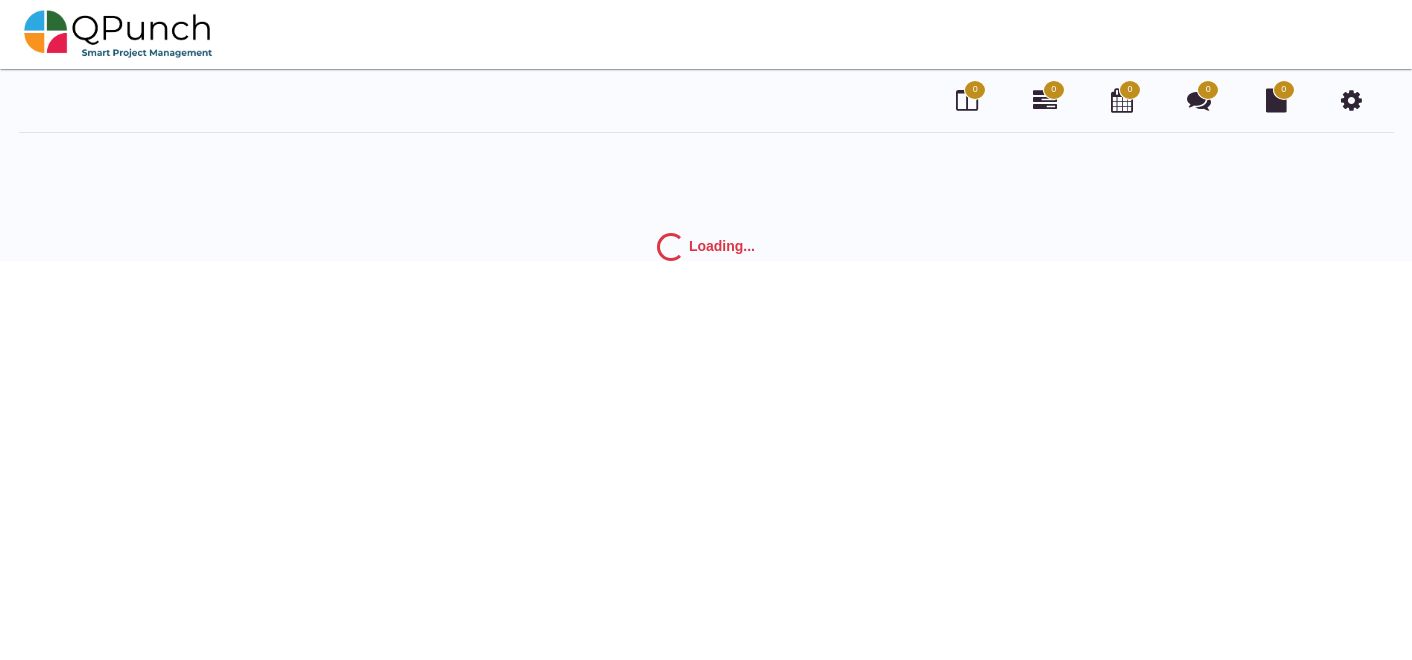 scroll, scrollTop: 0, scrollLeft: 0, axis: both 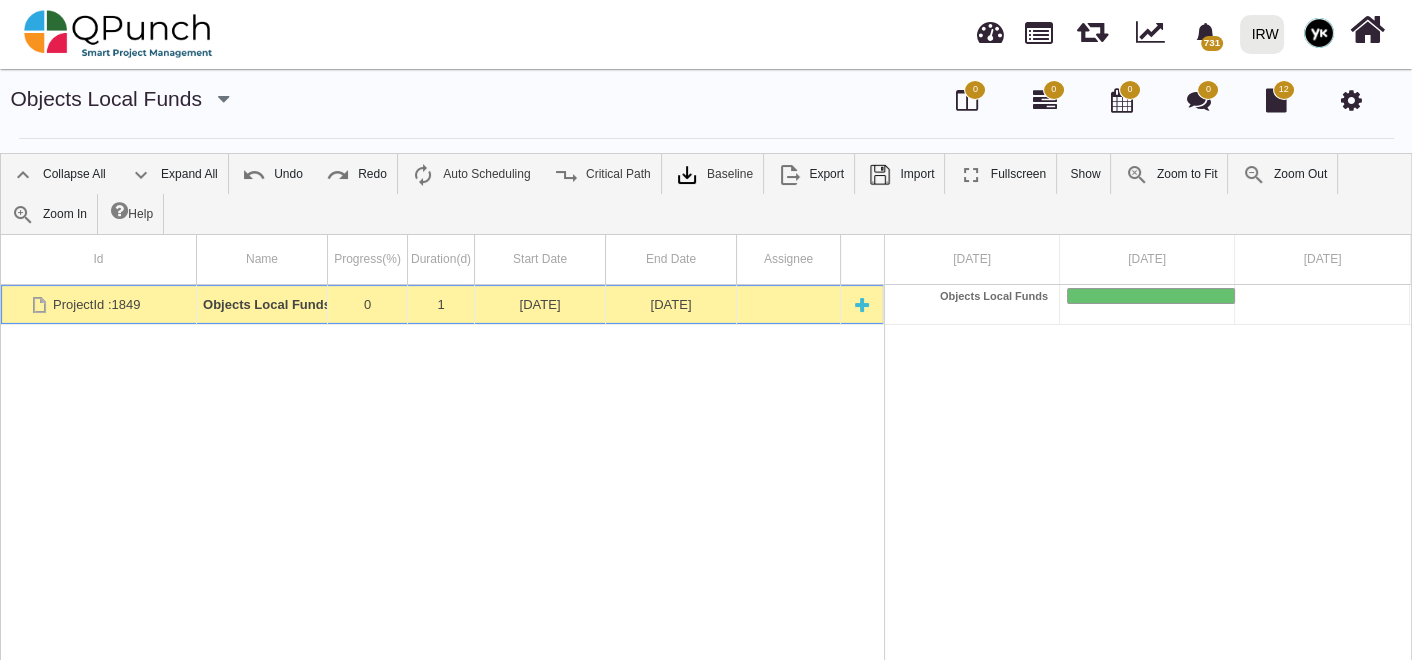 click on "Objects Local Funds" at bounding box center [262, 304] 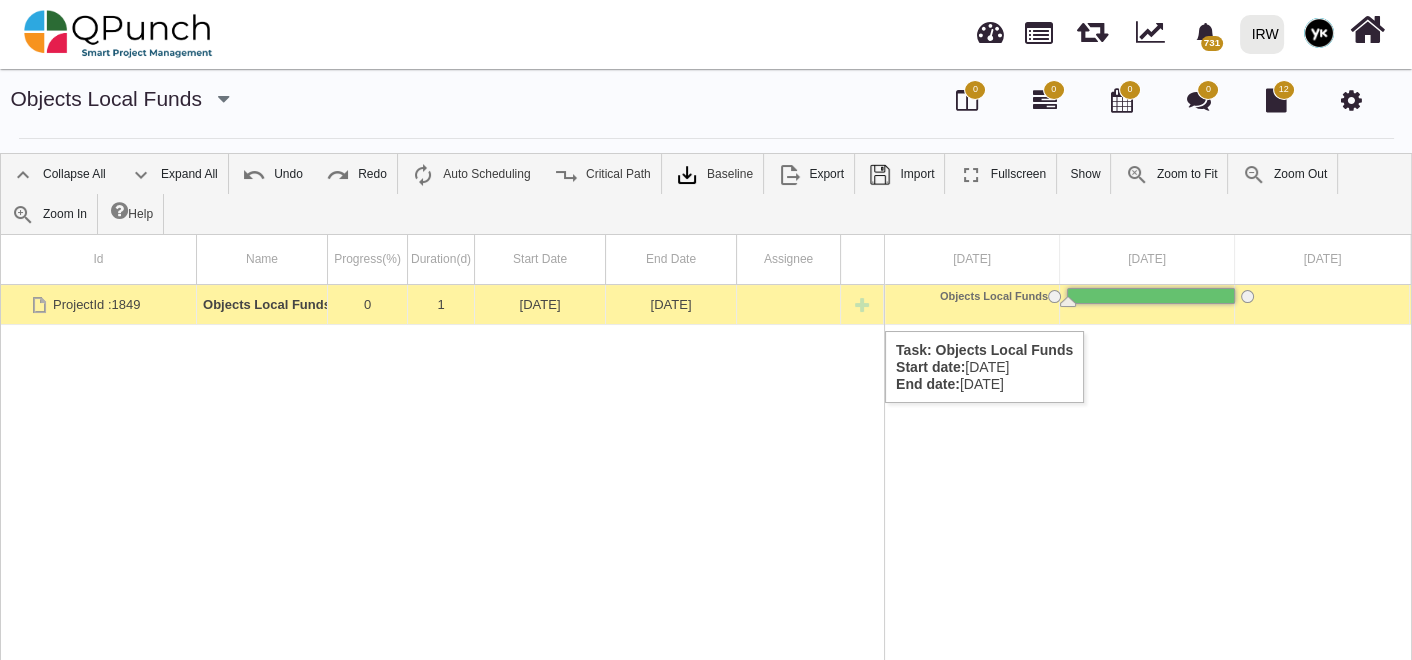 click on "Objects Local Funds" at bounding box center [262, 304] 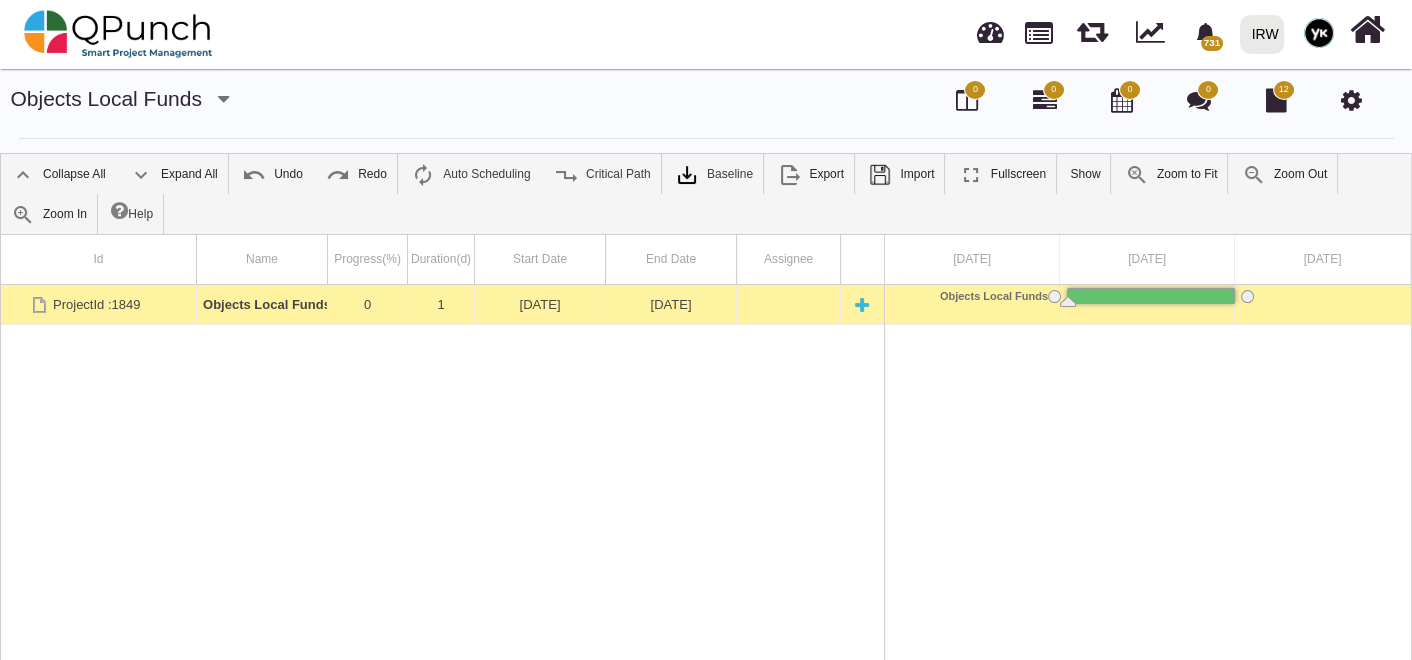 click at bounding box center (862, 304) 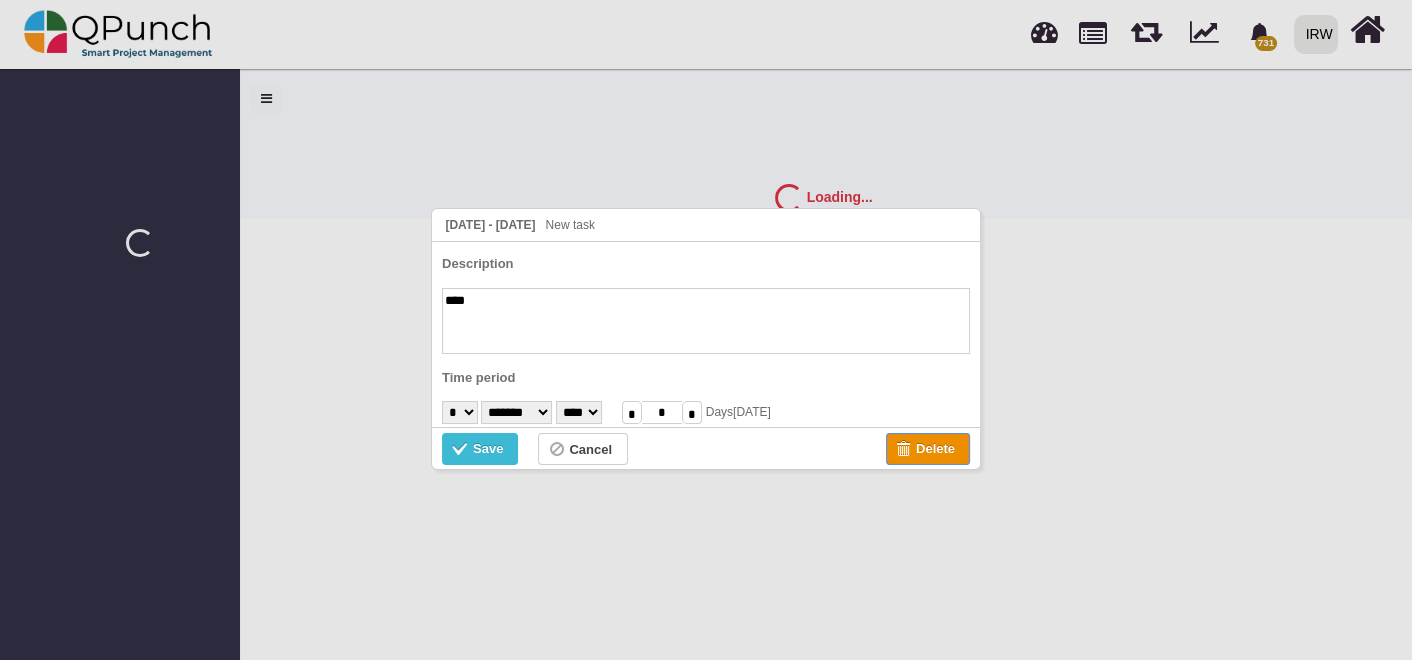click on "Delete" at bounding box center [935, 449] 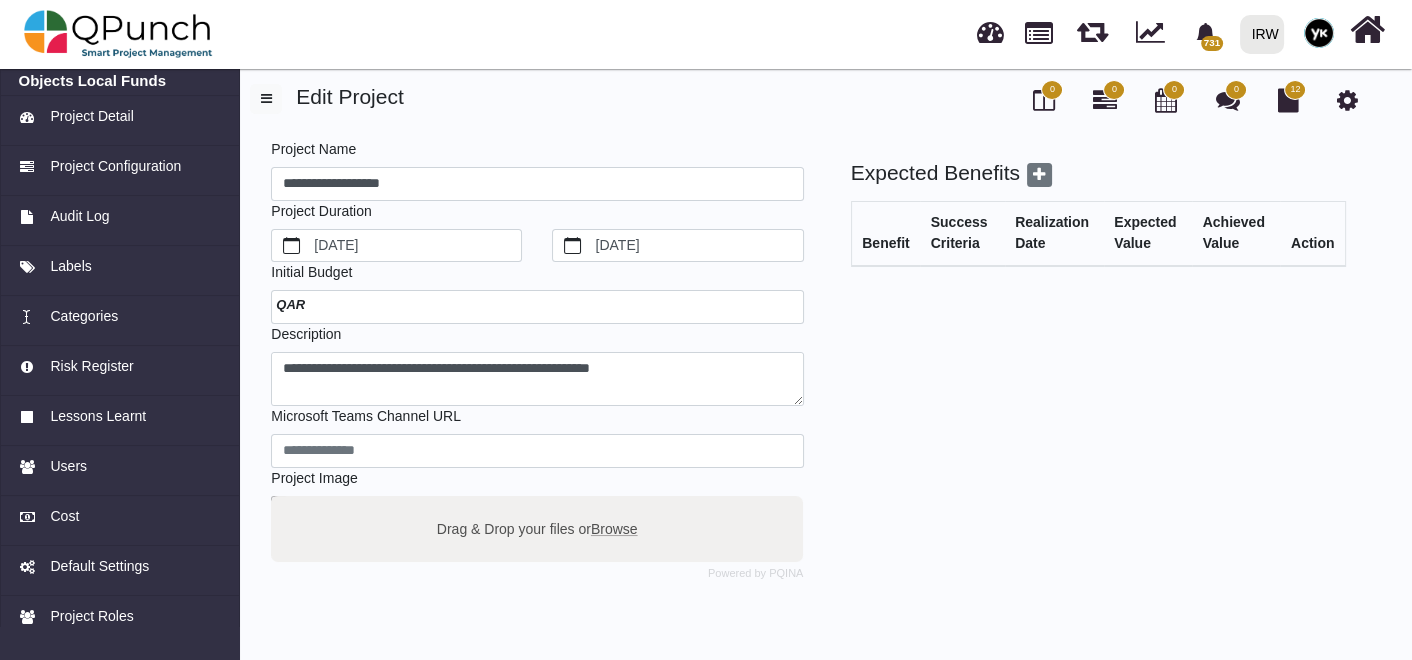click at bounding box center (1044, 100) 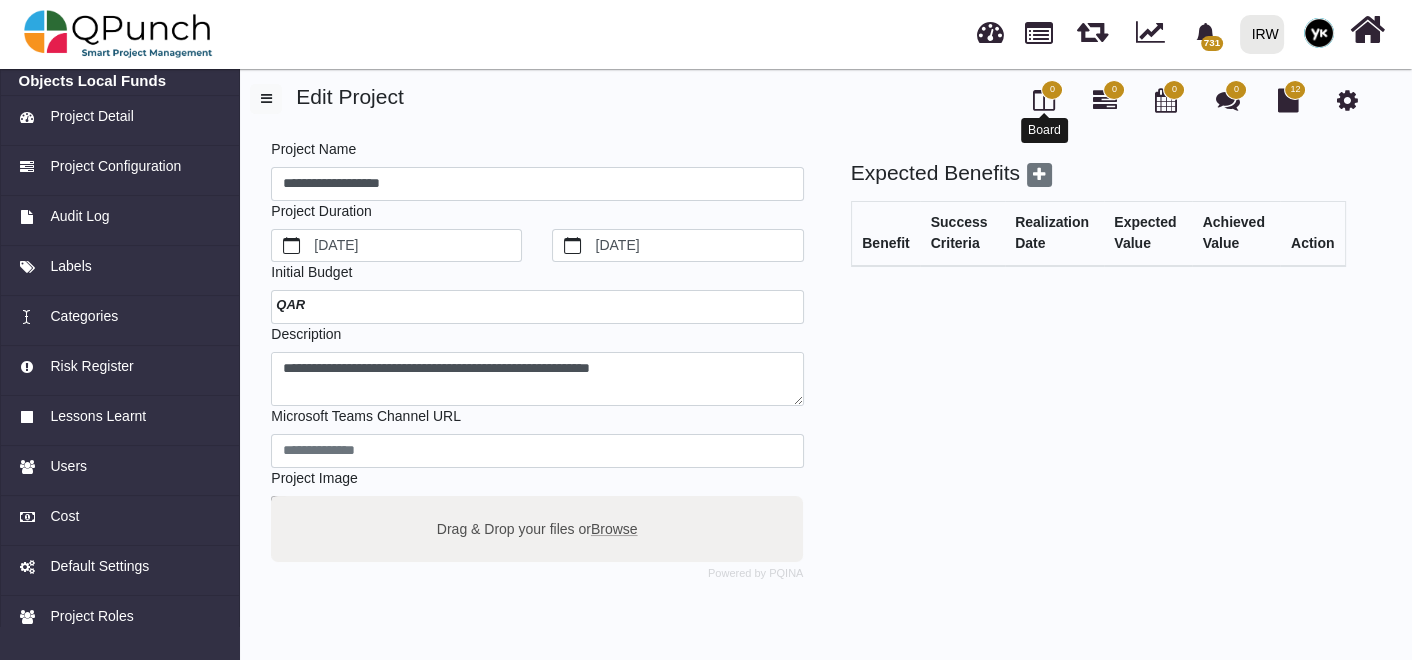 click at bounding box center (1044, 100) 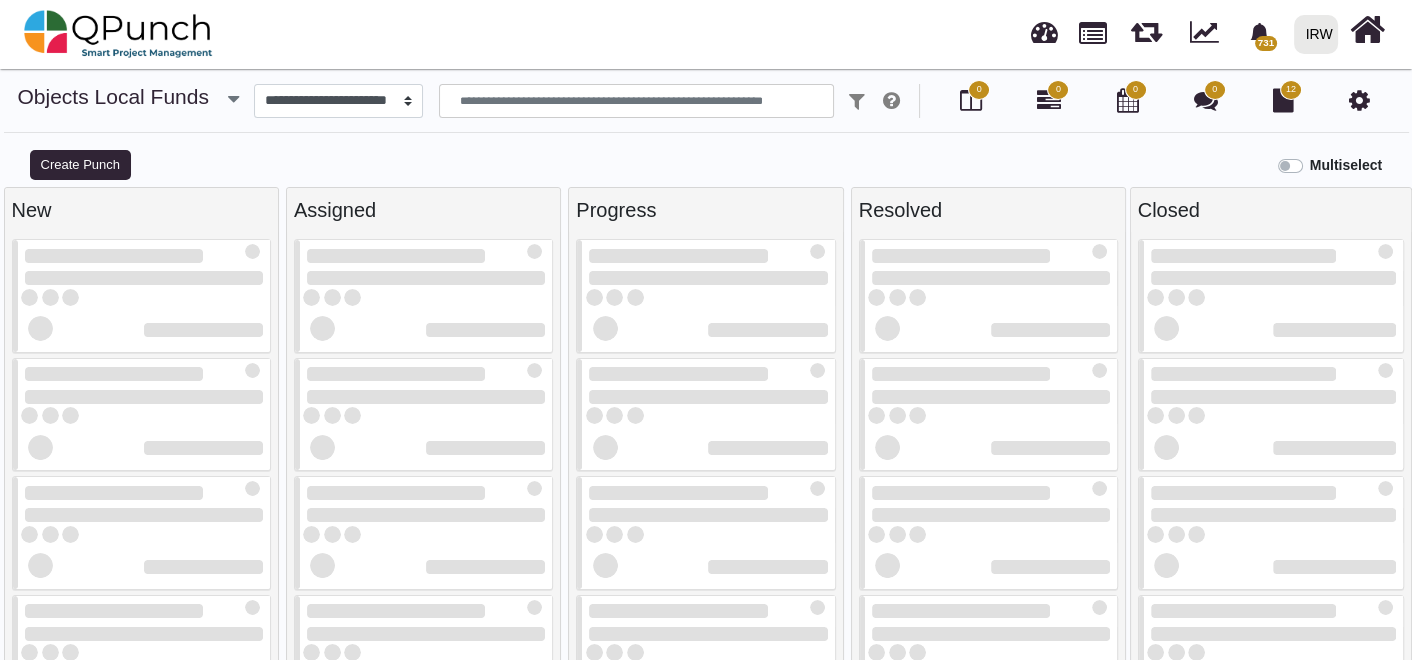 click at bounding box center (1049, 100) 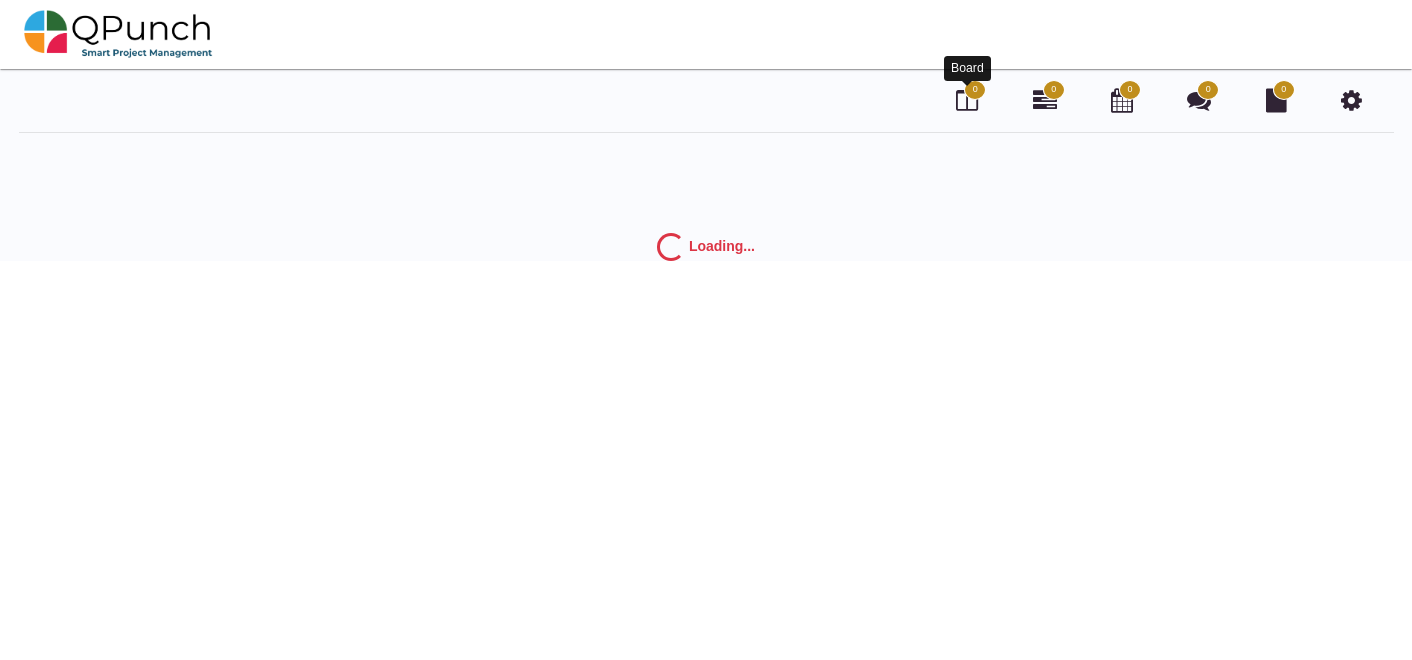 click at bounding box center [967, 100] 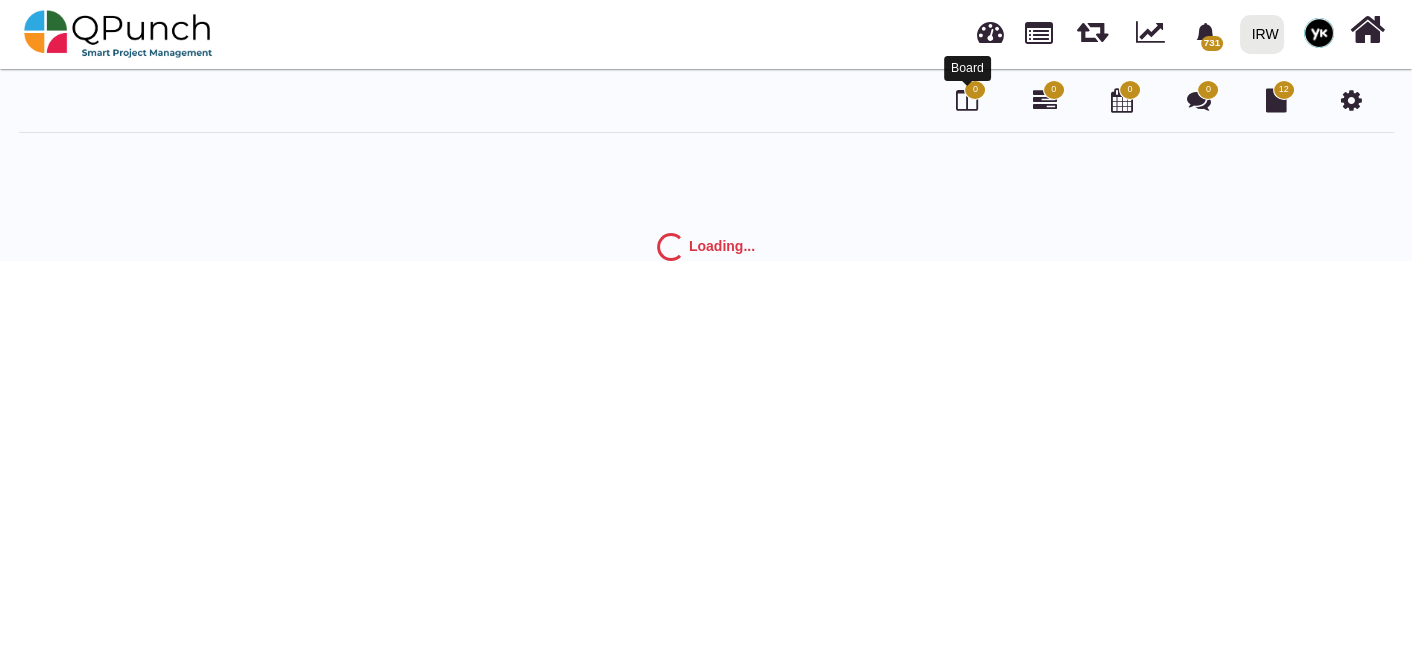 click on "Loading..." at bounding box center [706, 247] 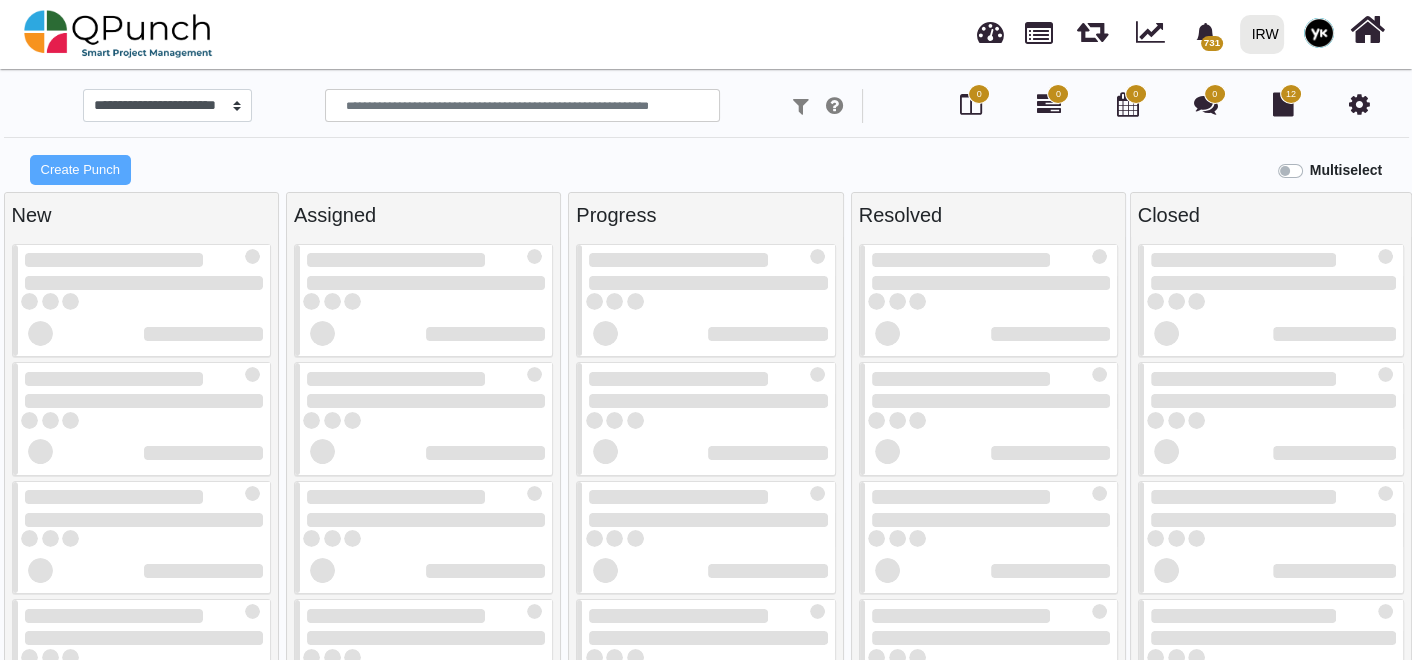 select 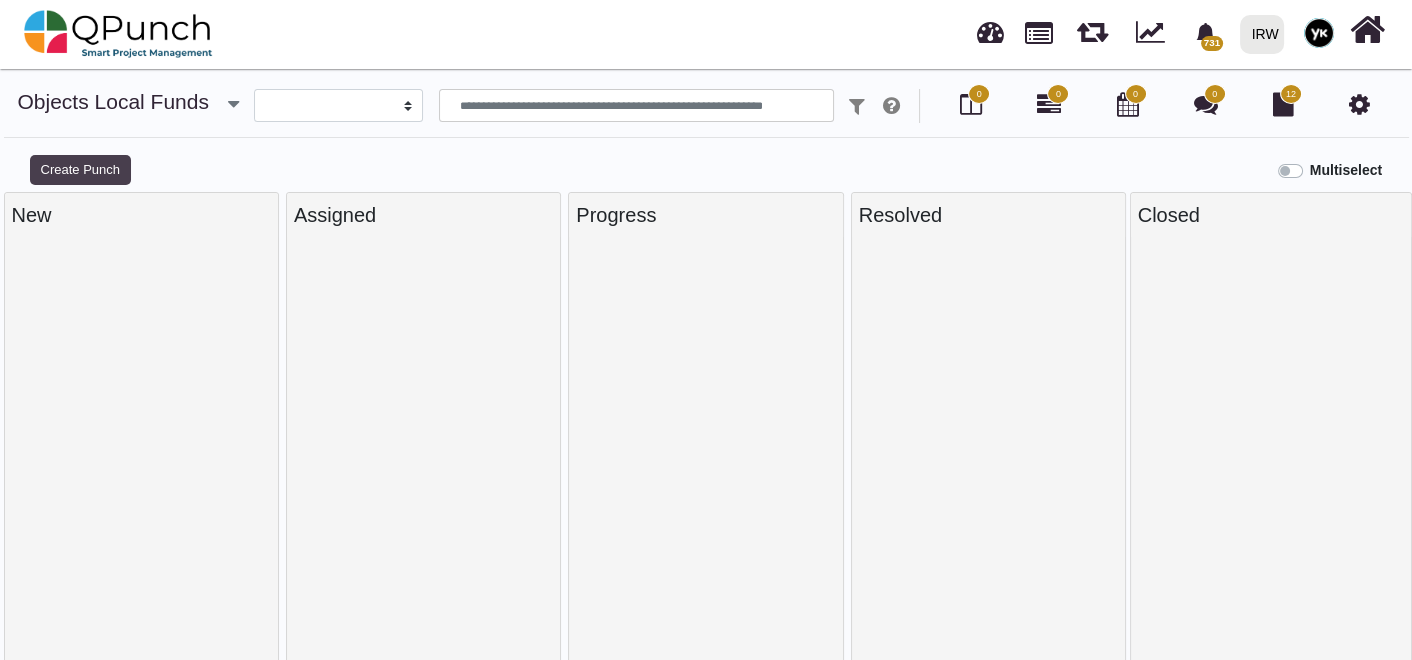 click on "Create Punch" at bounding box center (80, 170) 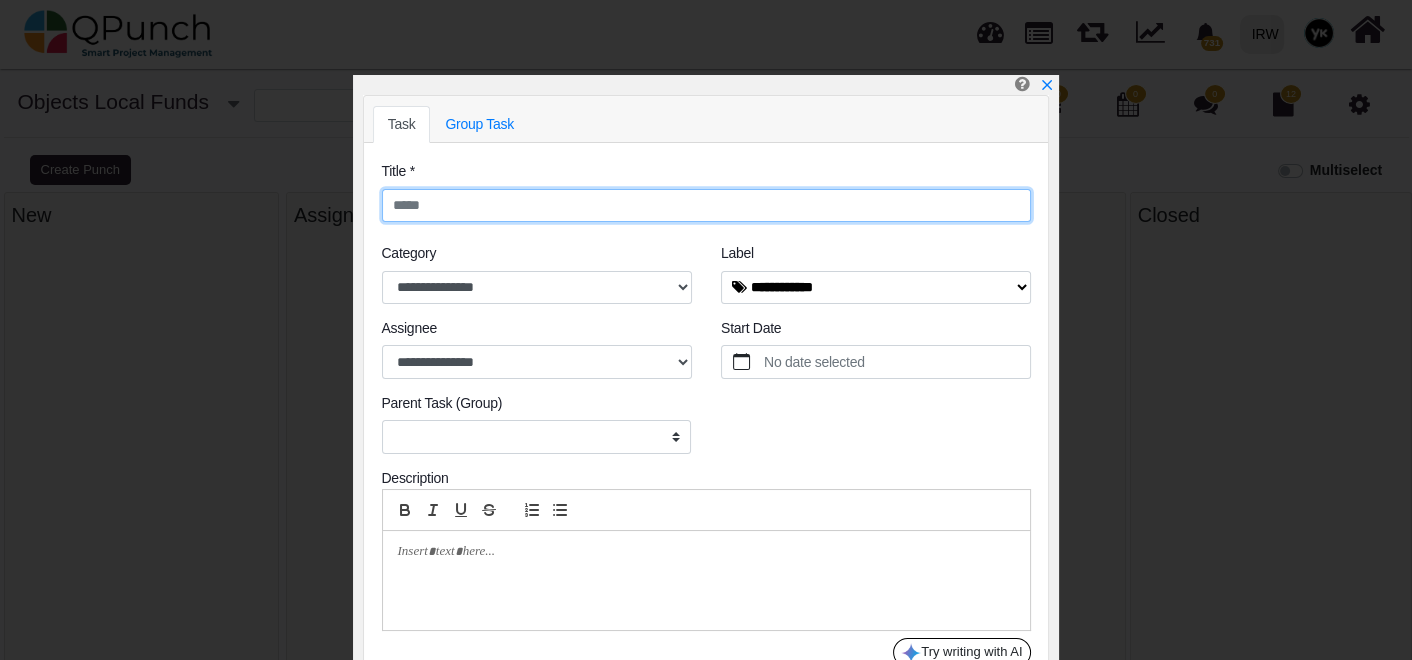 click at bounding box center (706, 206) 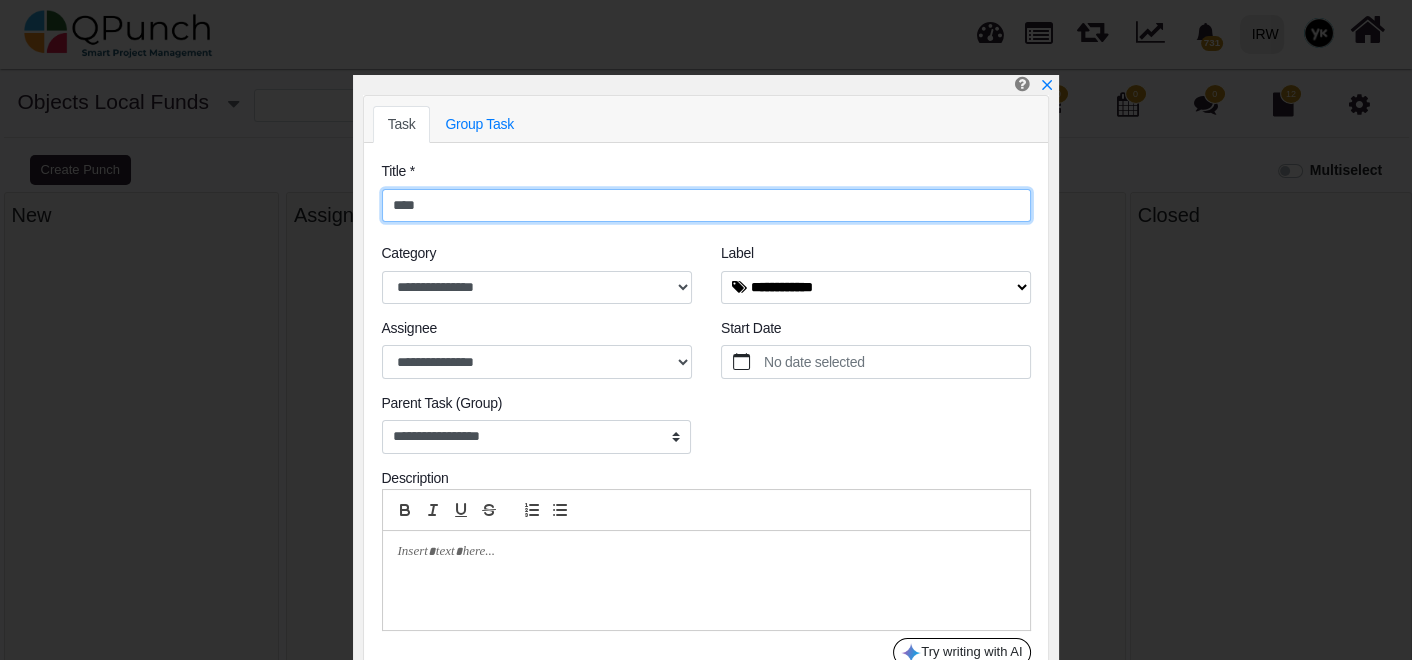 type on "****" 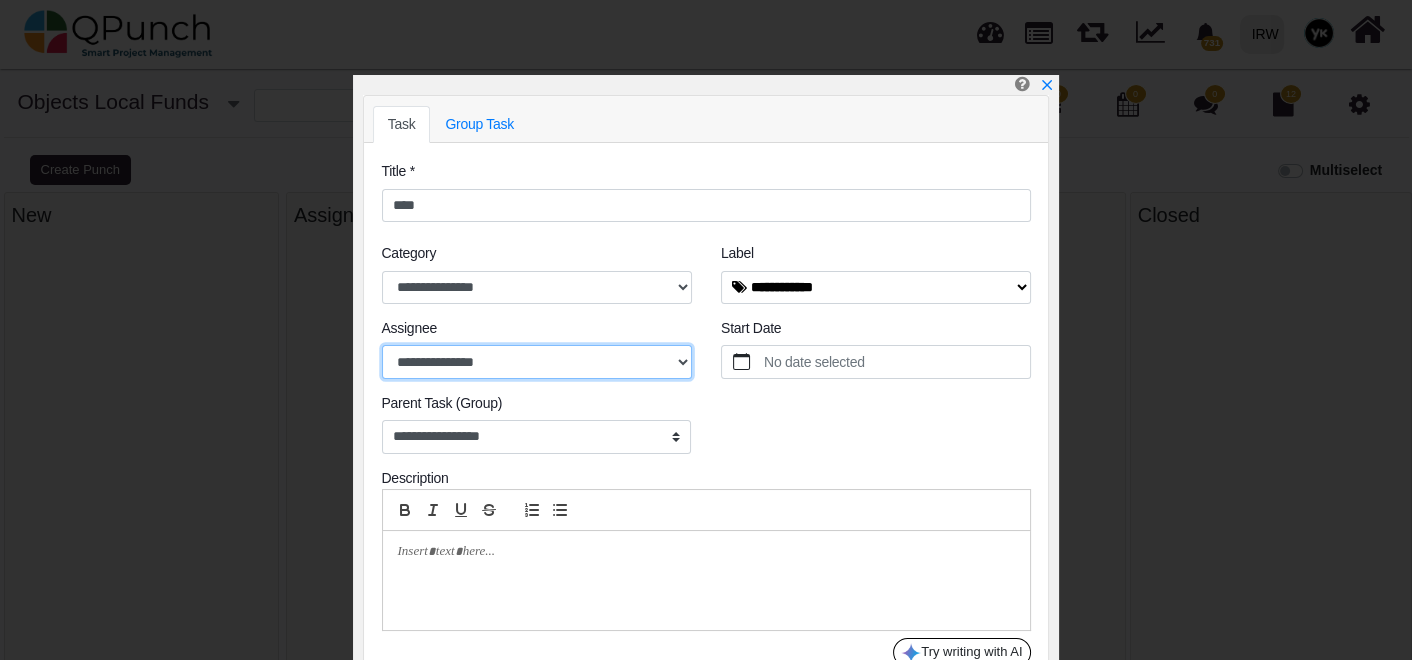 click on "**********" at bounding box center [537, 361] 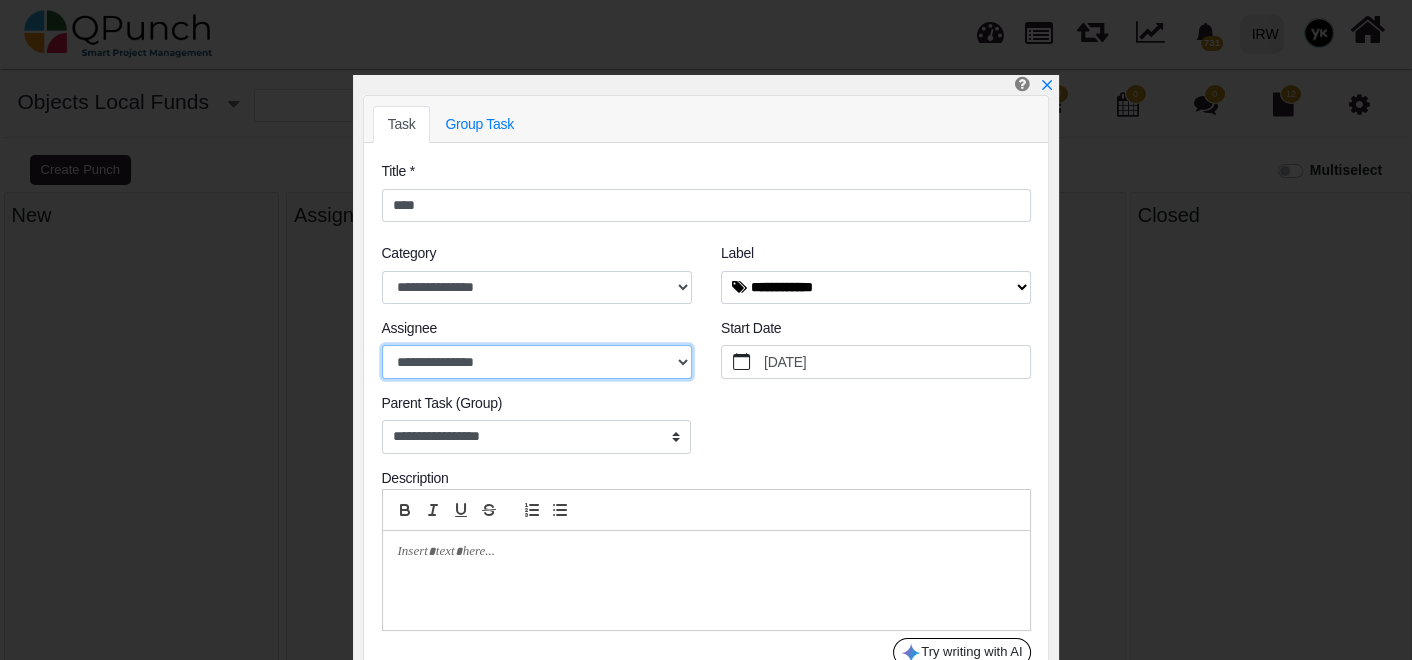select on "****" 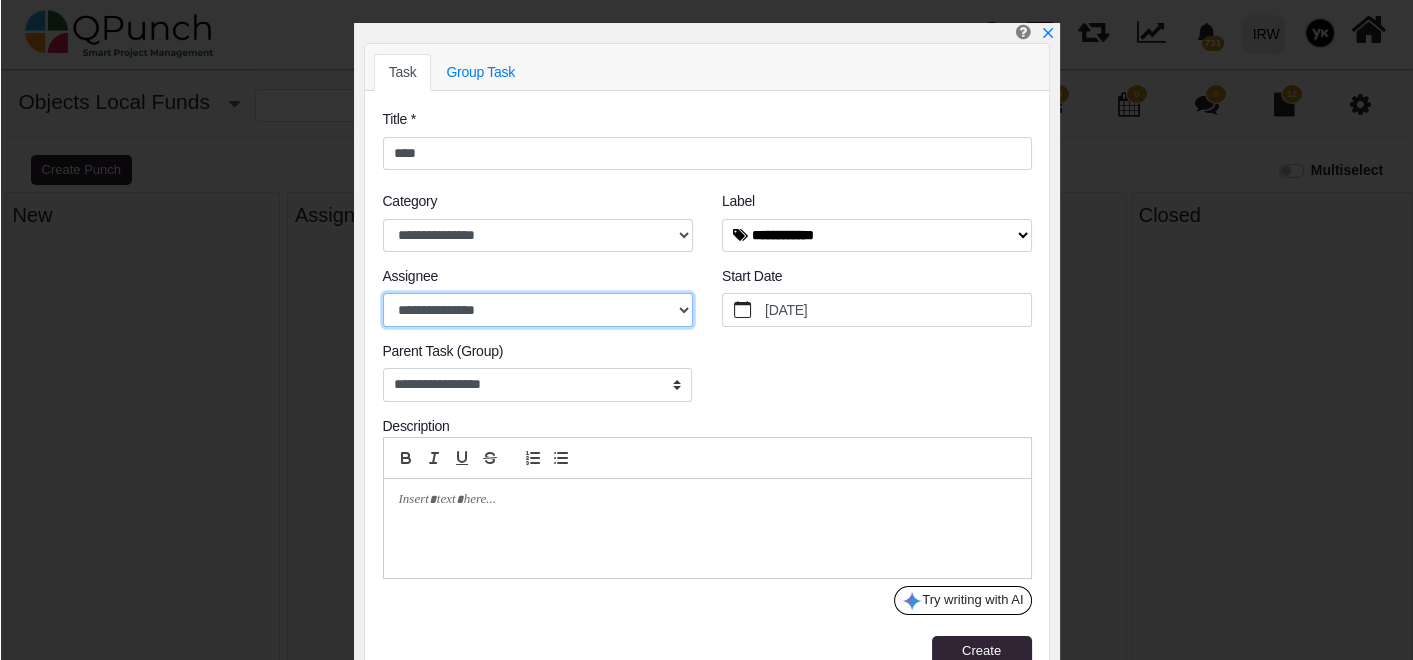 scroll, scrollTop: 76, scrollLeft: 0, axis: vertical 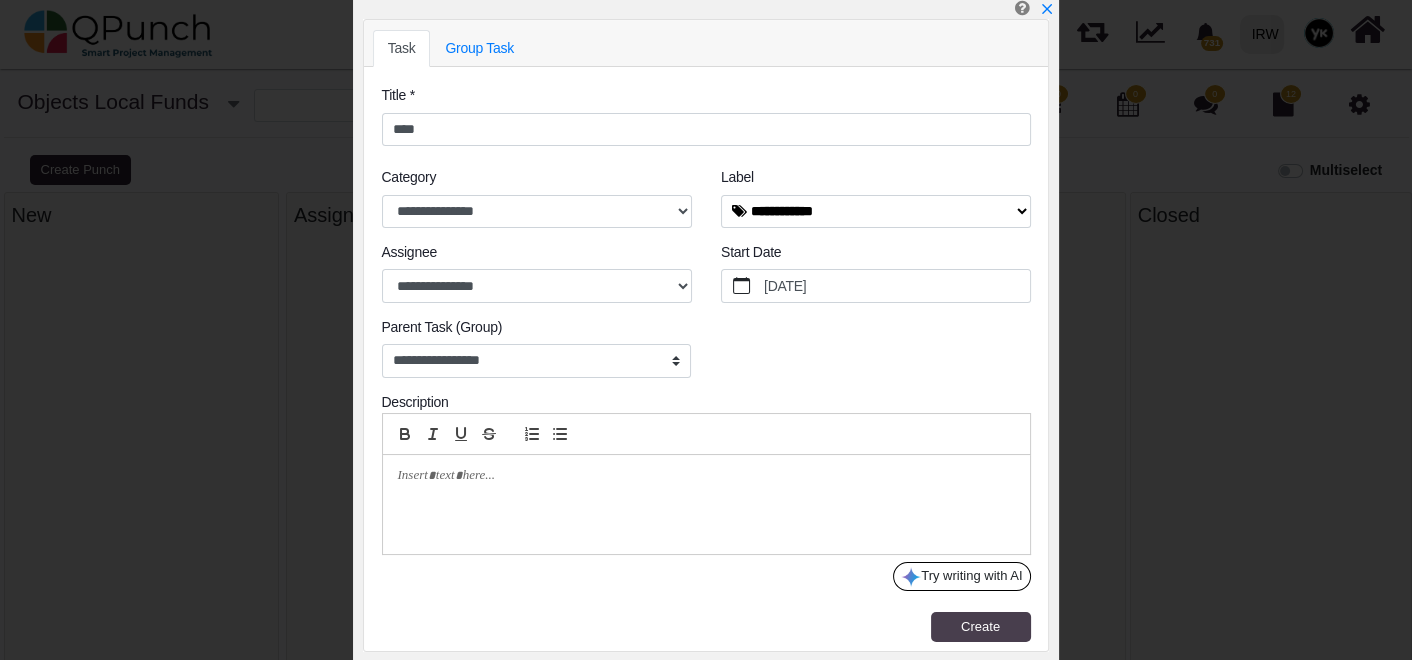 click on "Create" at bounding box center (980, 626) 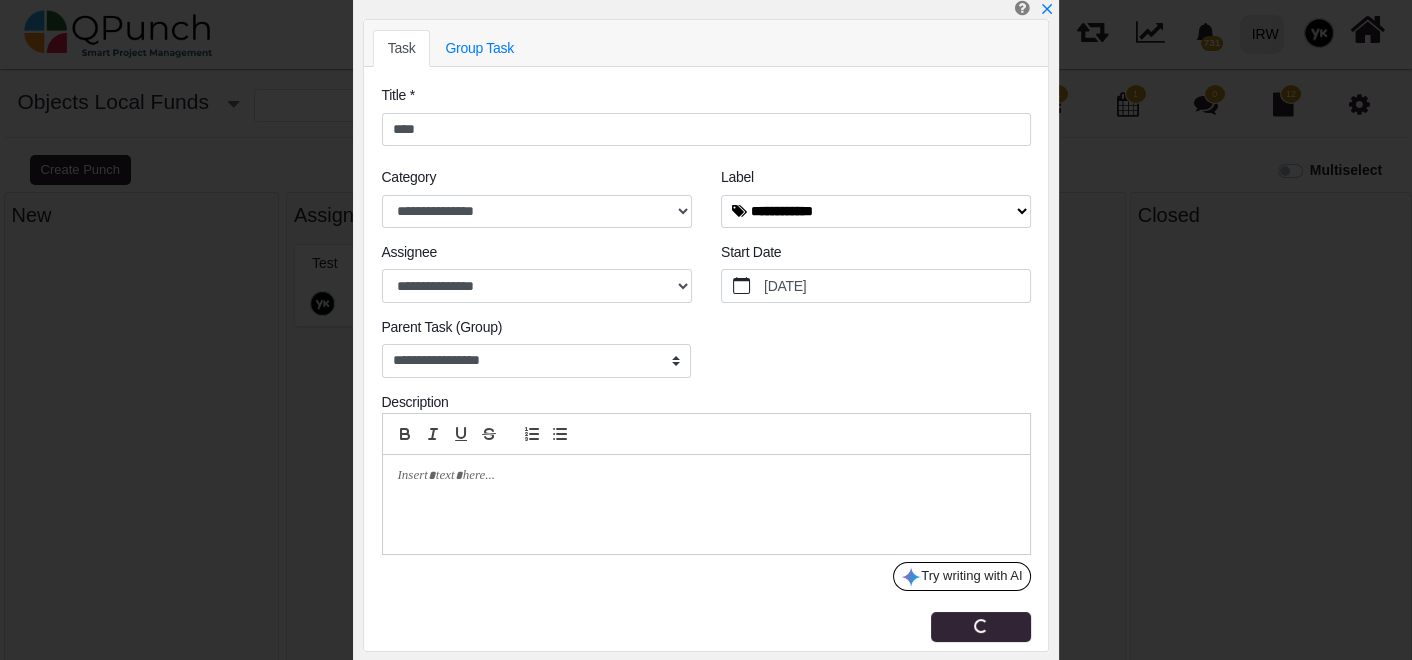 type 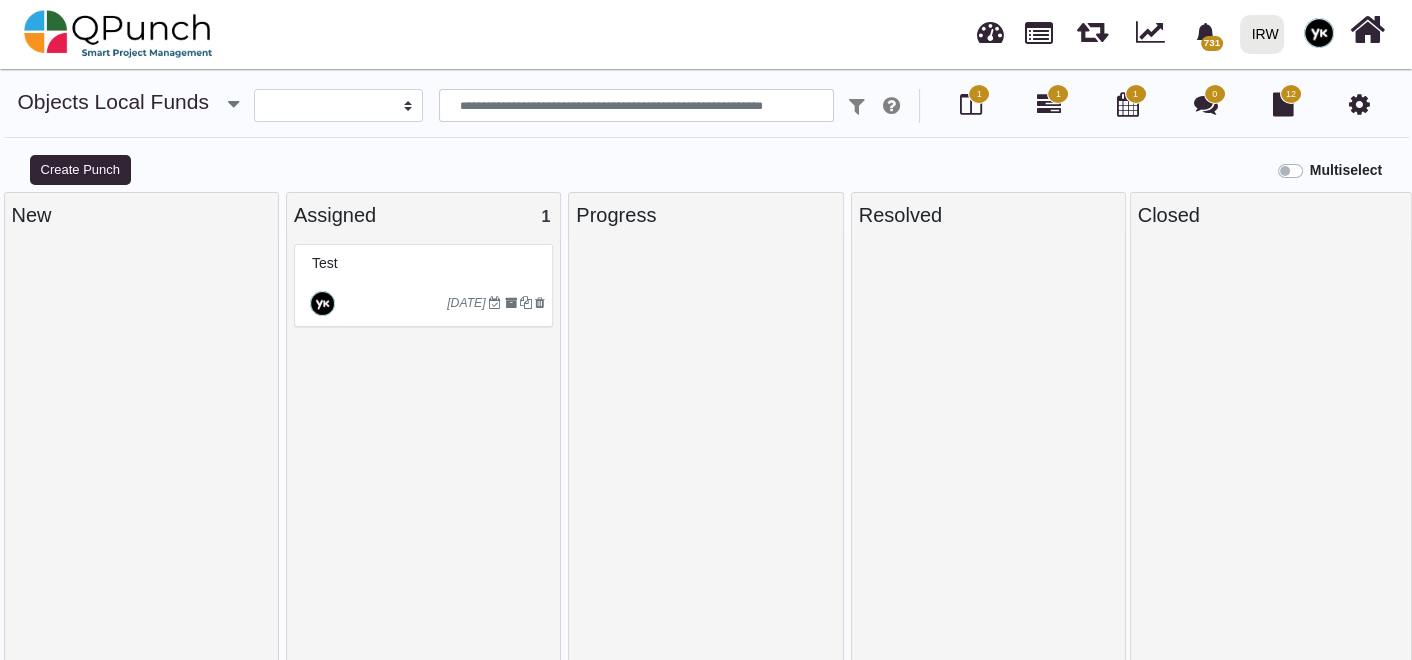 click on "[DATE]" at bounding box center [426, 303] 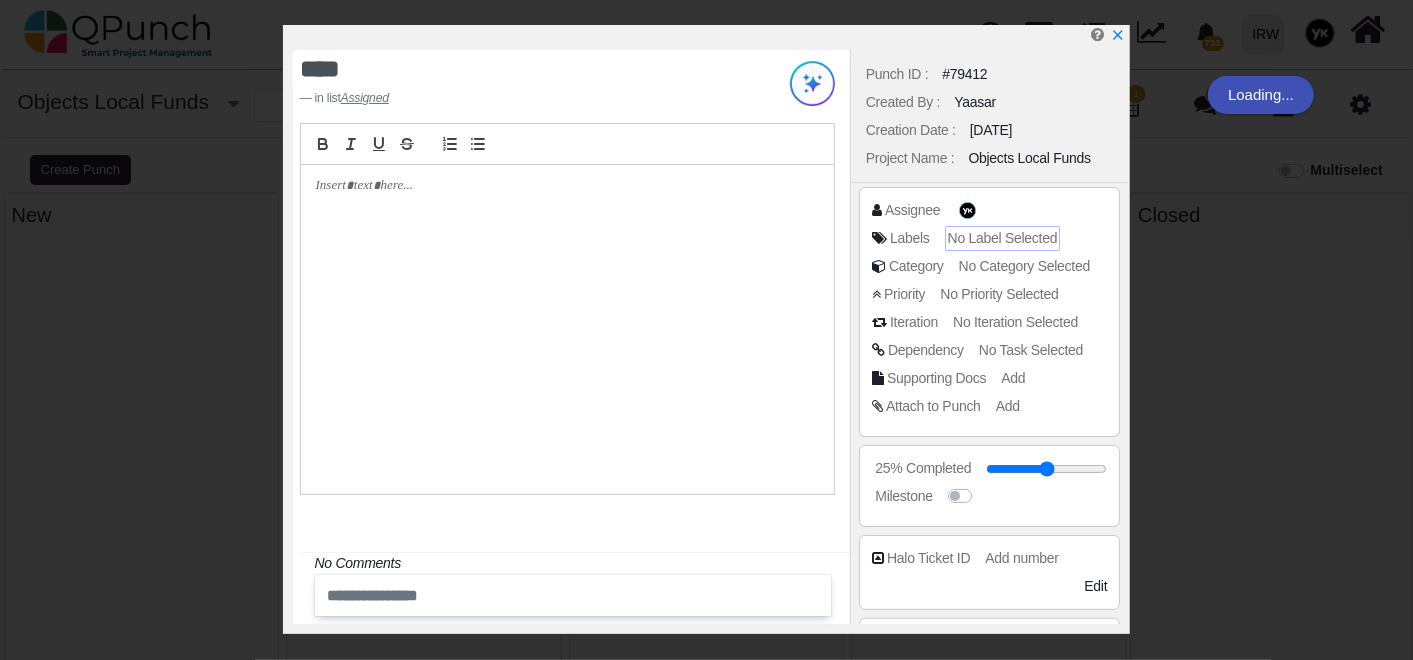 click on "No
Label
Selected" at bounding box center [1003, 238] 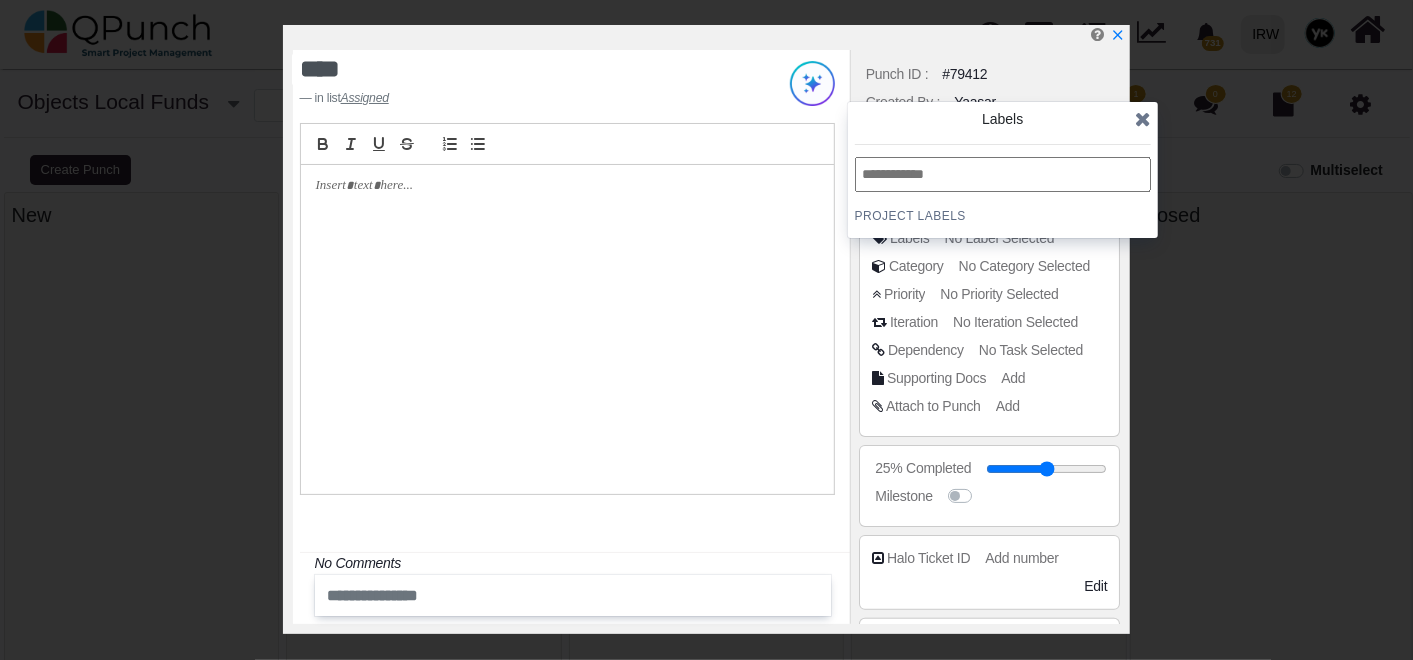 click at bounding box center [1003, 174] 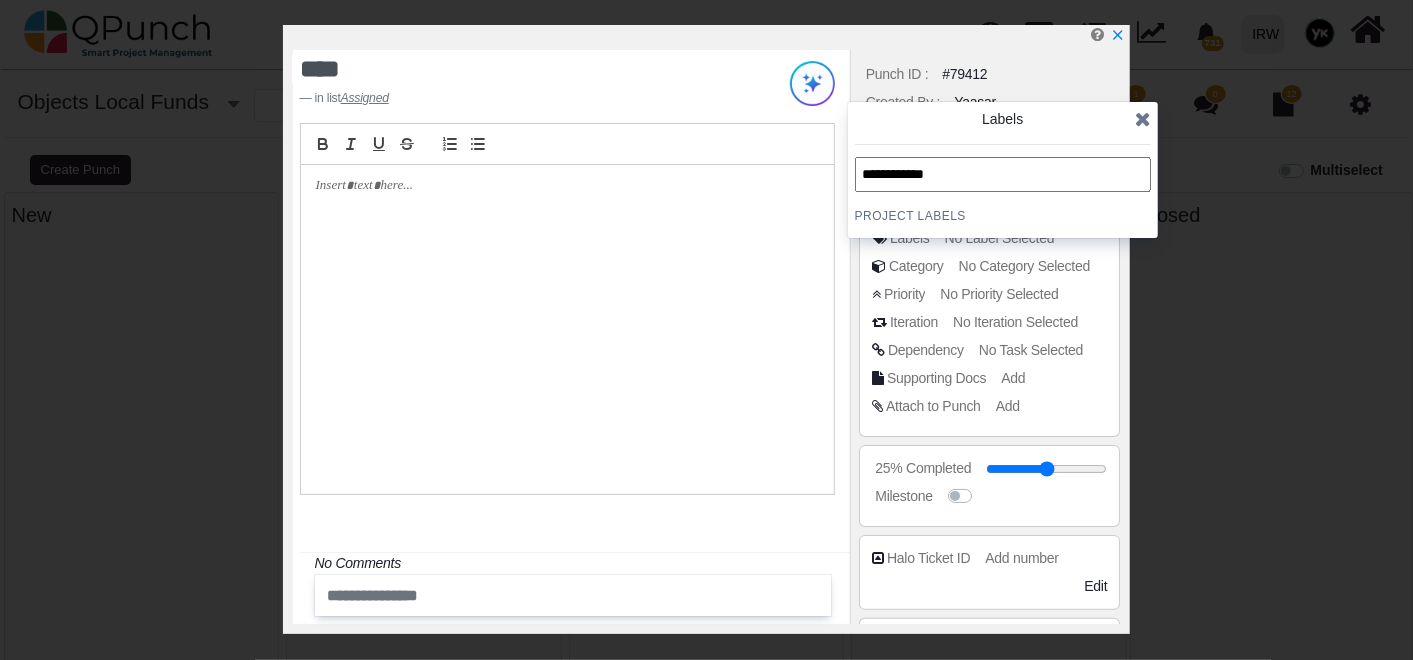 click on "**********" at bounding box center [1003, 174] 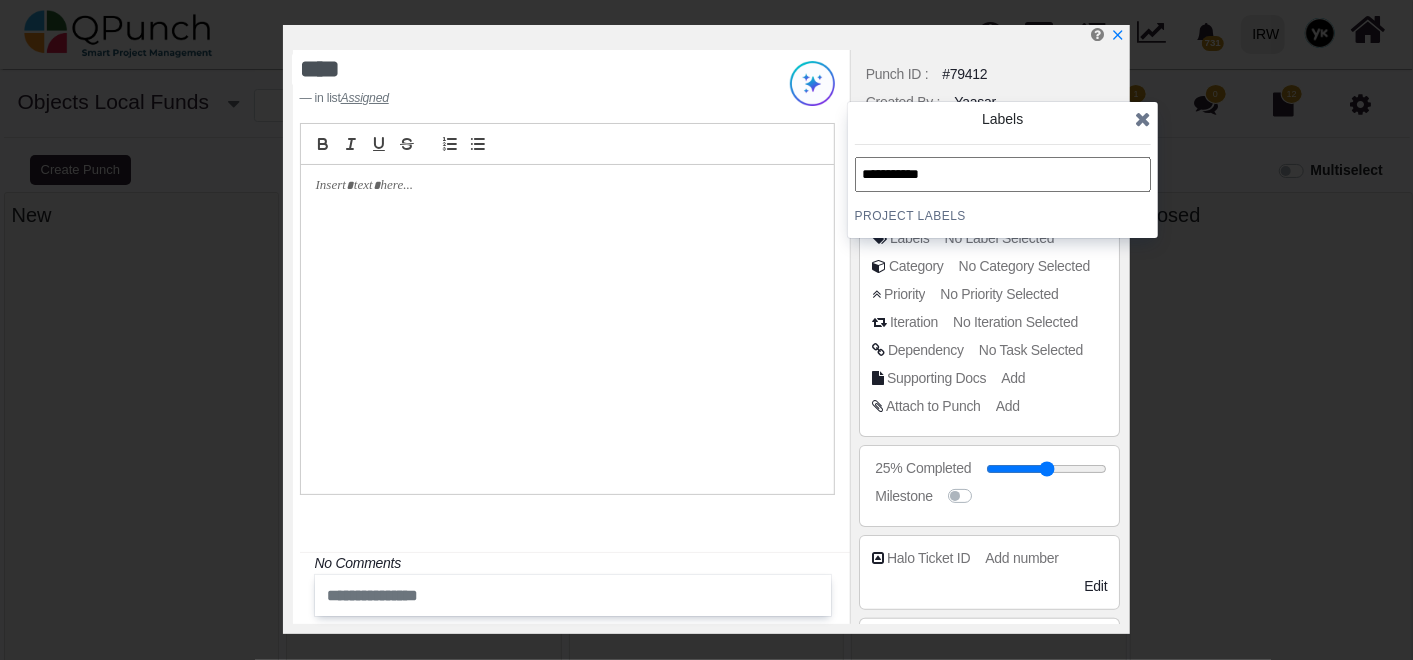 click at bounding box center [1143, 119] 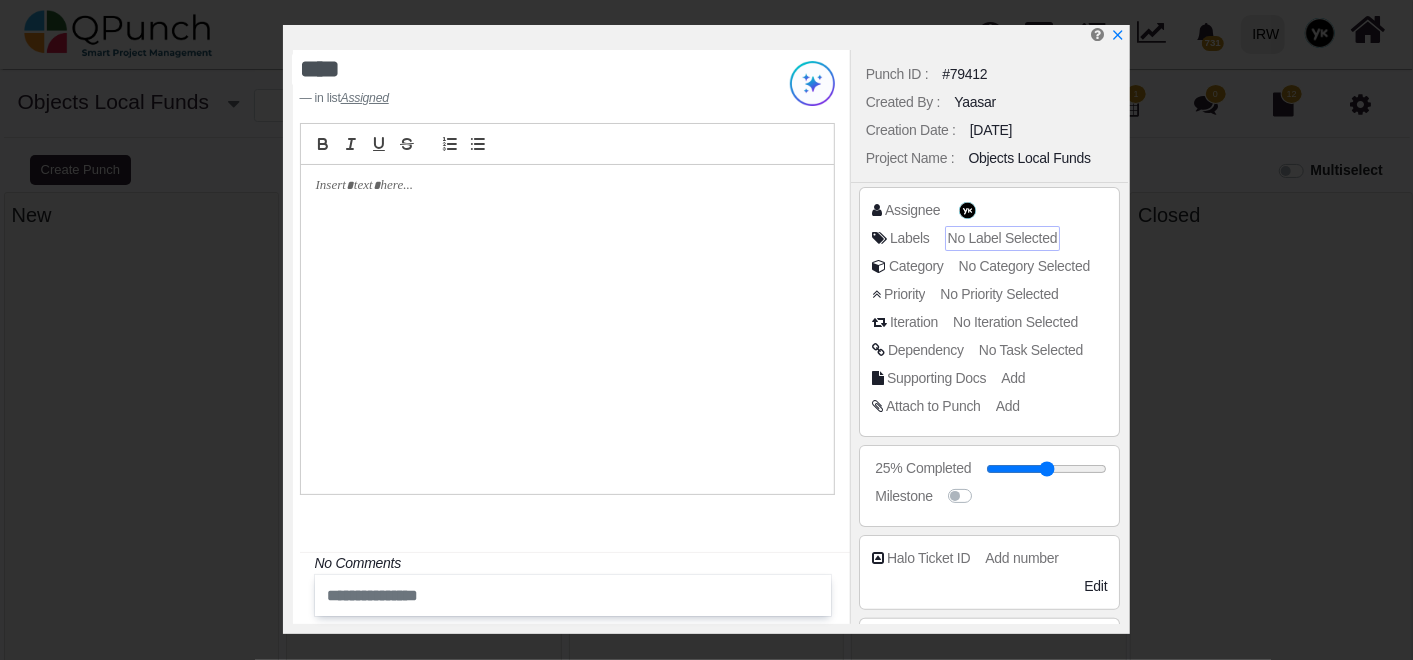 click on "No
Label
Selected" at bounding box center (1003, 238) 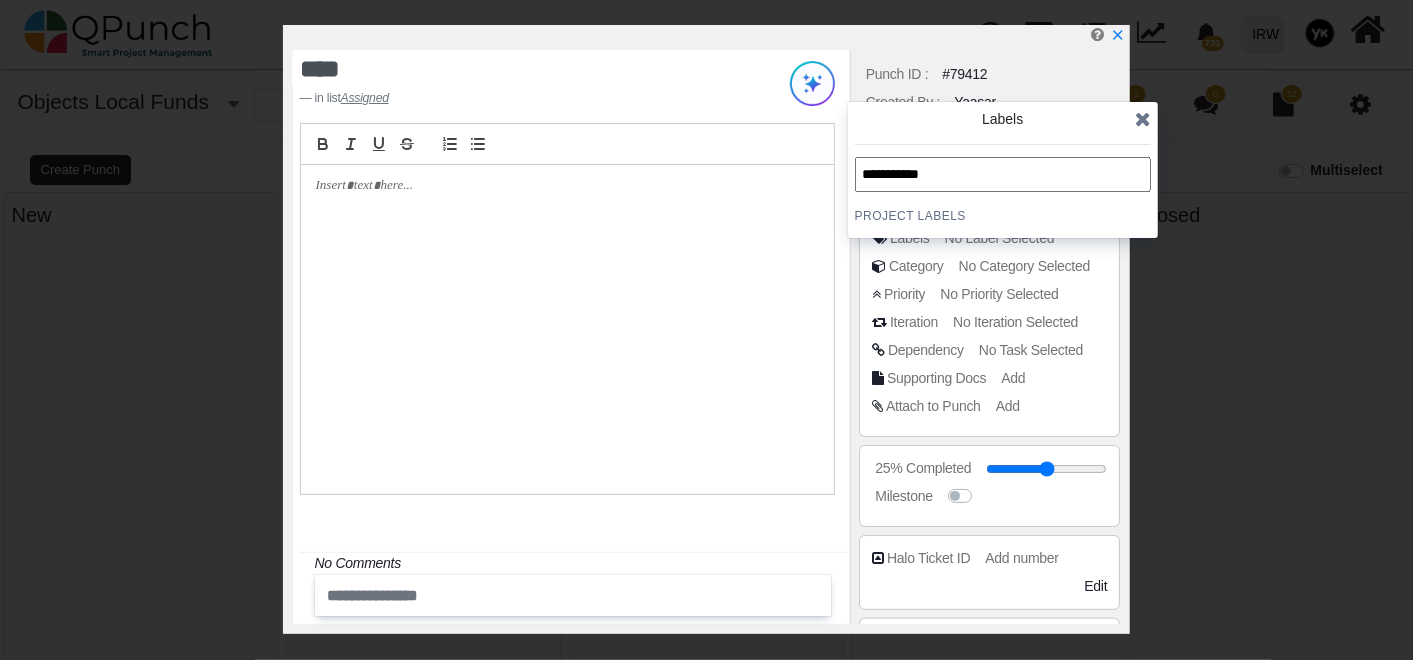 click on "**********" at bounding box center [1003, 174] 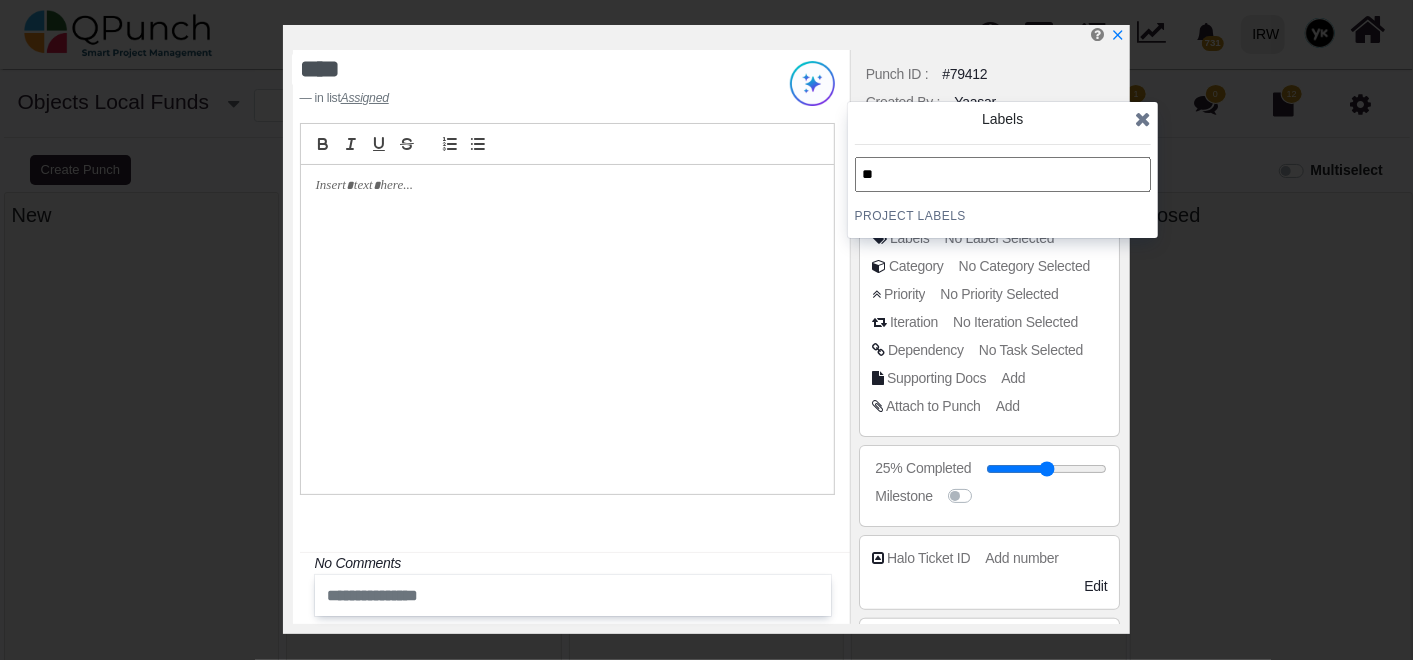 type on "*" 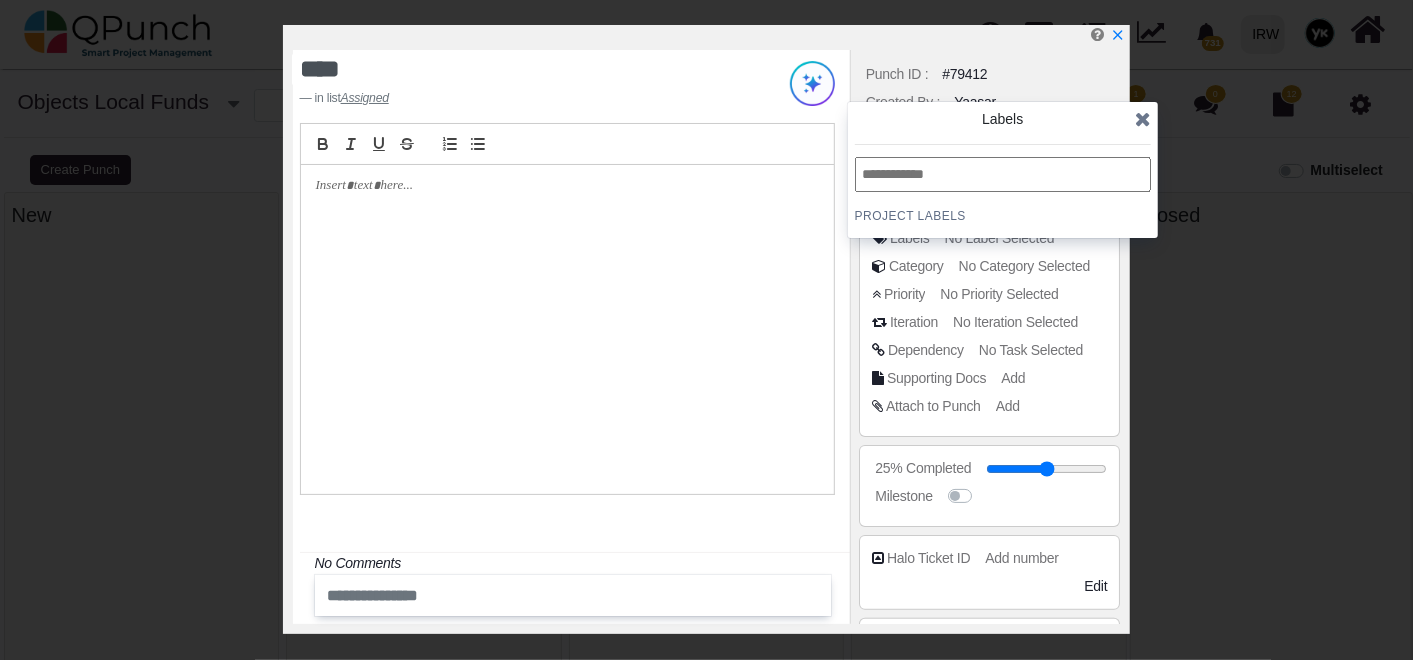 type 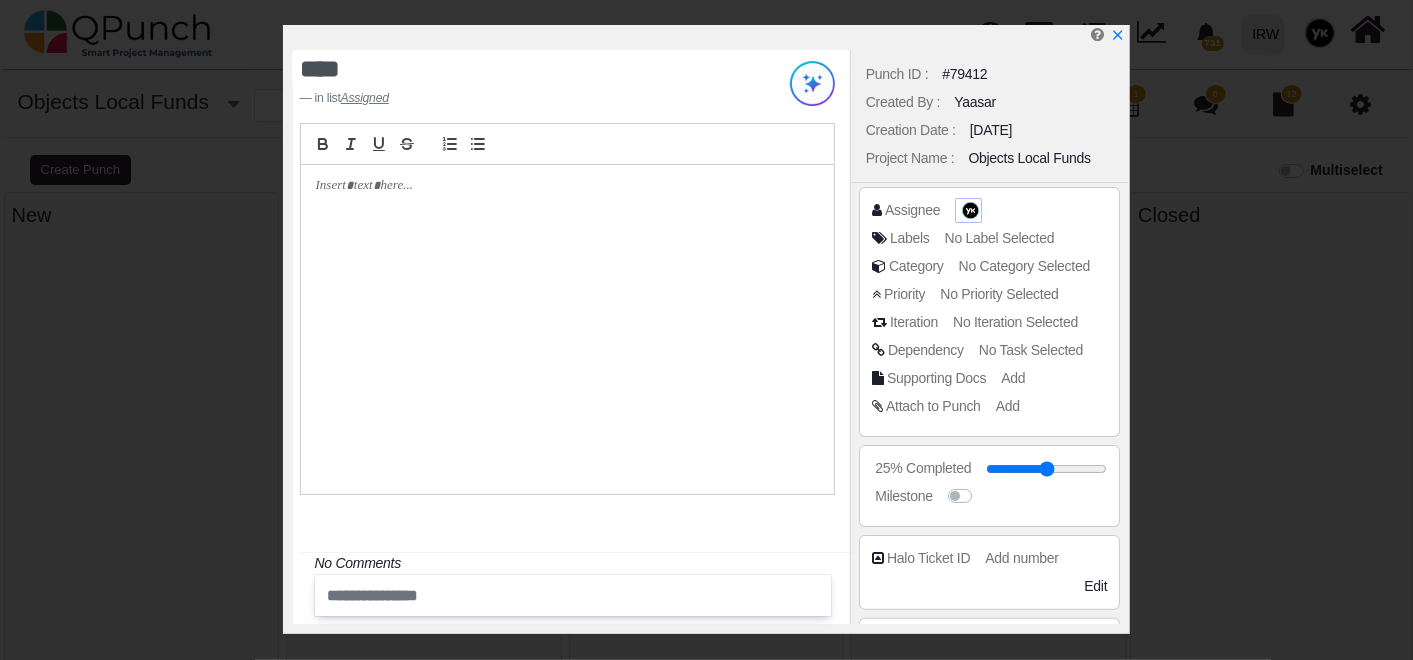 click at bounding box center (970, 210) 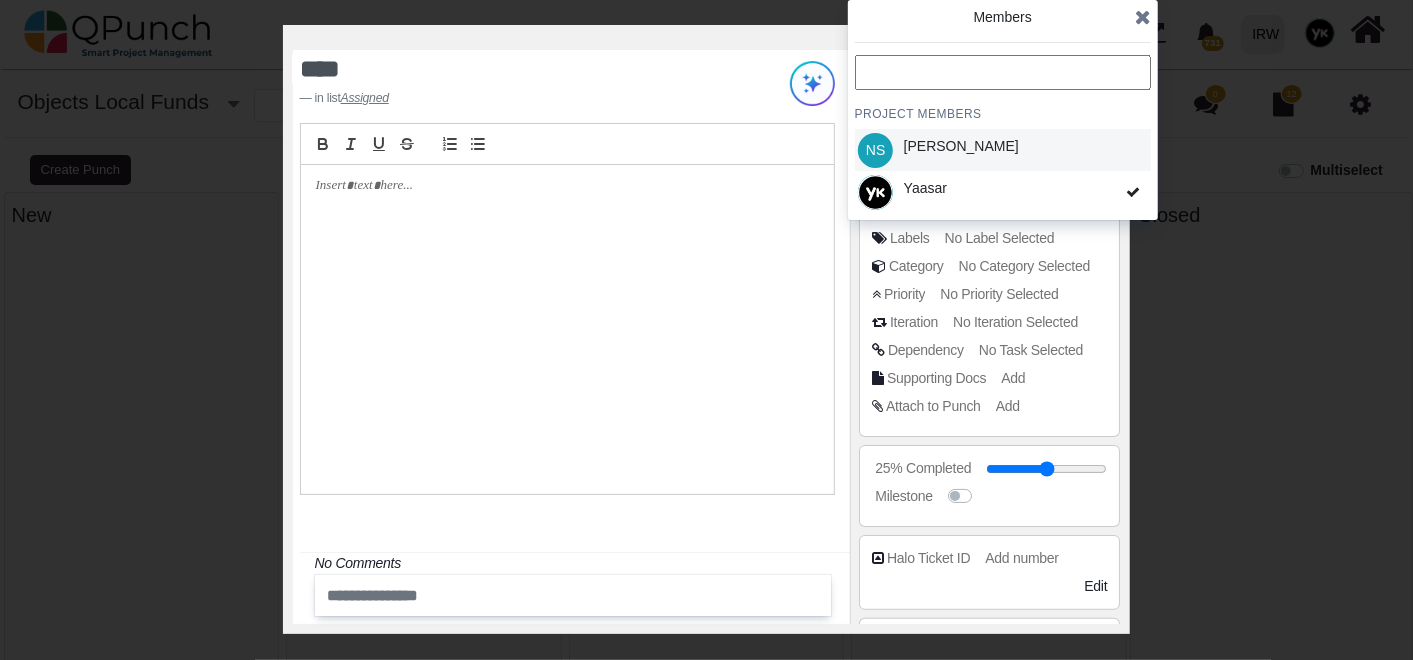 click on "[PERSON_NAME]" at bounding box center (961, 146) 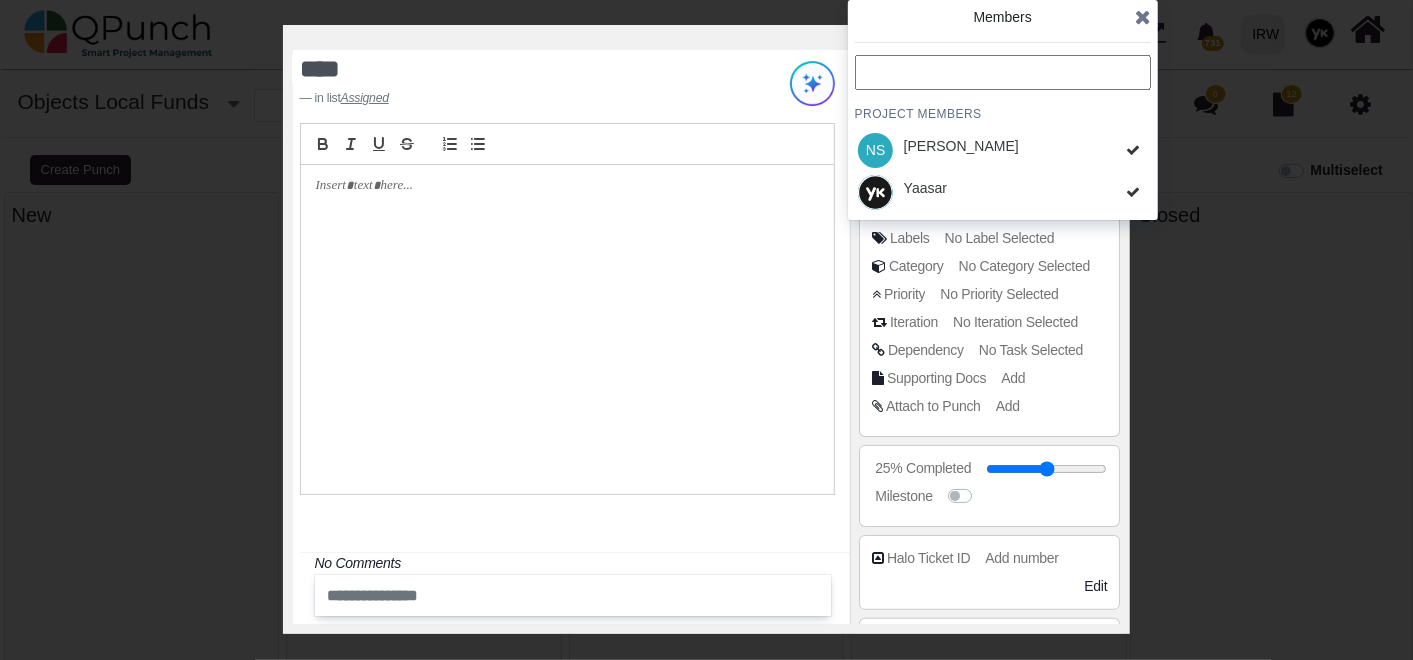 click on "Yaasar" at bounding box center (1003, 192) 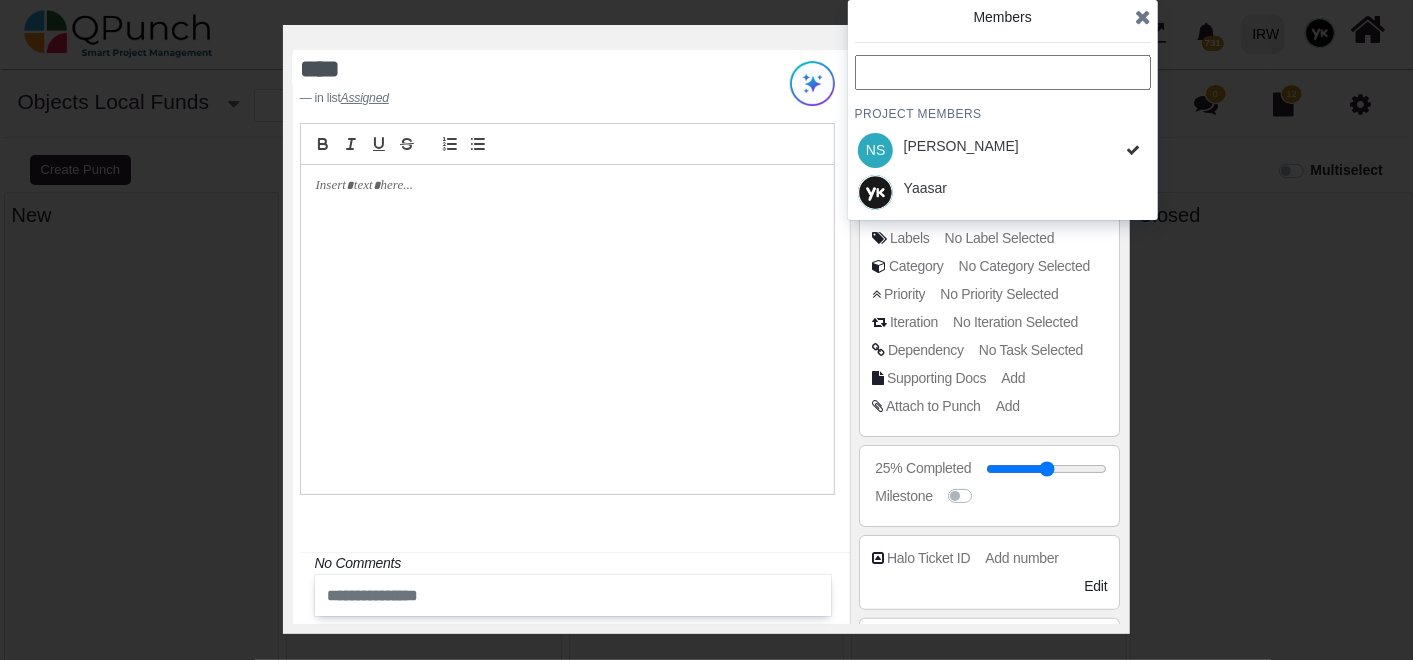 click on "PROJECT MEMBERS   NS   Nadeem Sheikh     Yaasar" at bounding box center [1003, 134] 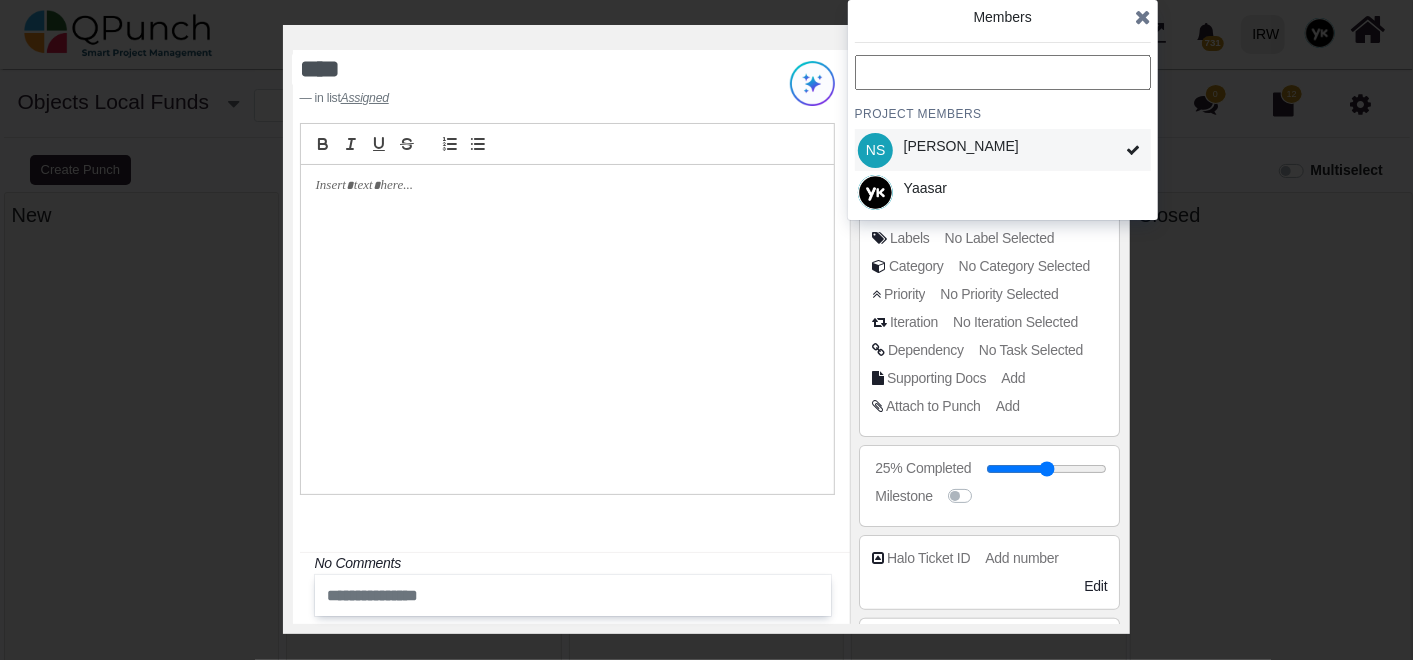 click on "NS   Nadeem Sheikh" at bounding box center (1003, 150) 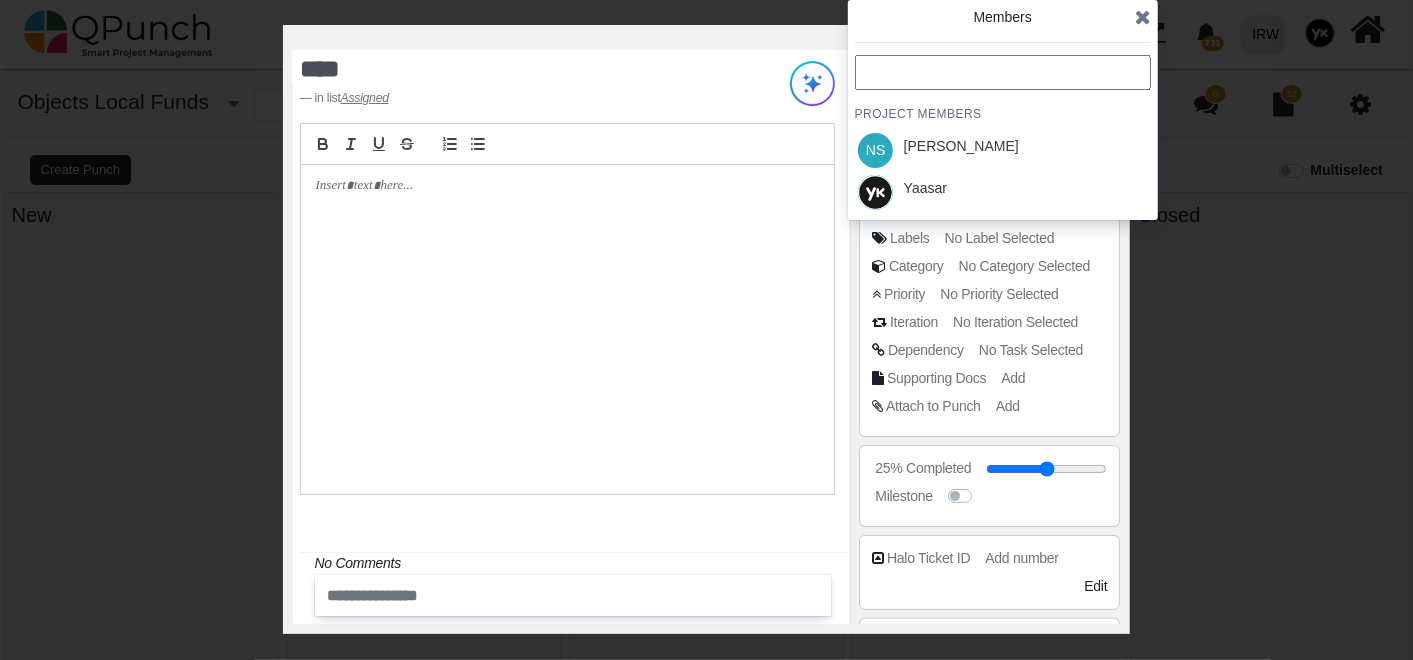 click on "PROJECT MEMBERS   NS   Nadeem Sheikh     Yaasar" at bounding box center [1003, 134] 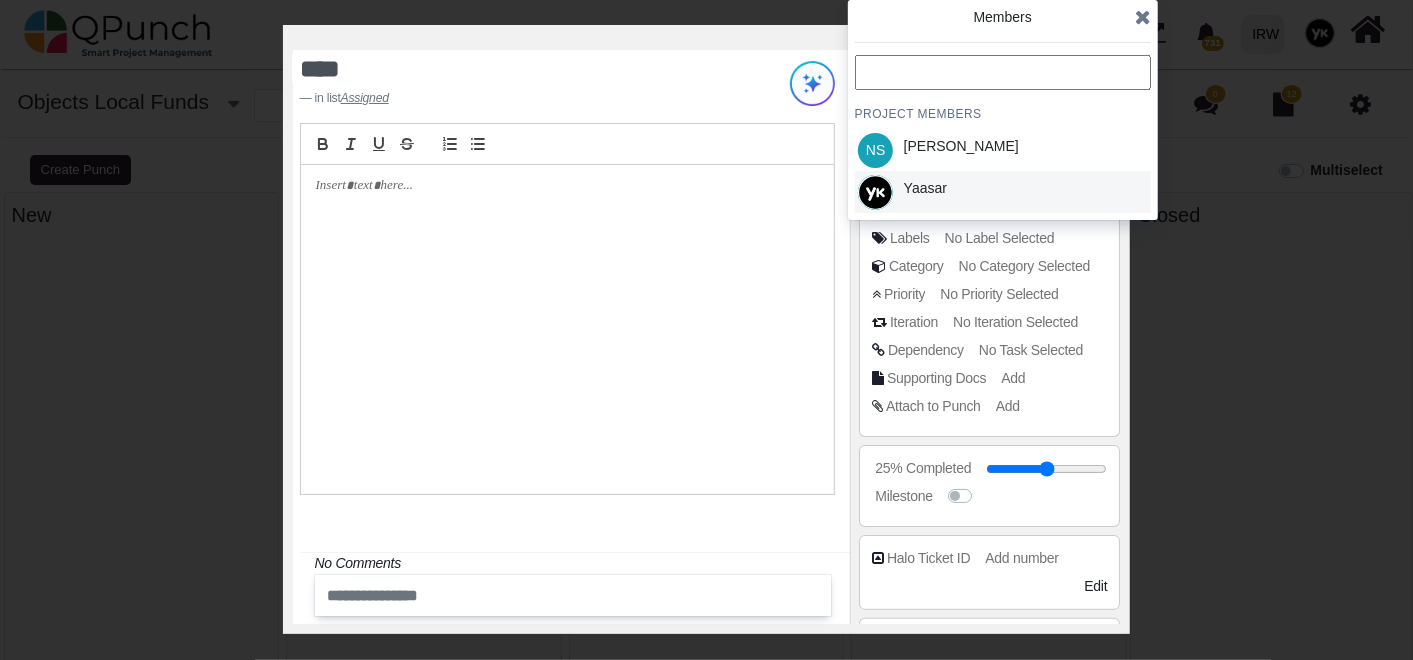 click on "Yaasar" at bounding box center [1003, 192] 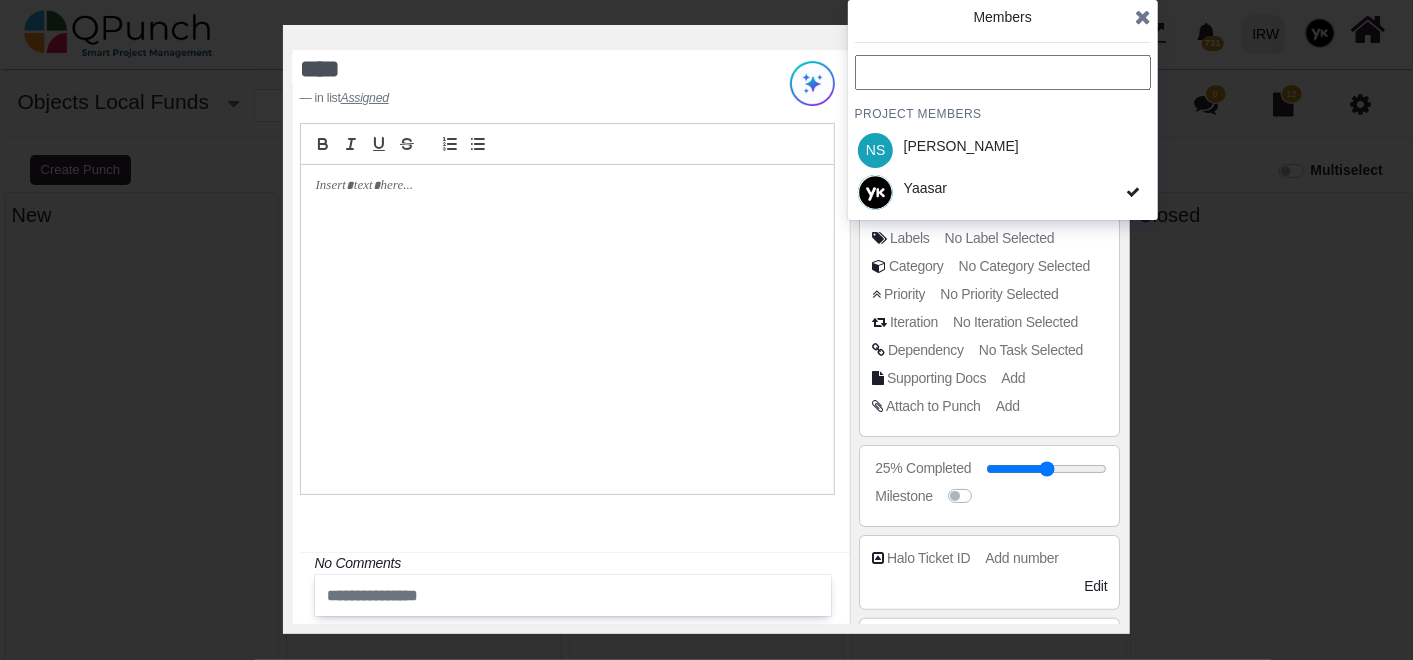 click at bounding box center (1143, 17) 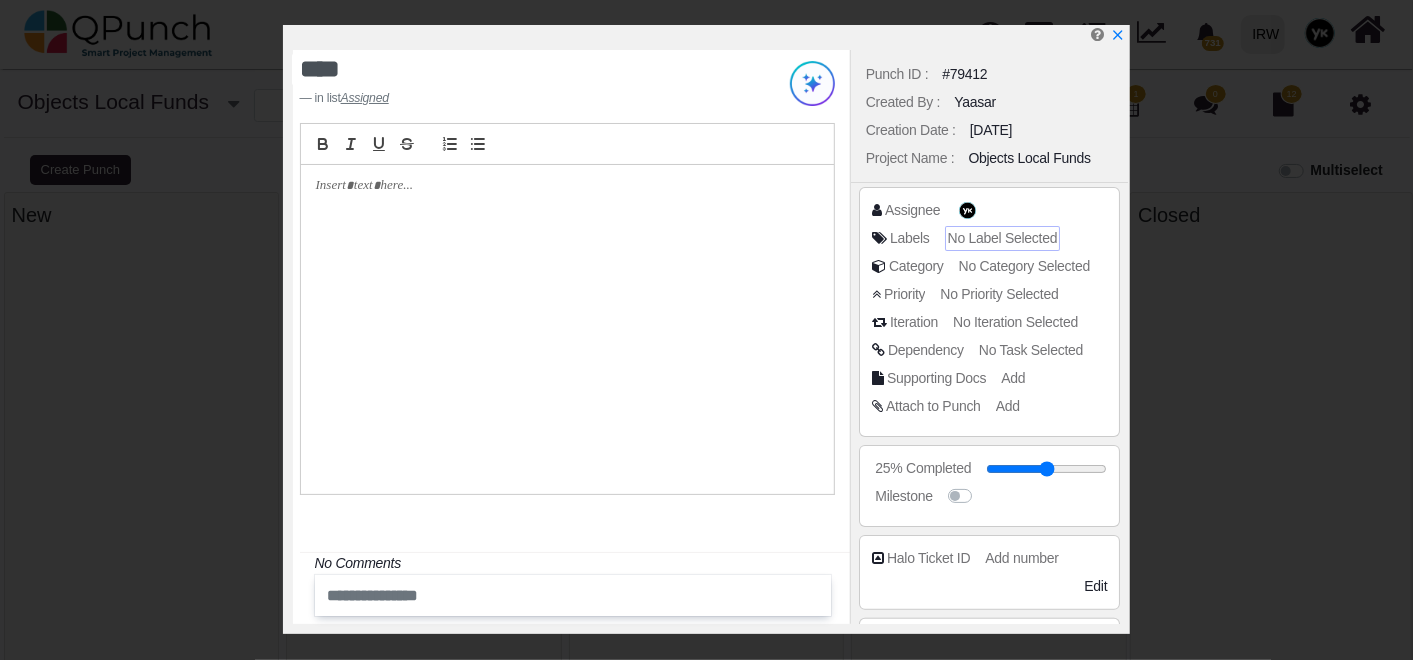 click on "No
Label
Selected" at bounding box center [1003, 238] 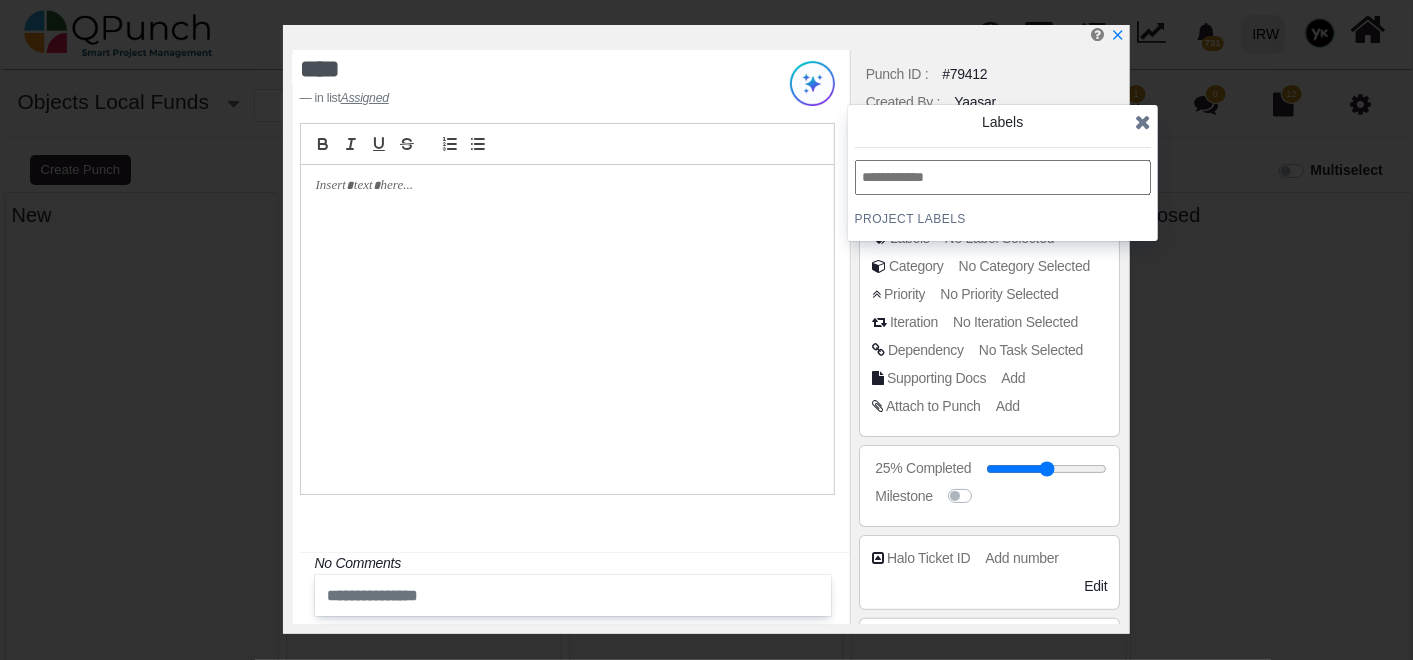 click at bounding box center (1003, 177) 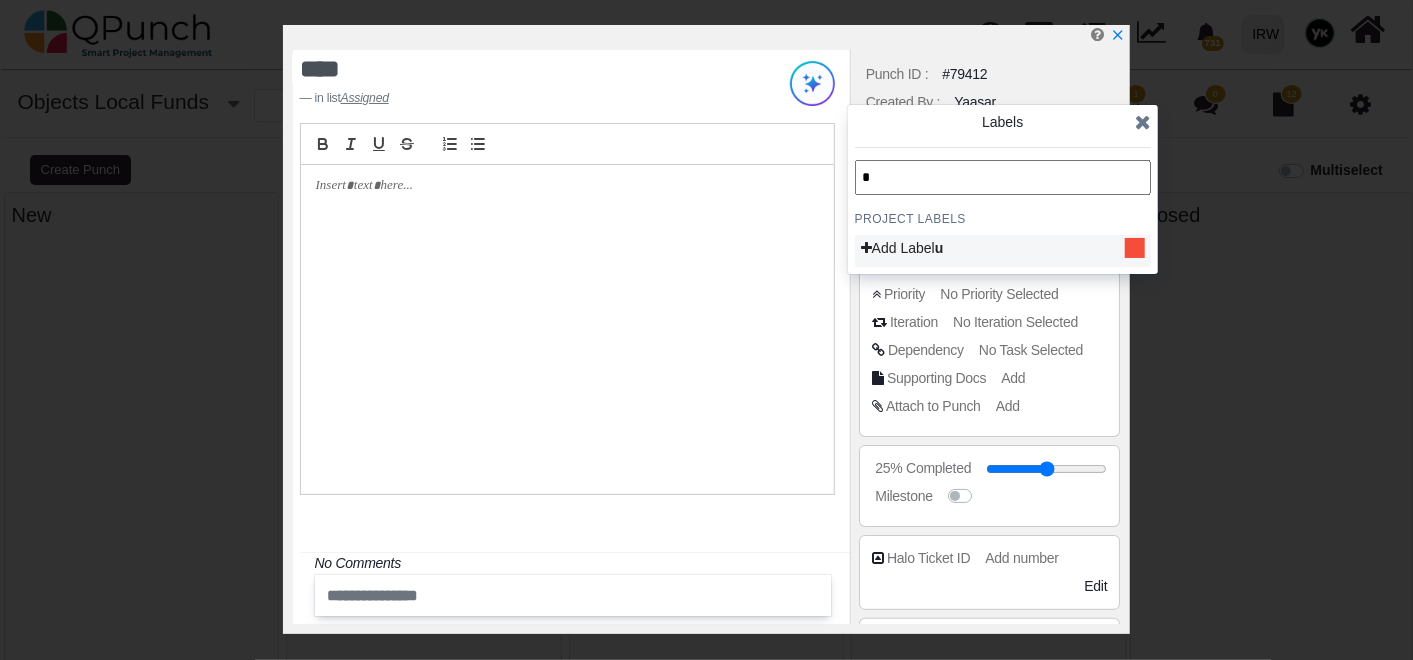 click on "*" at bounding box center (1003, 177) 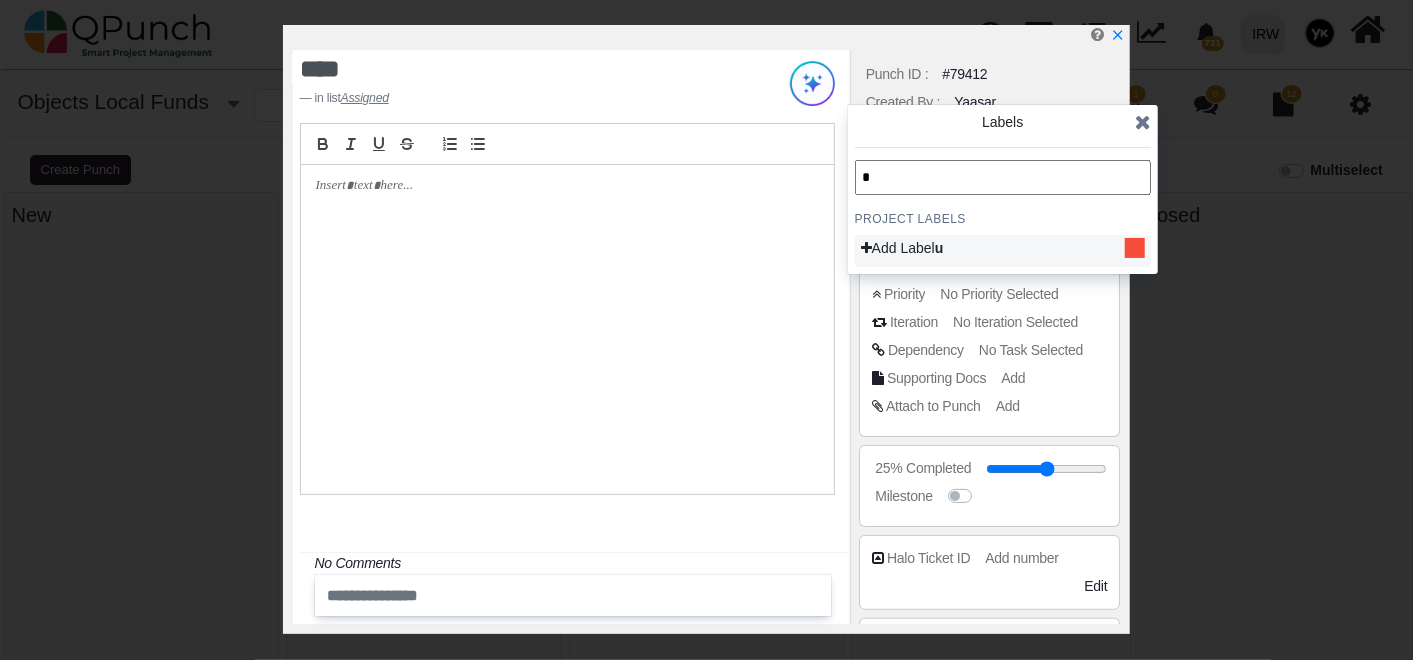 click on "*" at bounding box center (1003, 177) 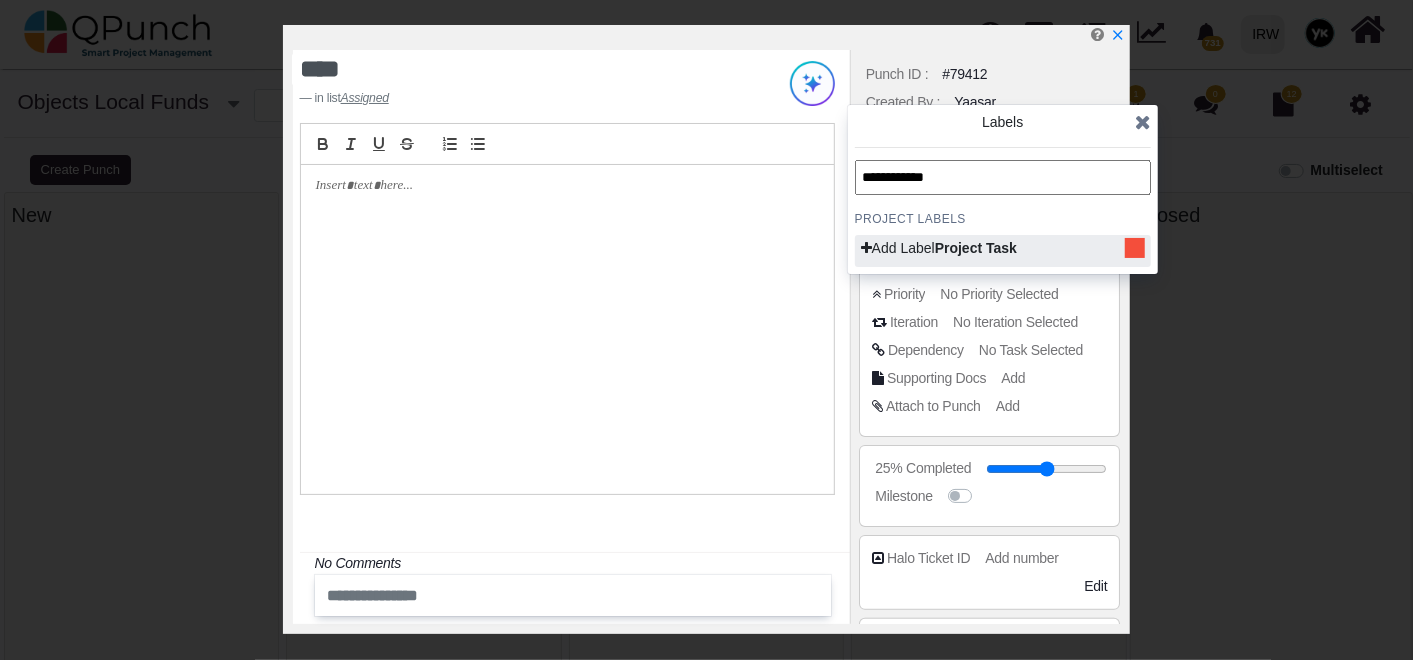 type on "**********" 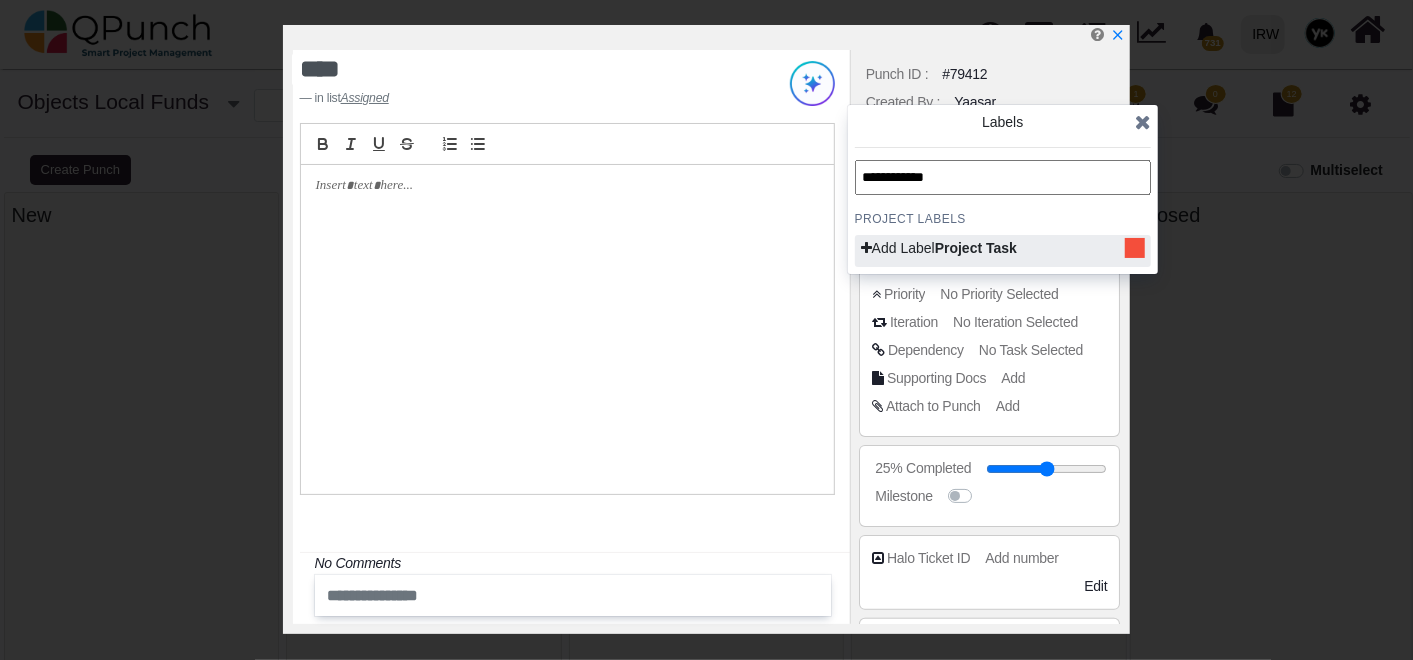 click at bounding box center (866, 248) 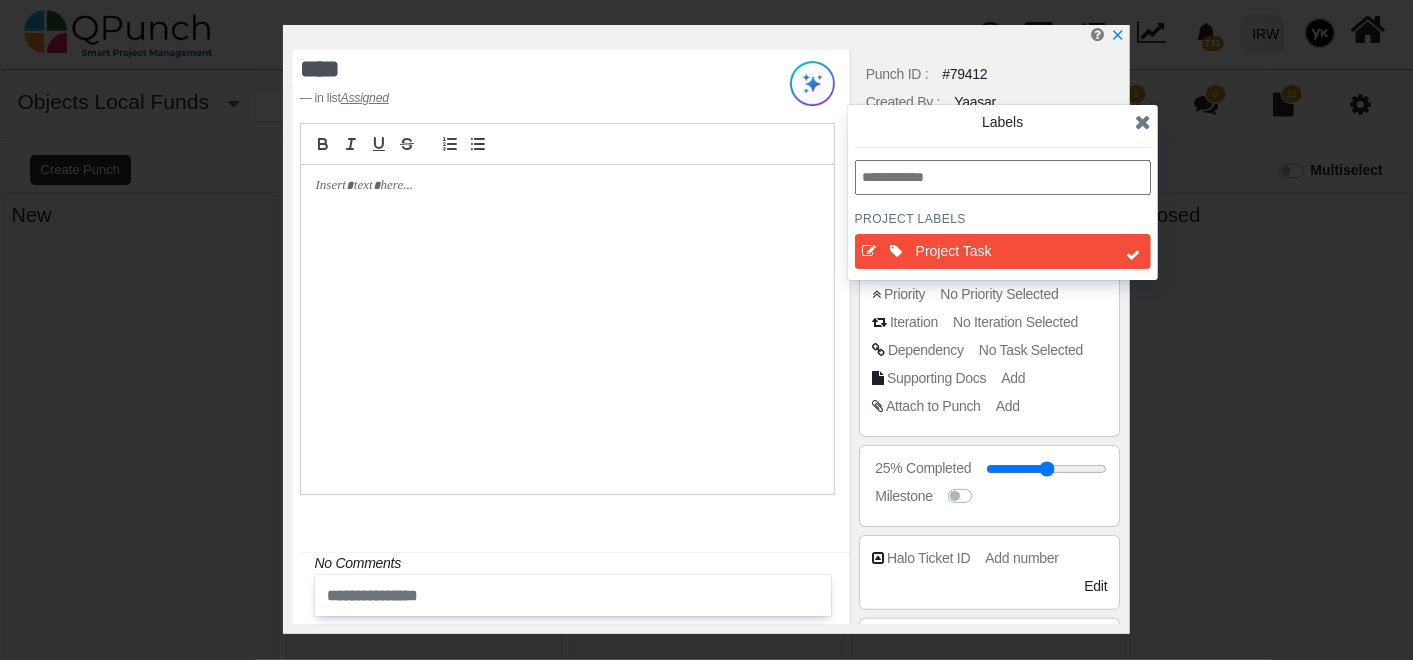click at bounding box center (1143, 122) 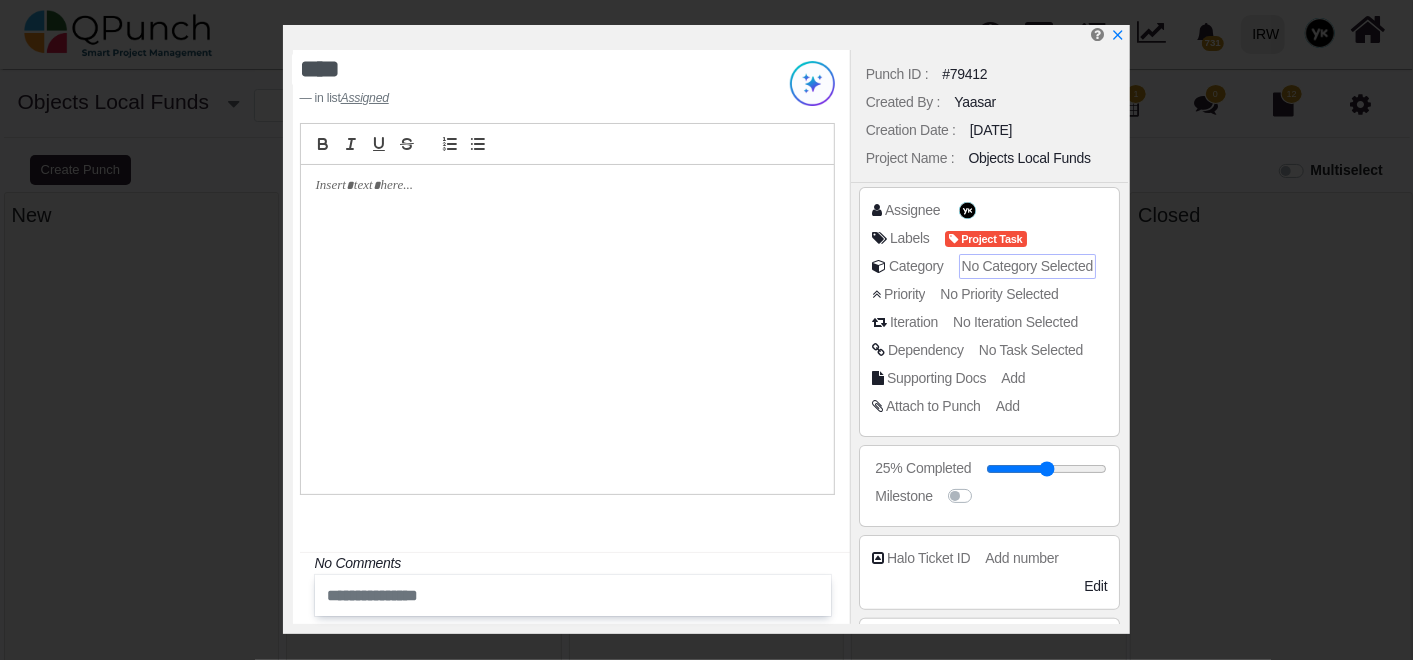 click on "No
Category
Selected" at bounding box center (1027, 266) 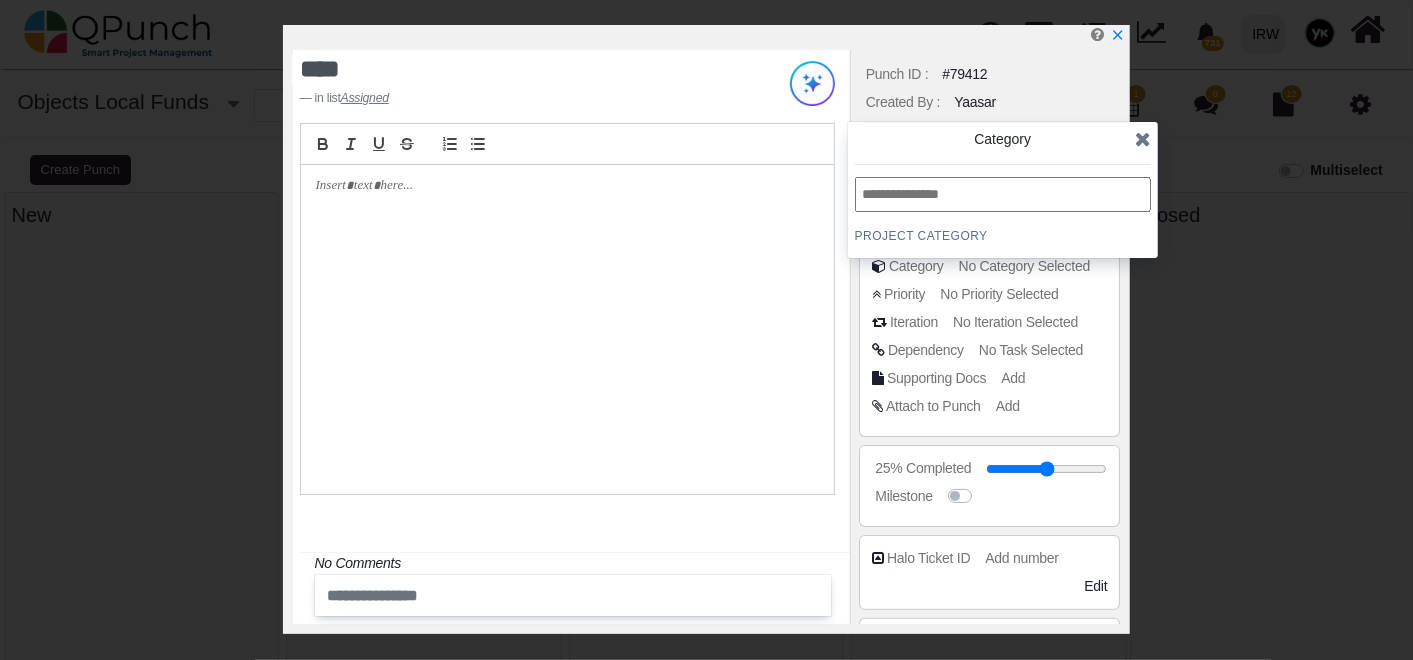 click at bounding box center (1003, 194) 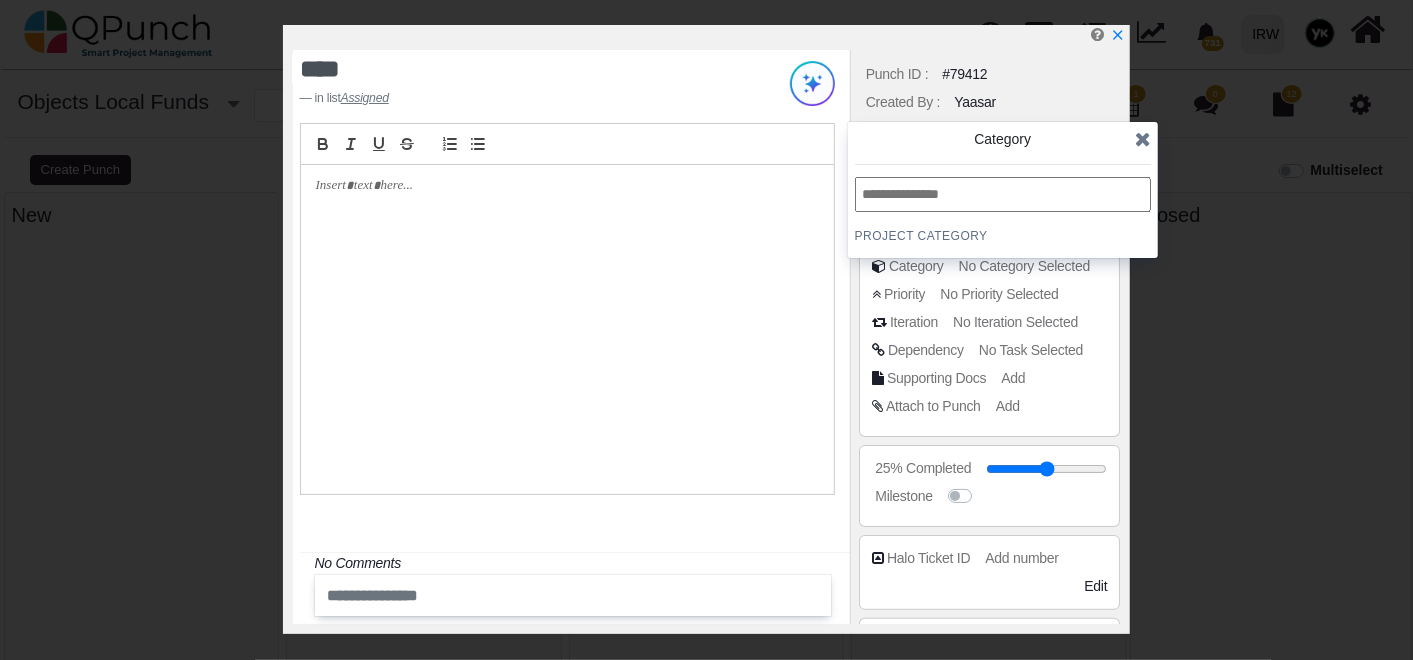 paste on "********" 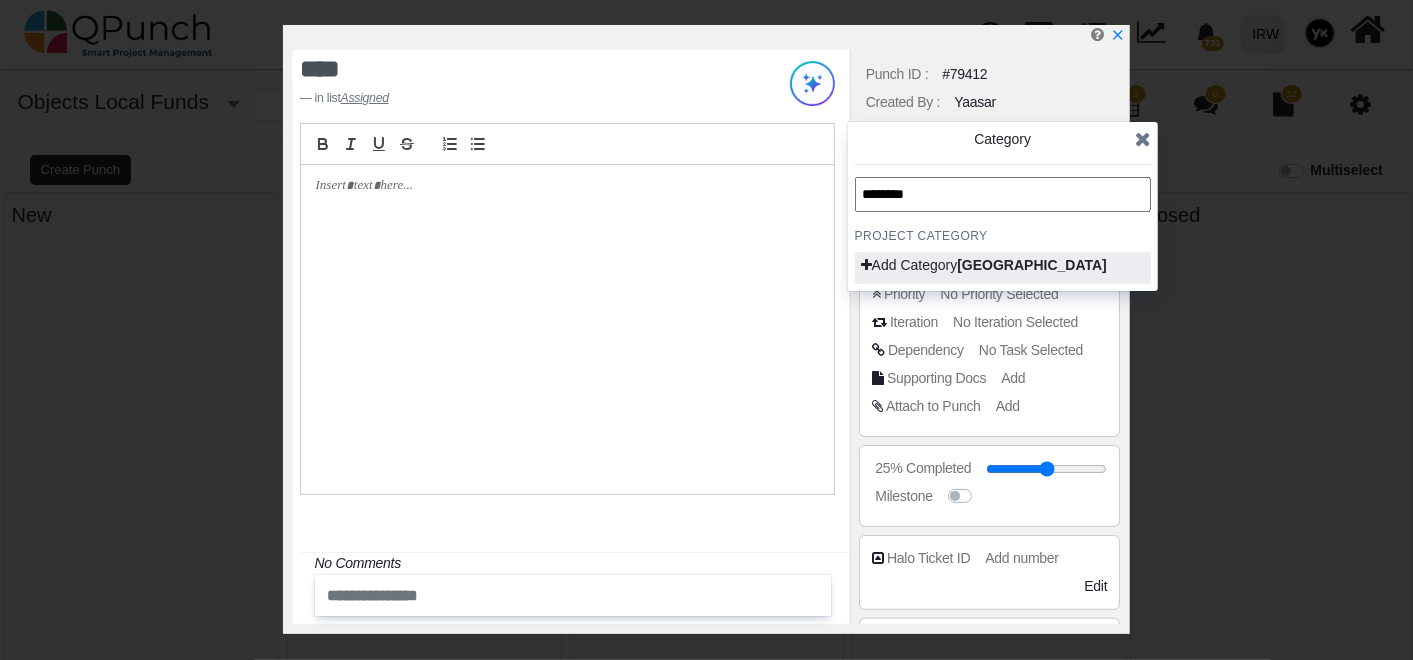 type on "********" 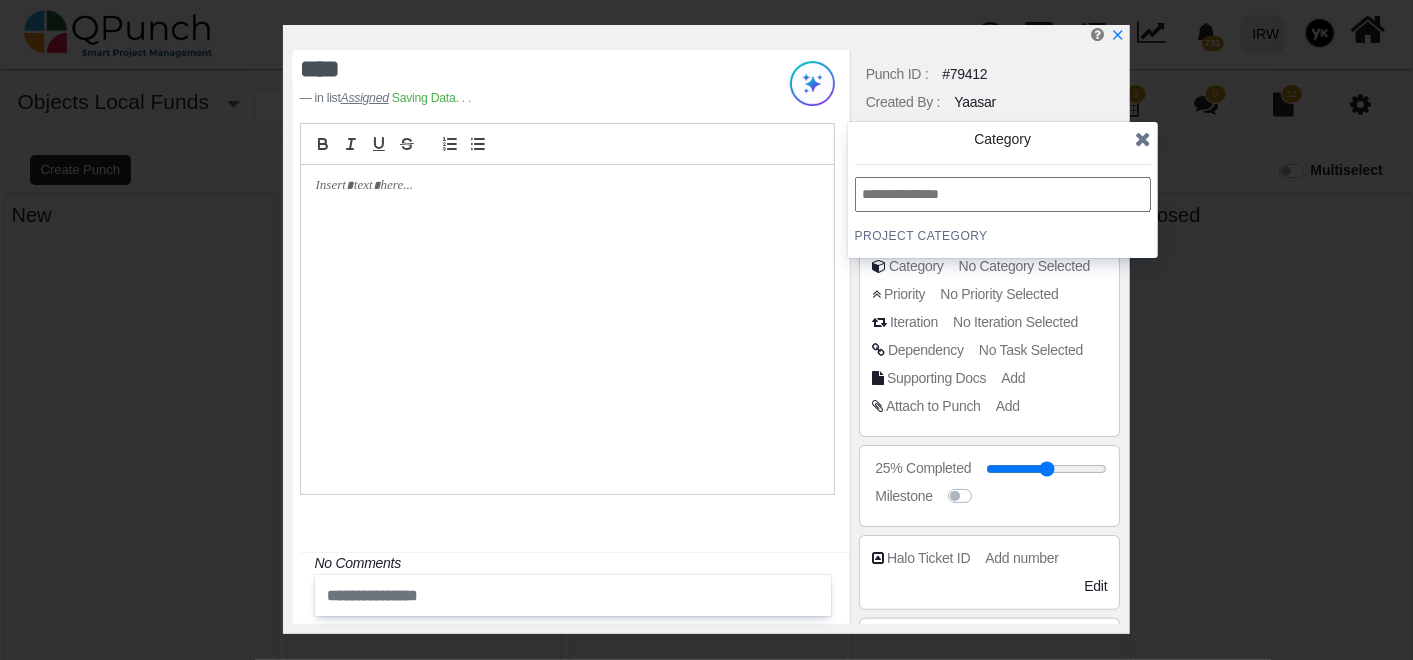 click at bounding box center [1143, 139] 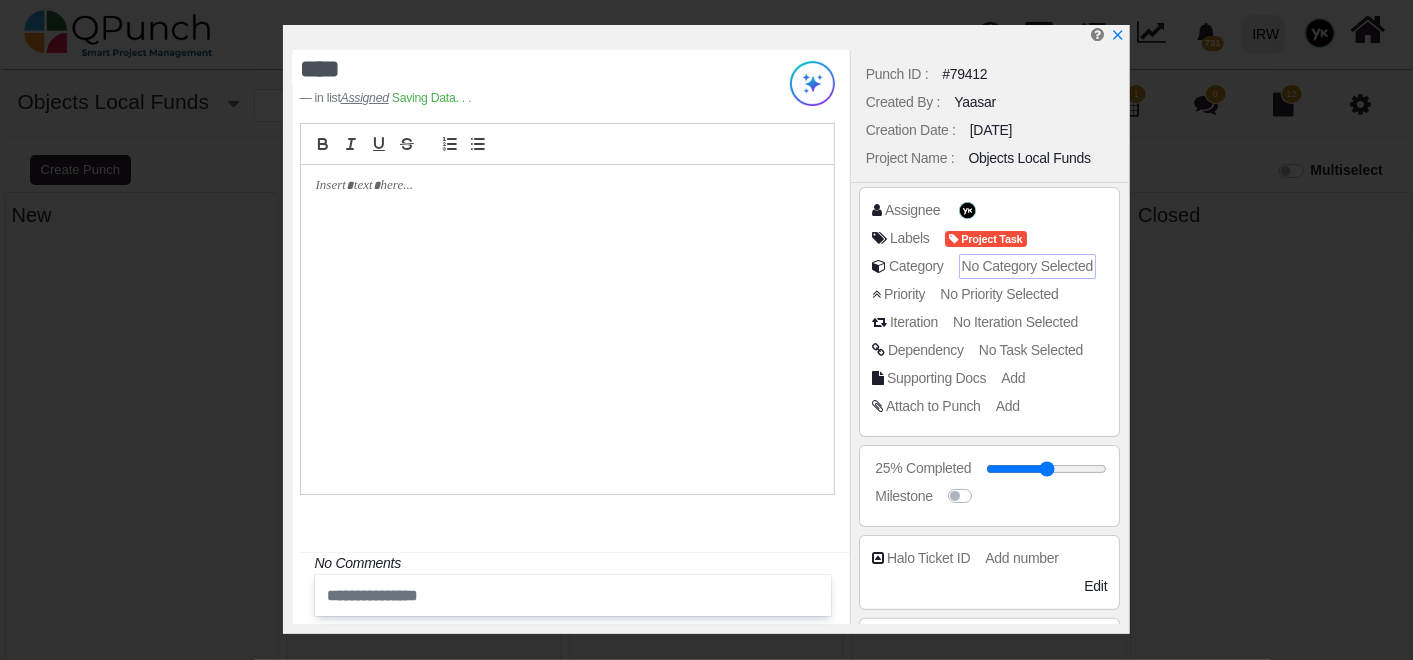 click on "No
Category
Selected" at bounding box center [1027, 266] 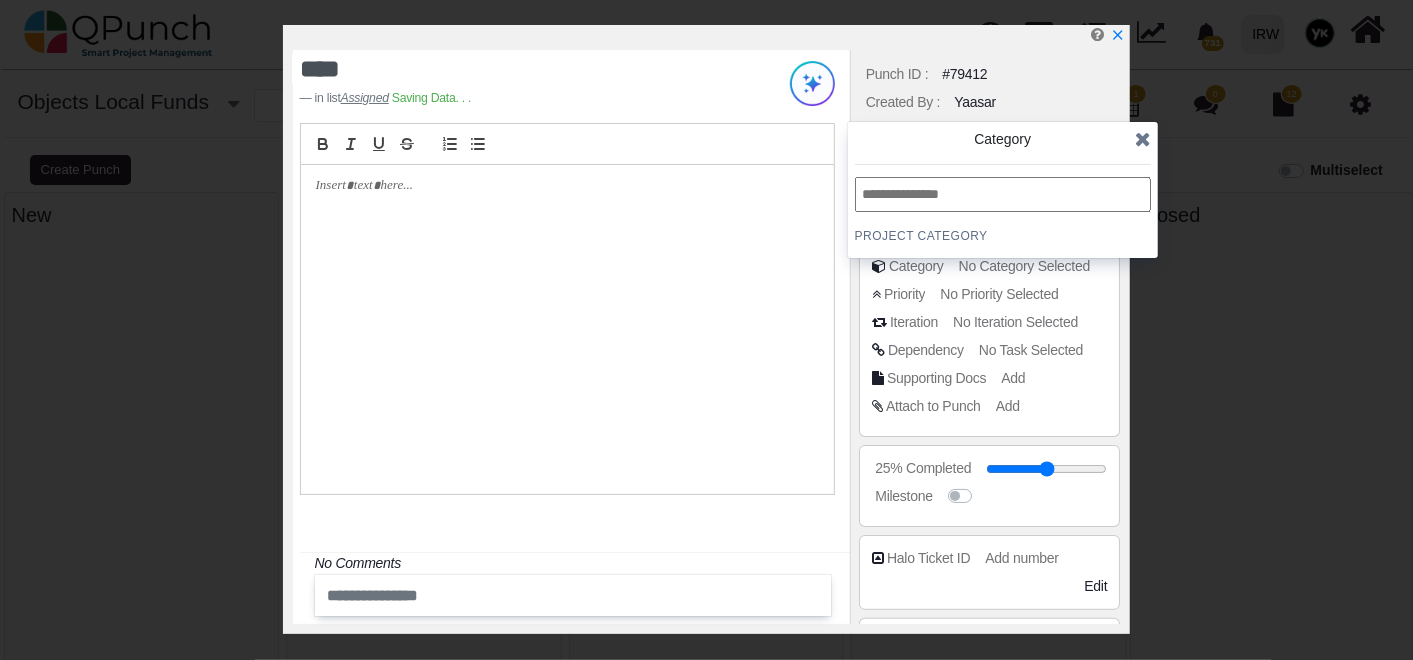click at bounding box center (1003, 194) 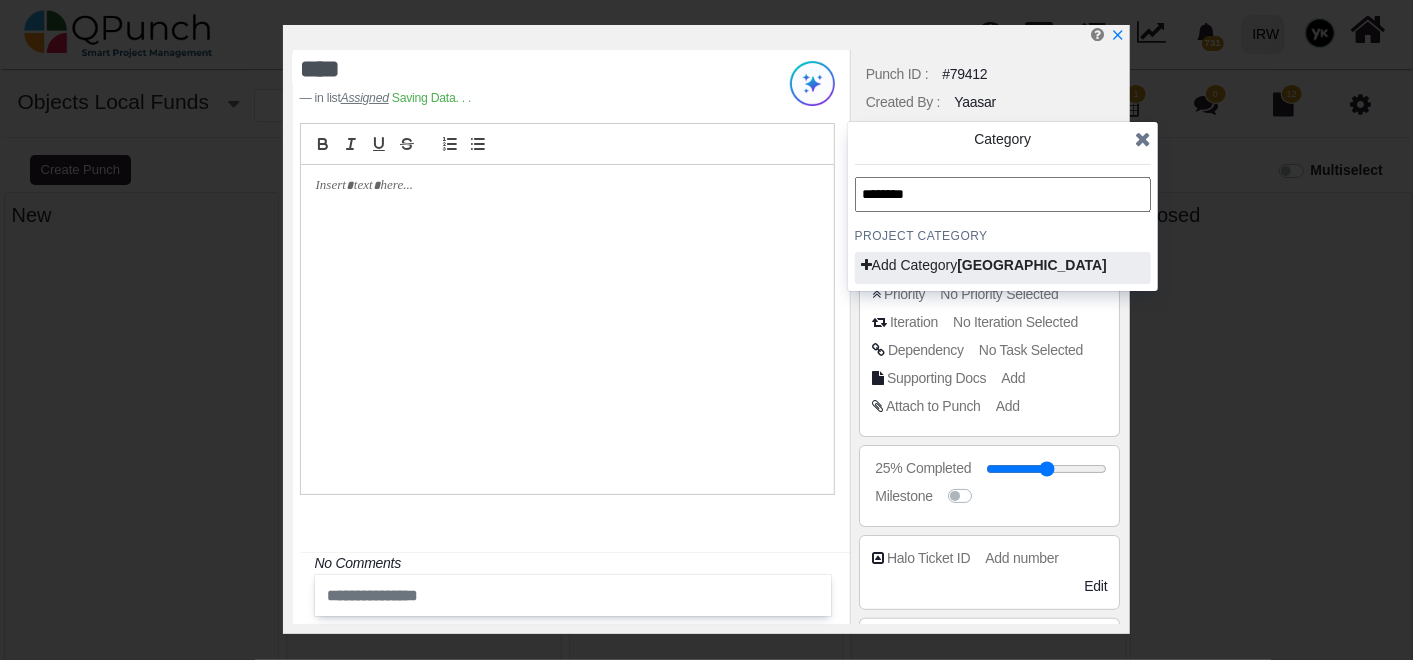 type on "********" 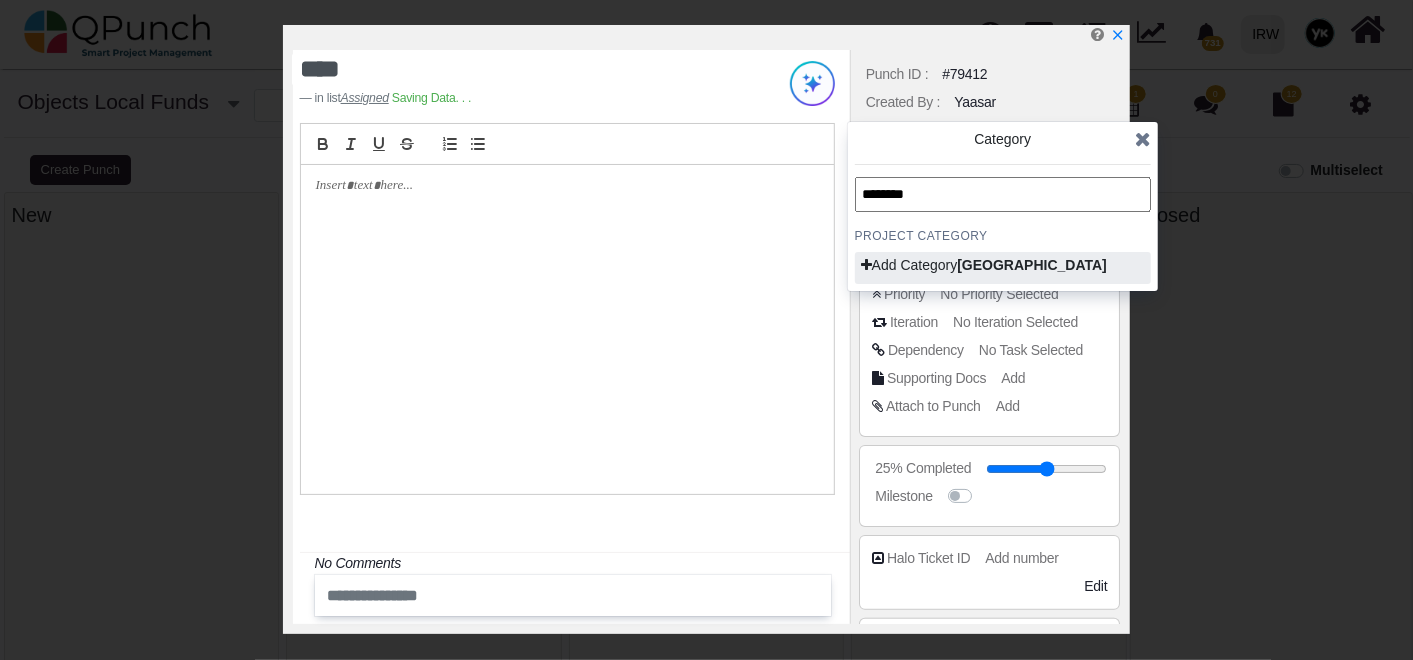click at bounding box center [866, 265] 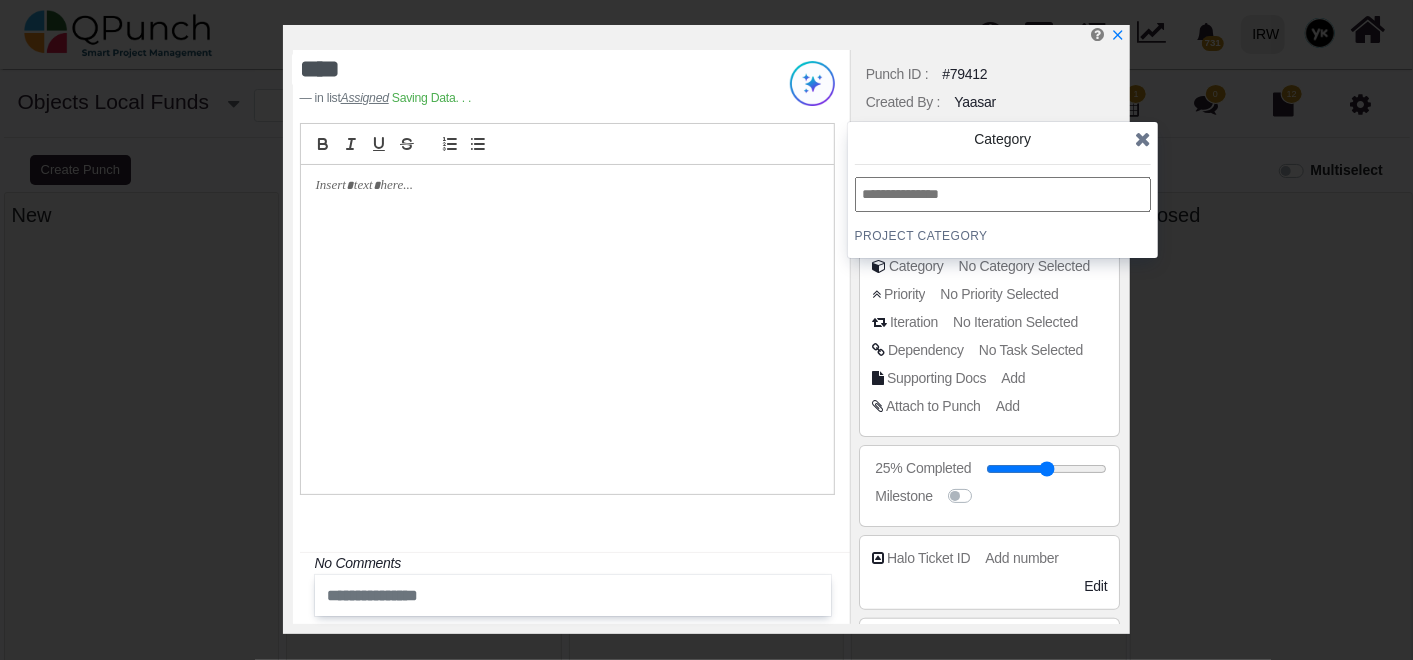 click at bounding box center (1003, 194) 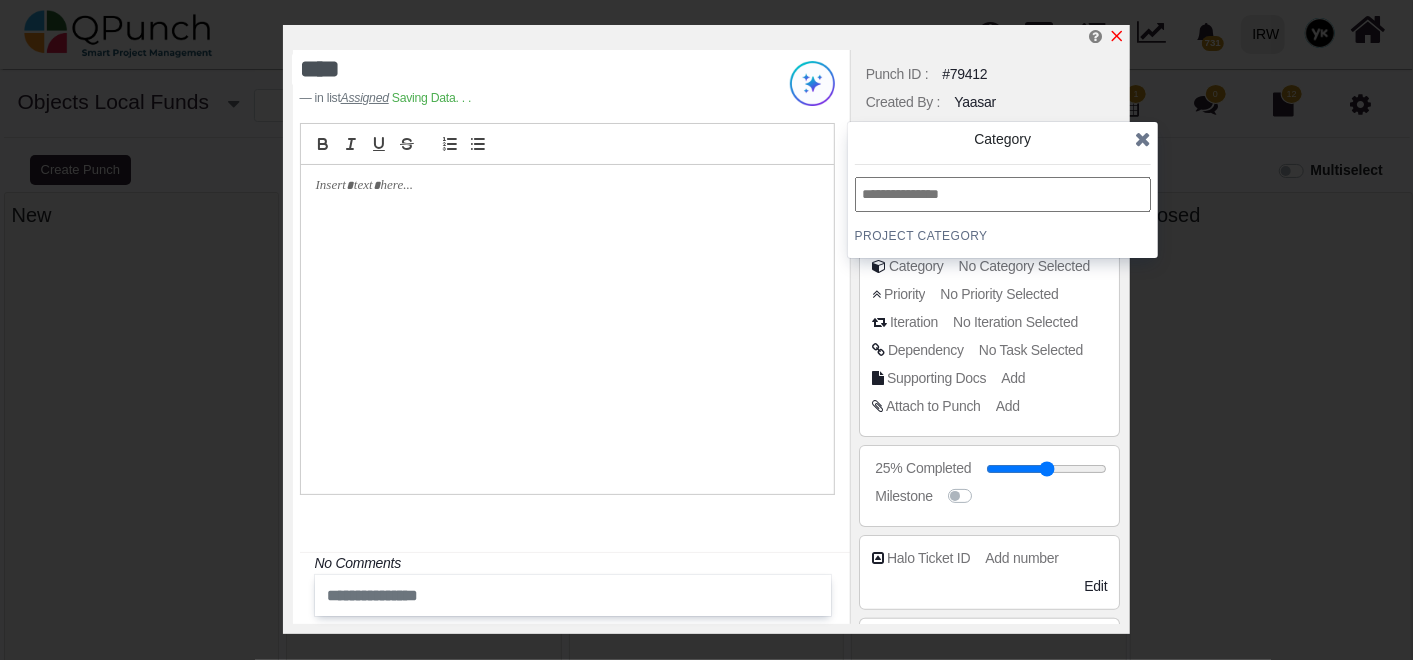 click 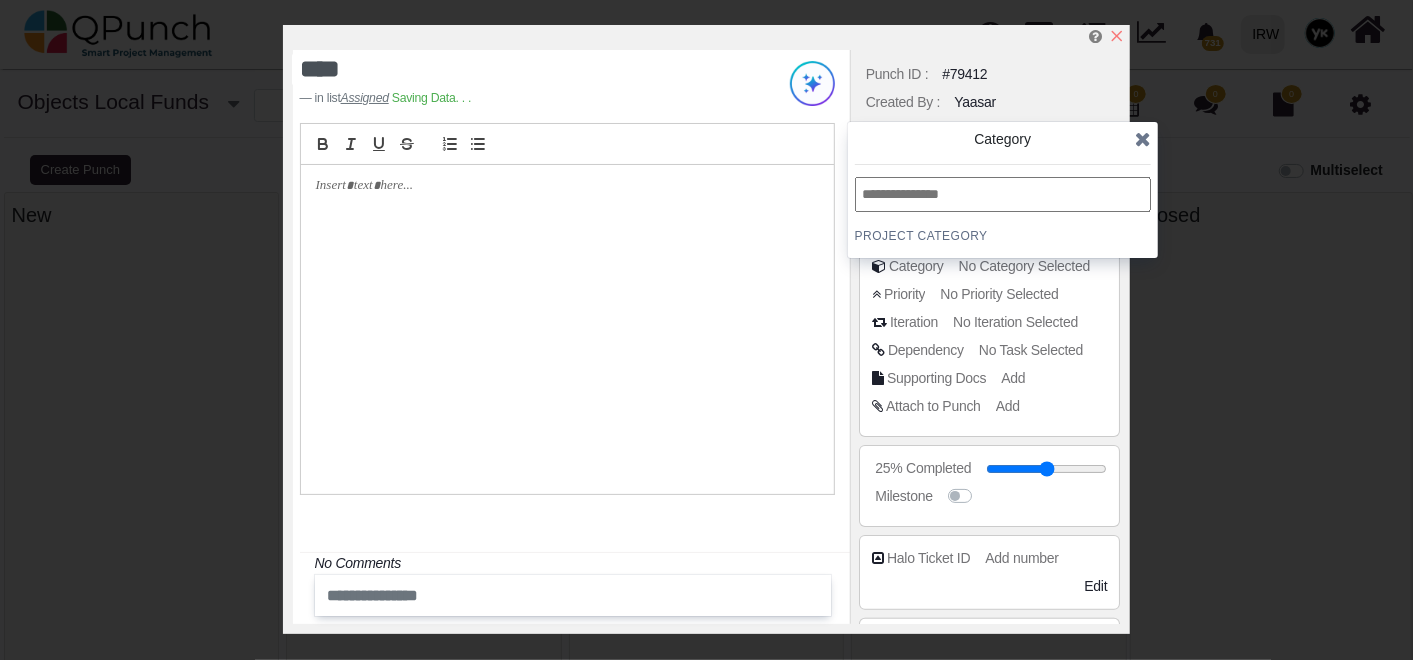 click at bounding box center (1097, 34) 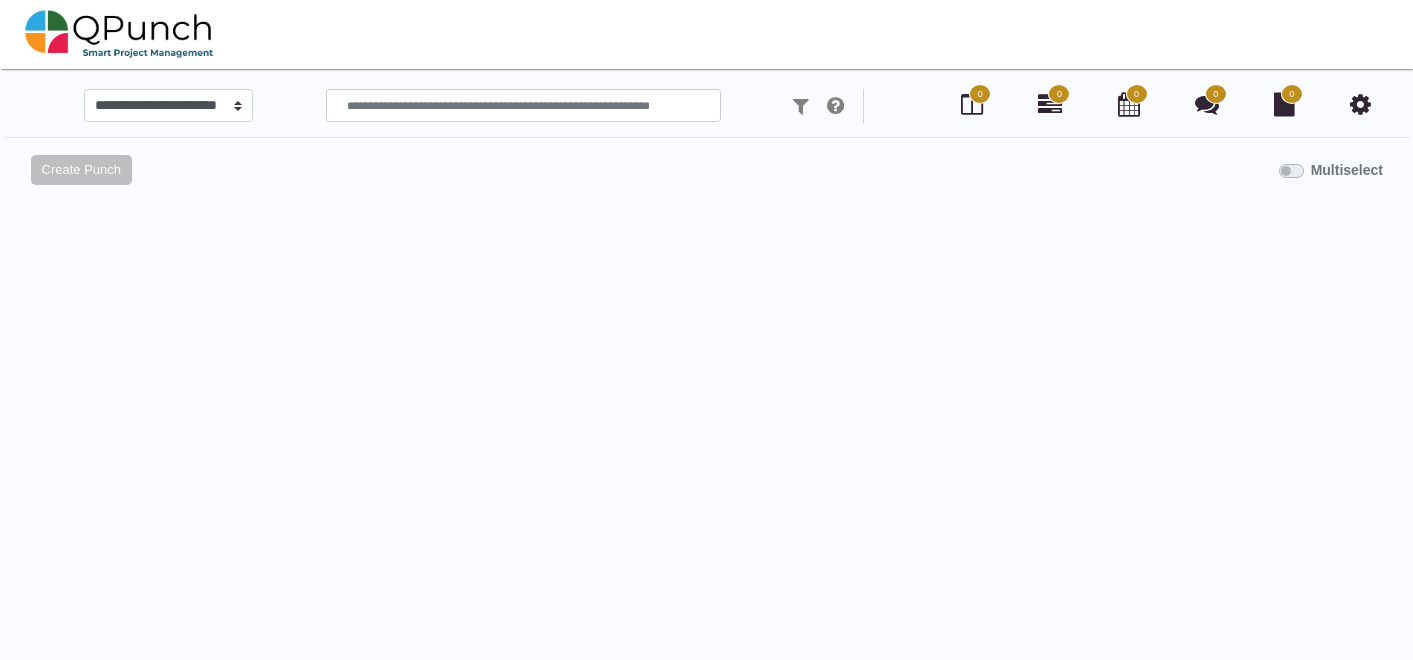 scroll, scrollTop: 0, scrollLeft: 0, axis: both 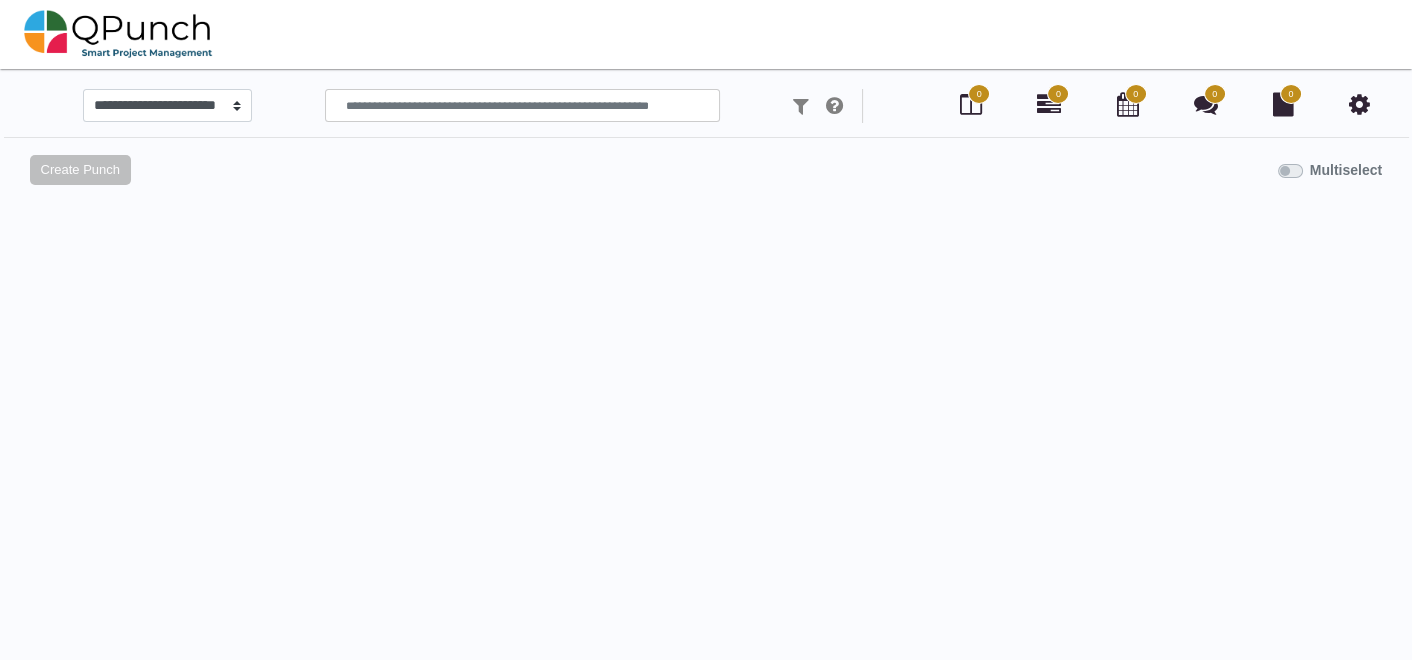 select 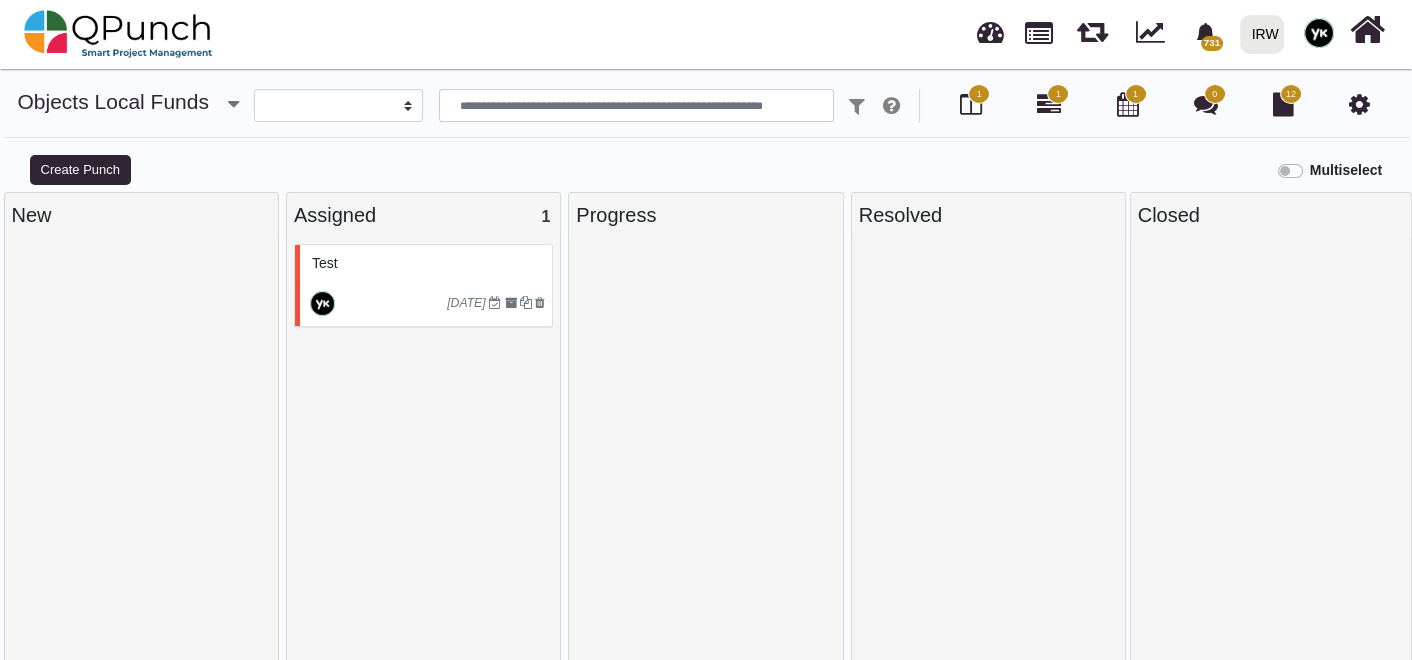 click on "Test" at bounding box center (426, 263) 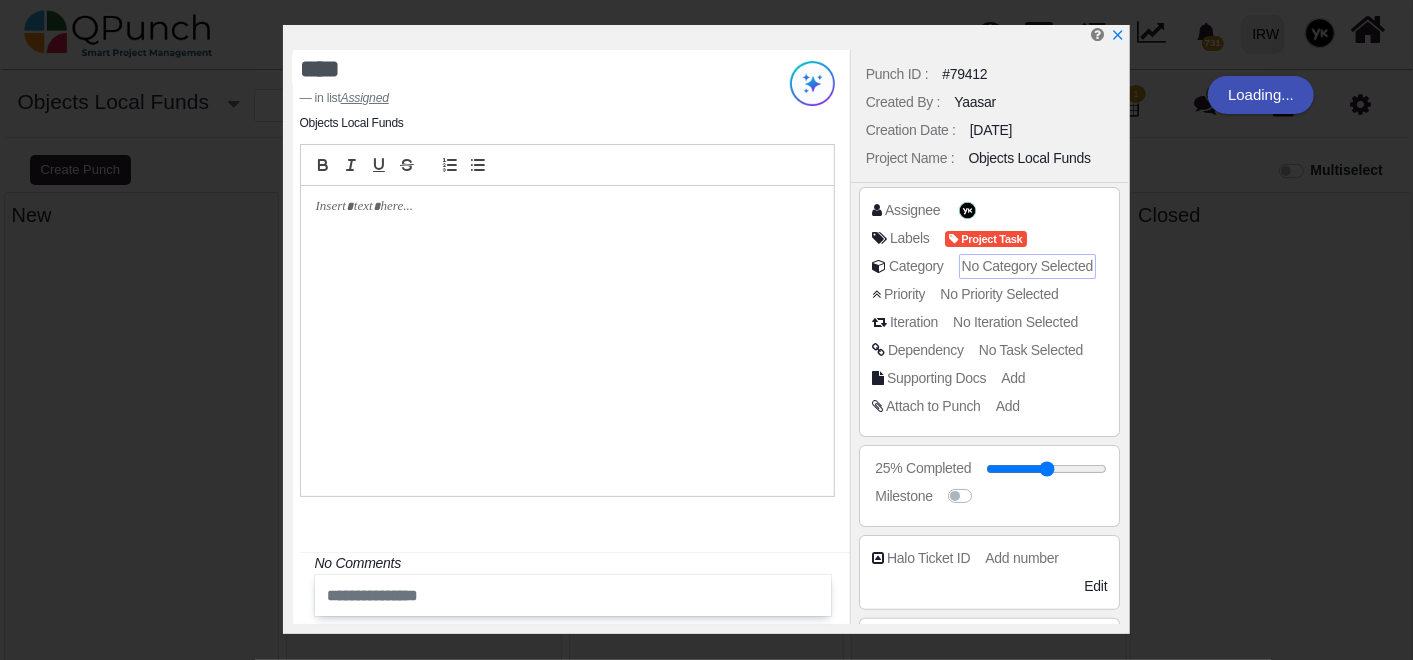 click on "No
Category
Selected" at bounding box center (1027, 266) 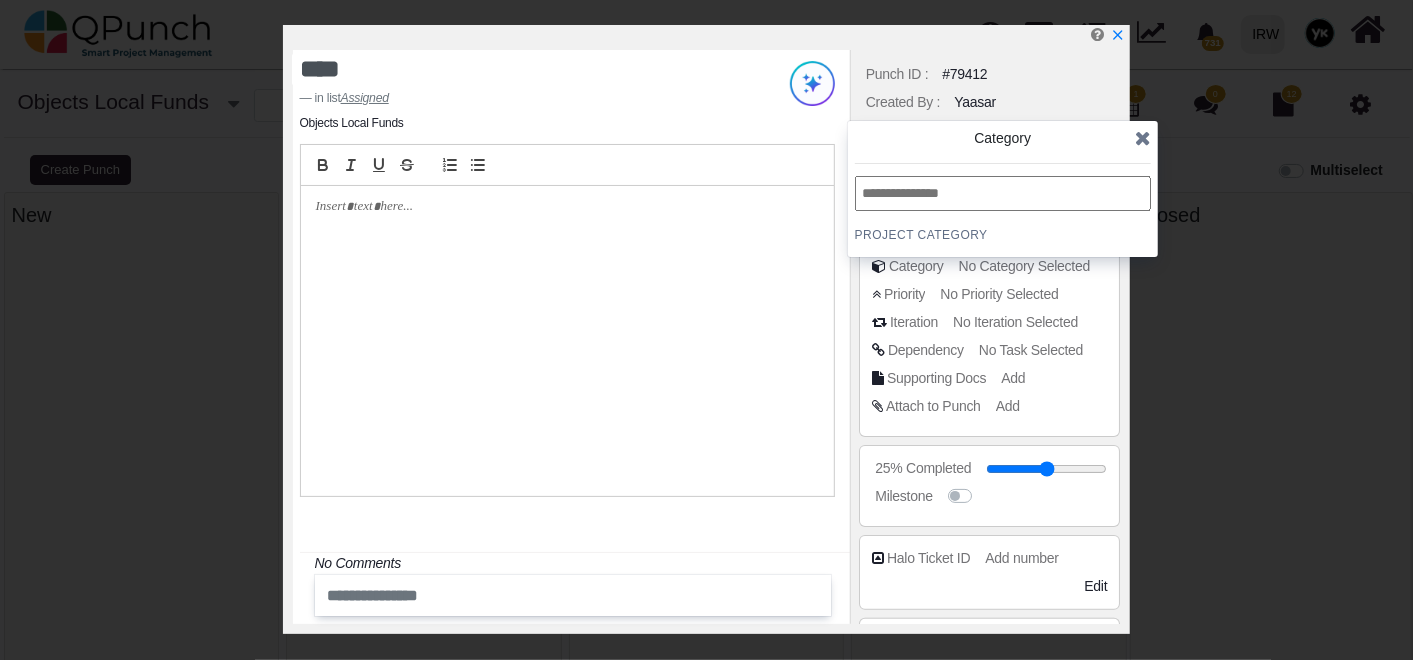 click at bounding box center [1003, 193] 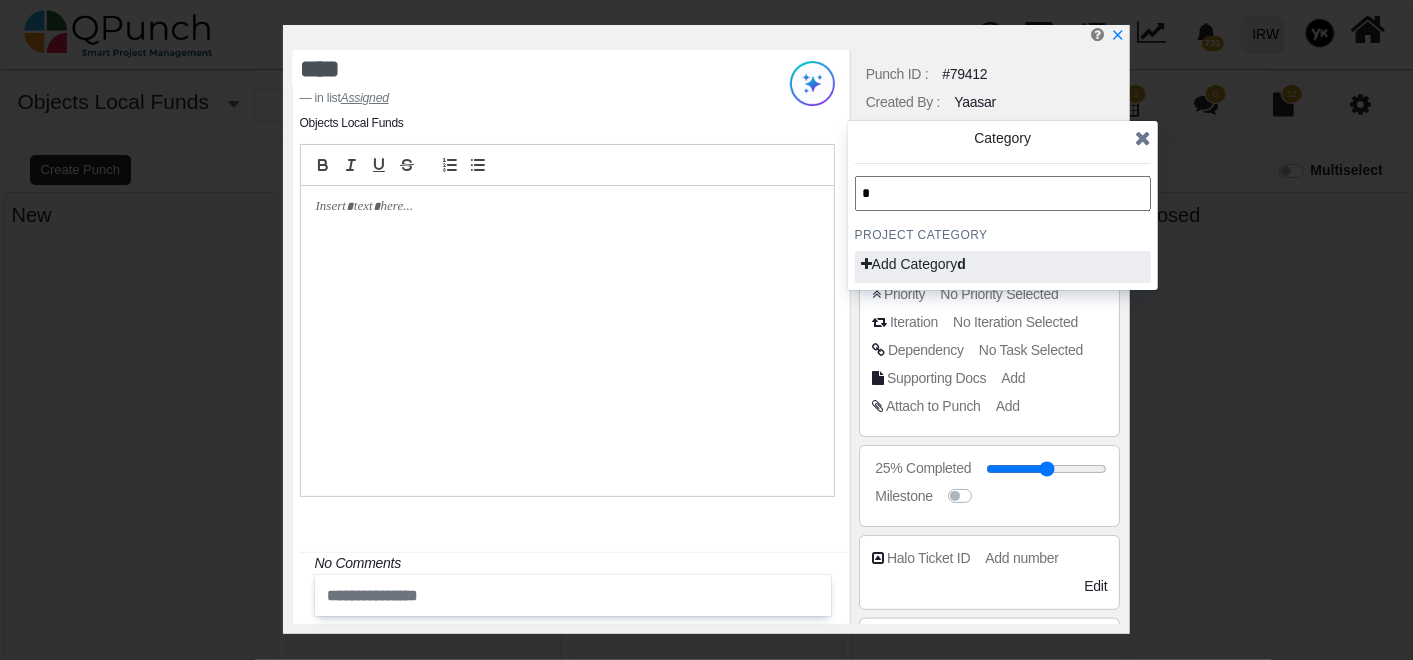 type on "*" 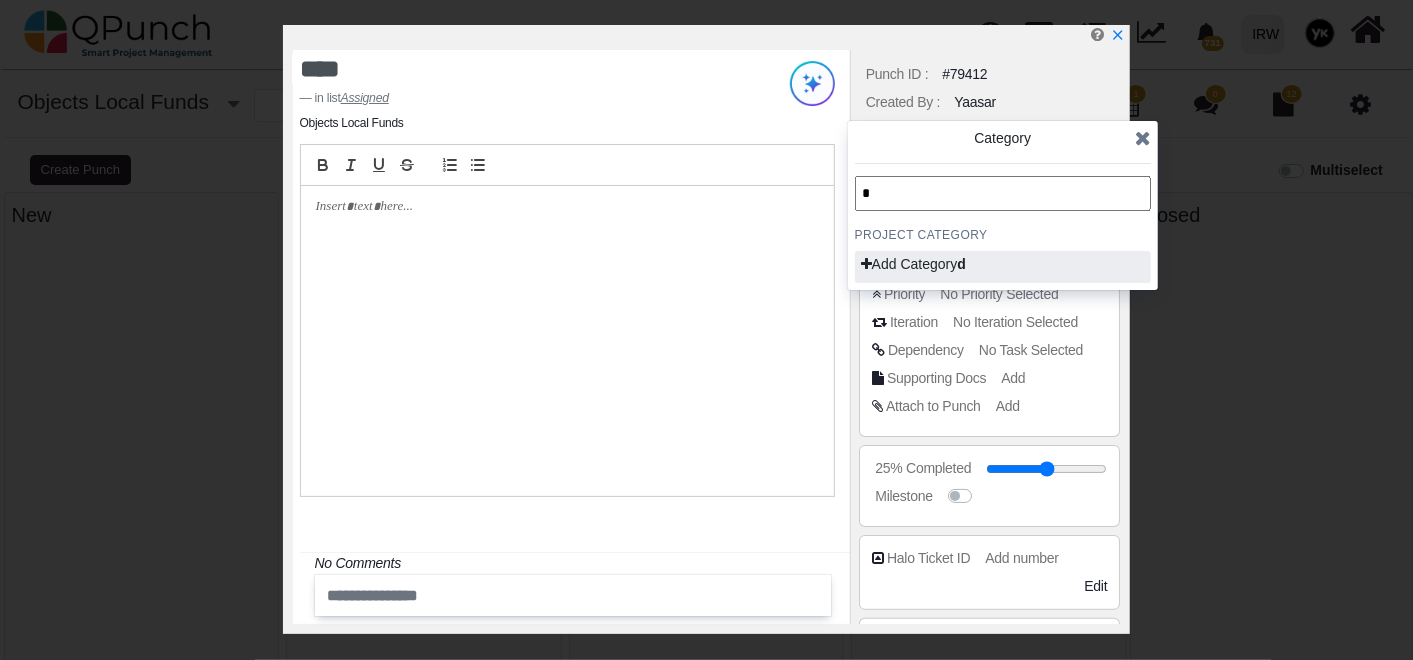 click at bounding box center [866, 264] 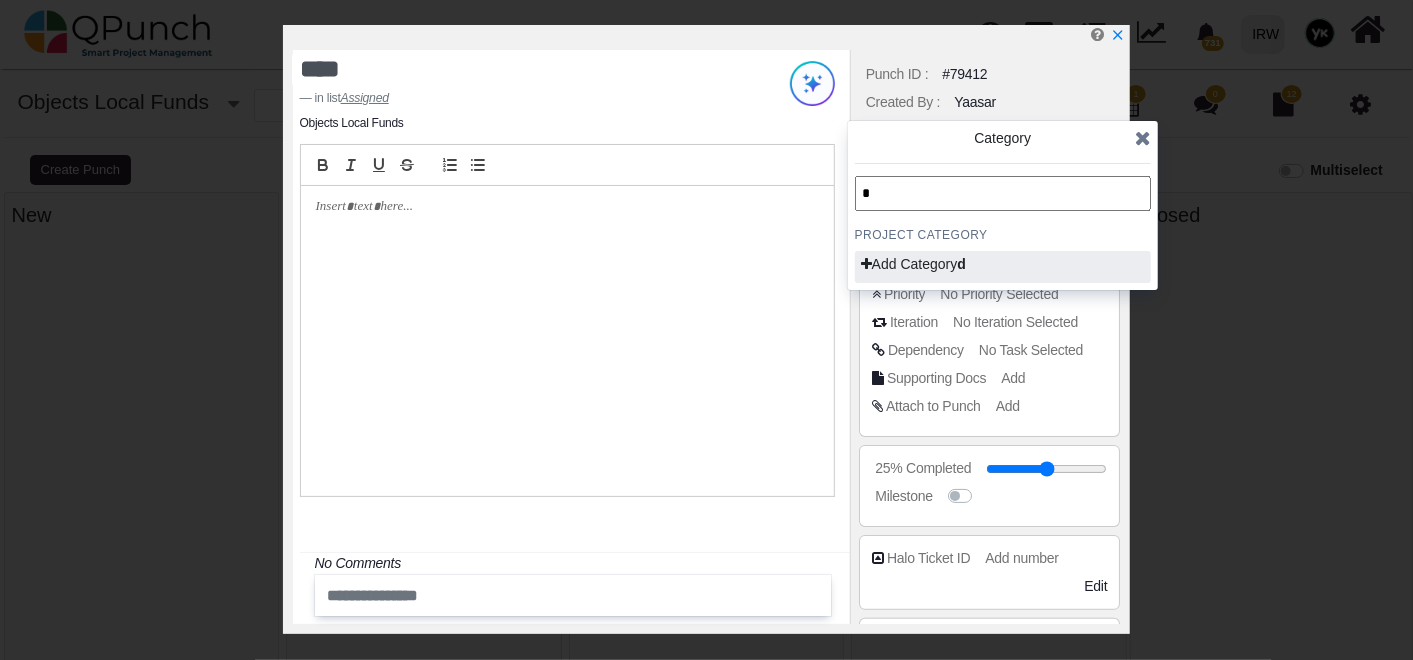 type 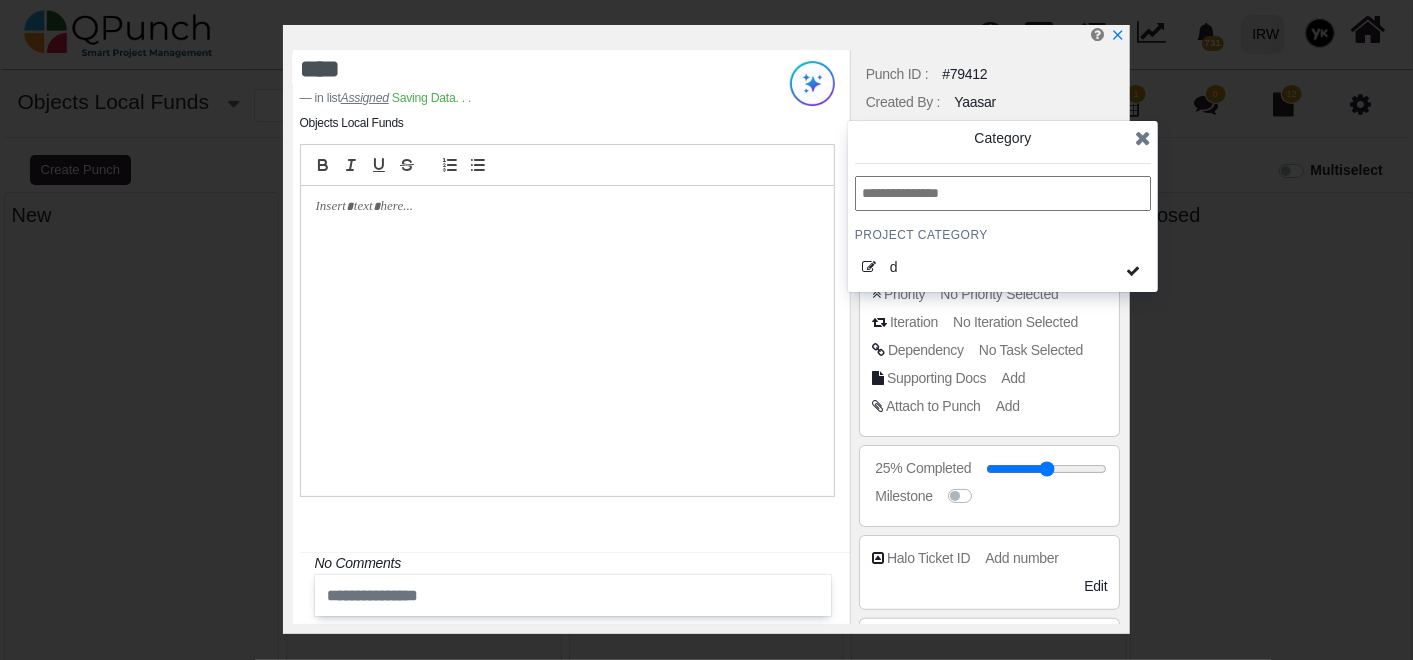 click on "PROJECT Category     d" at bounding box center (1003, 230) 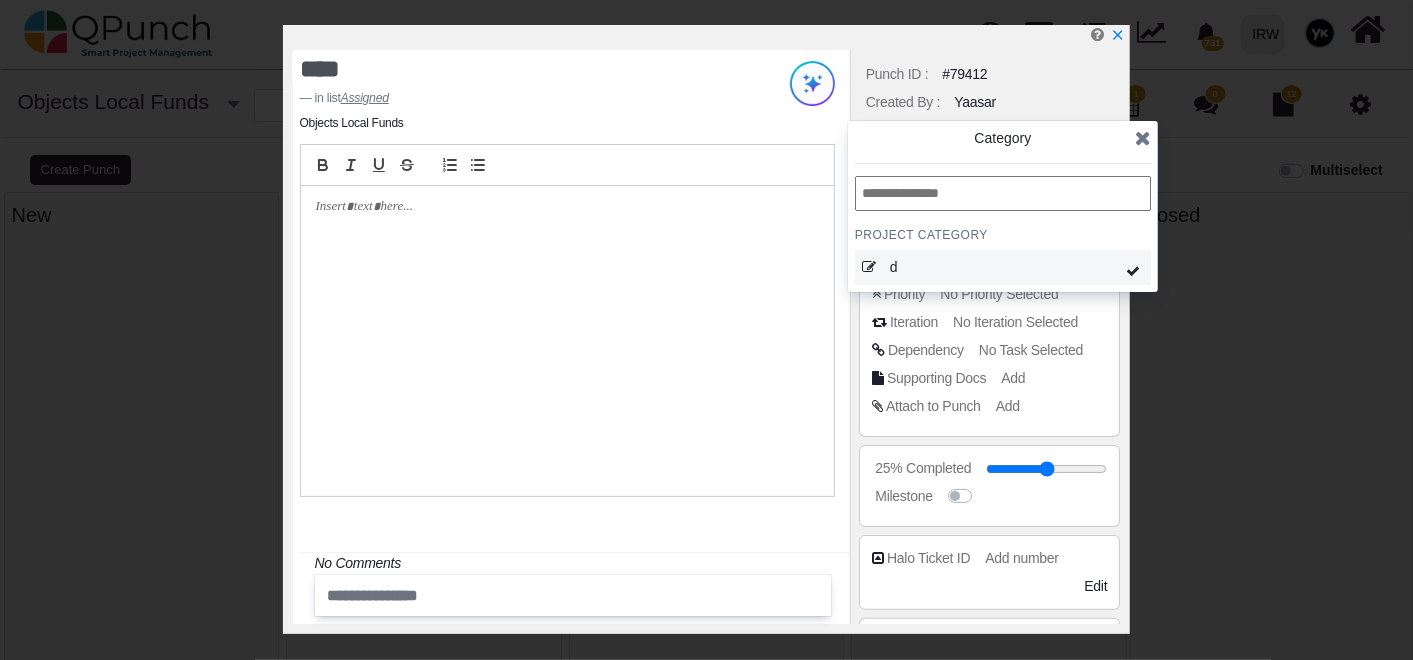 click at bounding box center [869, 267] 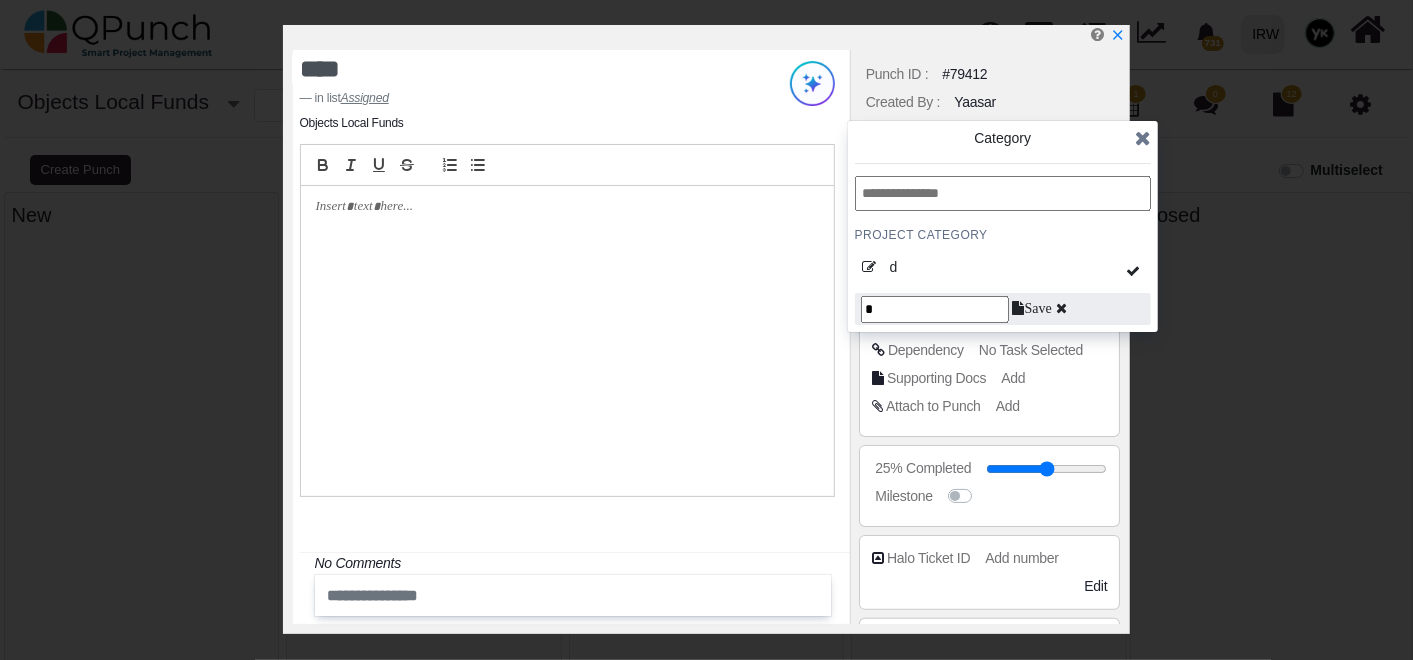 click on "*" at bounding box center [935, 309] 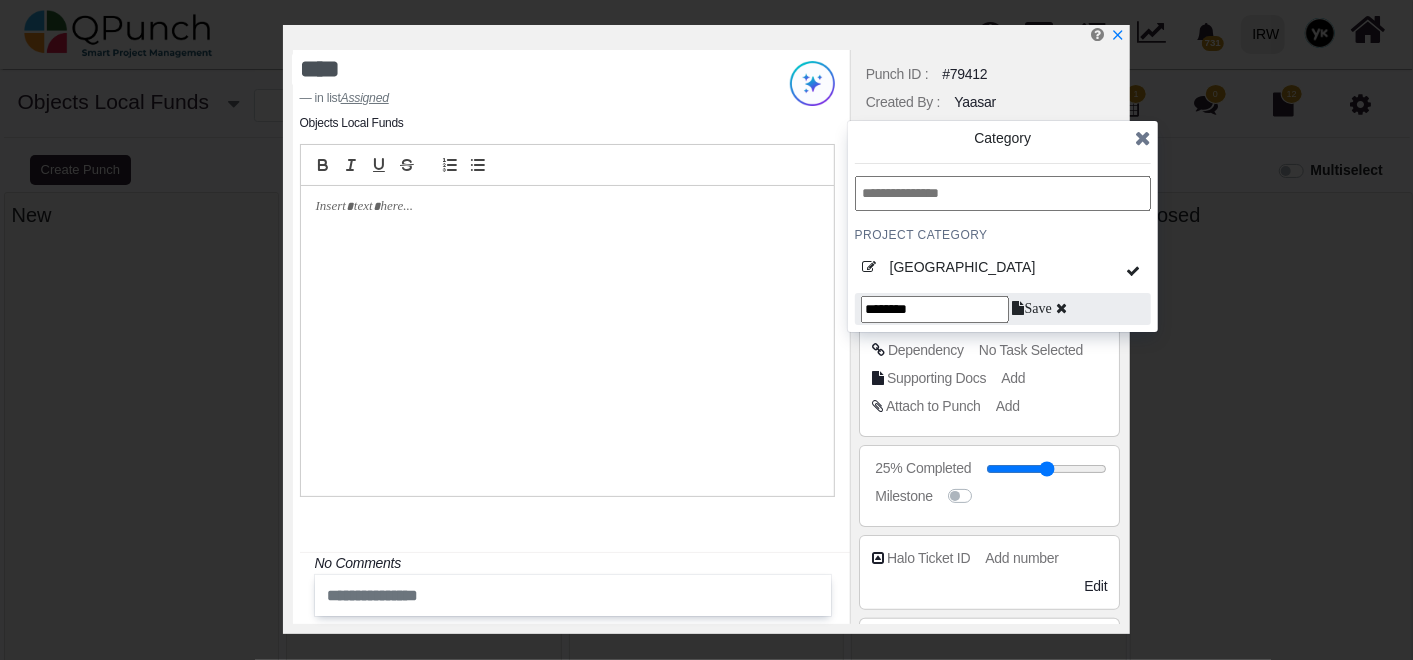 type on "********" 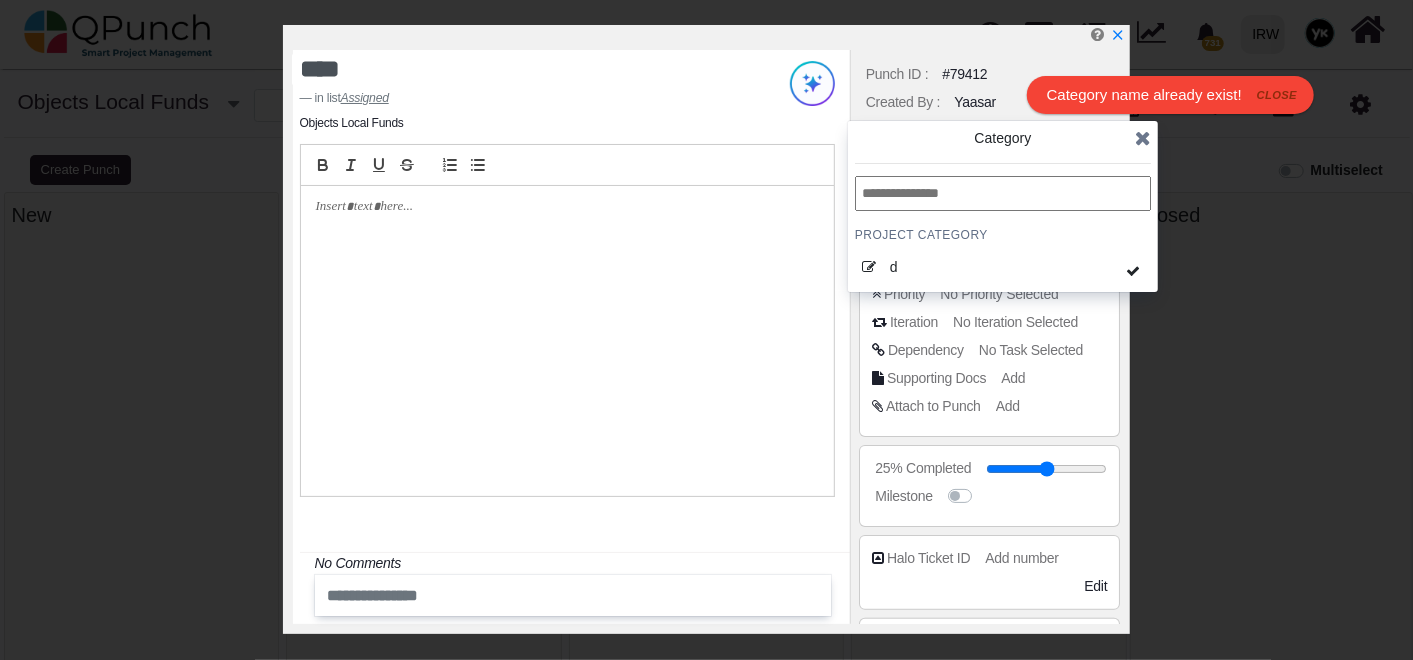 click at bounding box center (1143, 138) 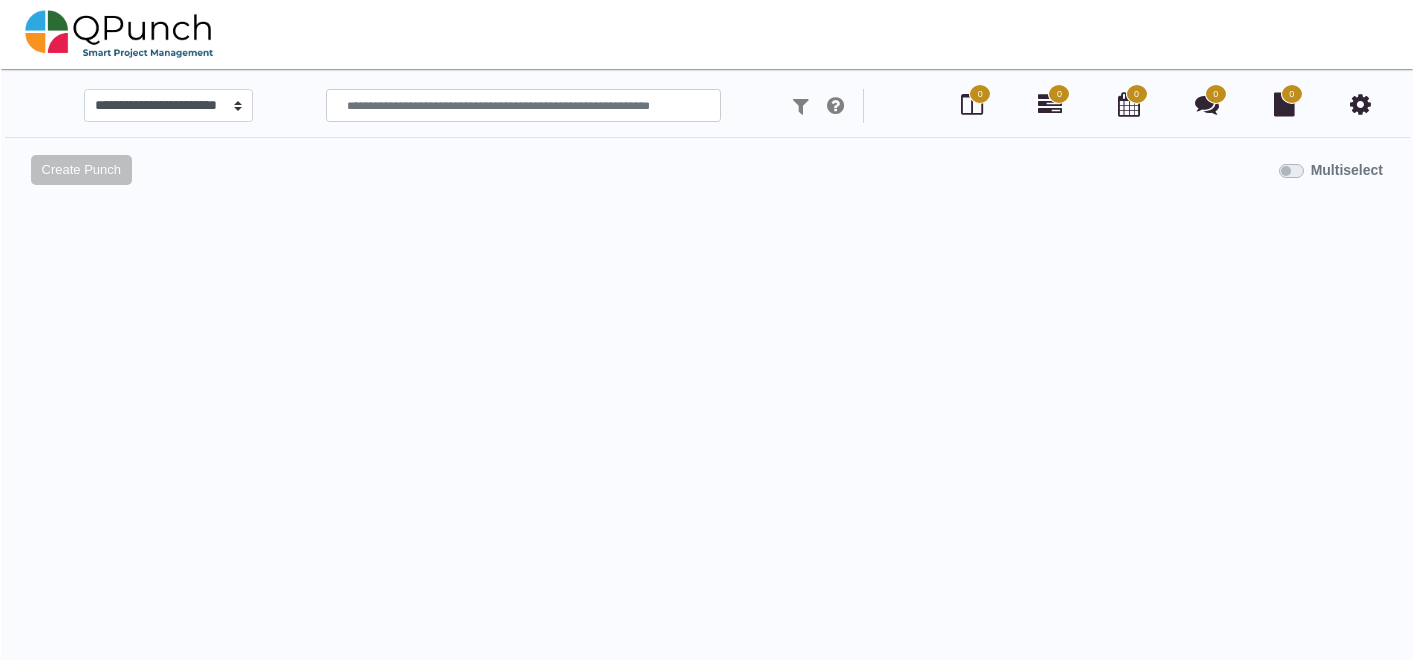 scroll, scrollTop: 0, scrollLeft: 0, axis: both 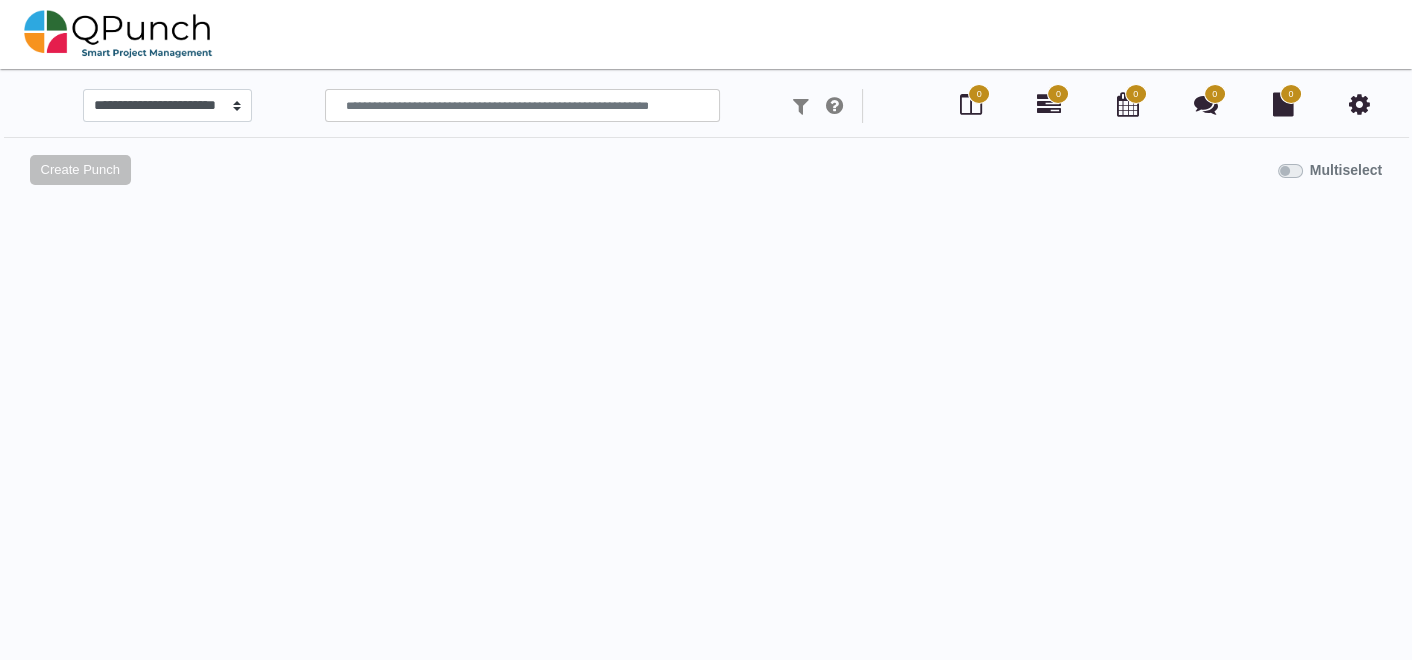 select 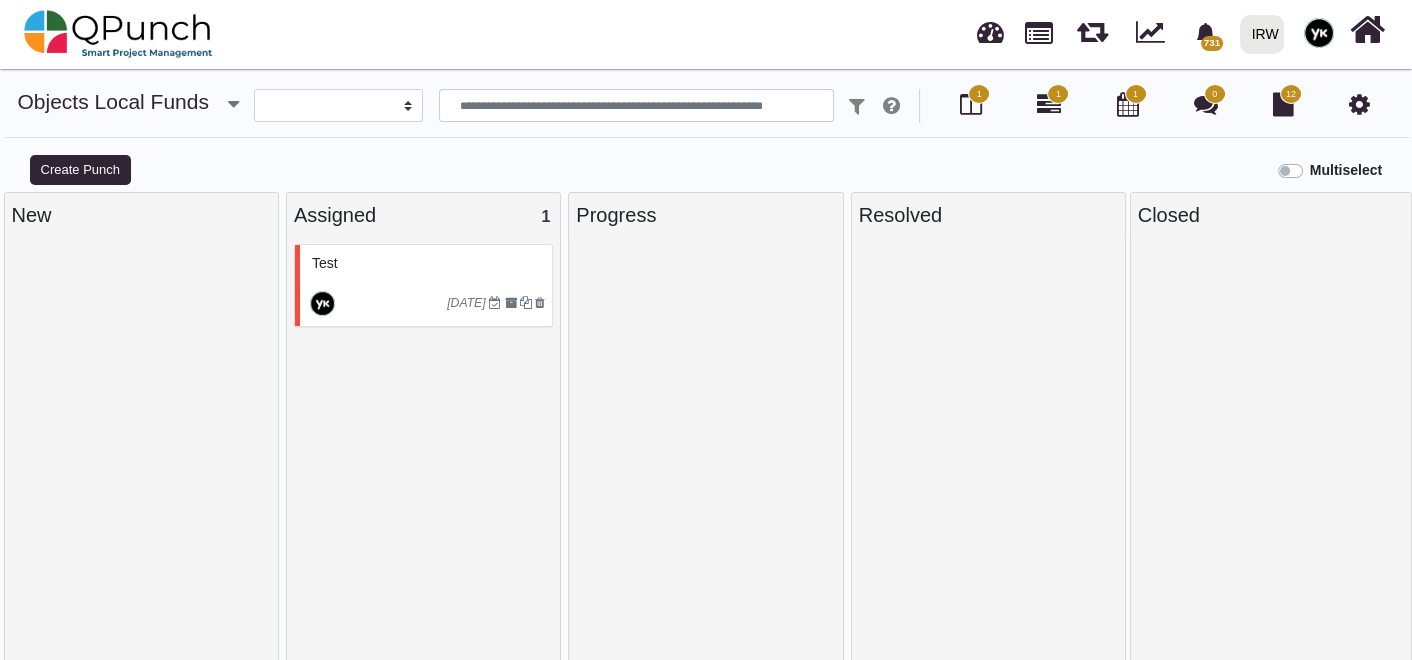 click on "Test" at bounding box center [426, 262] 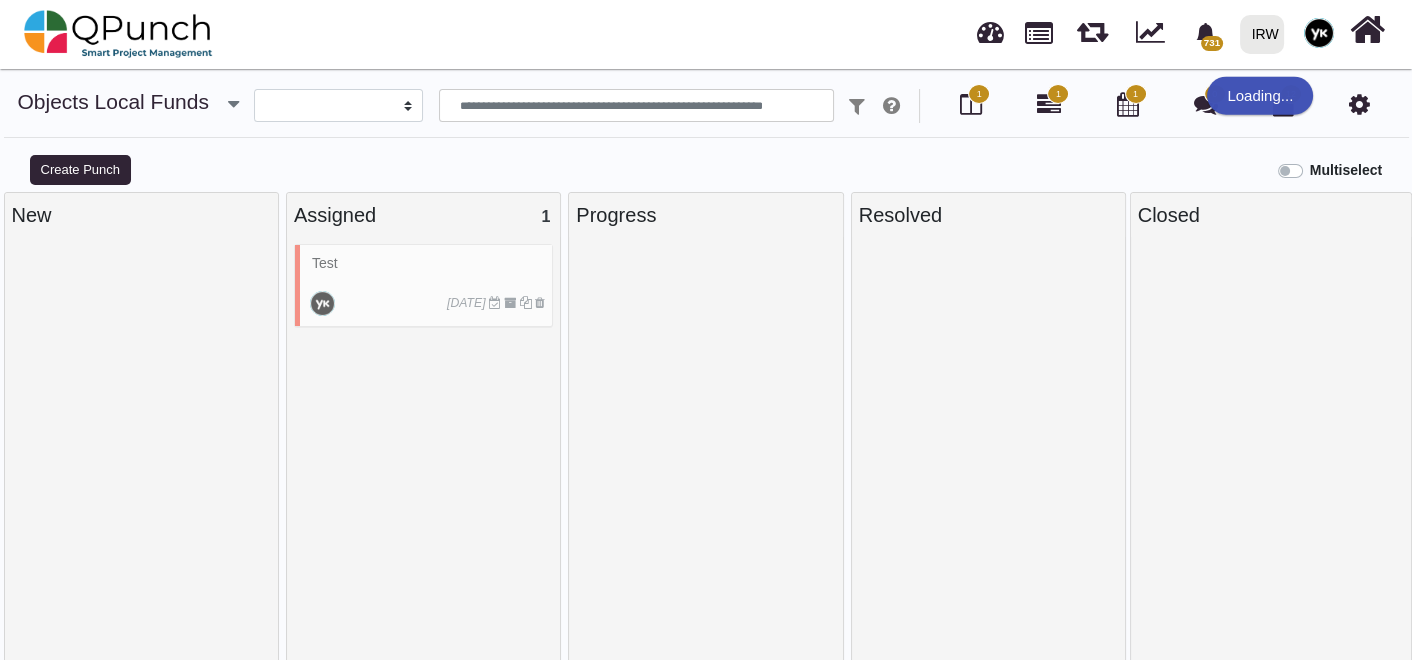 click on "Test             [DATE]" at bounding box center (423, 286) 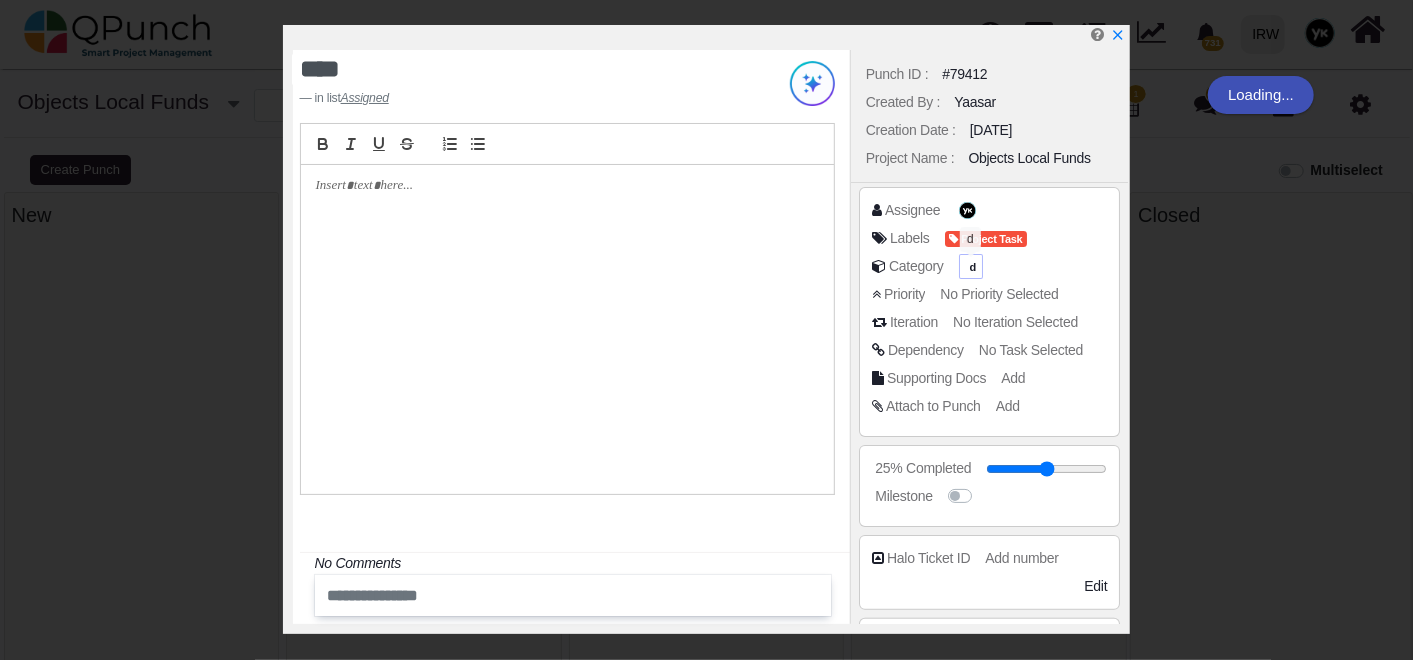 click on "d" at bounding box center (972, 267) 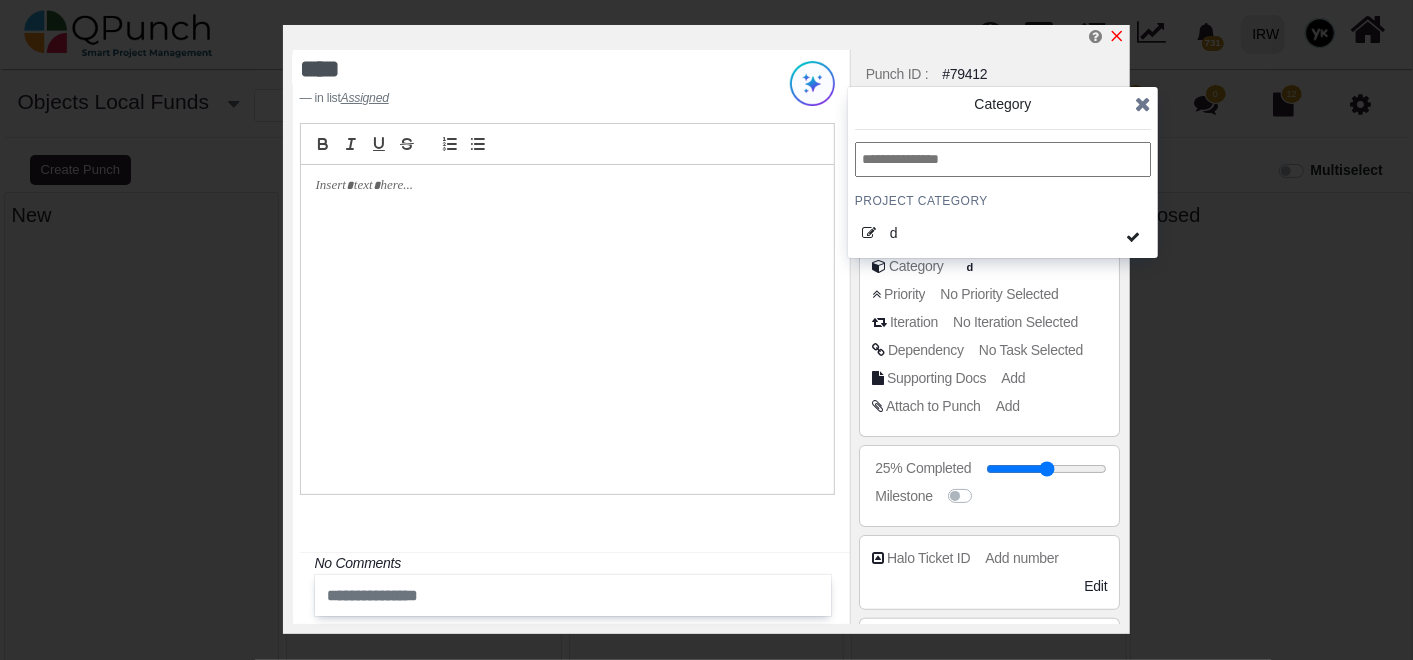 click 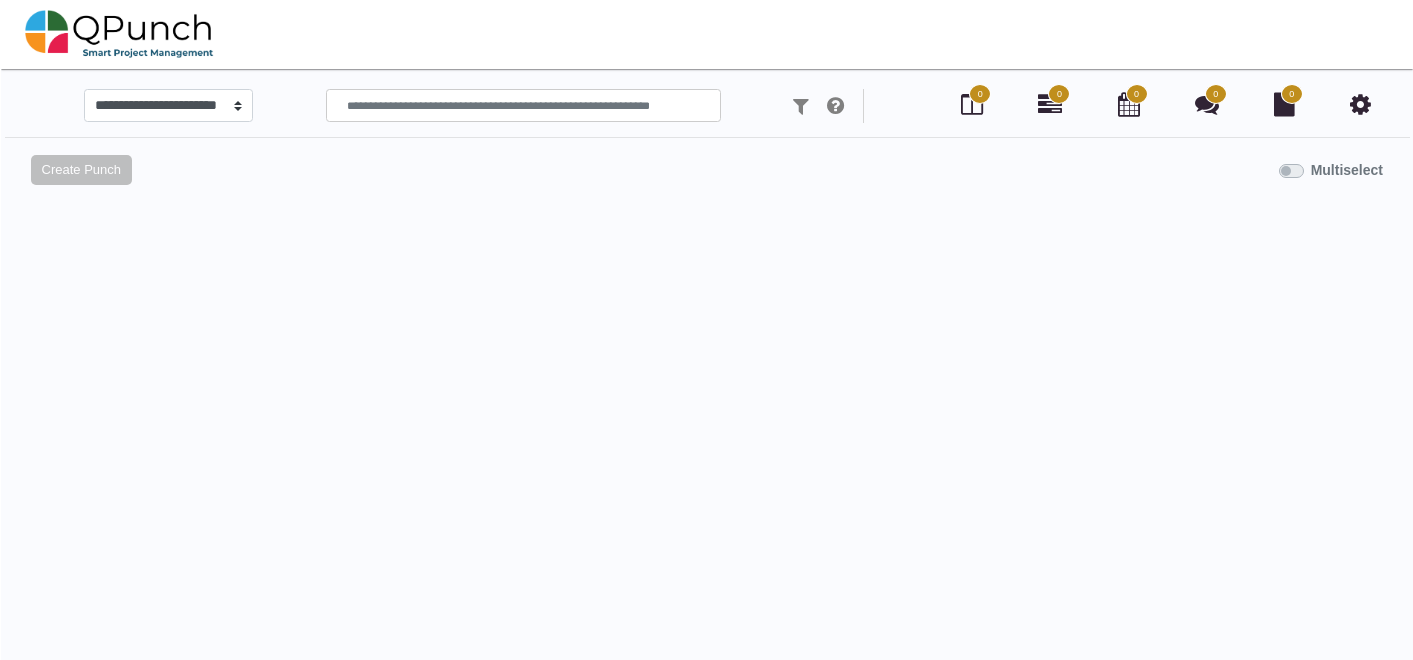 scroll, scrollTop: 0, scrollLeft: 0, axis: both 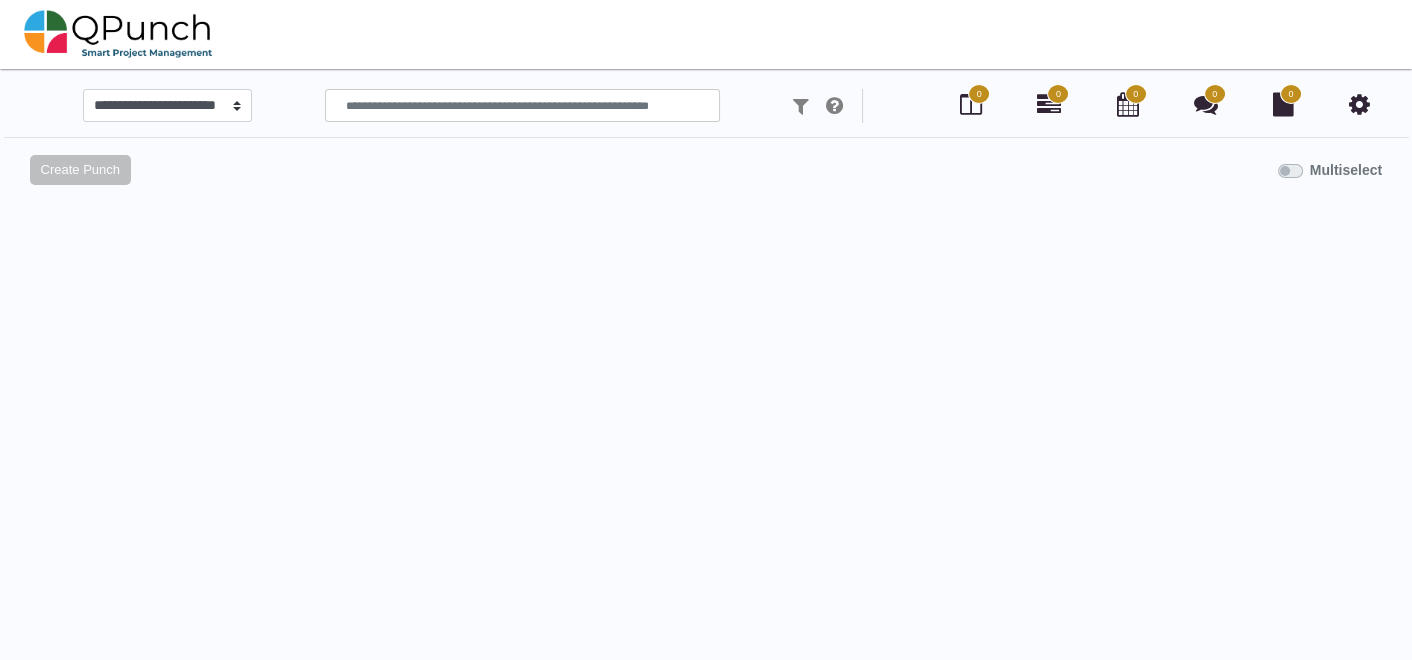 select 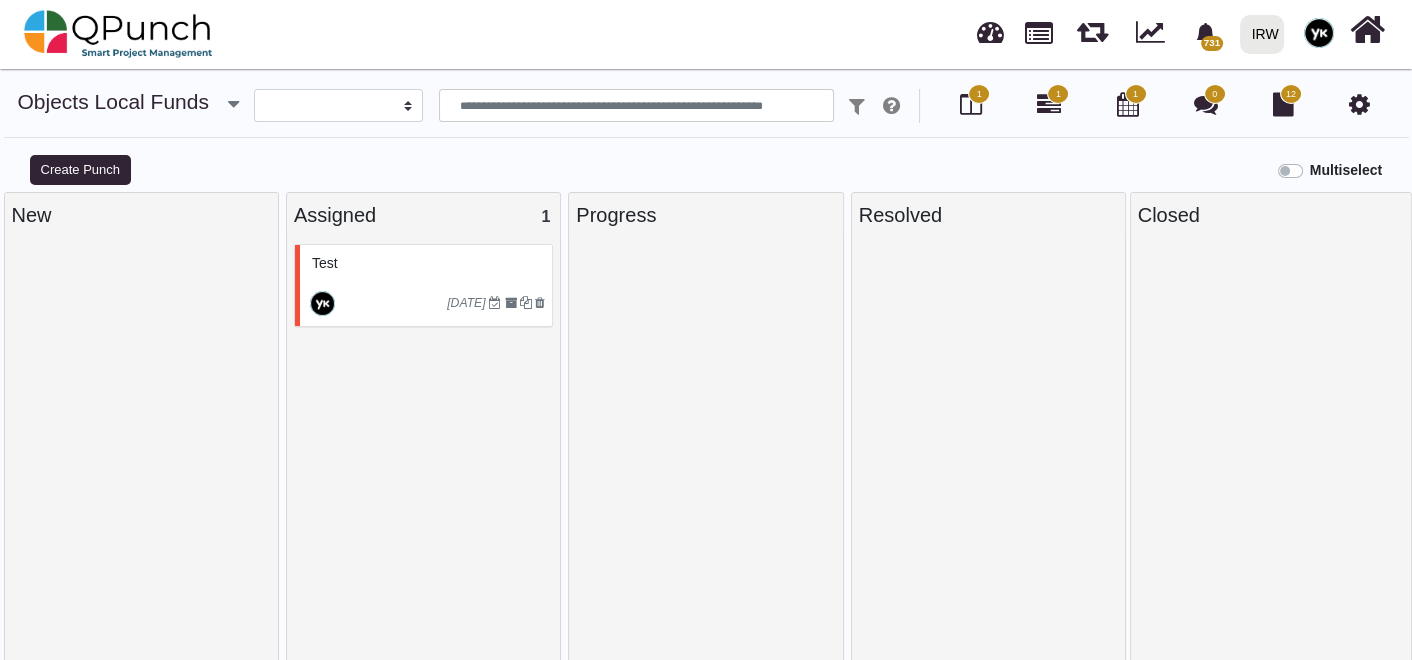 click at bounding box center [1359, 104] 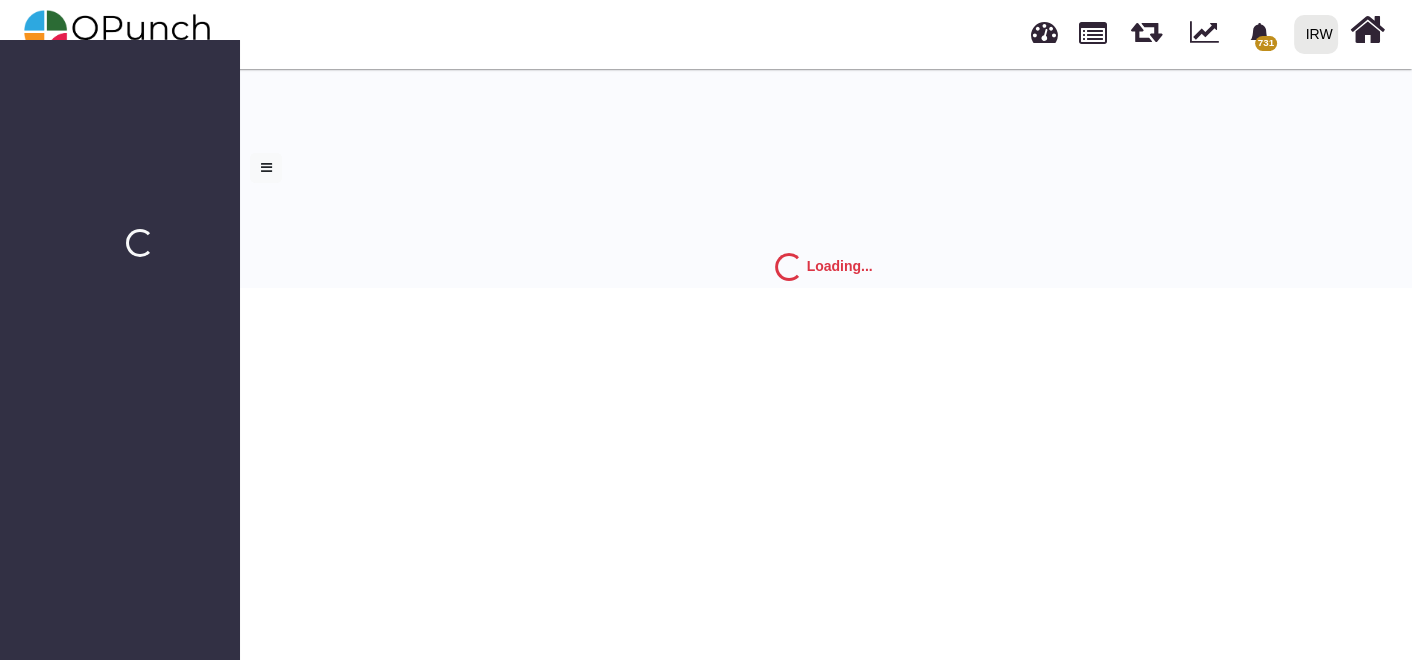 click on "[STREET_ADDRESS]-SCS-PROCUREMENT Configure Site Permissions
(QPunch)
[DATE]
[DATE]
[DATE]
[GEOGRAPHIC_DATA]
RD-Governance Staff Orientation Session
(QPunch)
[DATE]
[DATE]
[DATE]
[GEOGRAPHIC_DATA]
Amanah - ERP - Audit Requirement - Going Conc
(QPunch)
[DATE]" at bounding box center (706, 144) 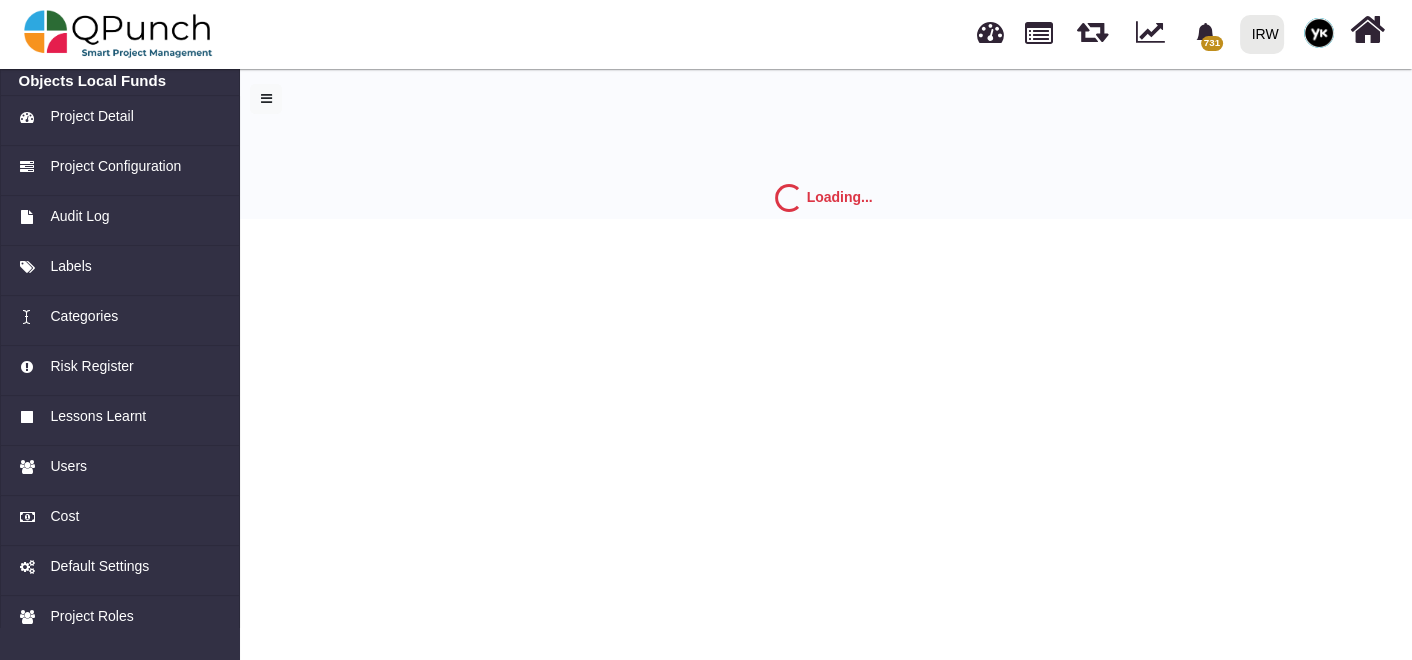 click on "[STREET_ADDRESS]-SCS-PROCUREMENT Configure Site Permissions
(QPunch)
[DATE]
[DATE]
[DATE]
[GEOGRAPHIC_DATA]
RD-Governance Staff Orientation Session
(QPunch)
[DATE]
[DATE]
[DATE]
[GEOGRAPHIC_DATA]
Amanah - ERP - Audit Requirement - Going Conc
(QPunch)
[DATE]" at bounding box center (706, 109) 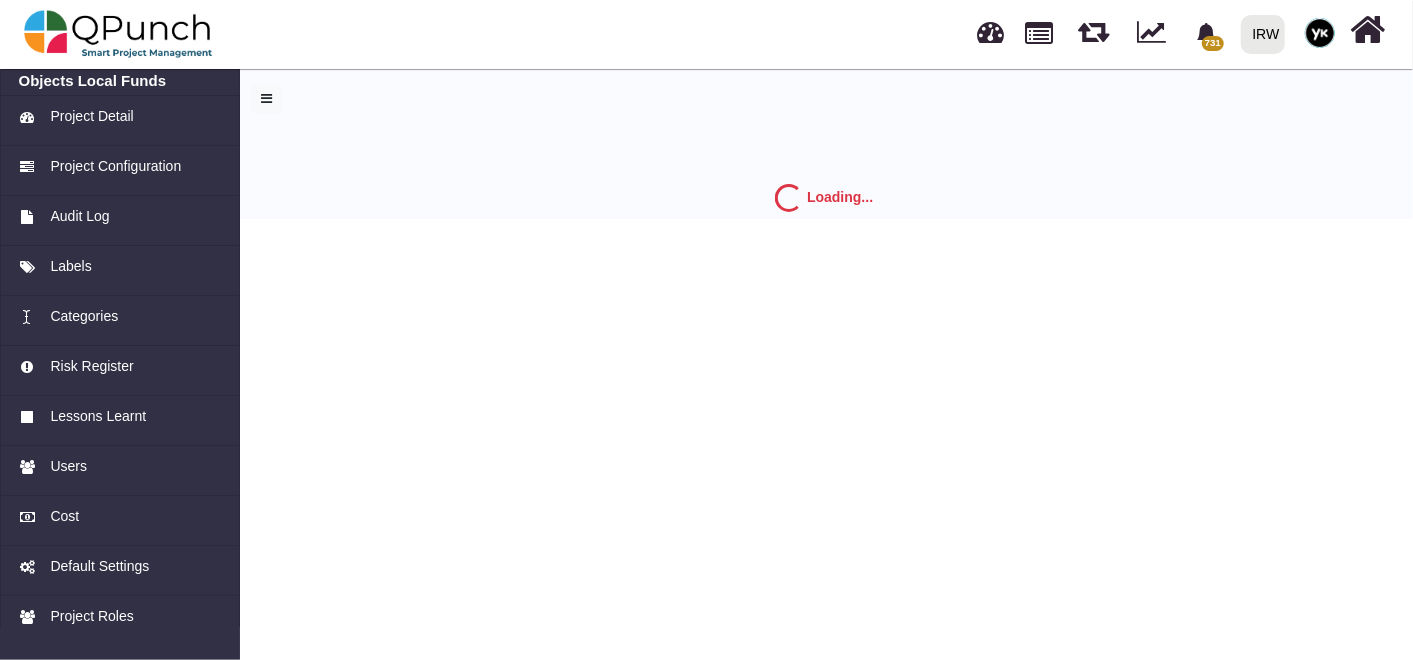 click on "Categories" at bounding box center [84, 316] 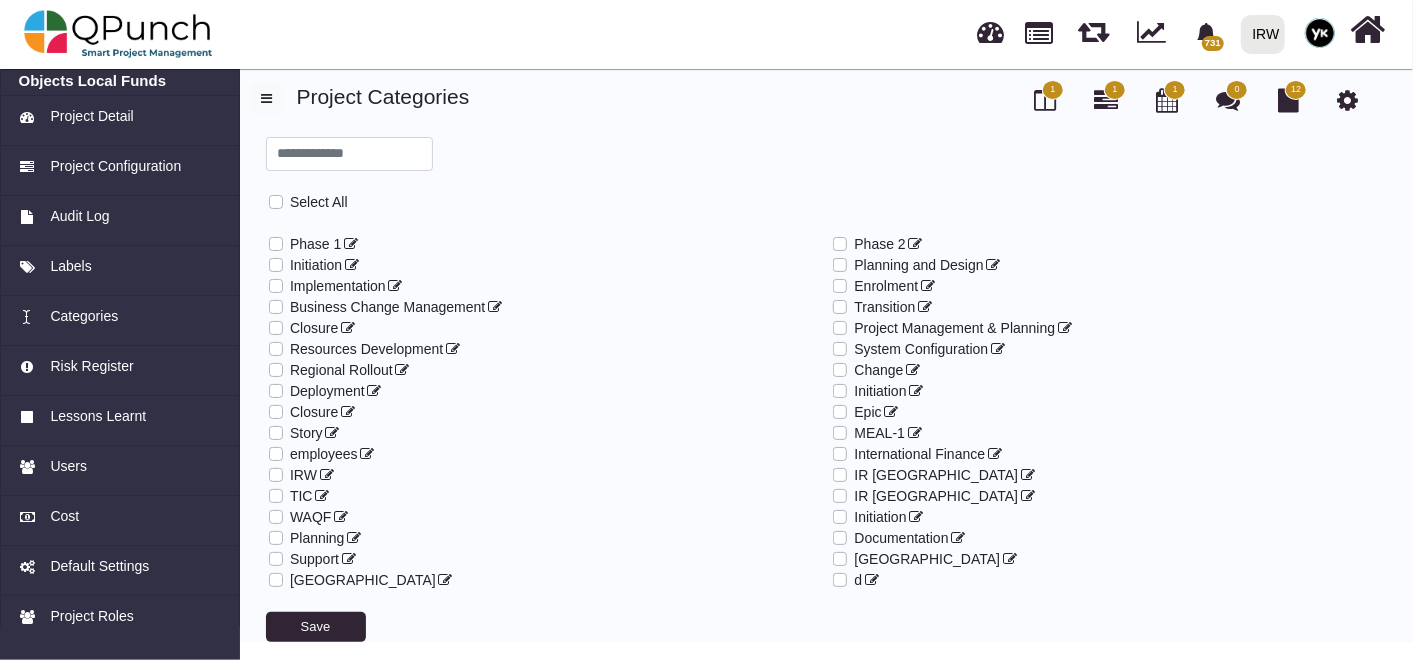 click on "d" at bounding box center (858, 580) 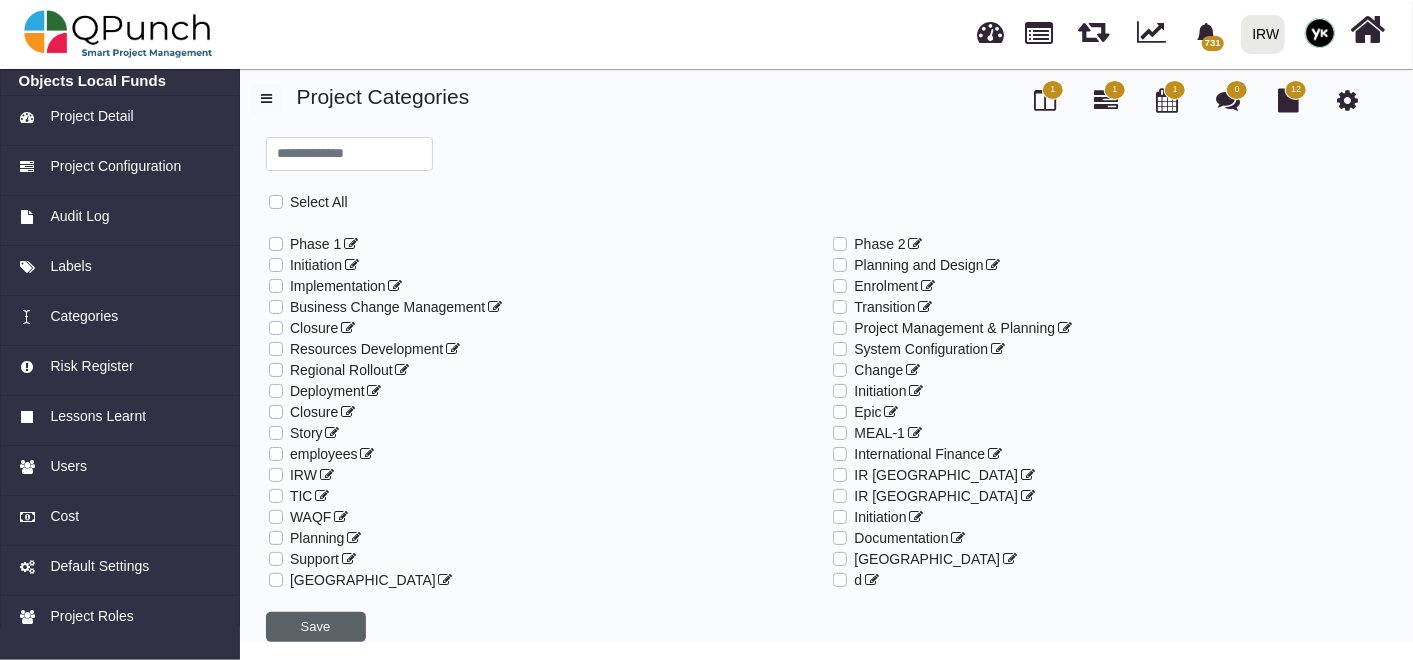 click on "Save" at bounding box center [316, 627] 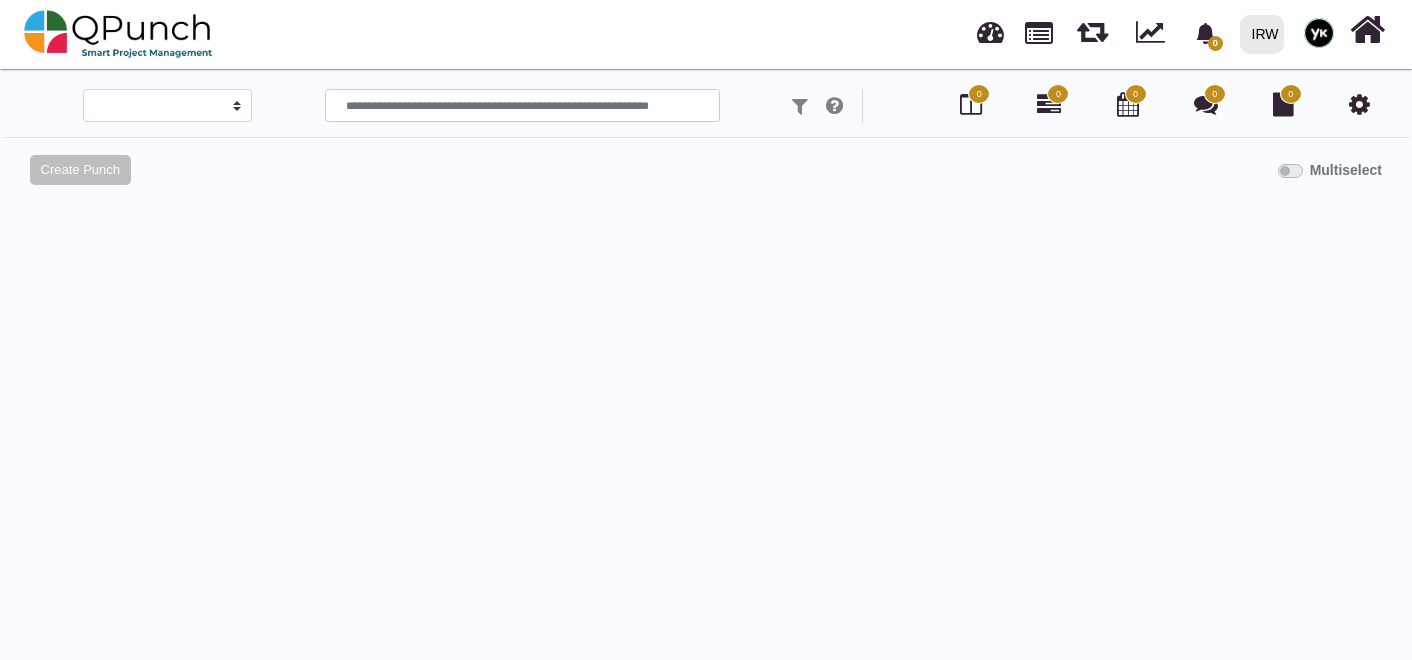 select 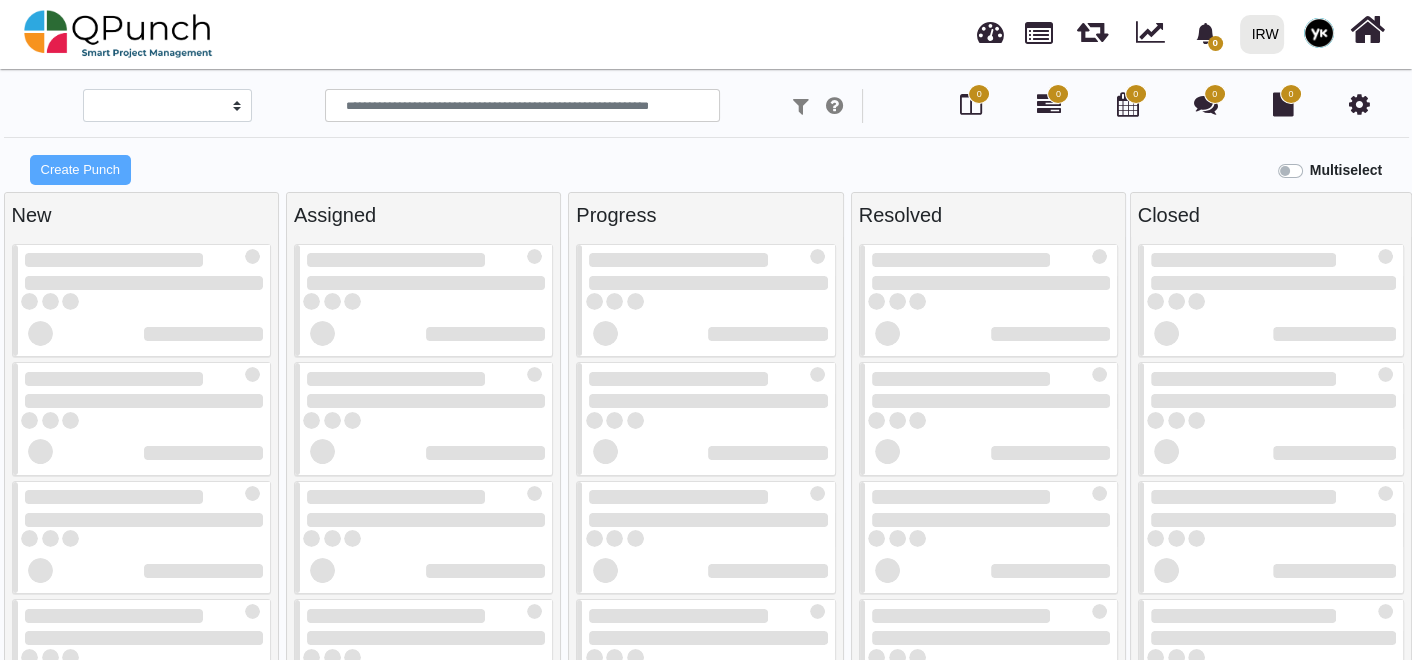 click on "**********" at bounding box center (706, 120) 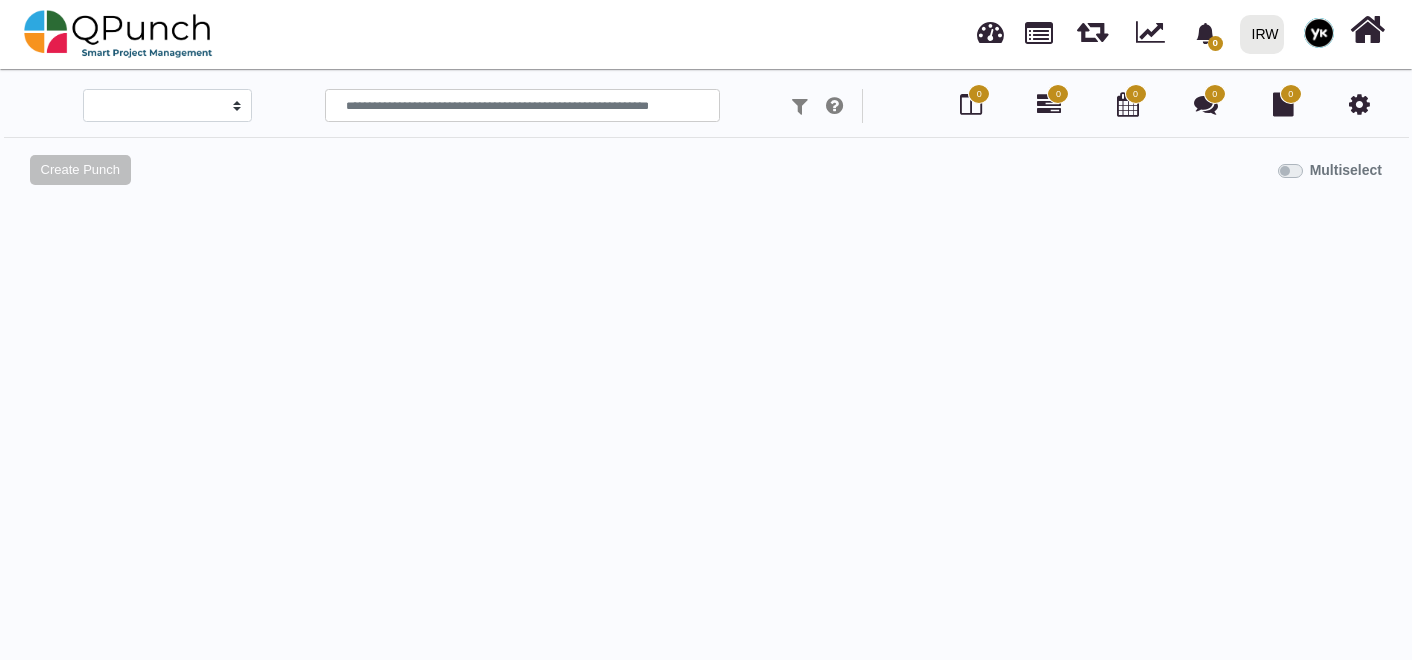 select 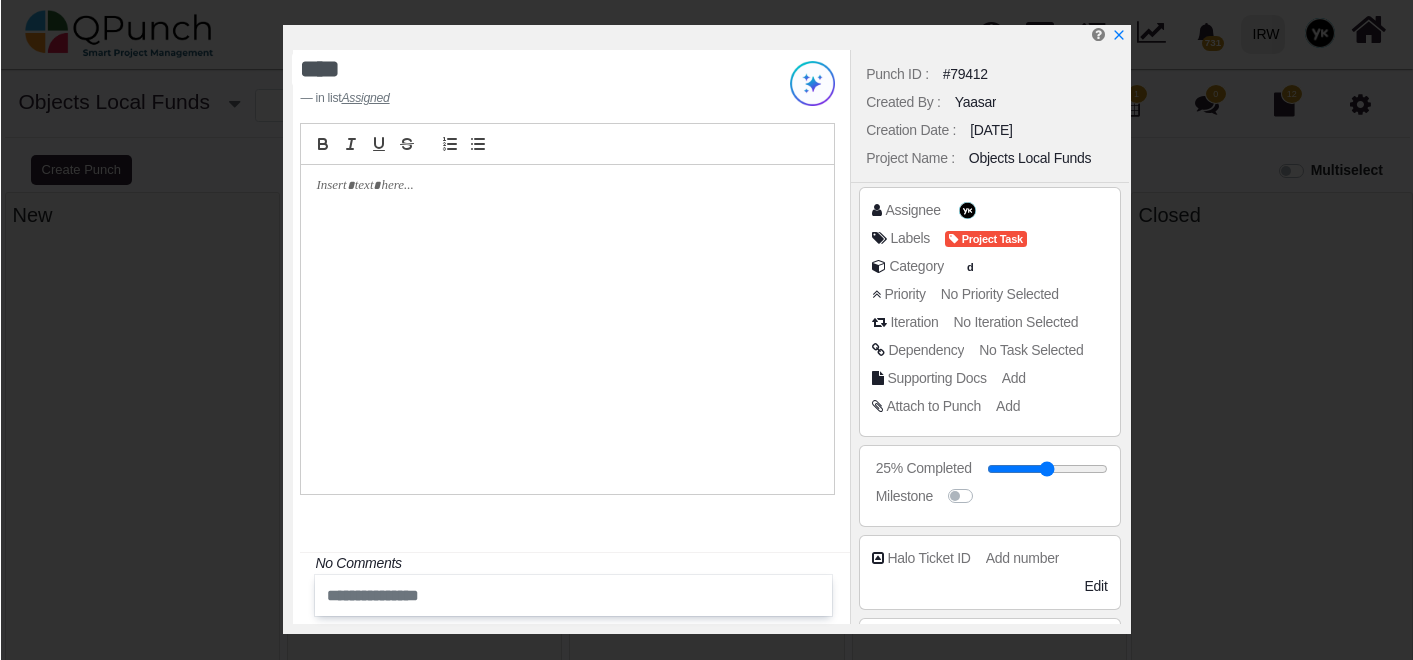 scroll, scrollTop: 0, scrollLeft: 0, axis: both 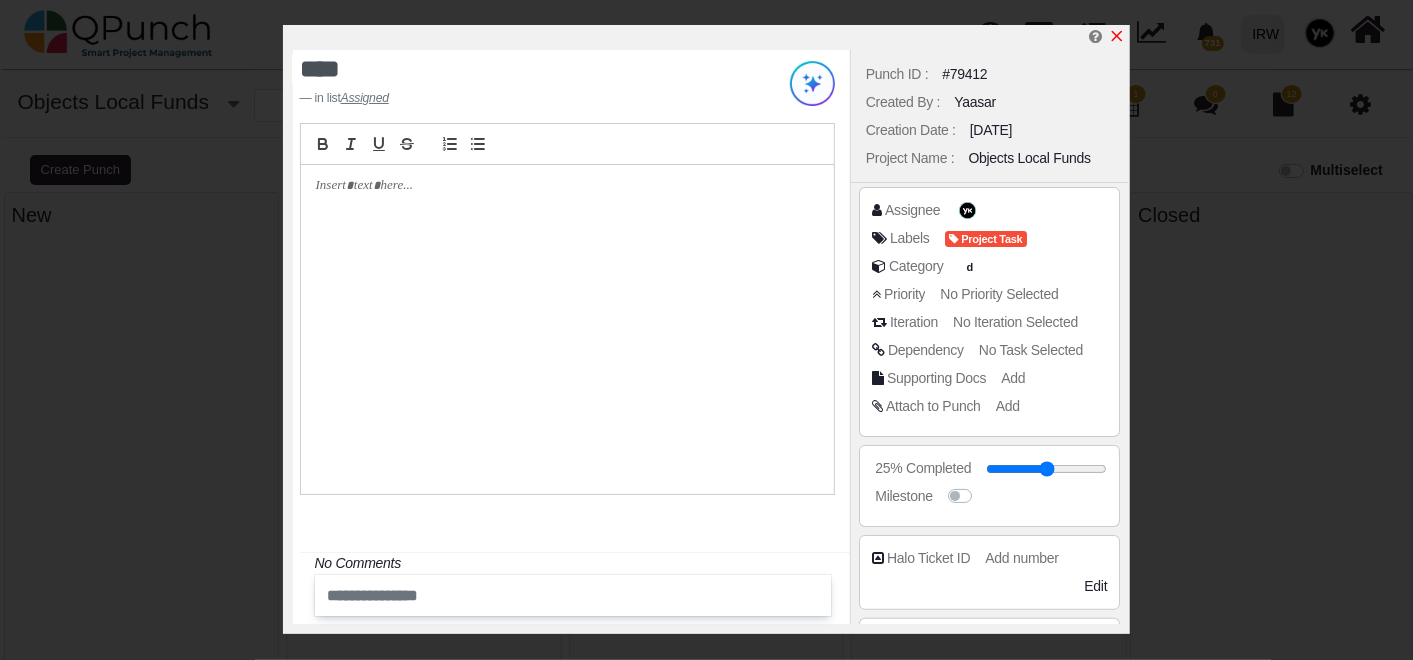 click 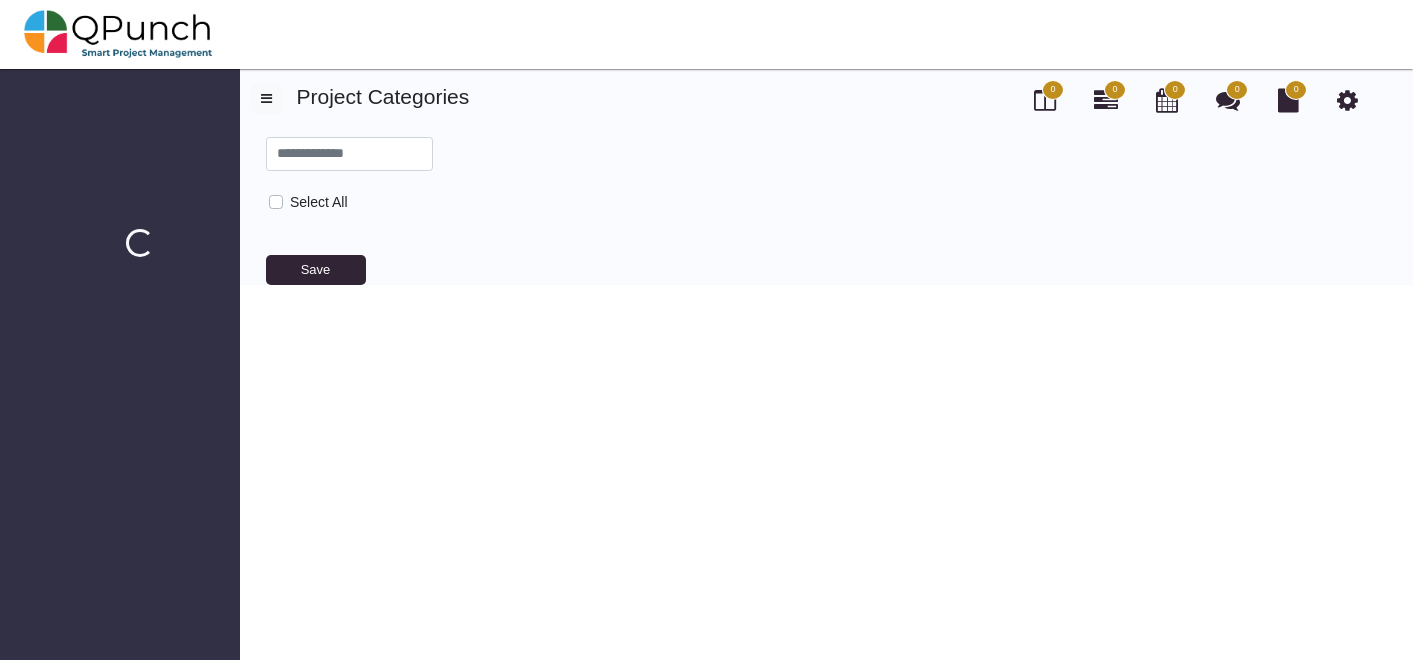 scroll, scrollTop: 0, scrollLeft: 0, axis: both 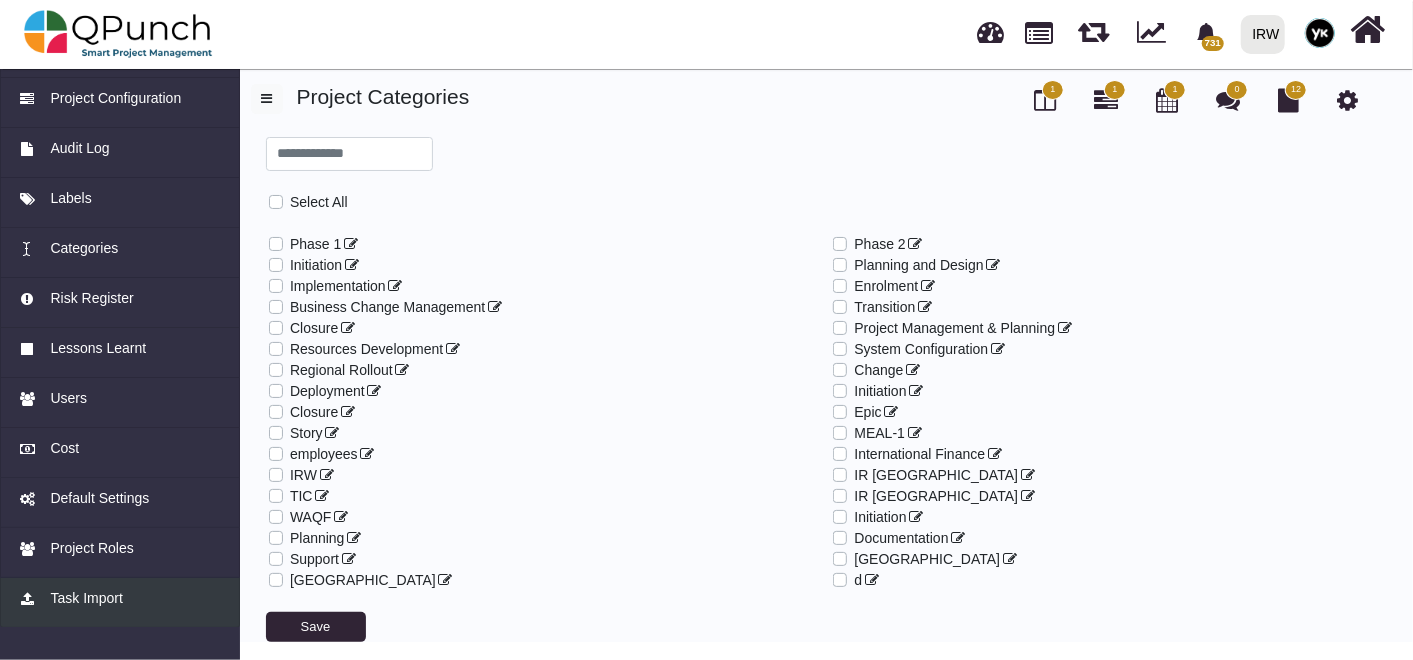 click on "Task Import" at bounding box center (86, 598) 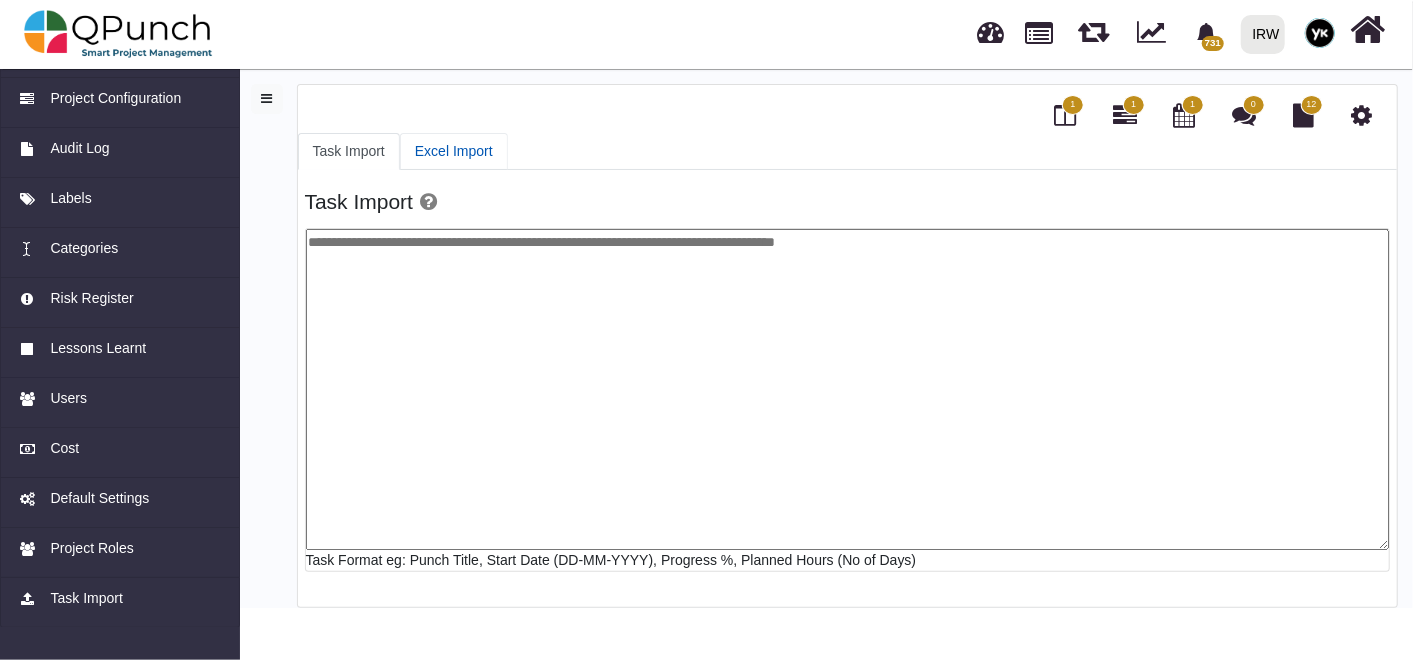 click on "Excel Import" at bounding box center [454, 151] 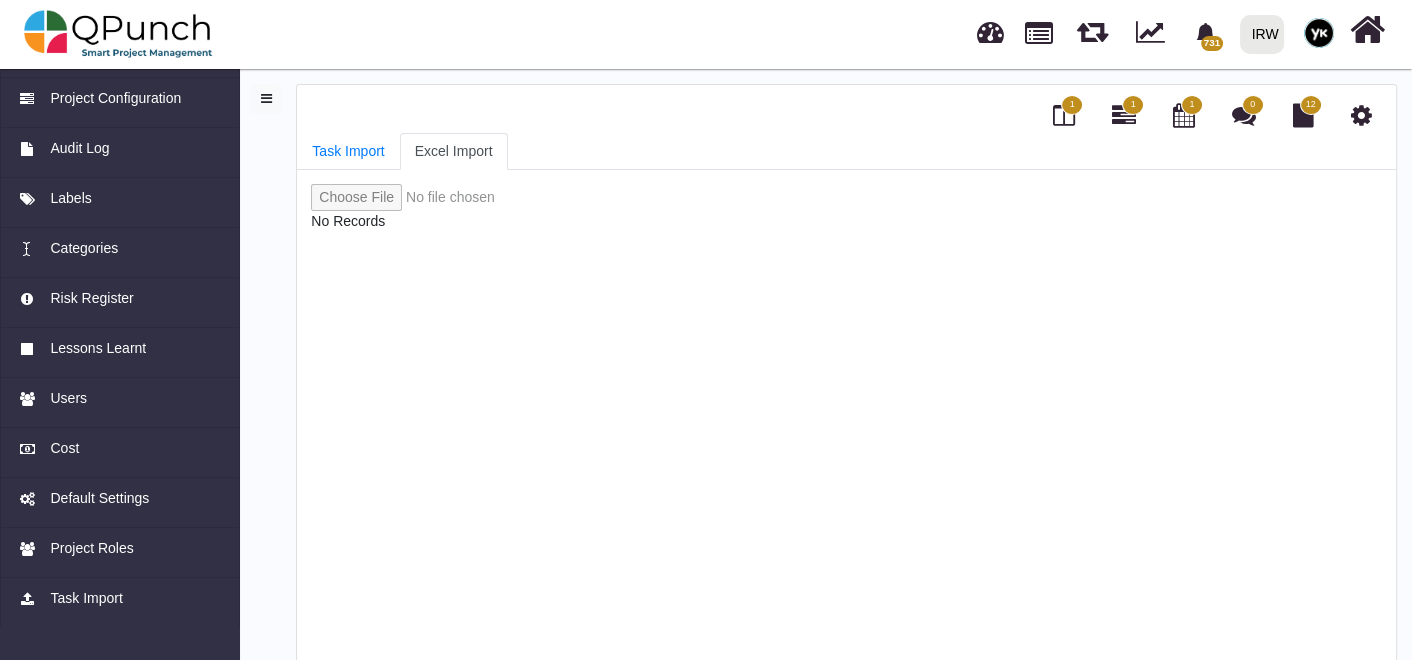 click at bounding box center (443, 197) 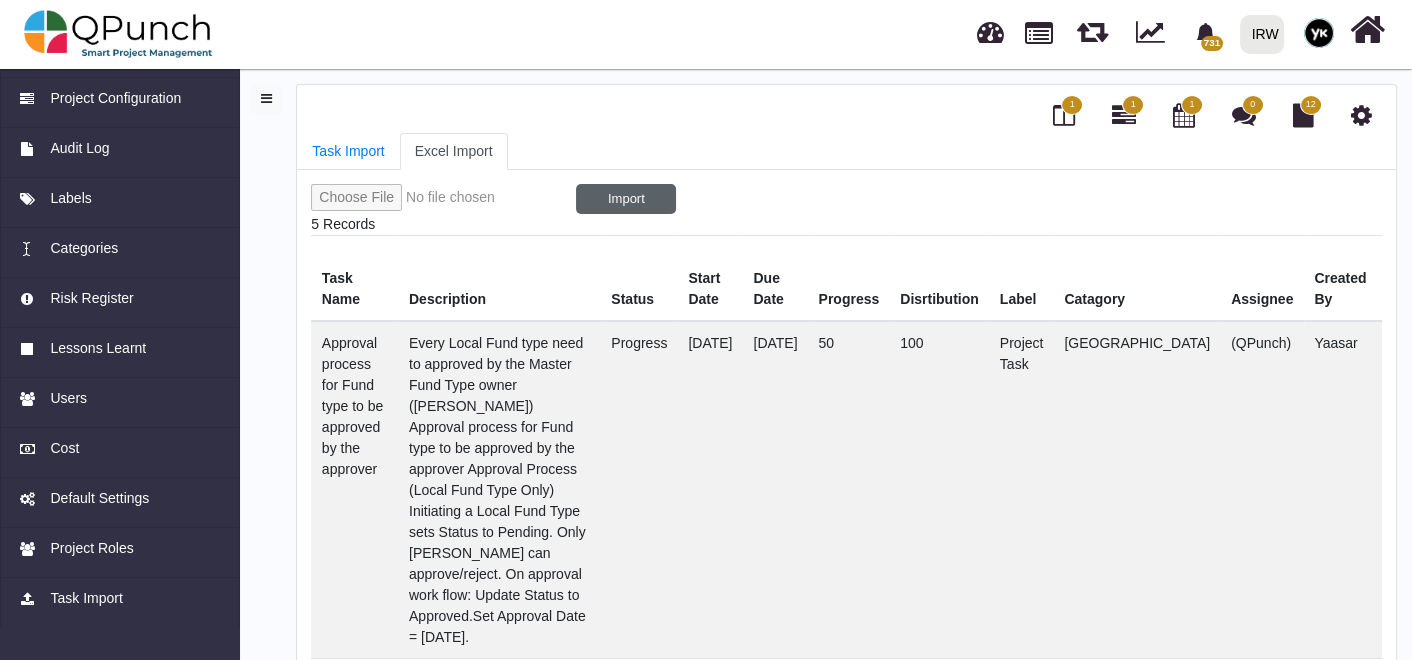 click on "Import" at bounding box center (626, 199) 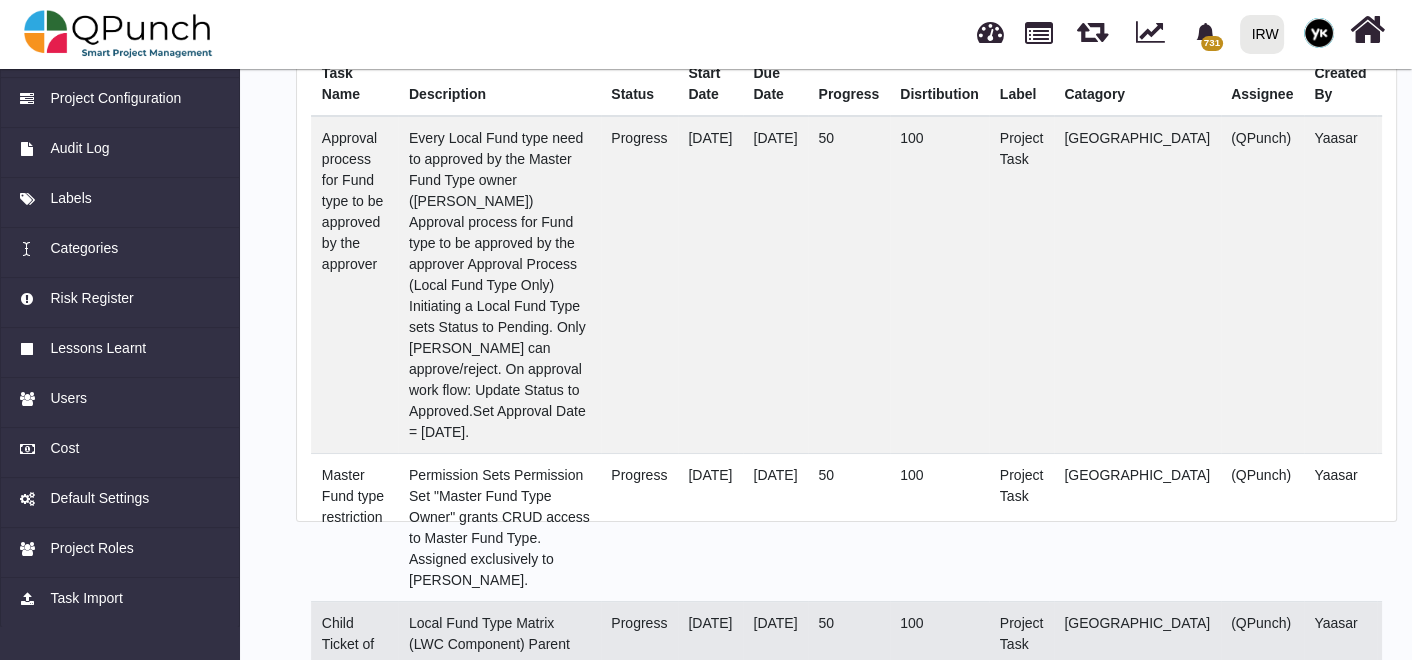 scroll, scrollTop: 0, scrollLeft: 0, axis: both 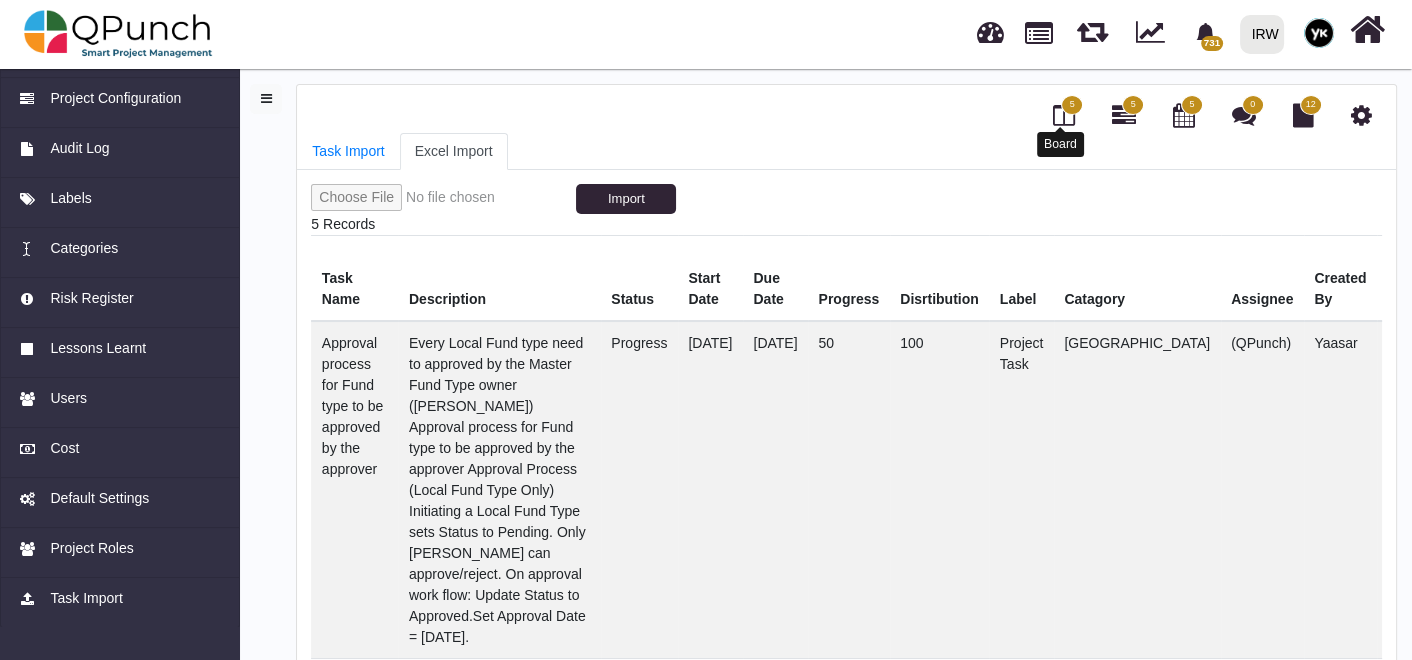 click at bounding box center [1064, 115] 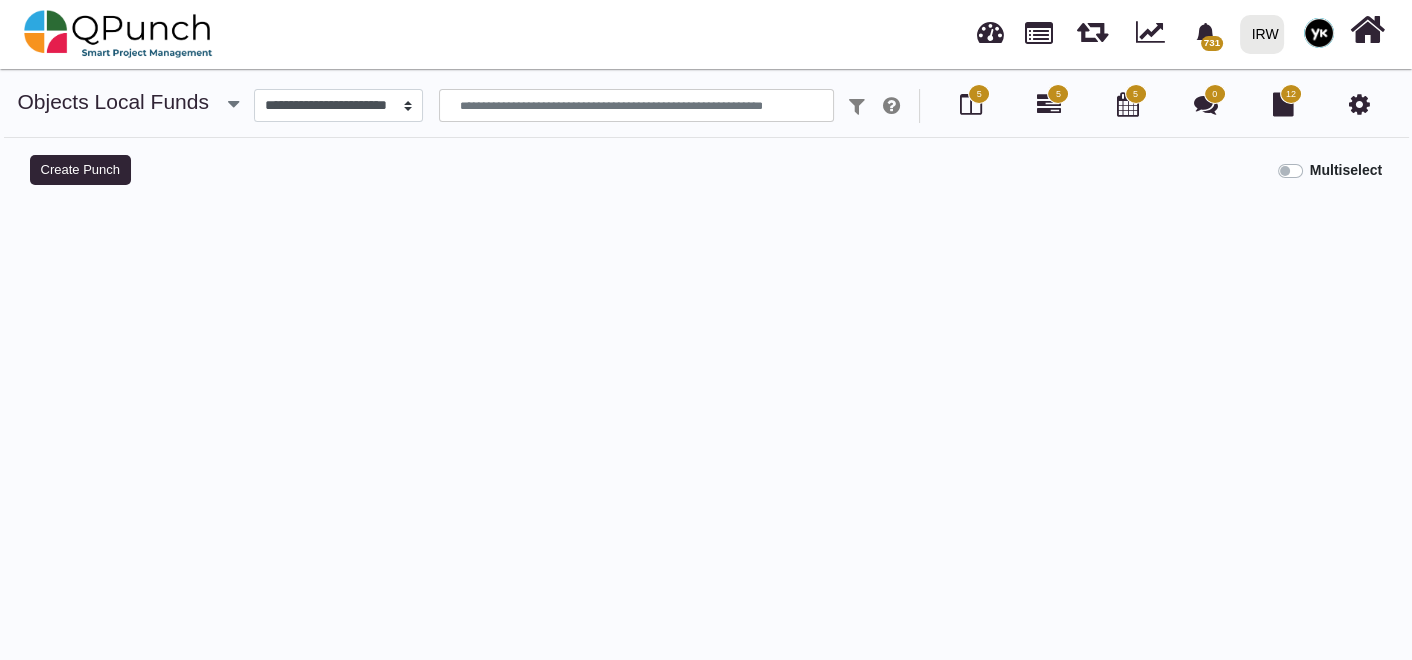 select 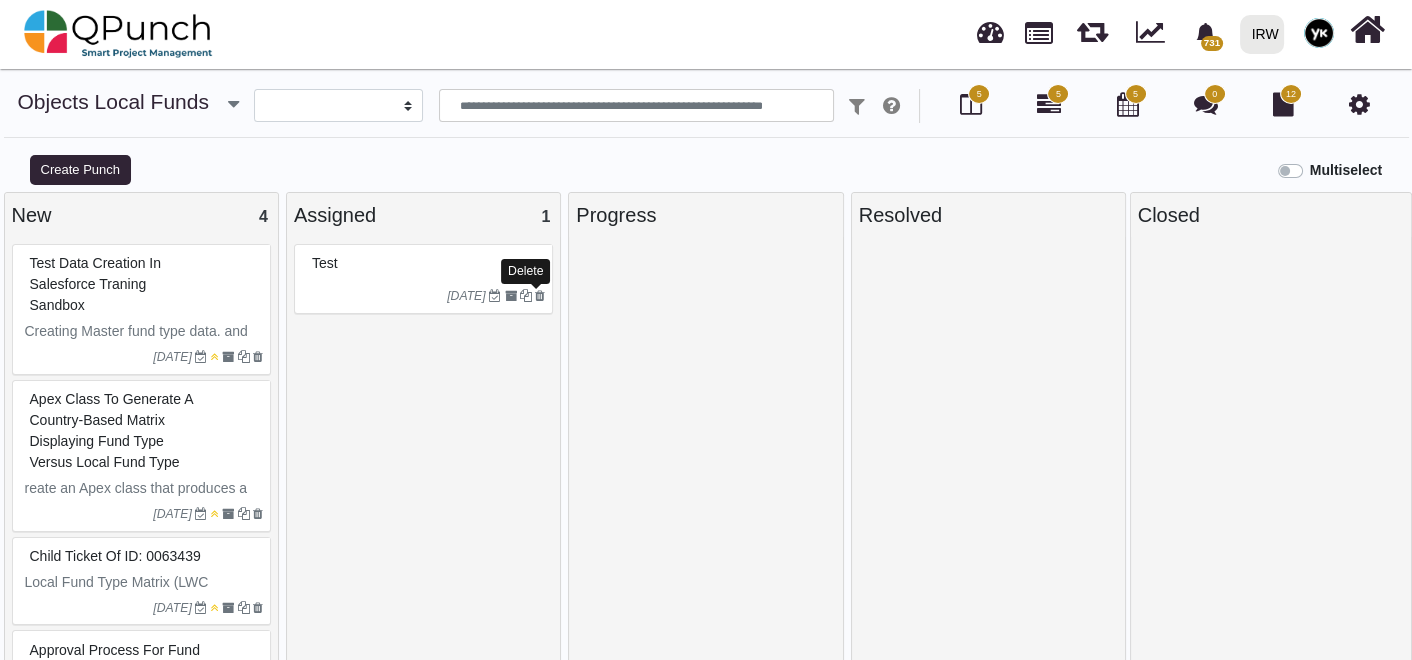 click at bounding box center (540, 296) 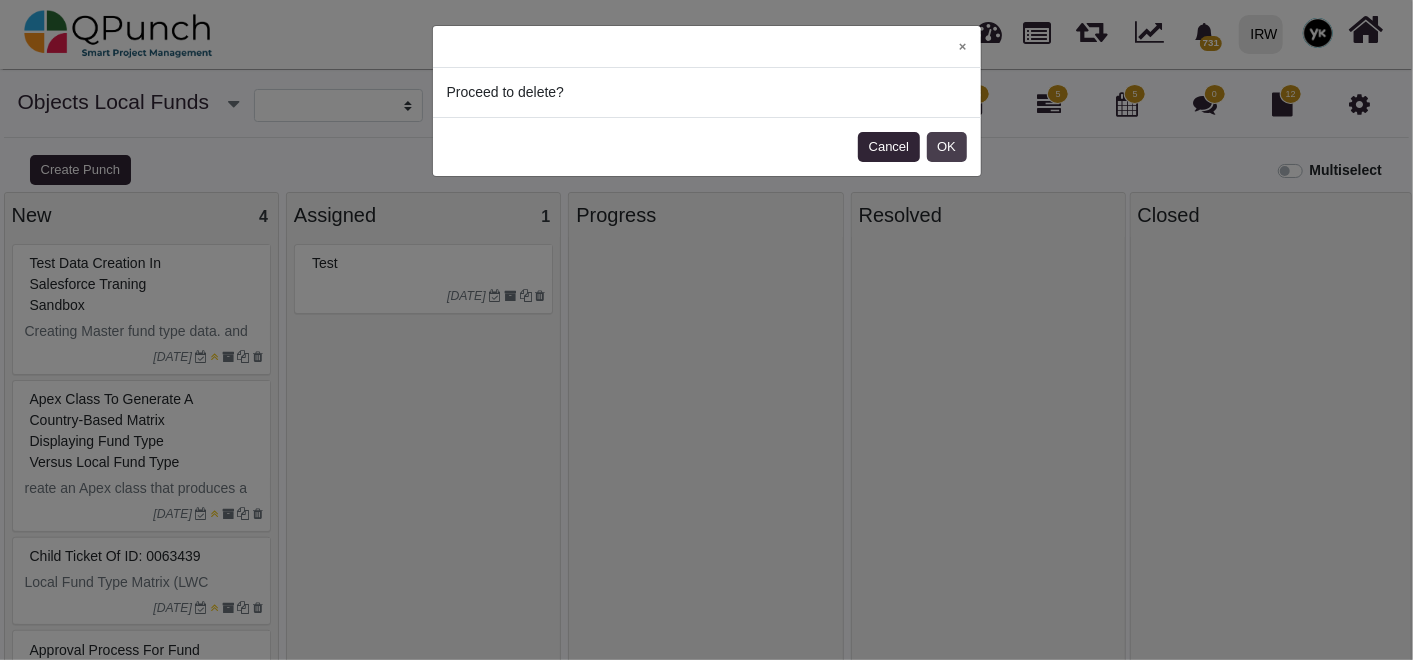click on "OK" at bounding box center (947, 147) 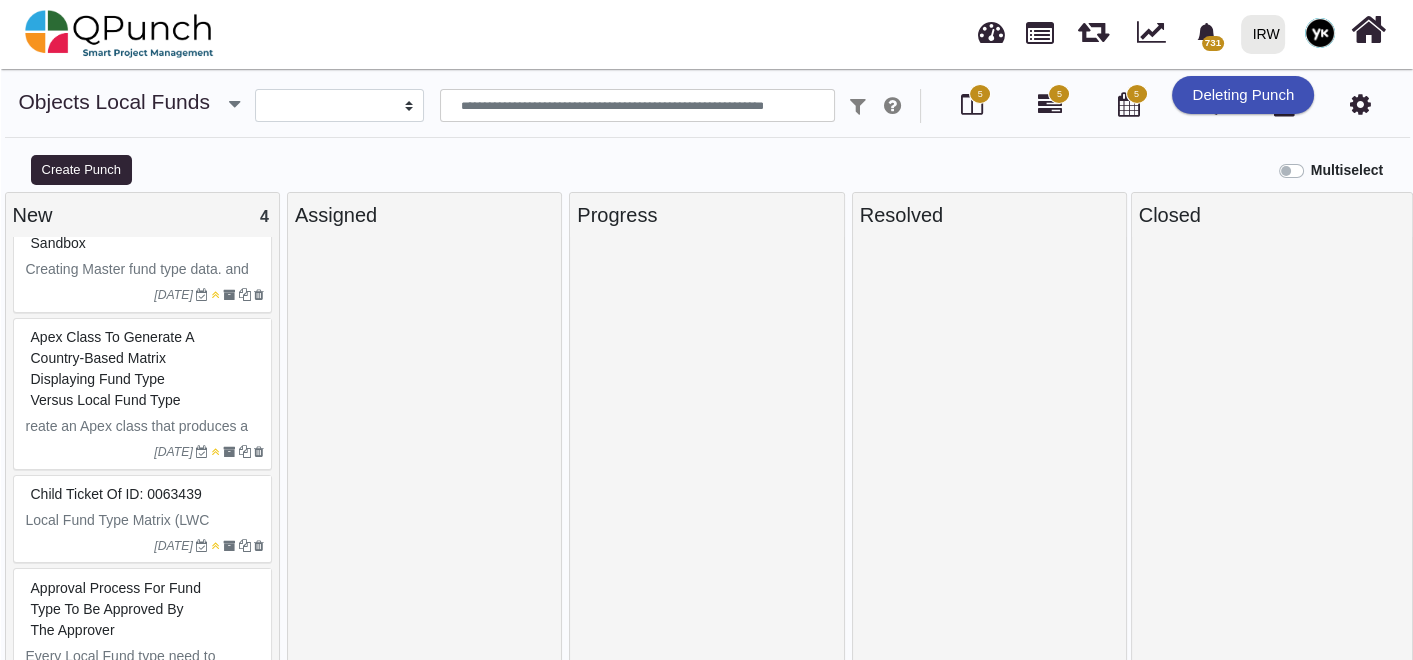 scroll, scrollTop: 0, scrollLeft: 0, axis: both 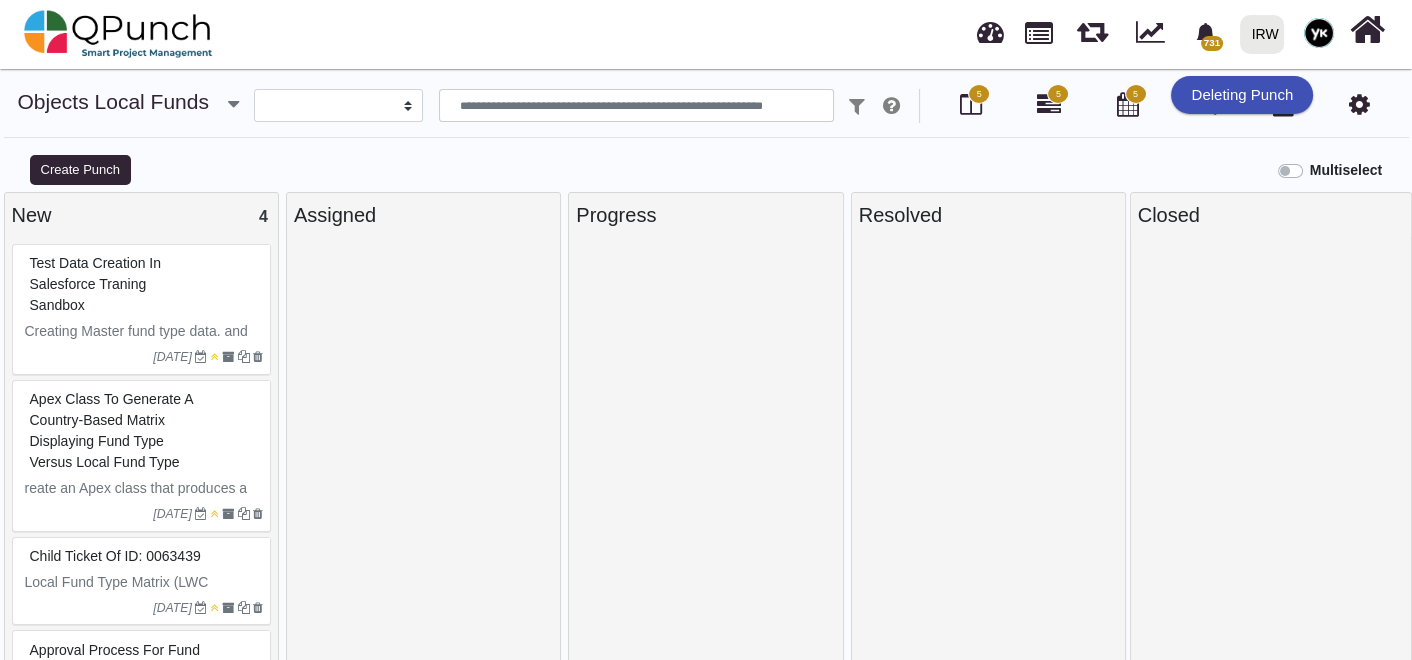 click at bounding box center [423, 456] 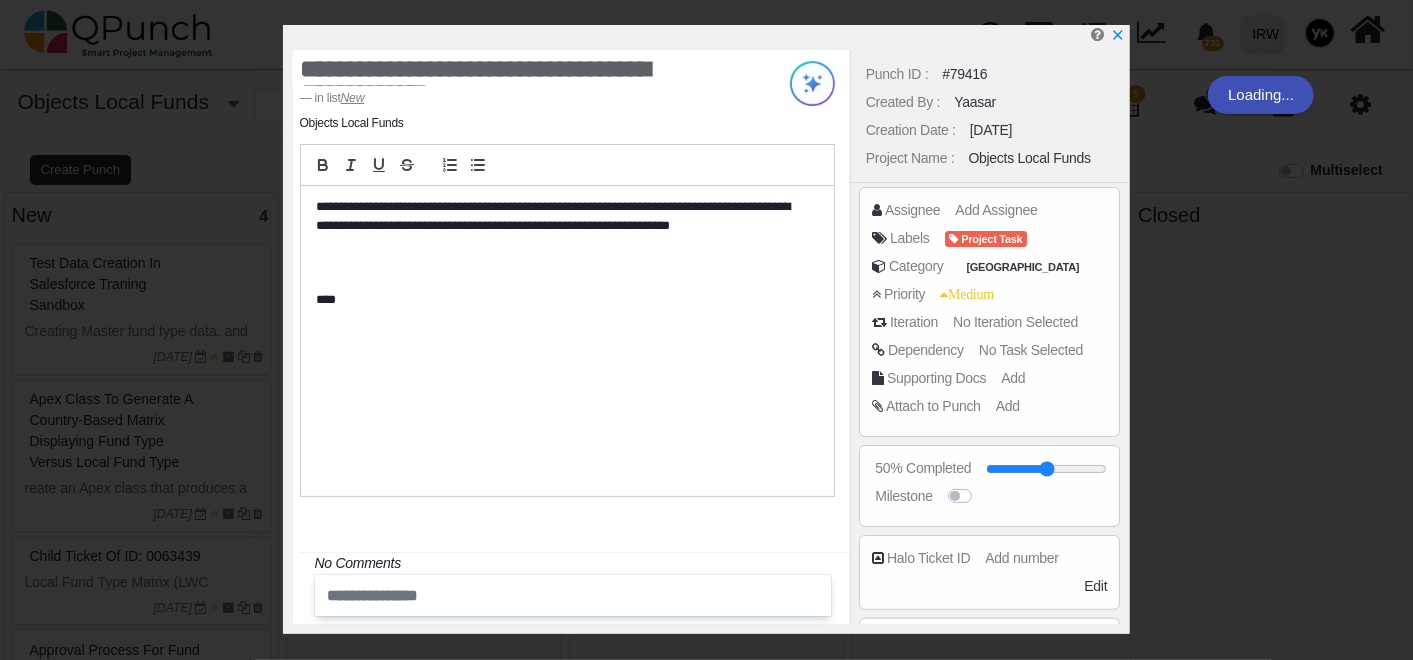 click on "Punch ID :
#79416
Created By :
Yaasar
Creation Date :
08-07-2025
Project Name :
Objects Local Funds
Assignee
Add Assignee
Labels
Project Task
Category
Pakistan
Priority
Medium
No Iteration Selected" at bounding box center (989, 337) 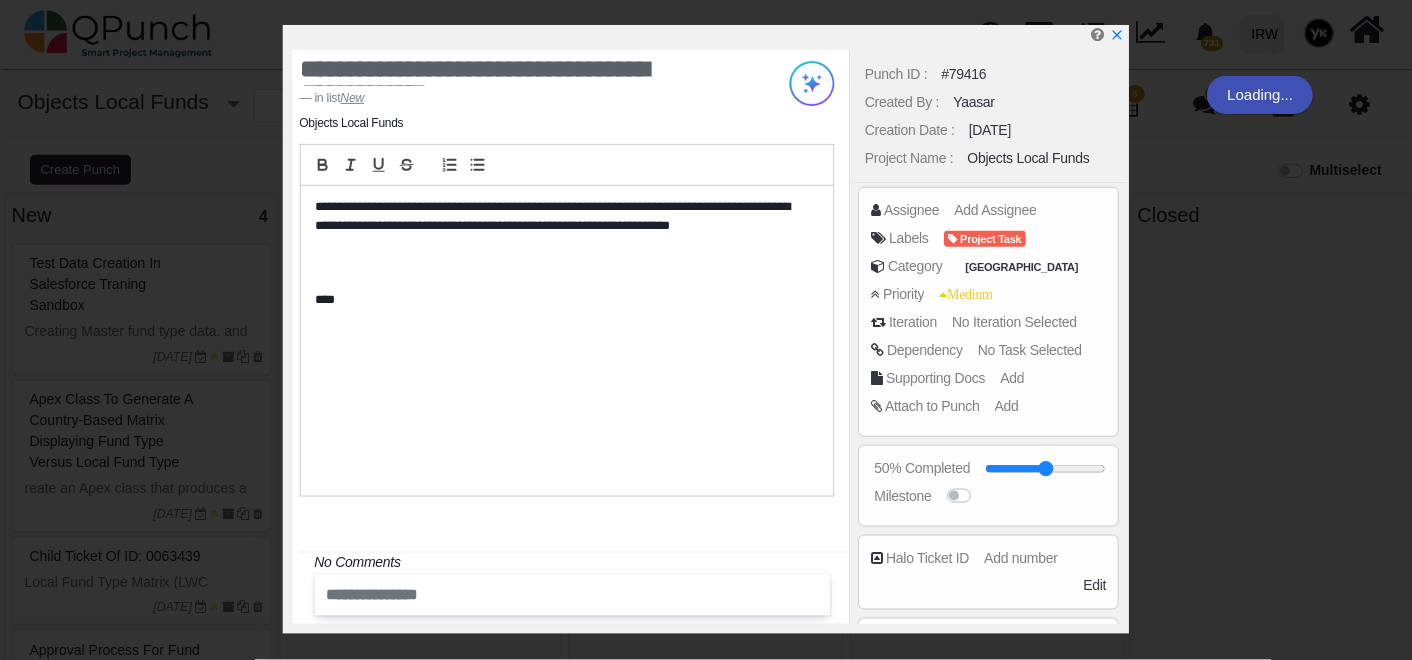 scroll, scrollTop: 217, scrollLeft: 0, axis: vertical 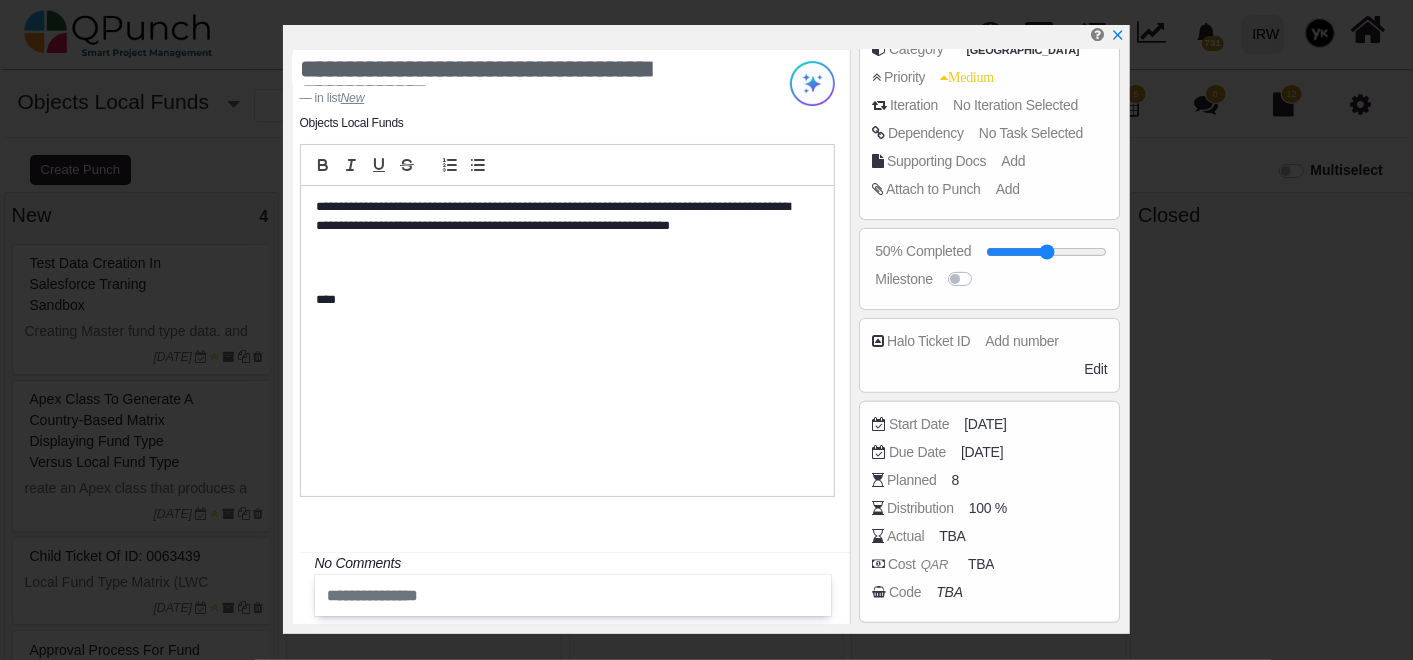click at bounding box center (562, 318) 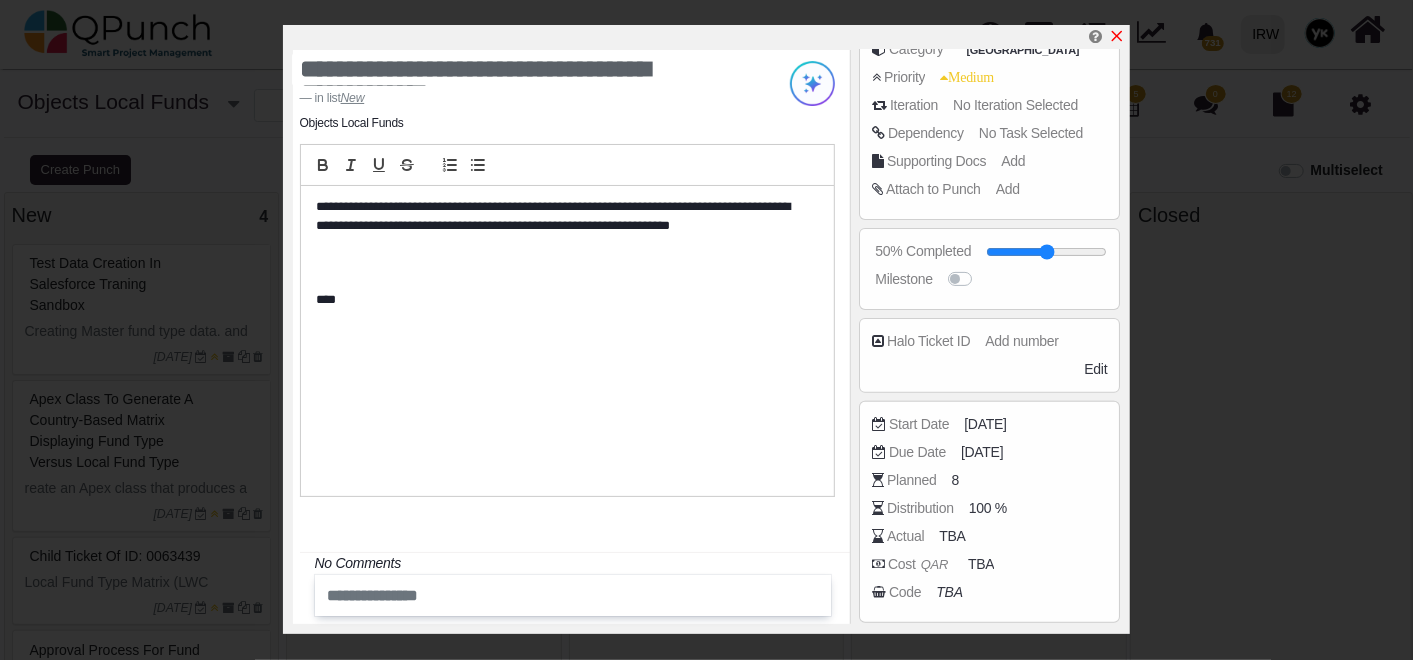 click 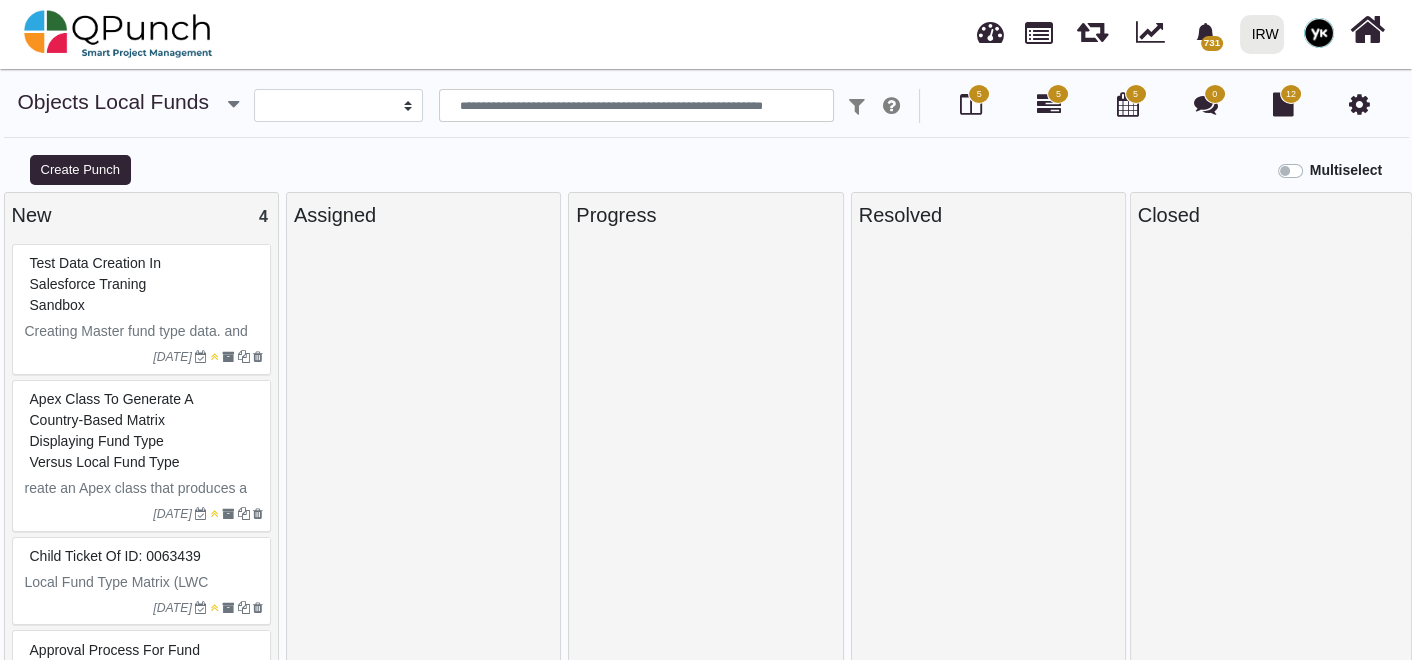 click on "Multiselect" at bounding box center (1346, 170) 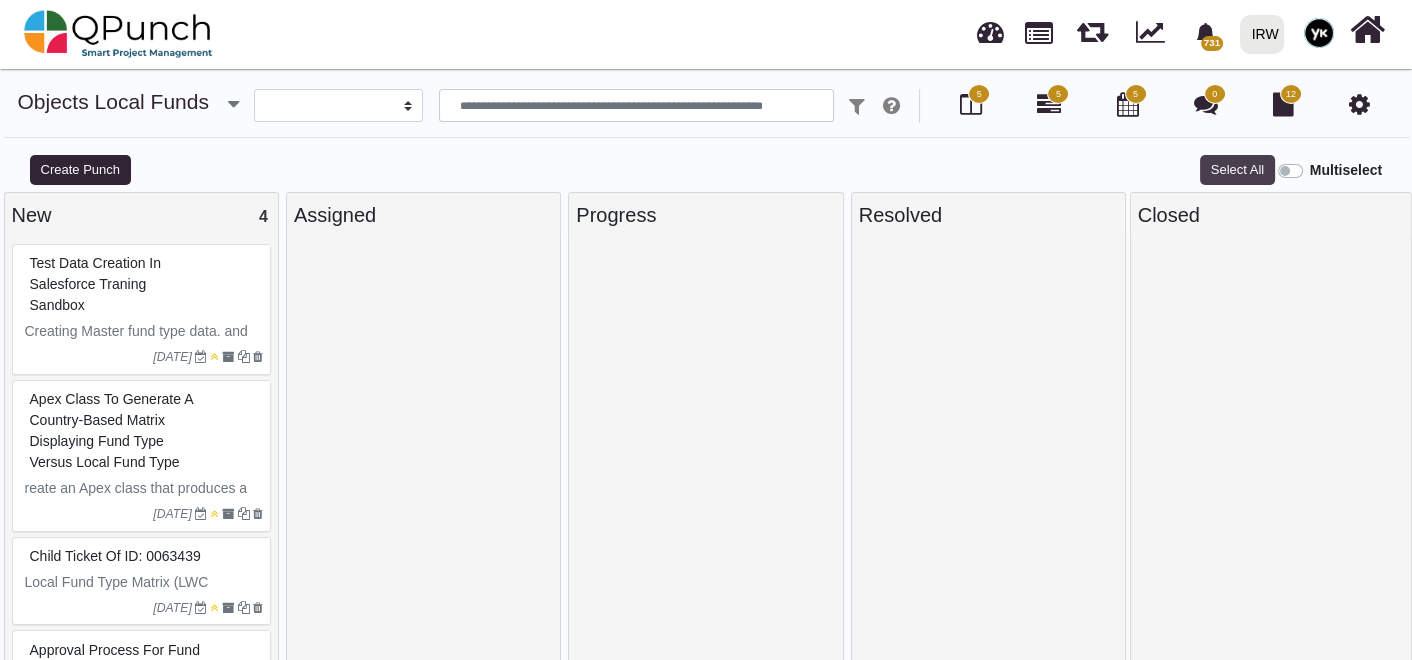 click on "Select All" at bounding box center (1237, 170) 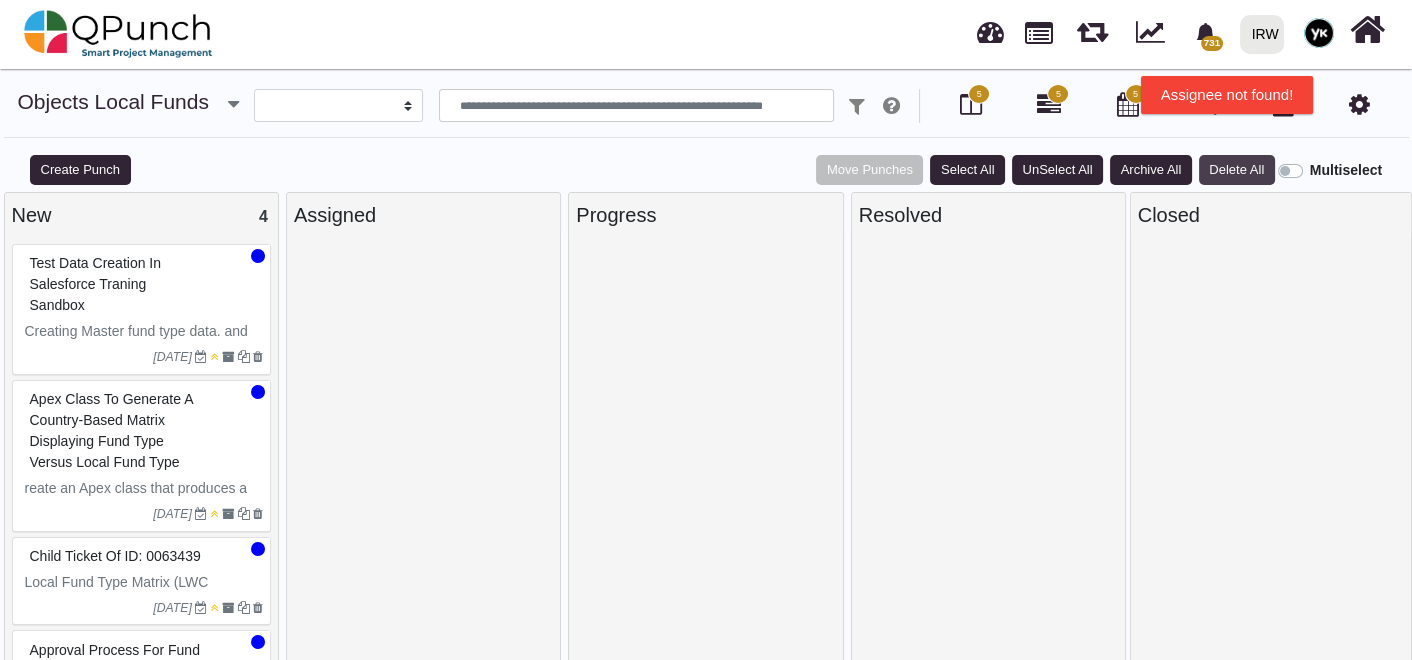 click on "Delete All" at bounding box center (1237, 170) 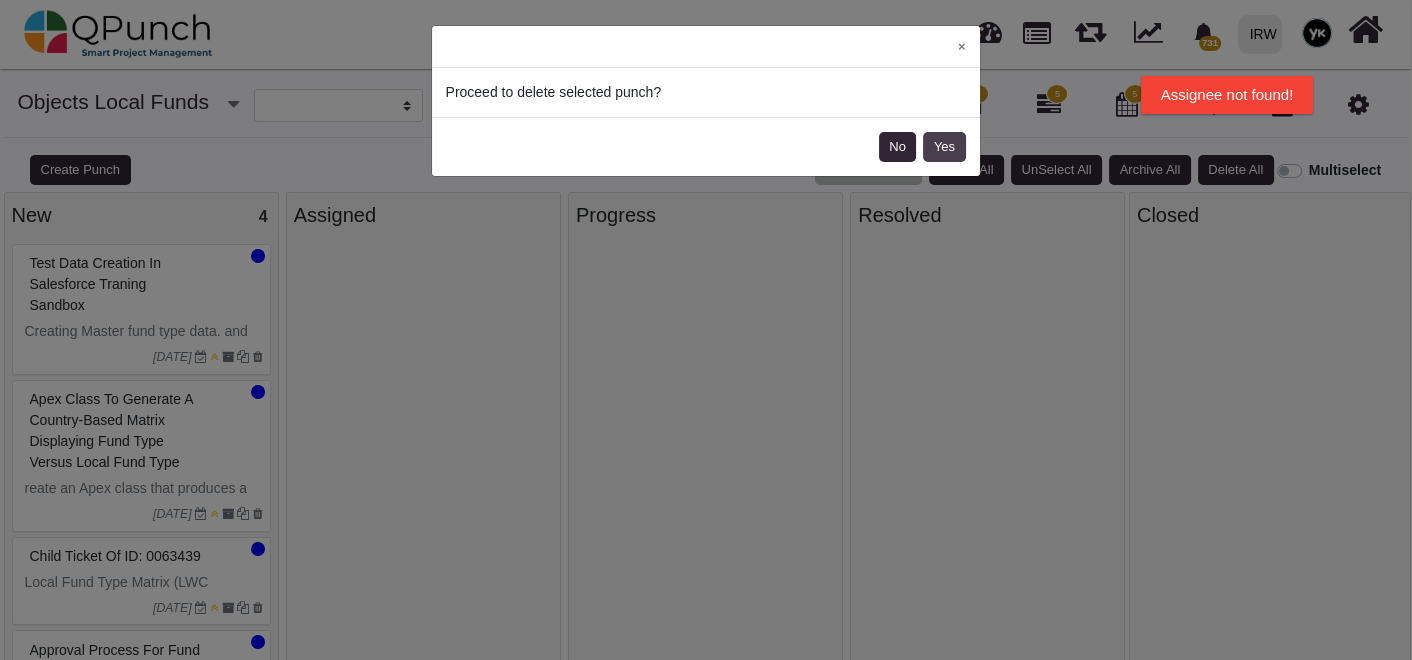 click on "Yes" at bounding box center (944, 147) 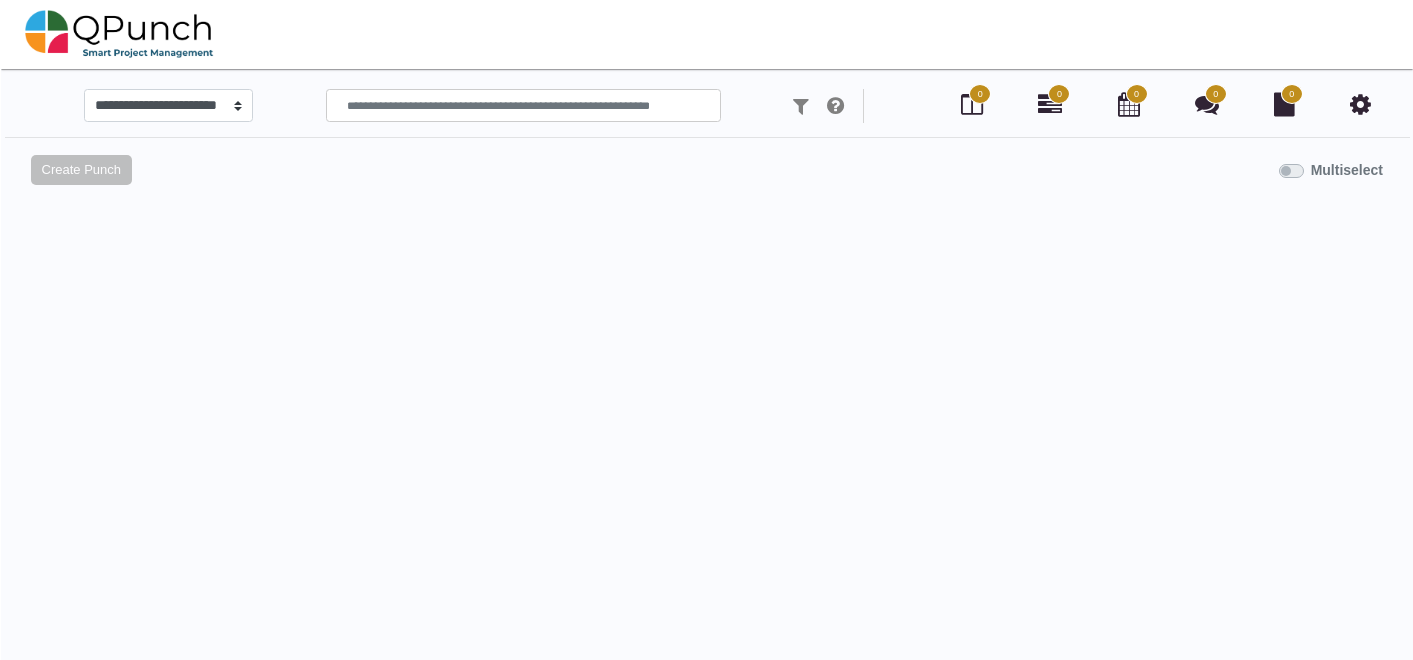 scroll, scrollTop: 0, scrollLeft: 0, axis: both 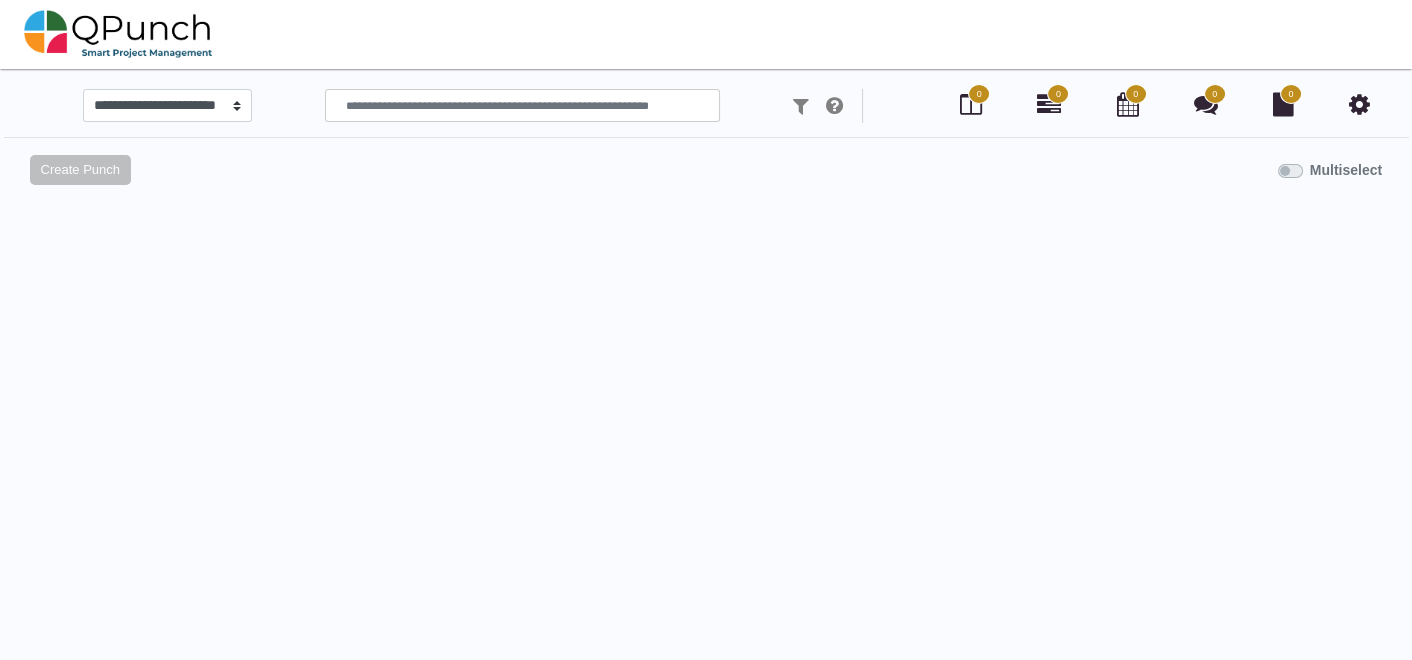 select 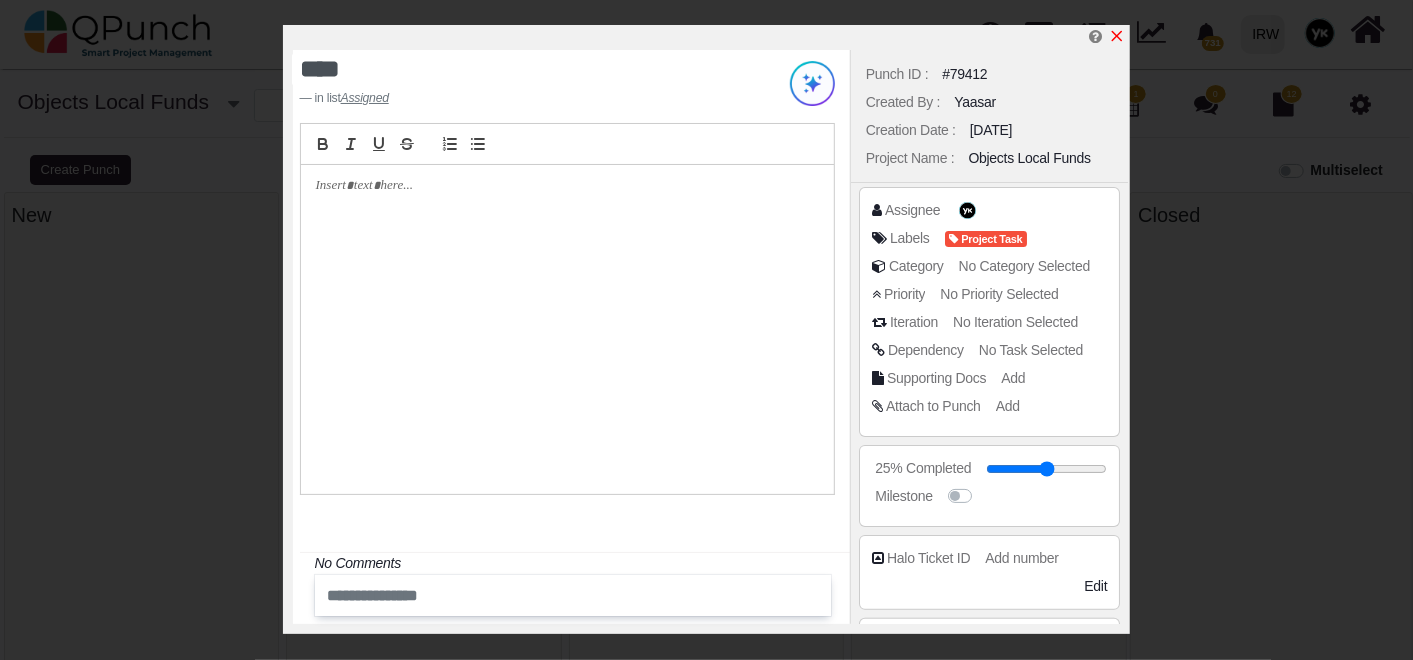 click 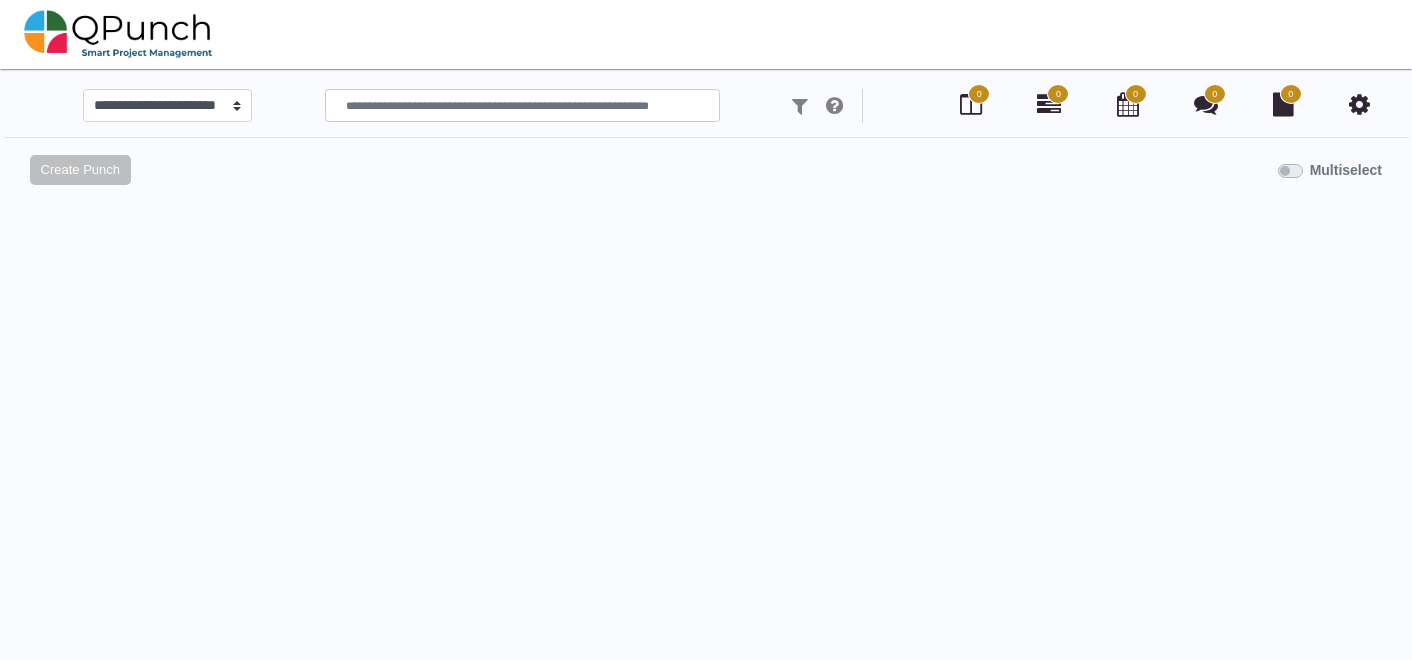 select 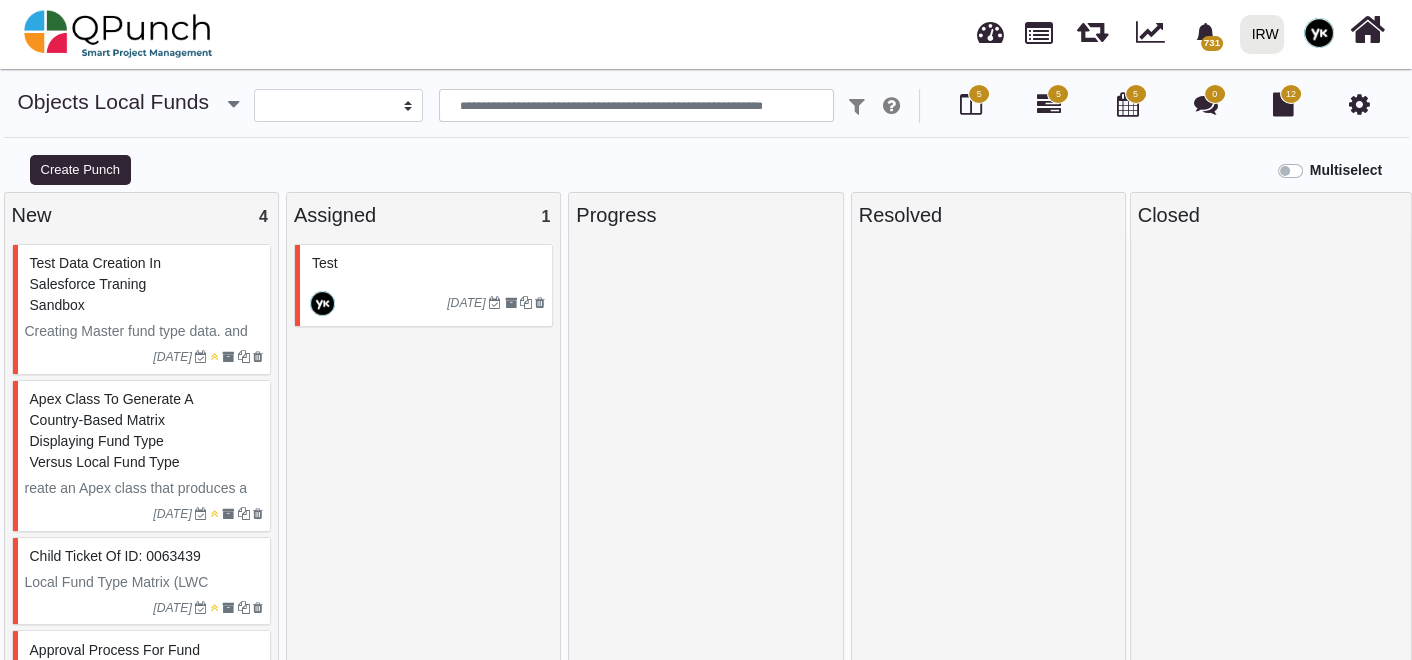 click on "Multiselect" at bounding box center [1346, 170] 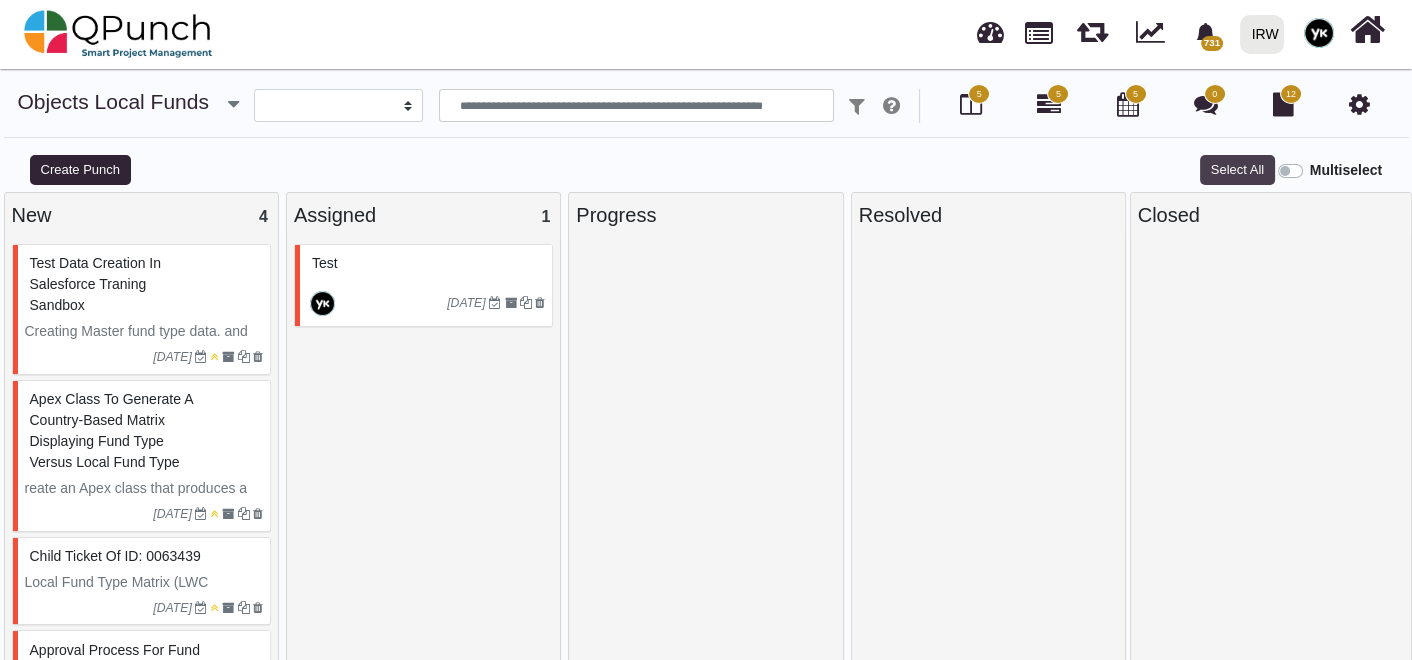 click on "Select All" at bounding box center (1237, 170) 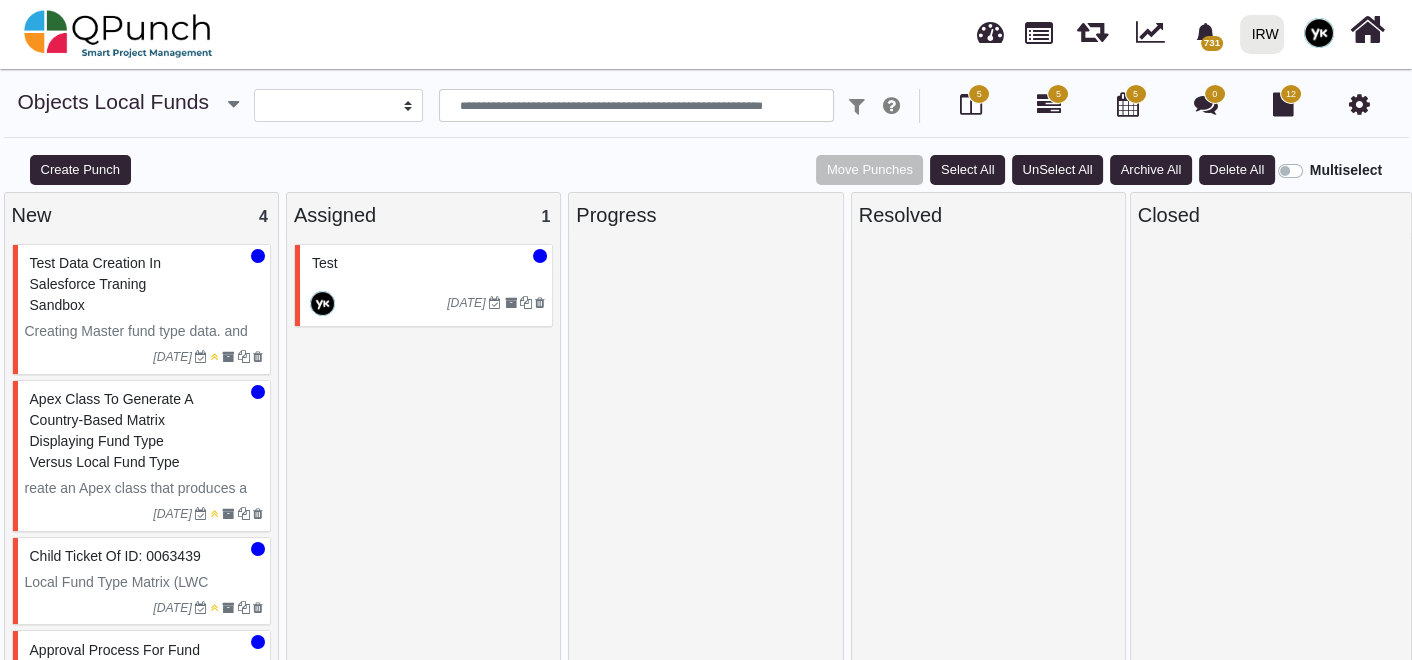 click on "Create Punch   Multiselect
Delete All
Archive All
UnSelect All
Select All
Move Punches" at bounding box center [706, 172] 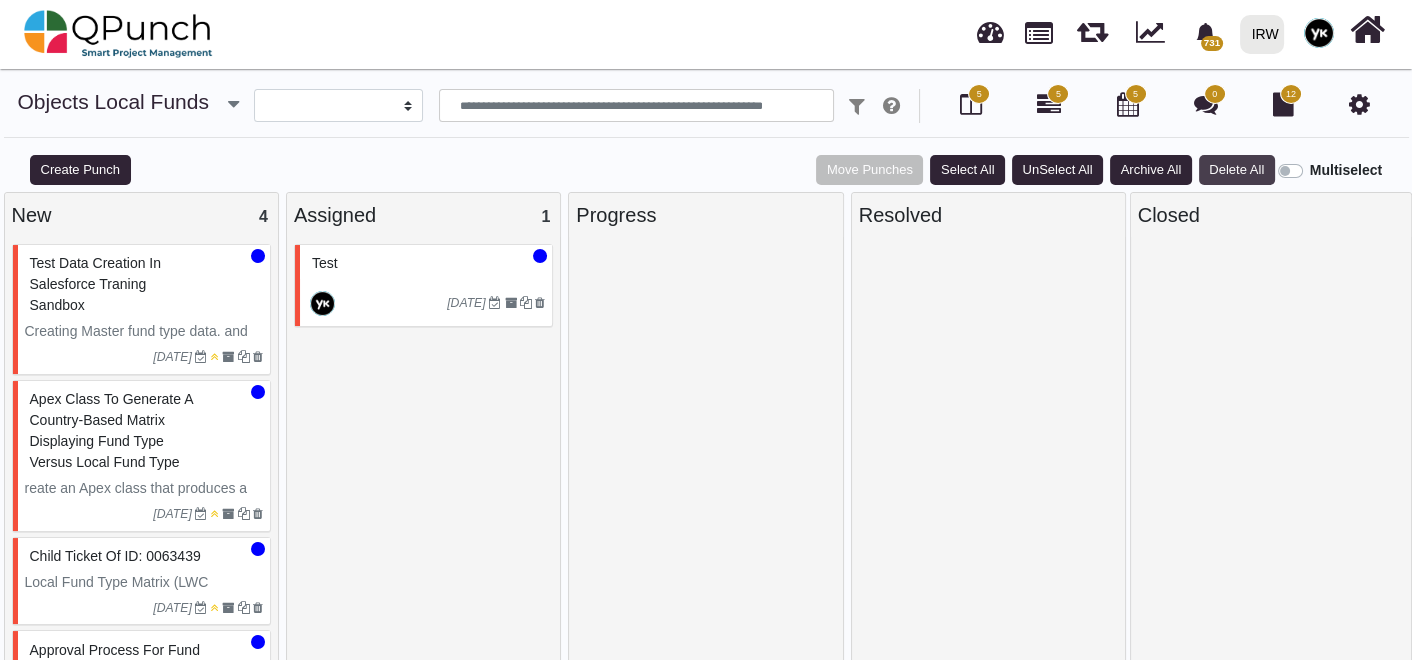 click on "Delete All" at bounding box center (1237, 170) 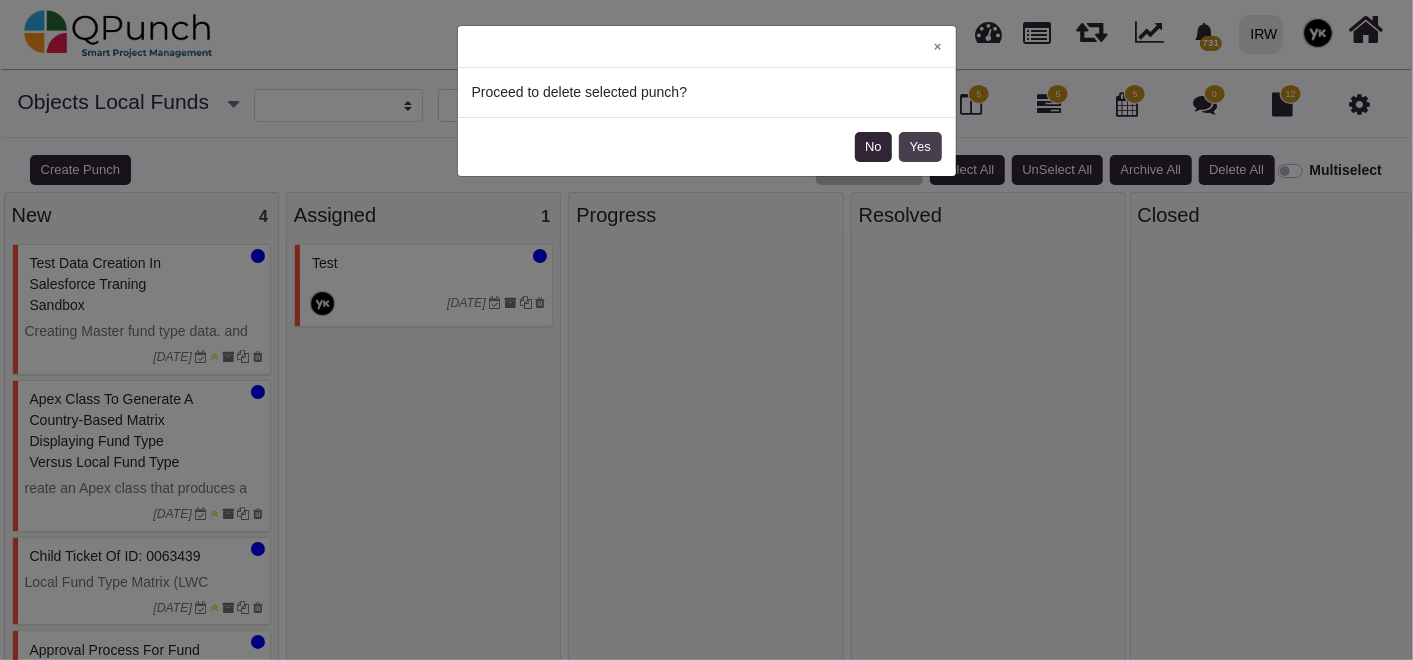 click on "Yes" at bounding box center (920, 147) 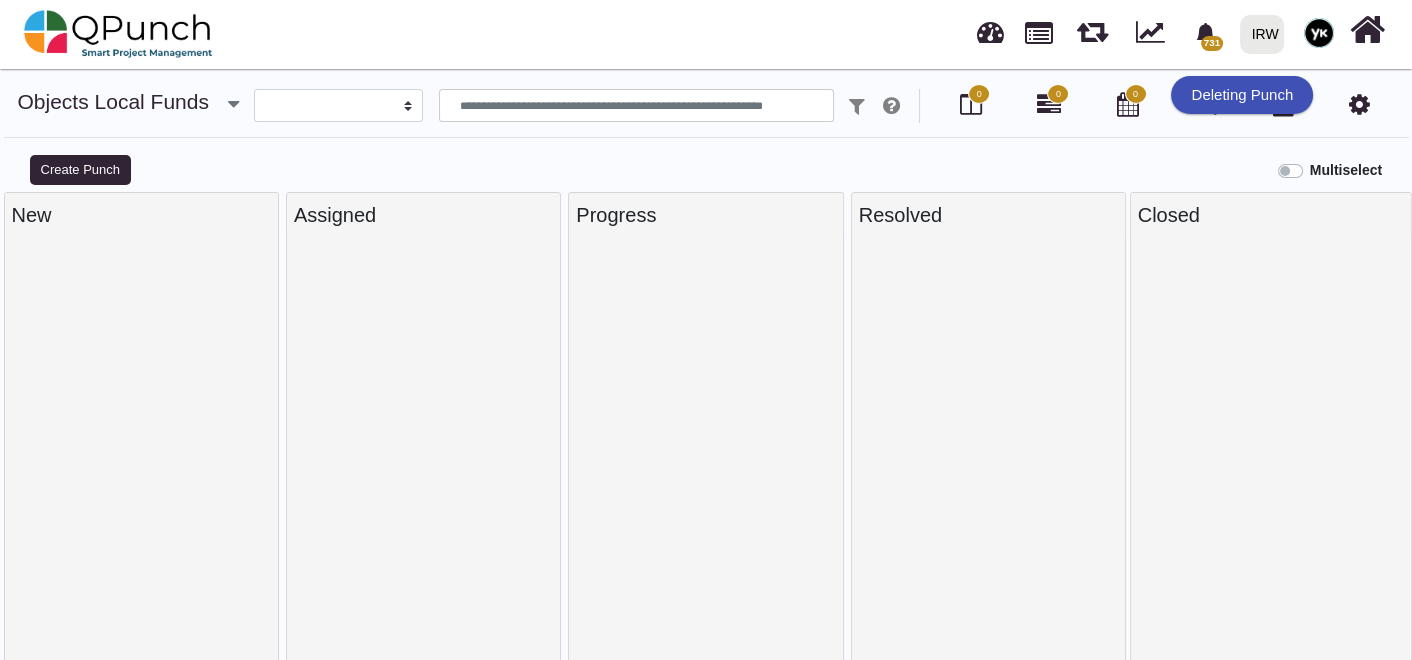 drag, startPoint x: 1359, startPoint y: 97, endPoint x: 724, endPoint y: 248, distance: 652.70667 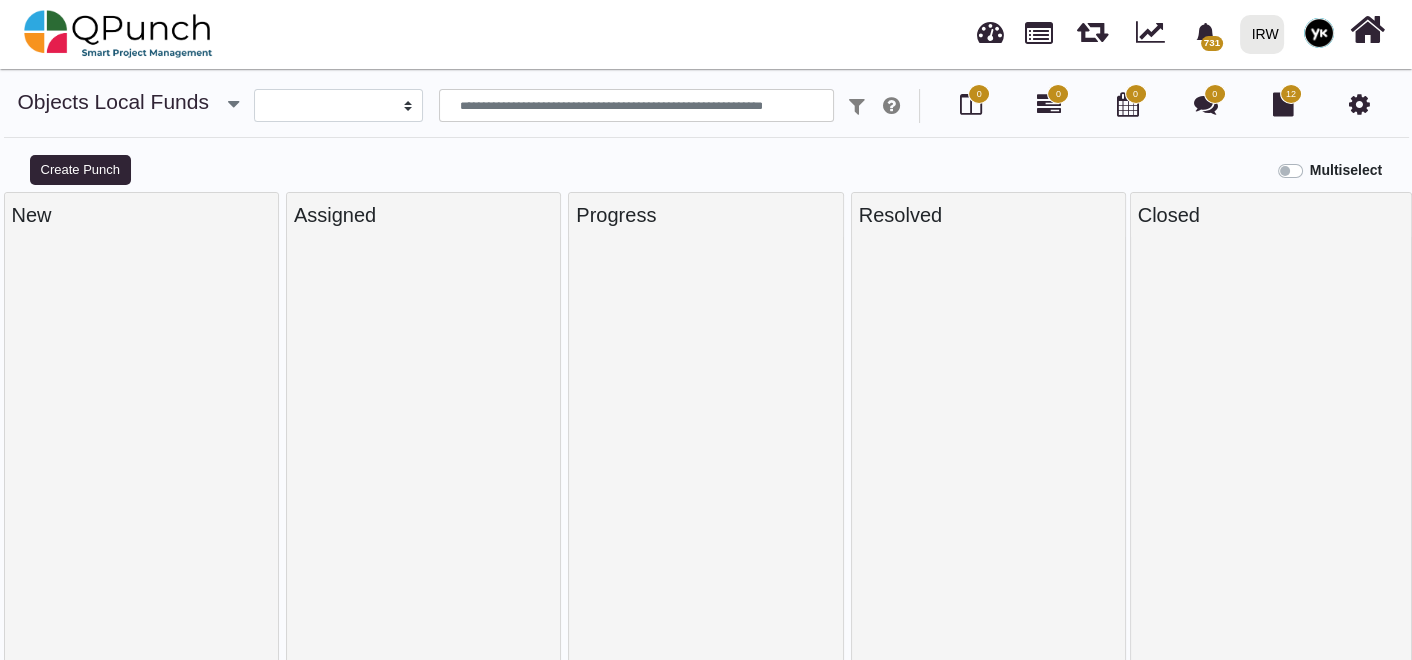 click at bounding box center (1359, 104) 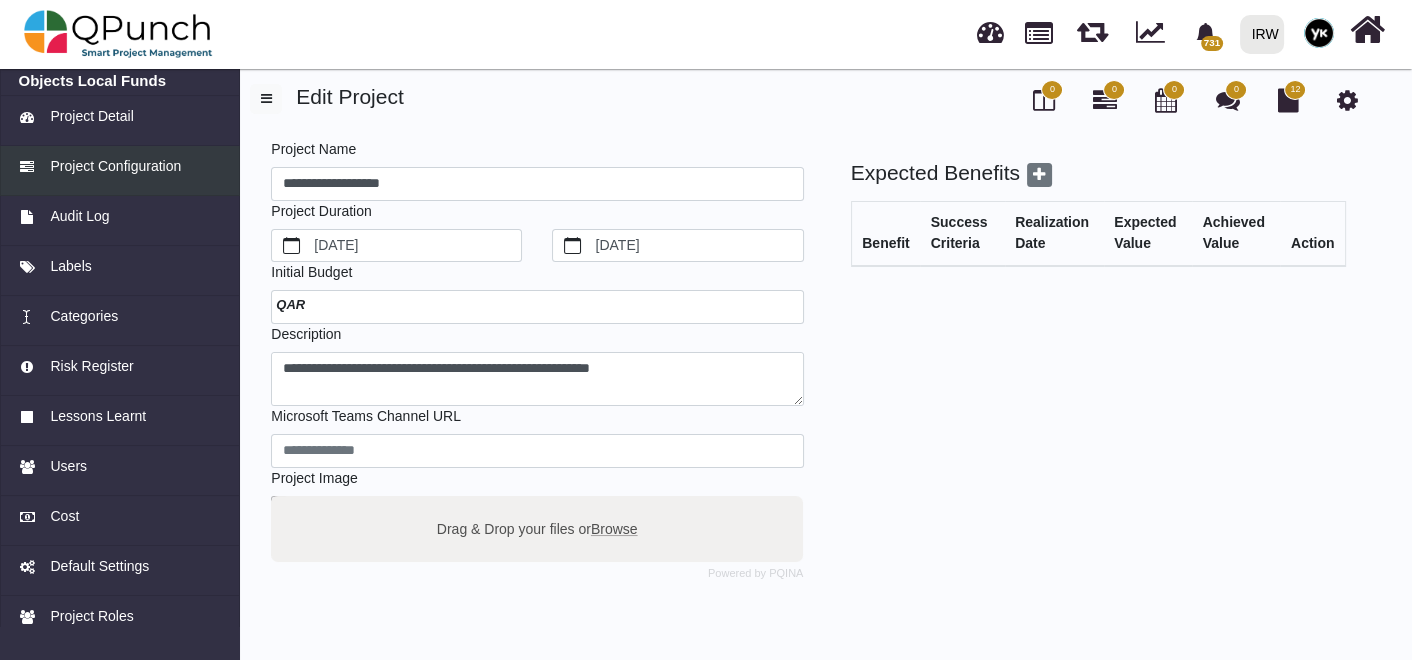 click on "Project Configuration" at bounding box center (120, 171) 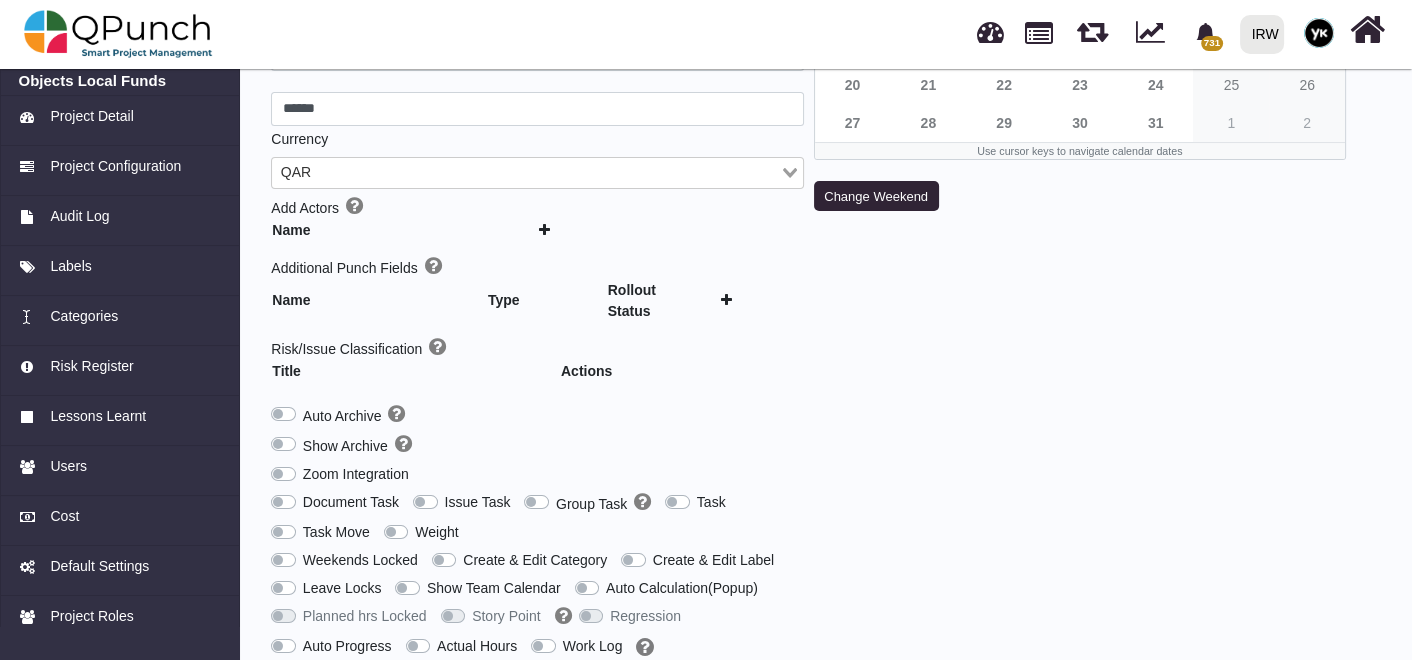 scroll, scrollTop: 333, scrollLeft: 0, axis: vertical 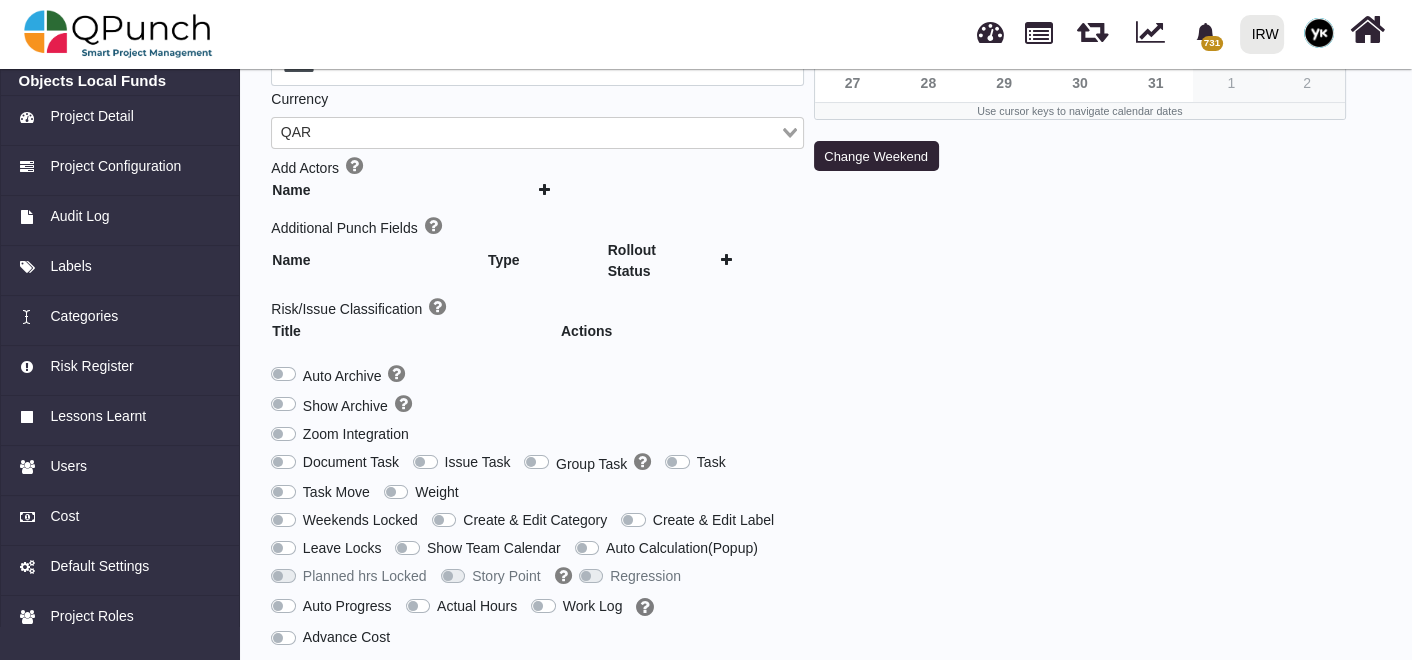 type 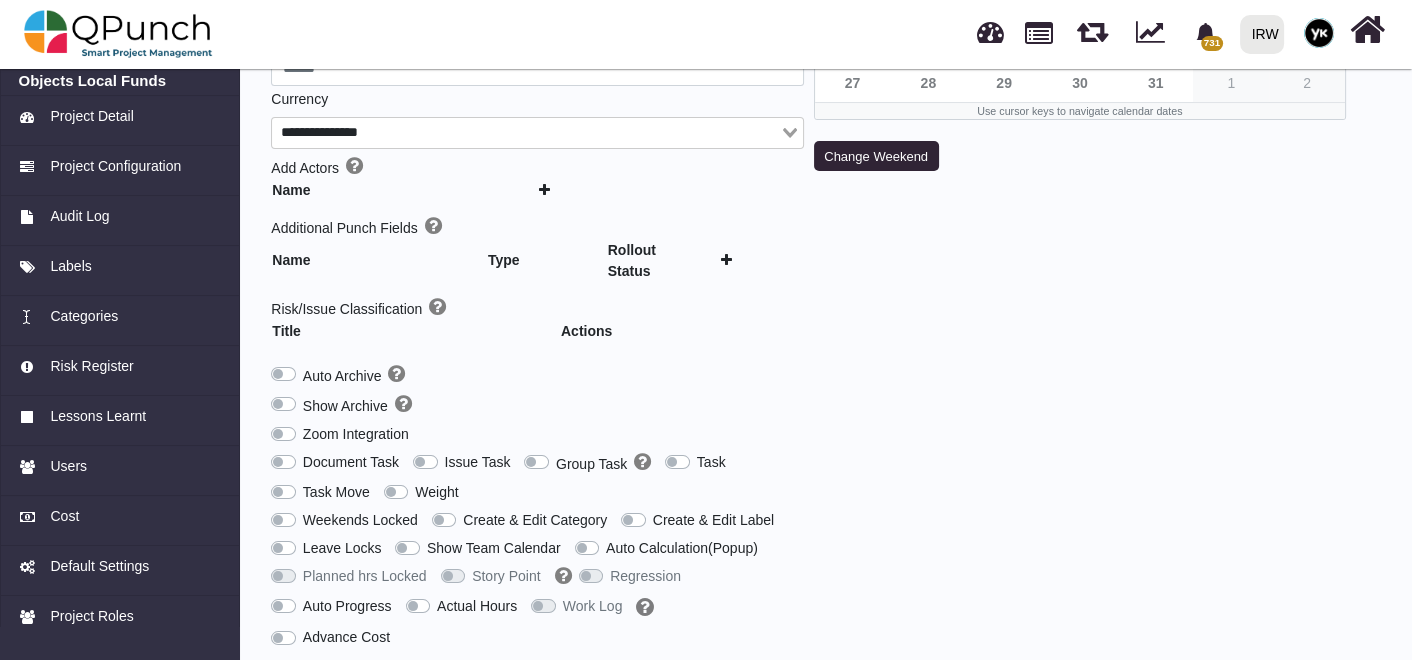 type on "***" 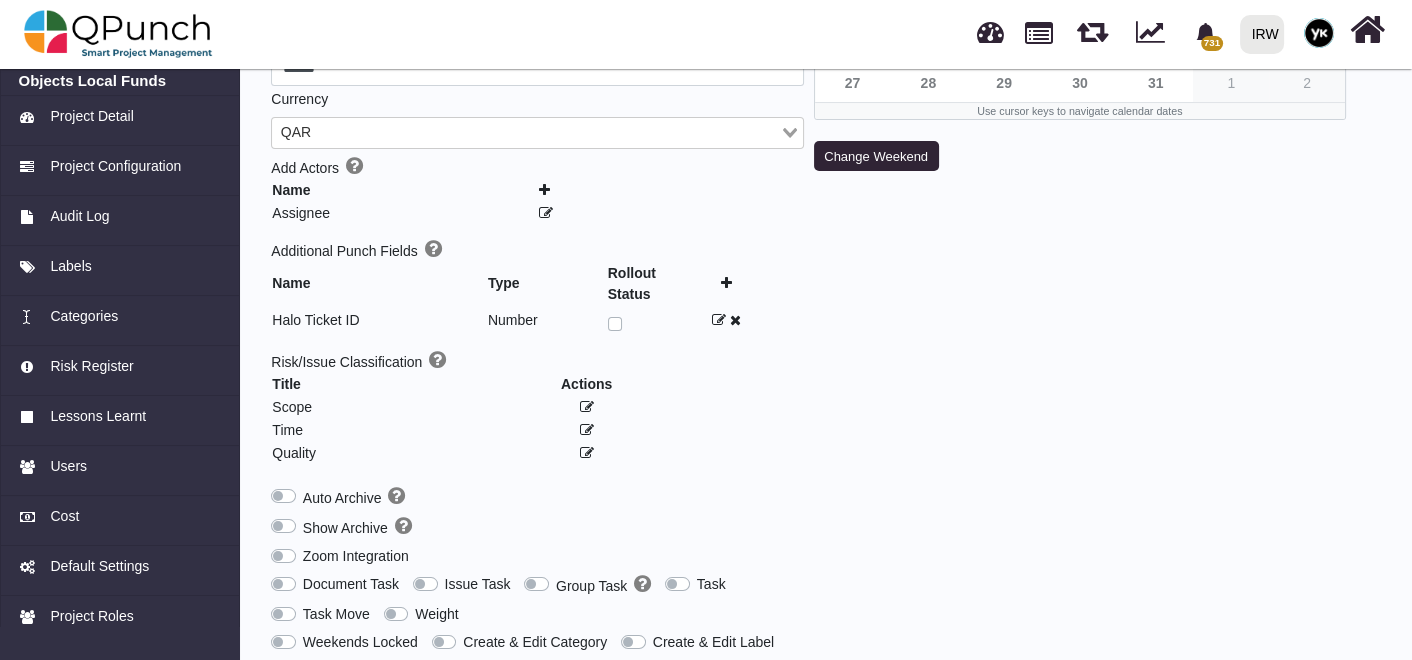 click at bounding box center (719, 320) 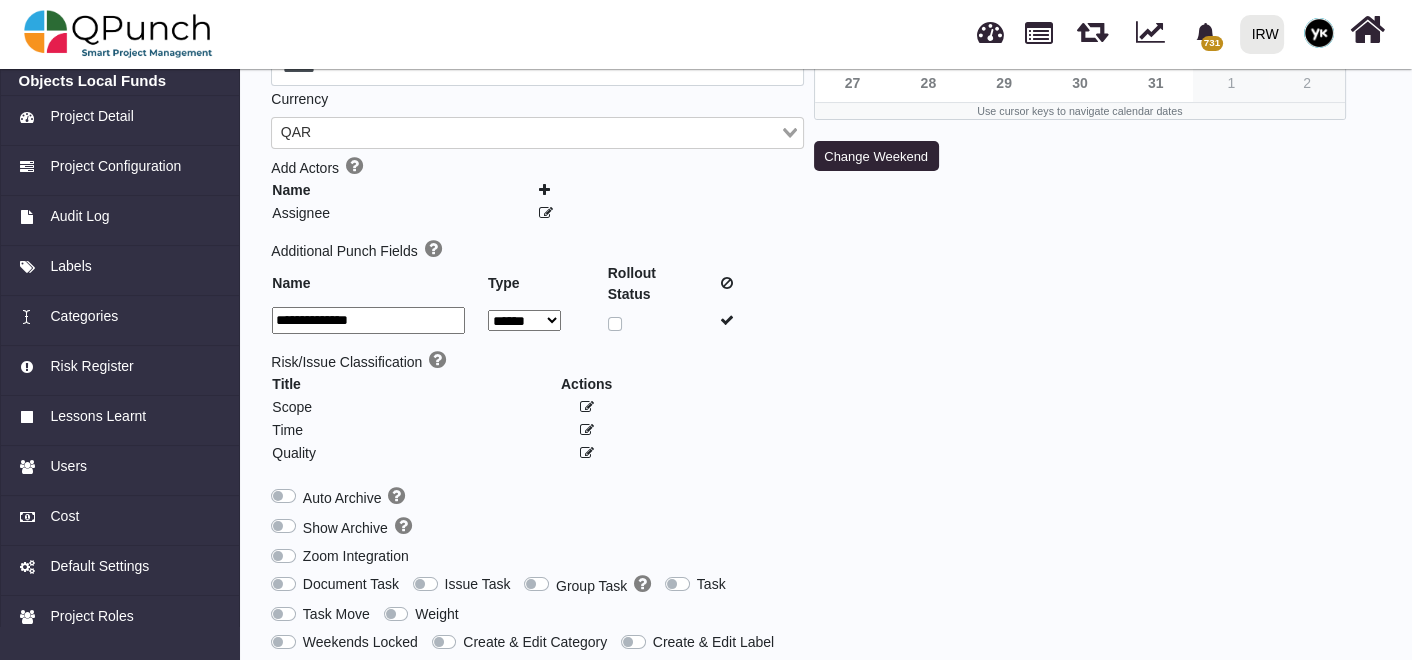 click on "**********" at bounding box center (368, 320) 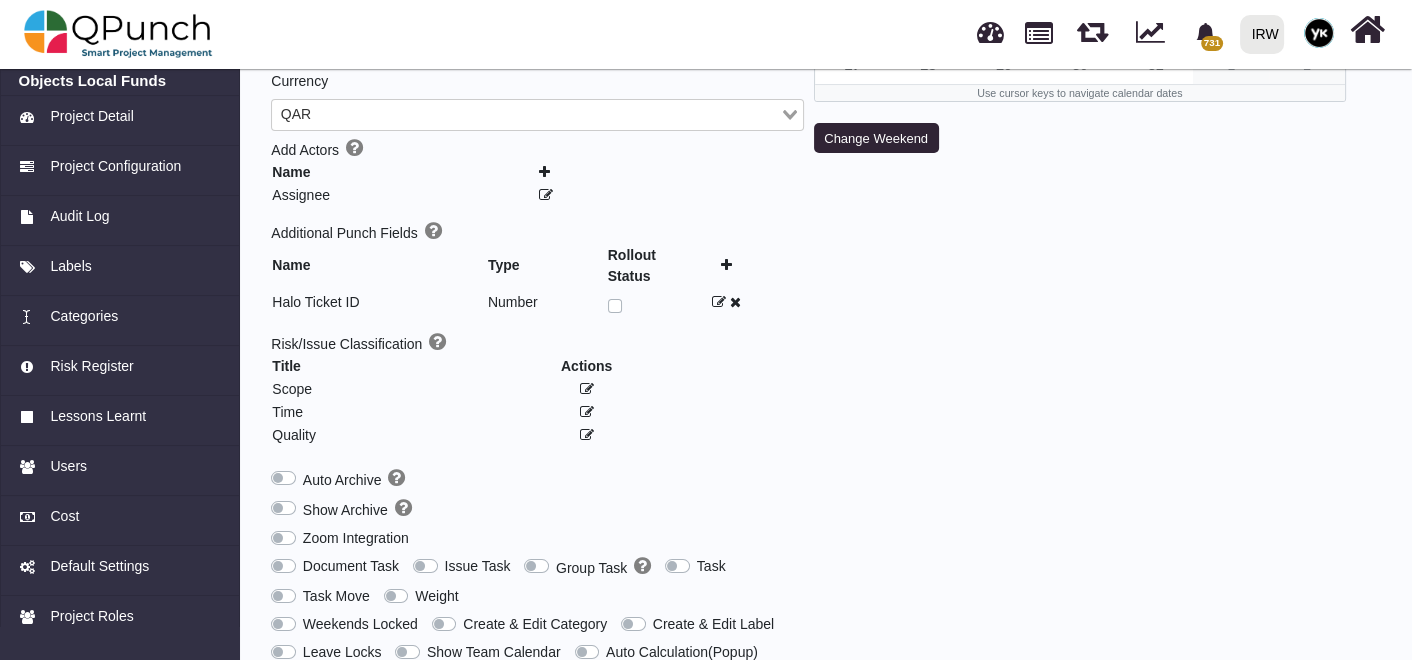 scroll, scrollTop: 502, scrollLeft: 0, axis: vertical 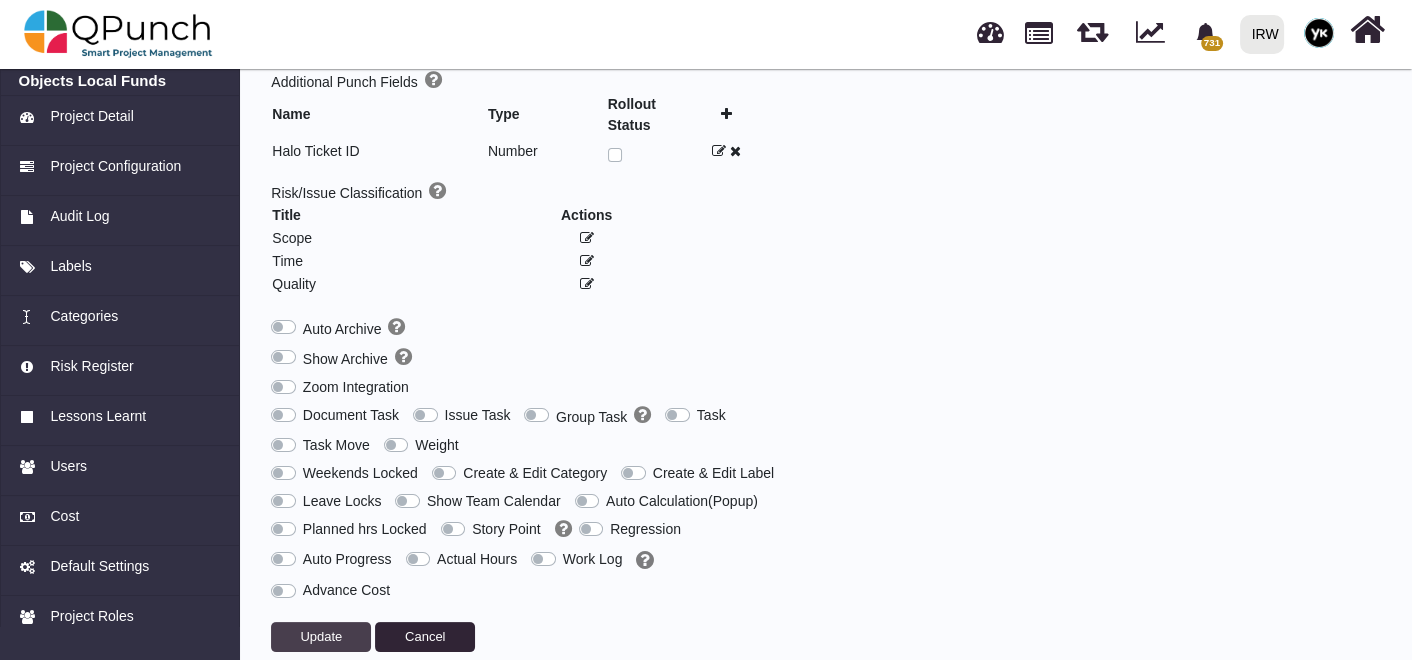 click on "Update" at bounding box center [321, 636] 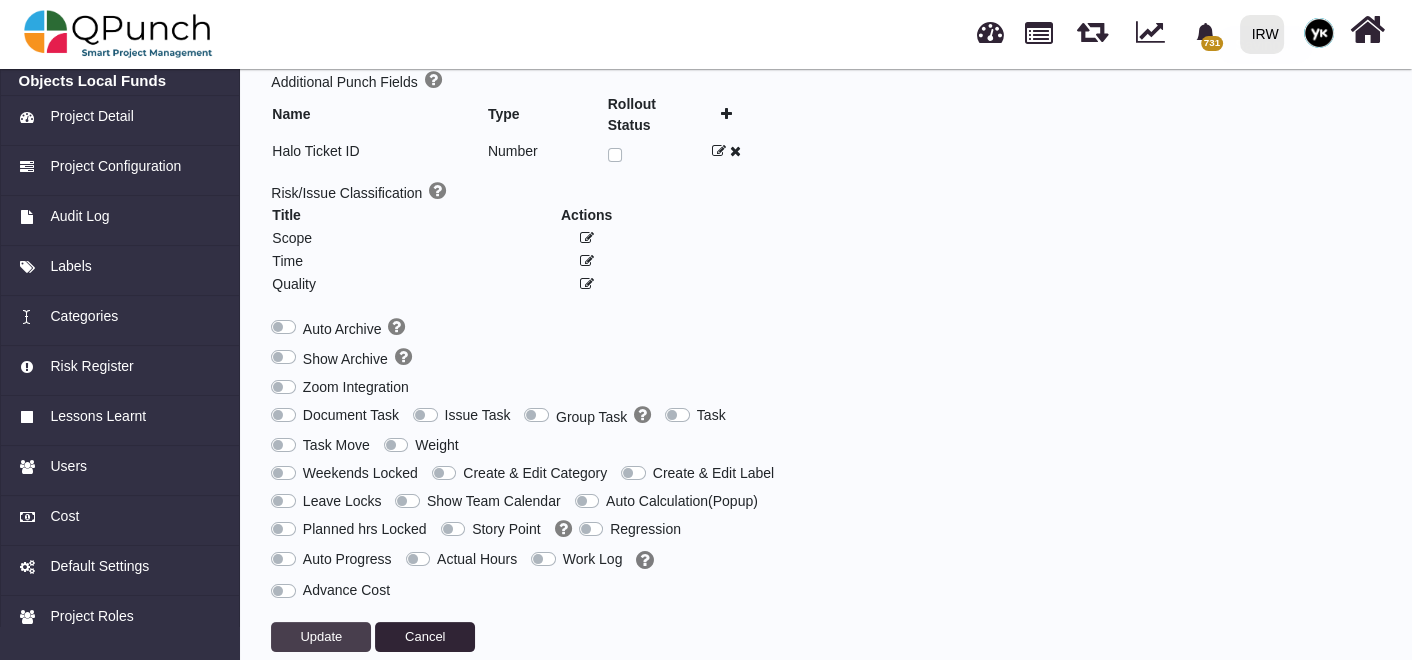 type 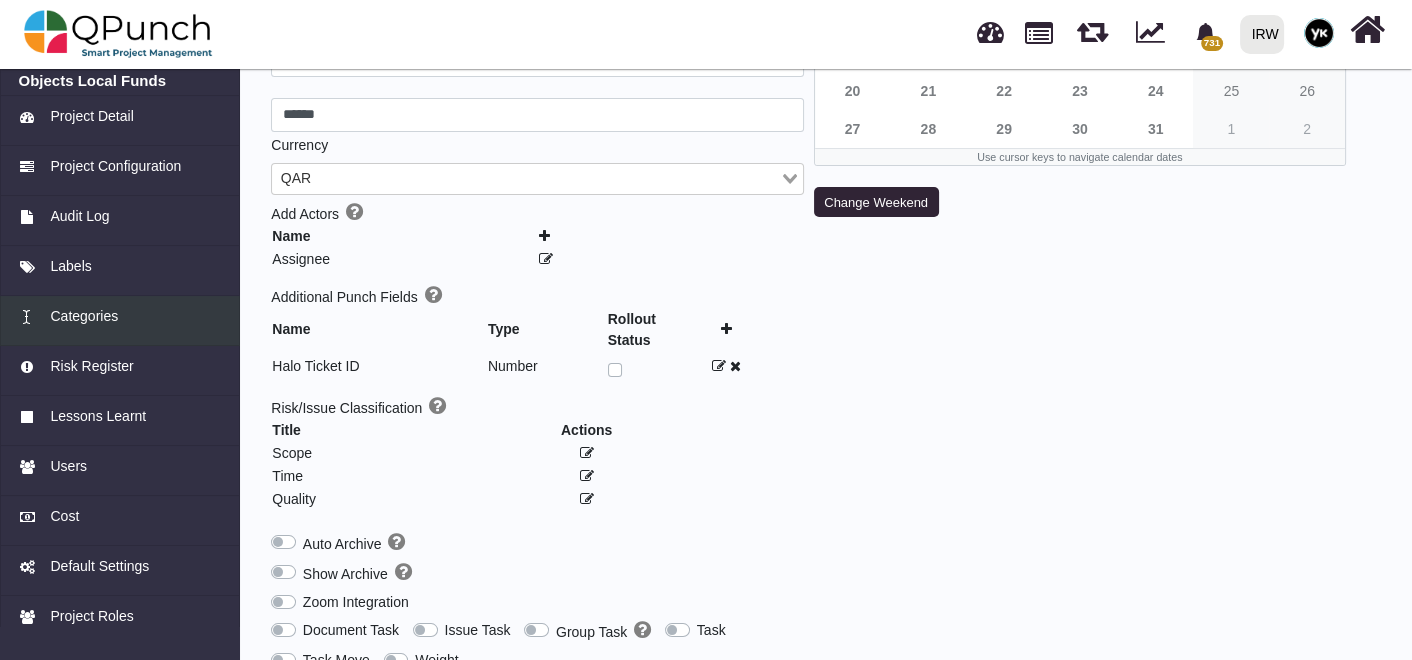 scroll, scrollTop: 280, scrollLeft: 0, axis: vertical 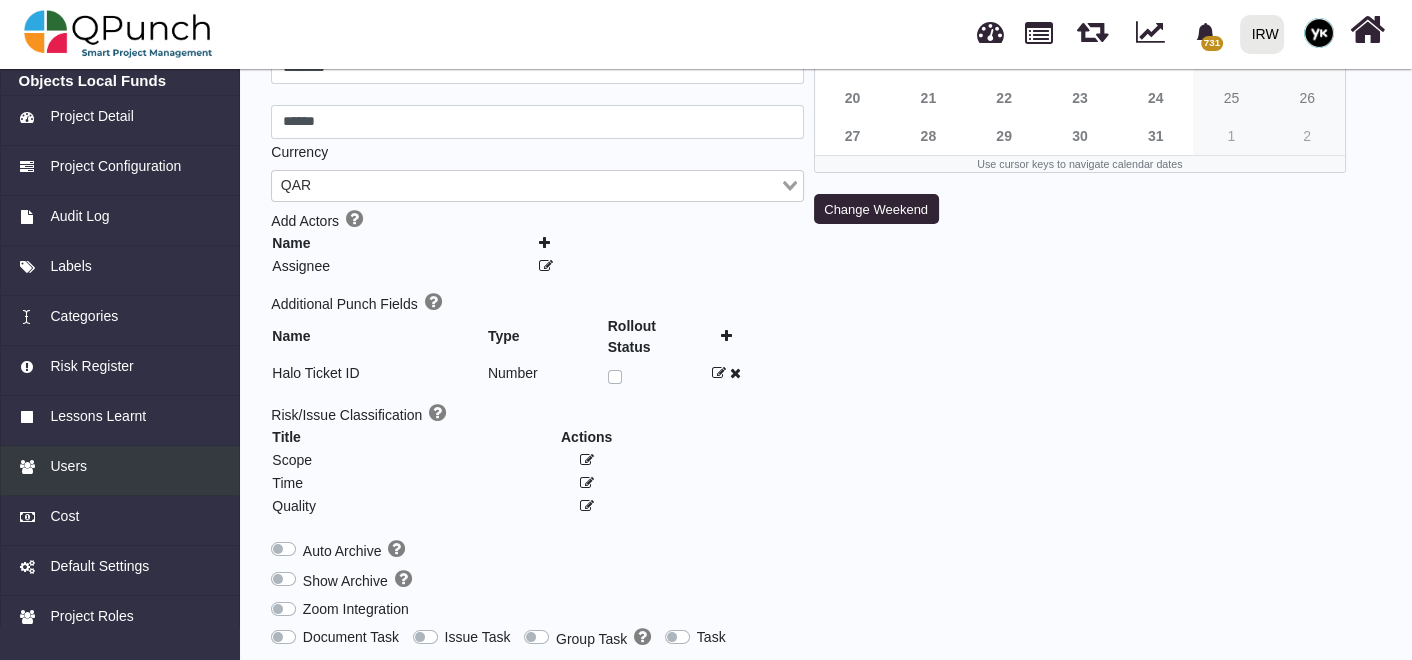 click on "Users" at bounding box center (120, 471) 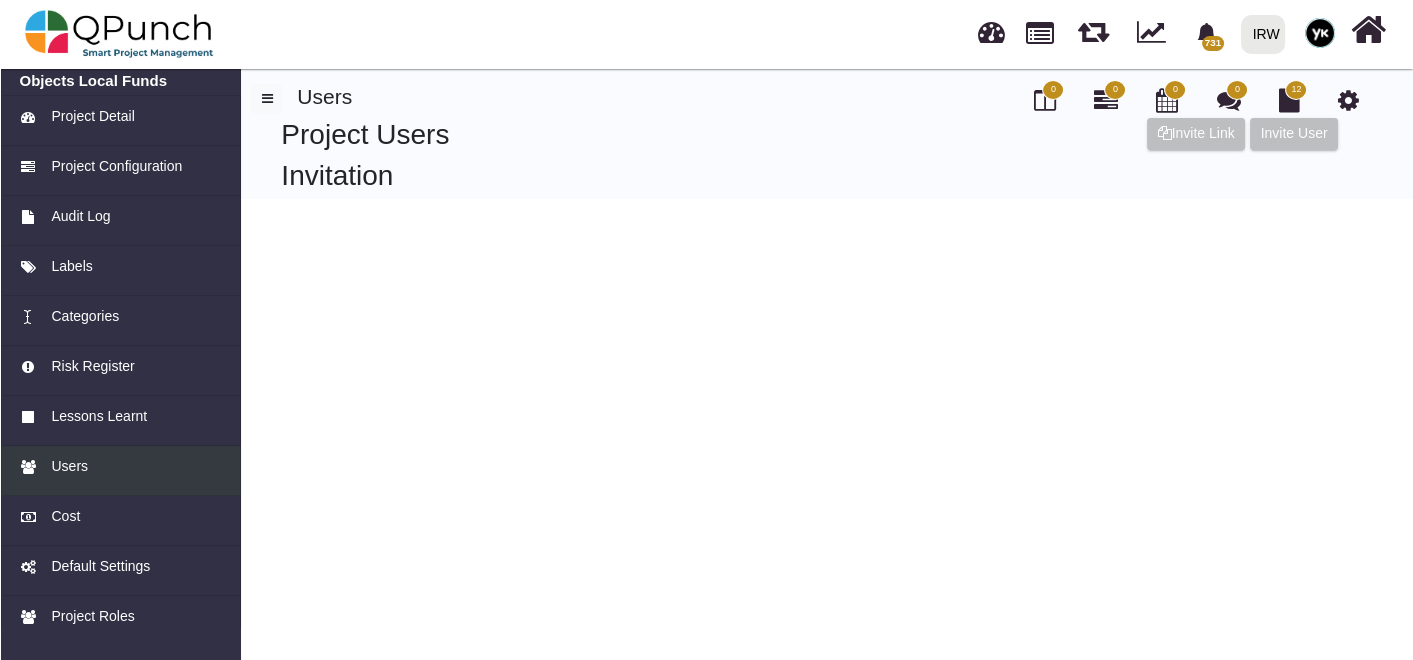 scroll, scrollTop: 0, scrollLeft: 0, axis: both 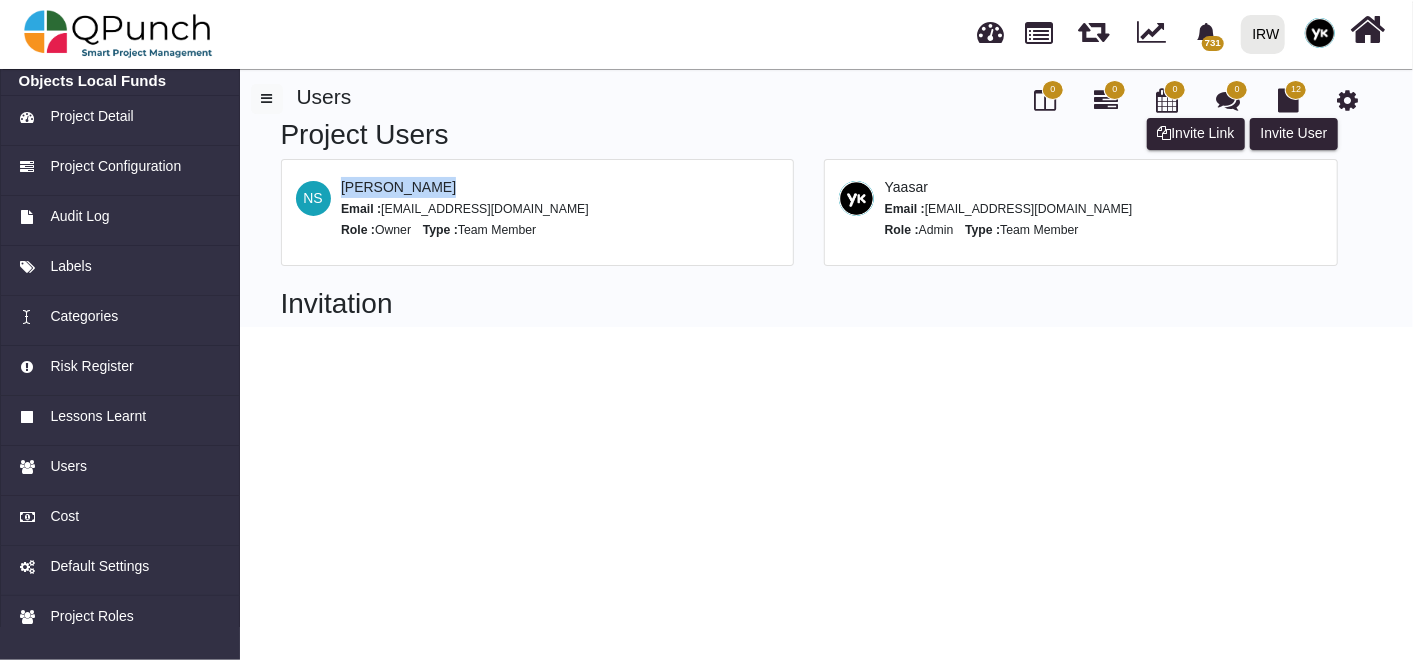 drag, startPoint x: 341, startPoint y: 185, endPoint x: 451, endPoint y: 190, distance: 110.11358 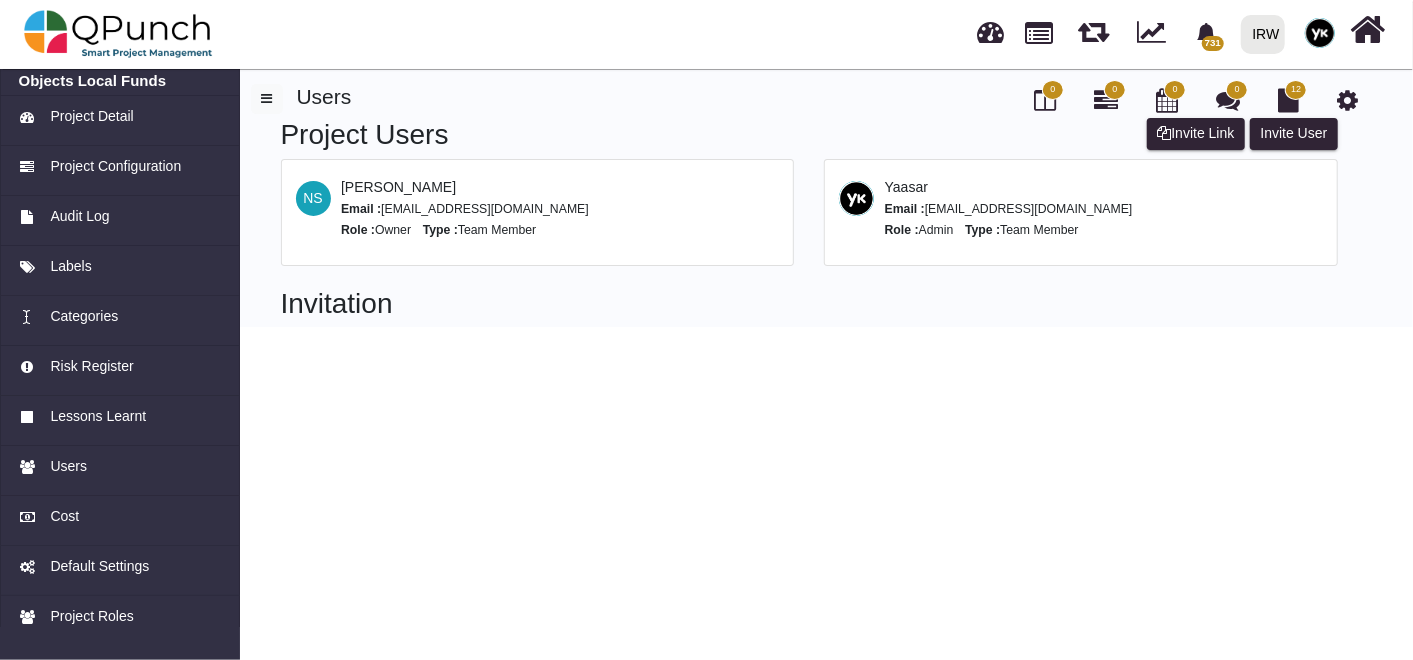 click on "Invitation" at bounding box center (809, 304) 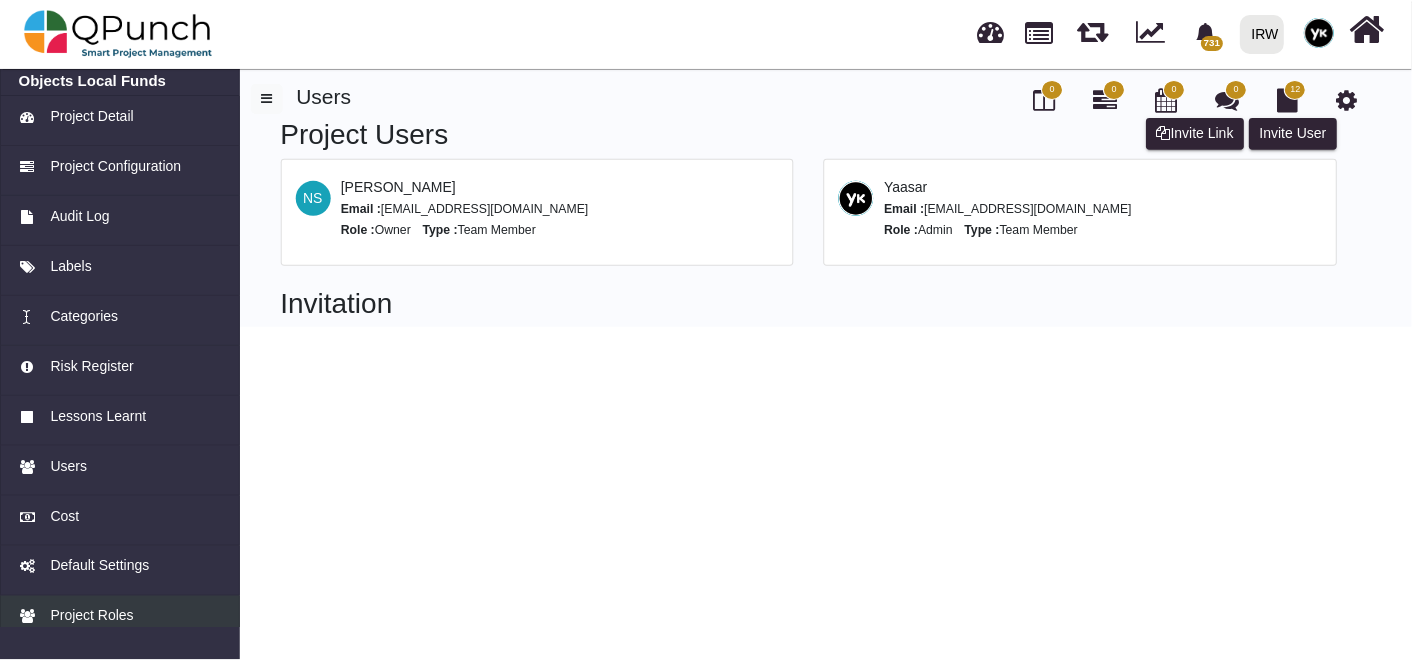 scroll, scrollTop: 68, scrollLeft: 0, axis: vertical 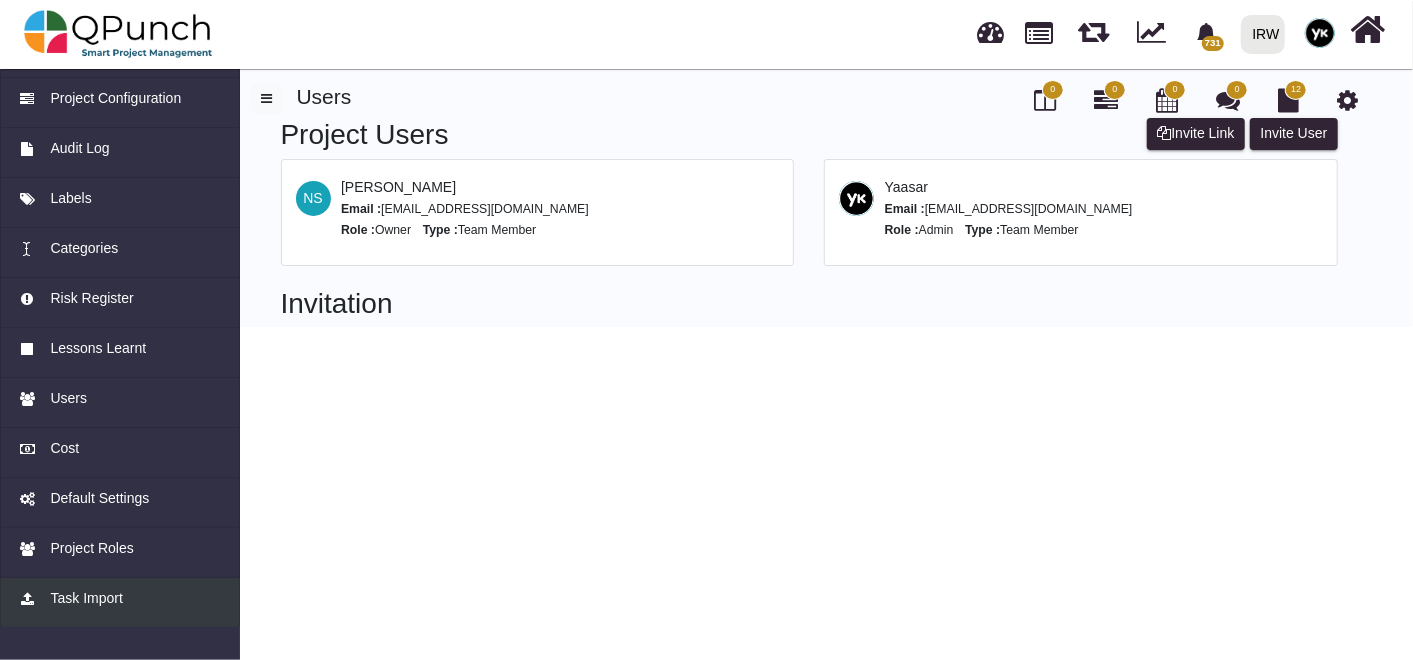 click on "Task Import" at bounding box center [86, 598] 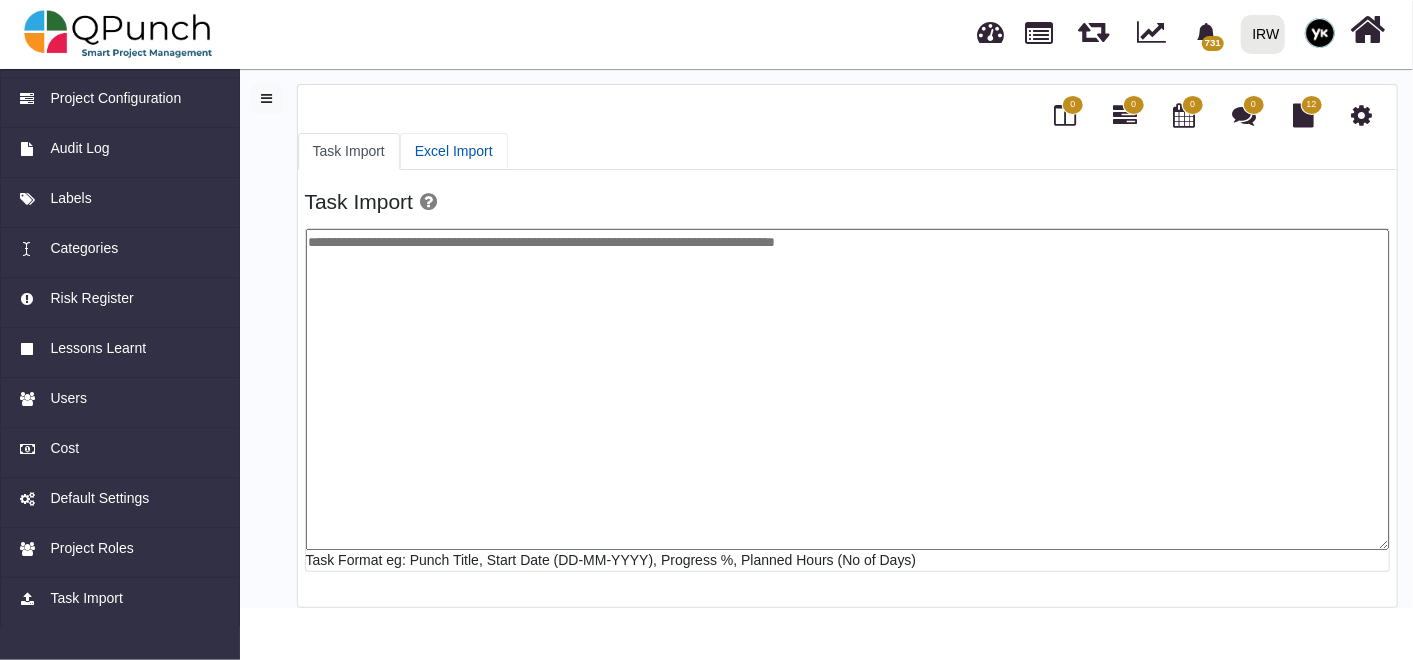 click on "Excel Import" at bounding box center (454, 151) 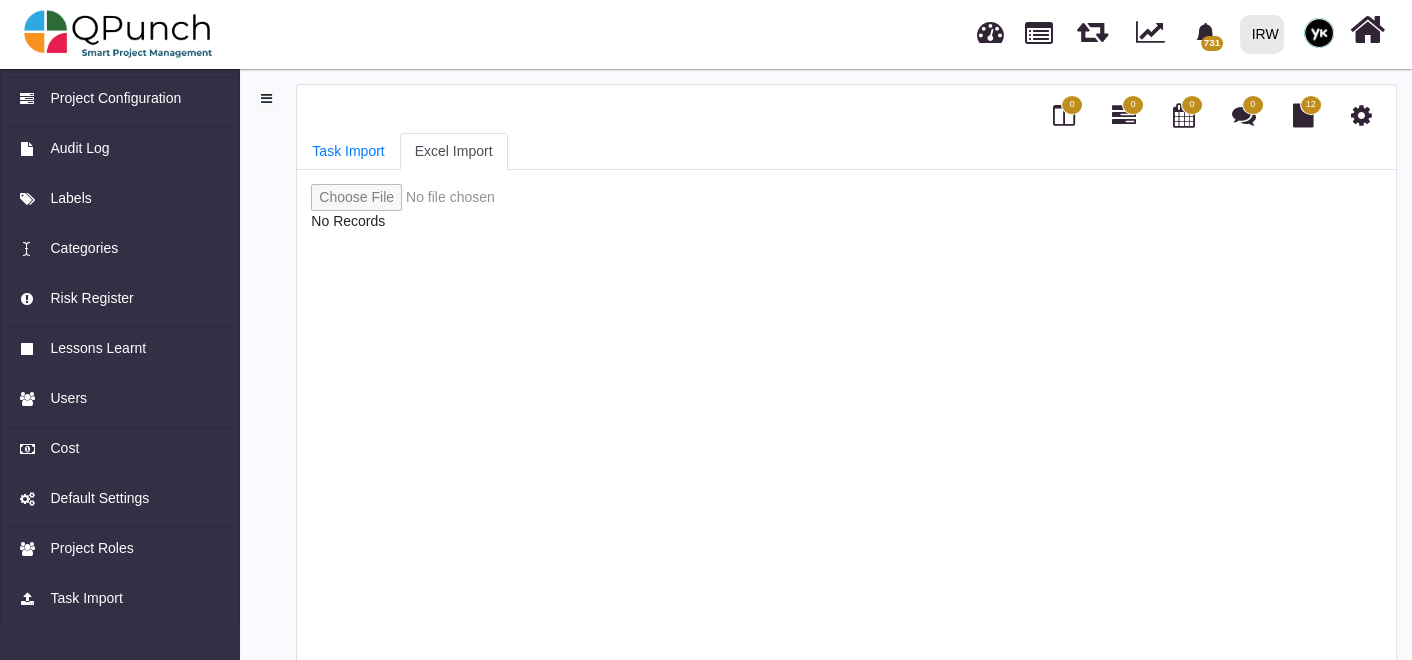 click at bounding box center (443, 197) 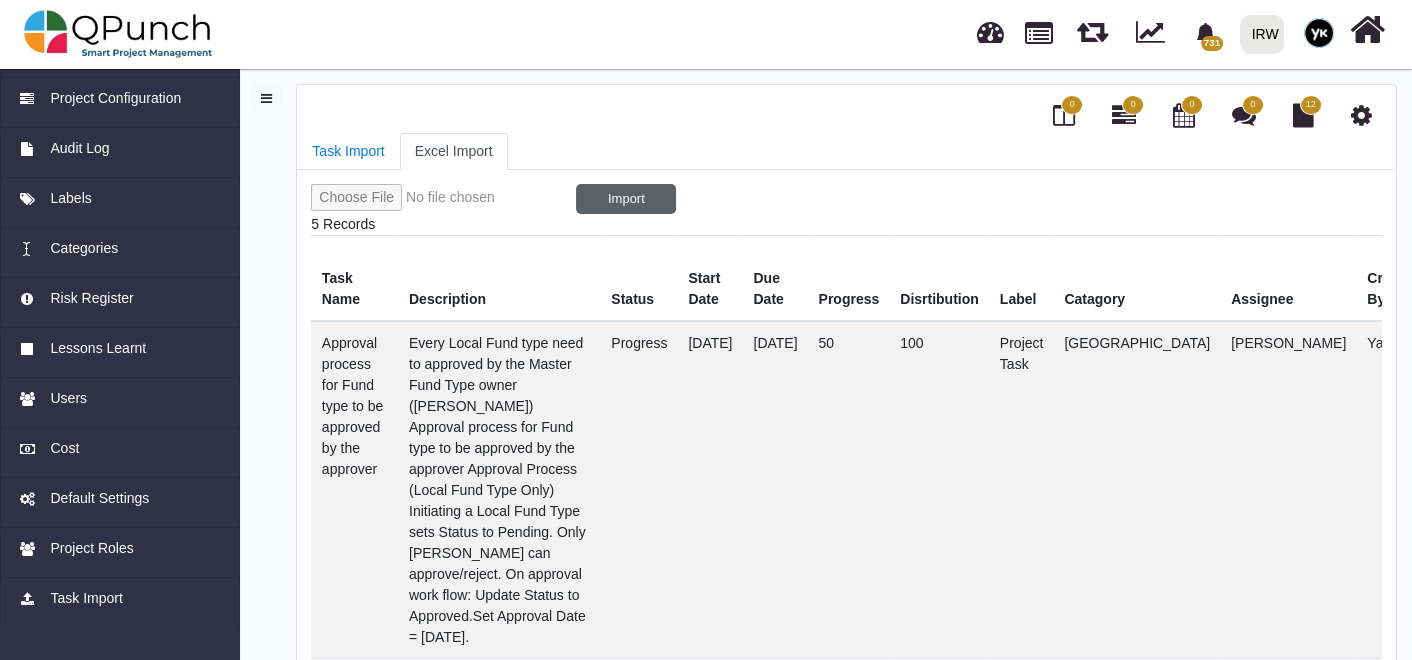 click on "Import" at bounding box center [626, 199] 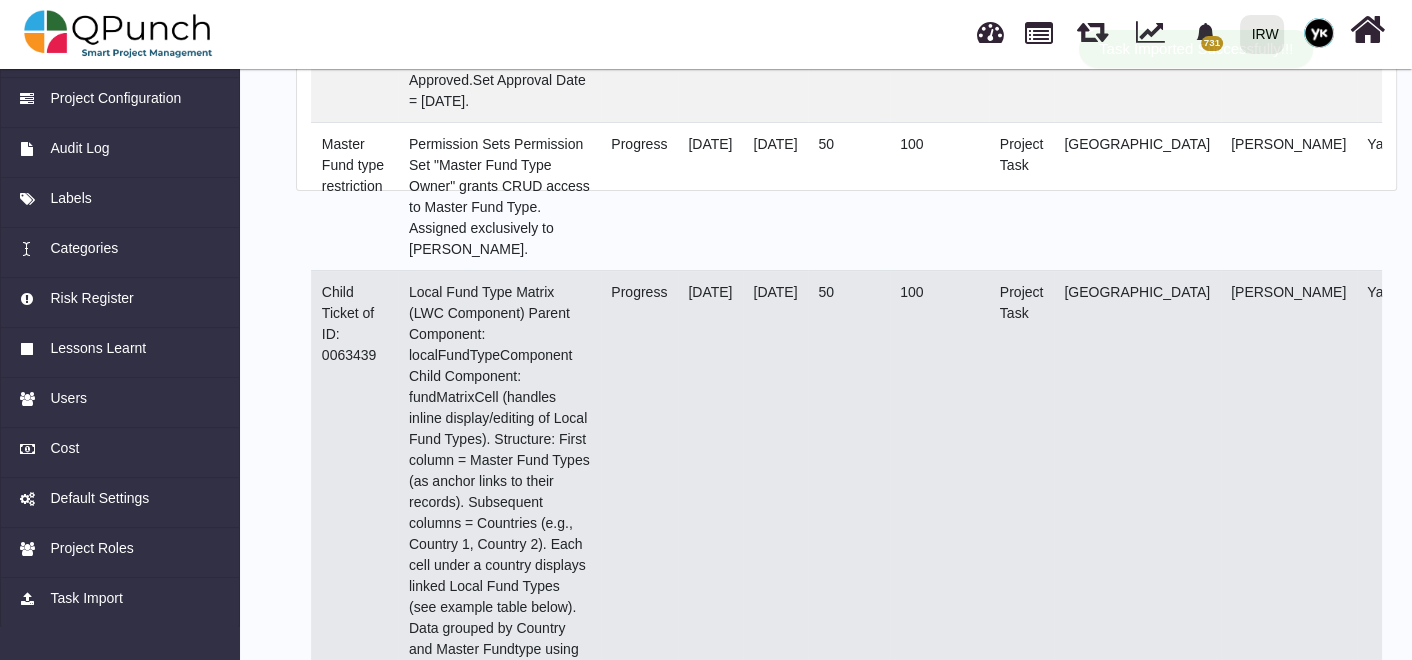 scroll, scrollTop: 555, scrollLeft: 0, axis: vertical 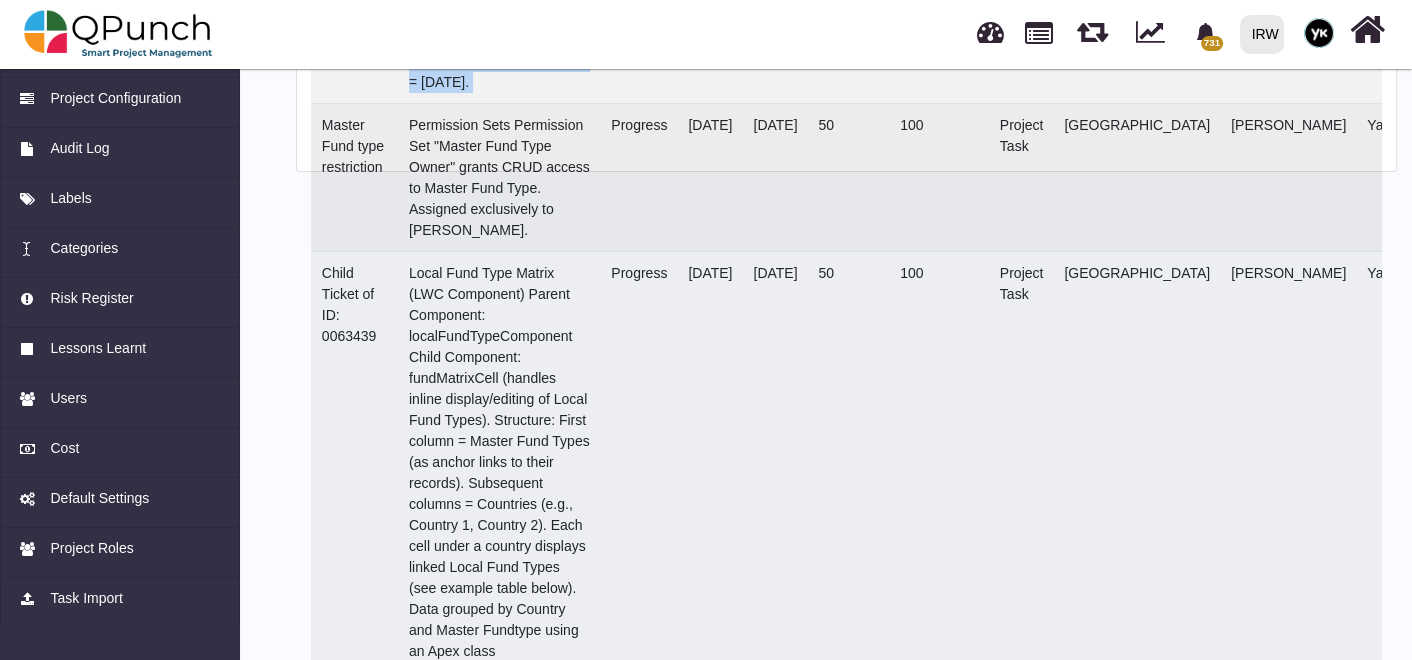 drag, startPoint x: 323, startPoint y: 123, endPoint x: 354, endPoint y: 128, distance: 31.400637 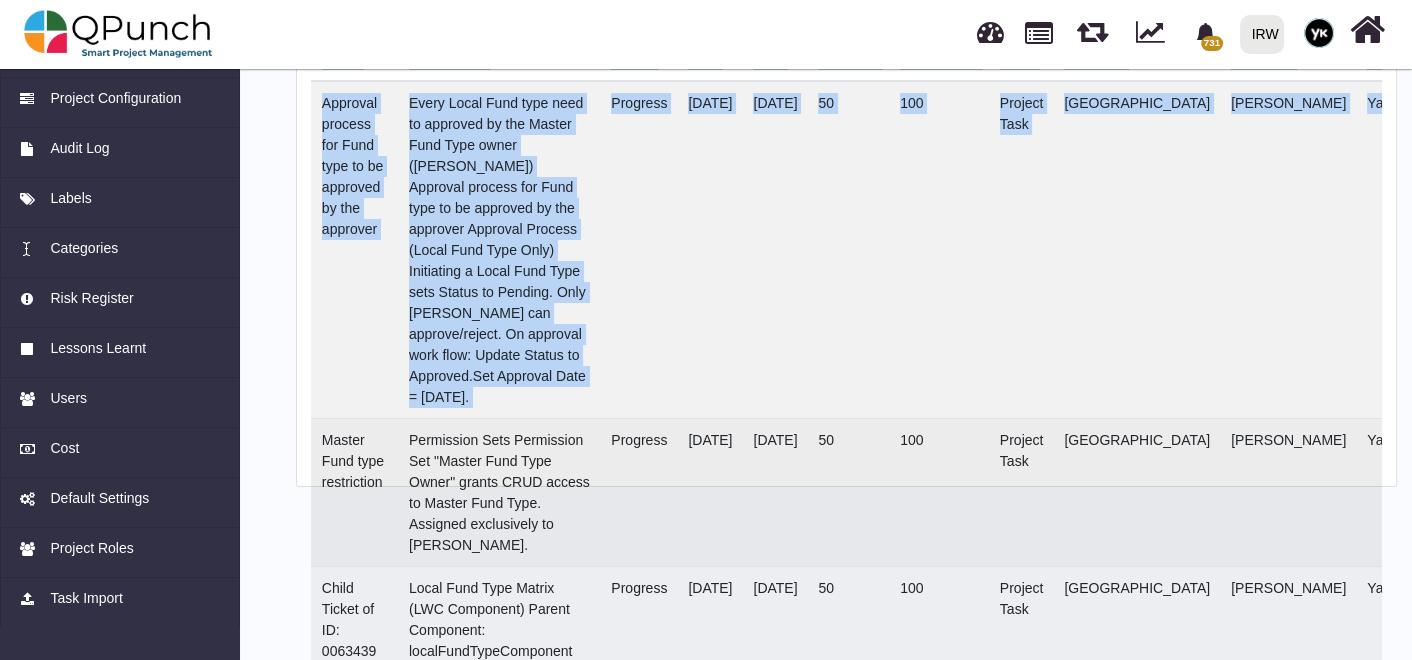 scroll, scrollTop: 0, scrollLeft: 0, axis: both 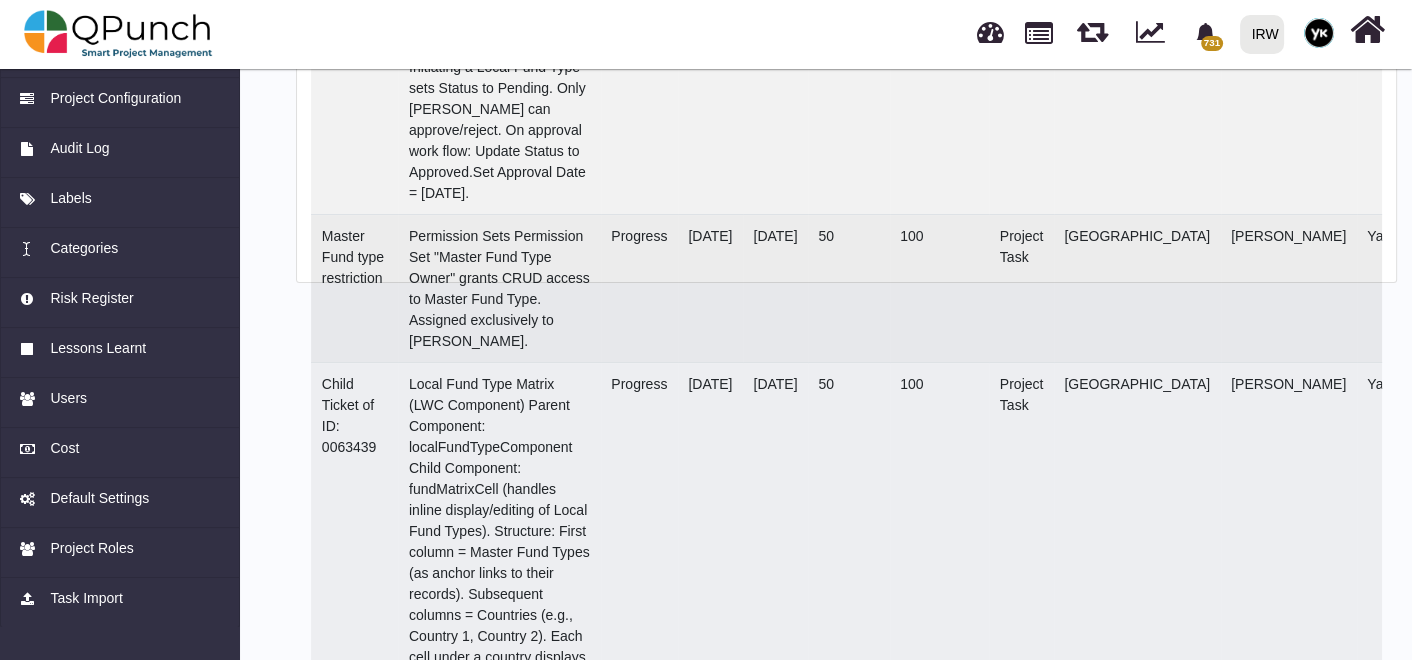 click on "Master Fund type restriction" at bounding box center [354, 289] 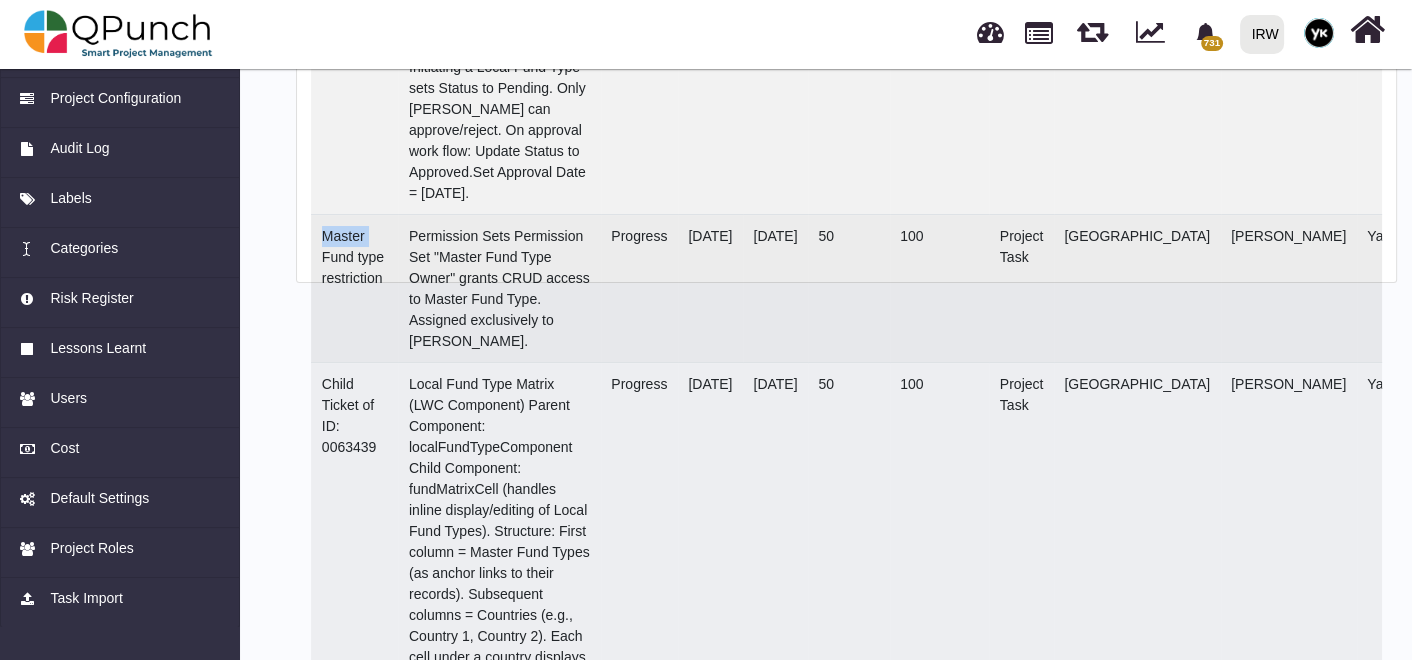 click on "Master Fund type restriction" at bounding box center (354, 289) 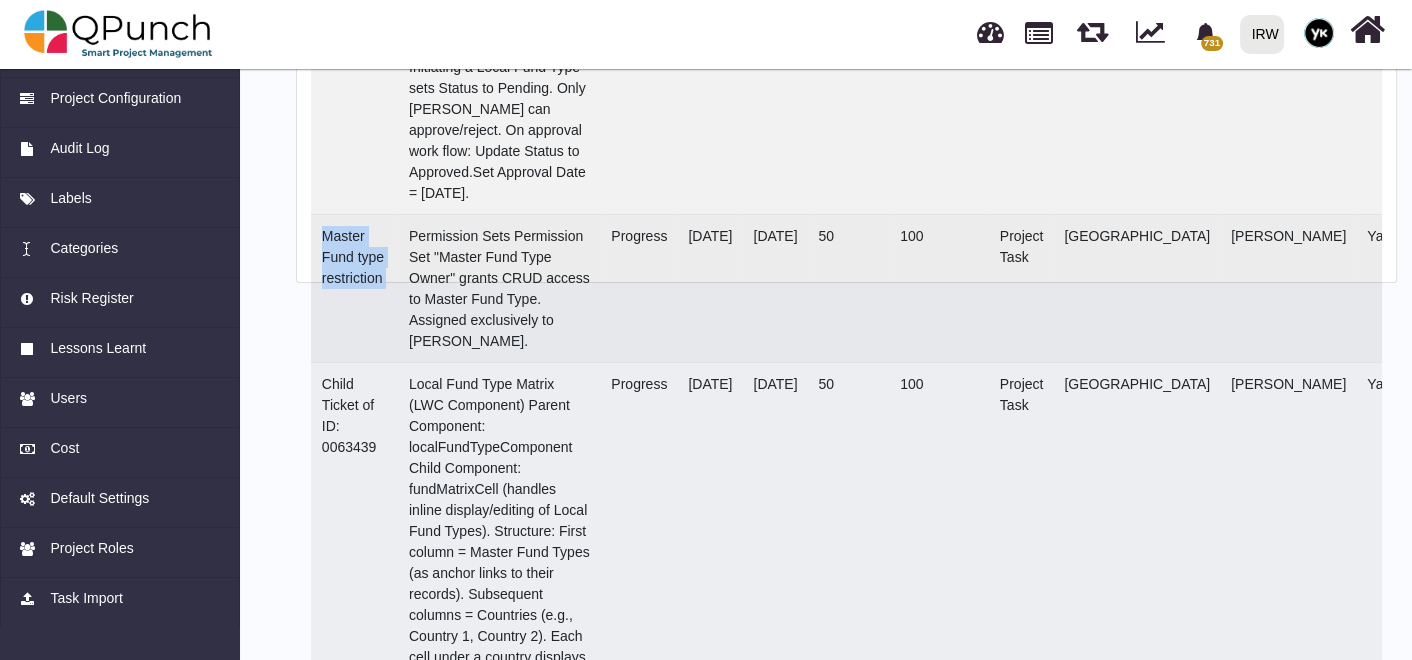 click on "Master Fund type restriction" at bounding box center [354, 289] 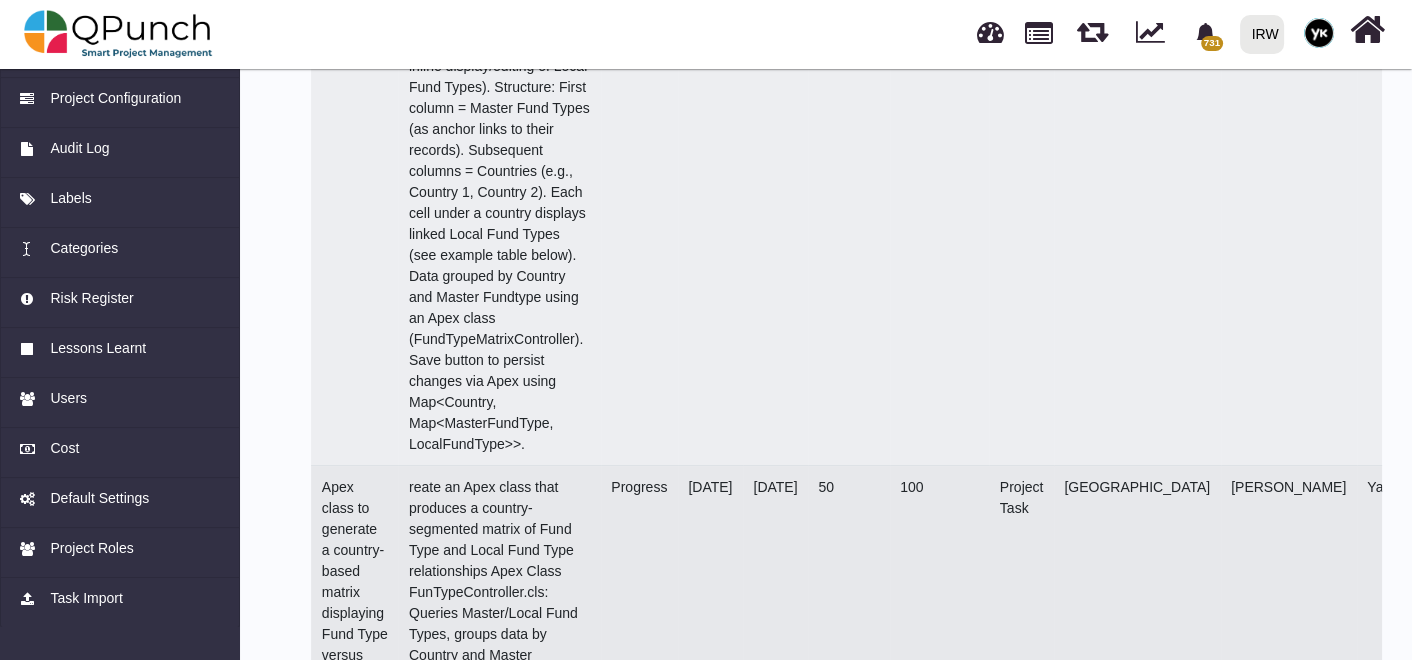 scroll, scrollTop: 555, scrollLeft: 0, axis: vertical 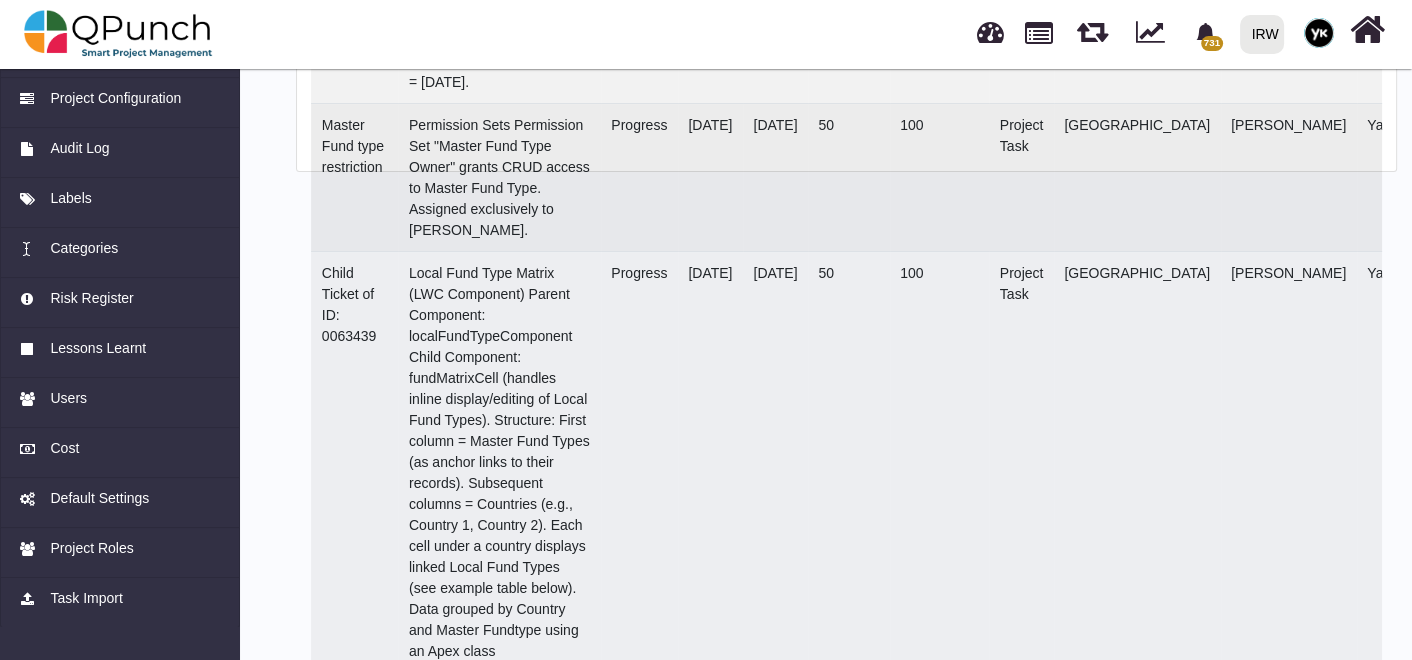 click on "Permission Sets
Permission Set "Master Fund Type Owner" grants CRUD access to Master Fund Type.
Assigned exclusively to Maryam Nagi." at bounding box center (499, 178) 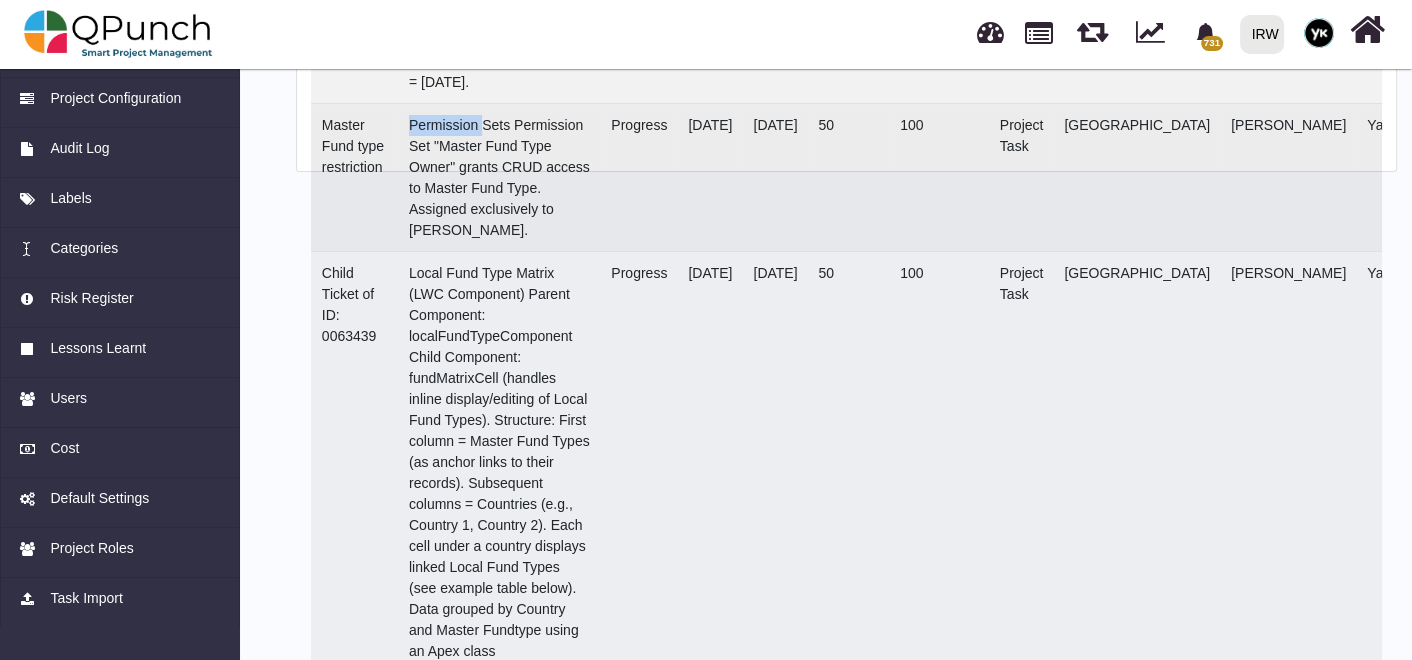 click on "Permission Sets
Permission Set "Master Fund Type Owner" grants CRUD access to Master Fund Type.
Assigned exclusively to Maryam Nagi." at bounding box center (499, 178) 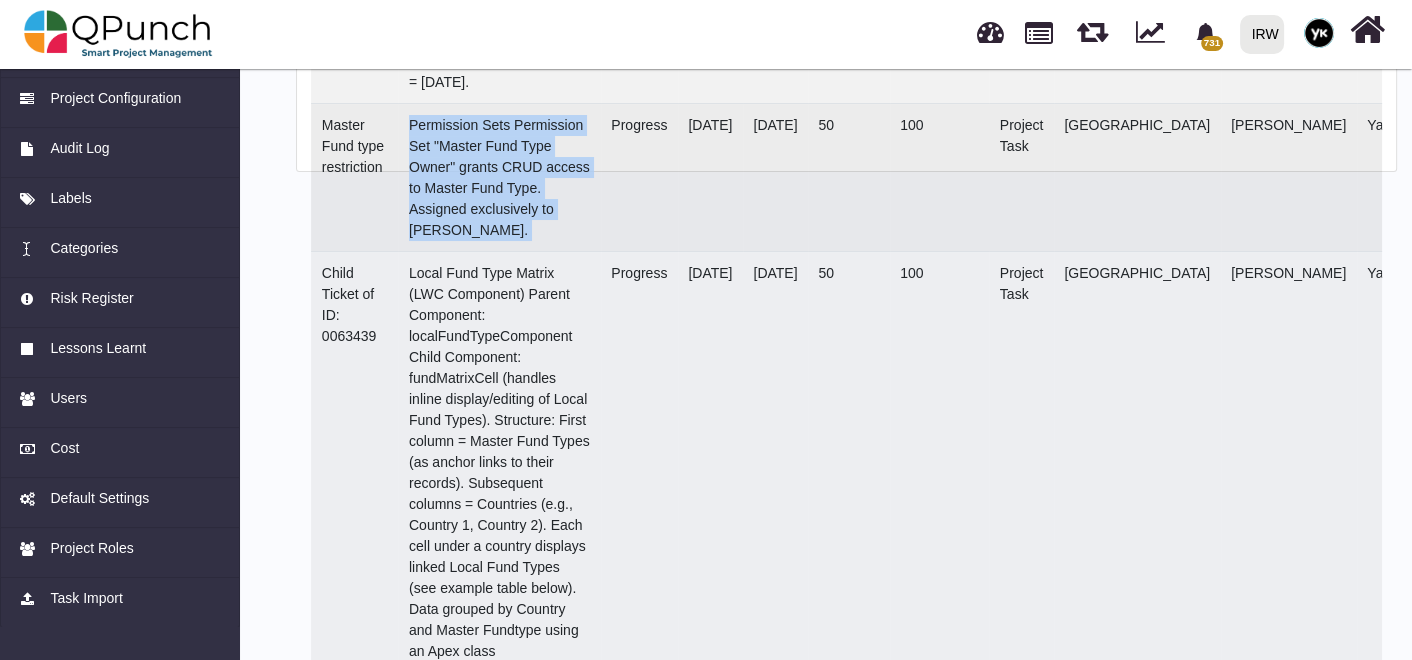click on "Permission Sets
Permission Set "Master Fund Type Owner" grants CRUD access to Master Fund Type.
Assigned exclusively to Maryam Nagi." at bounding box center (499, 178) 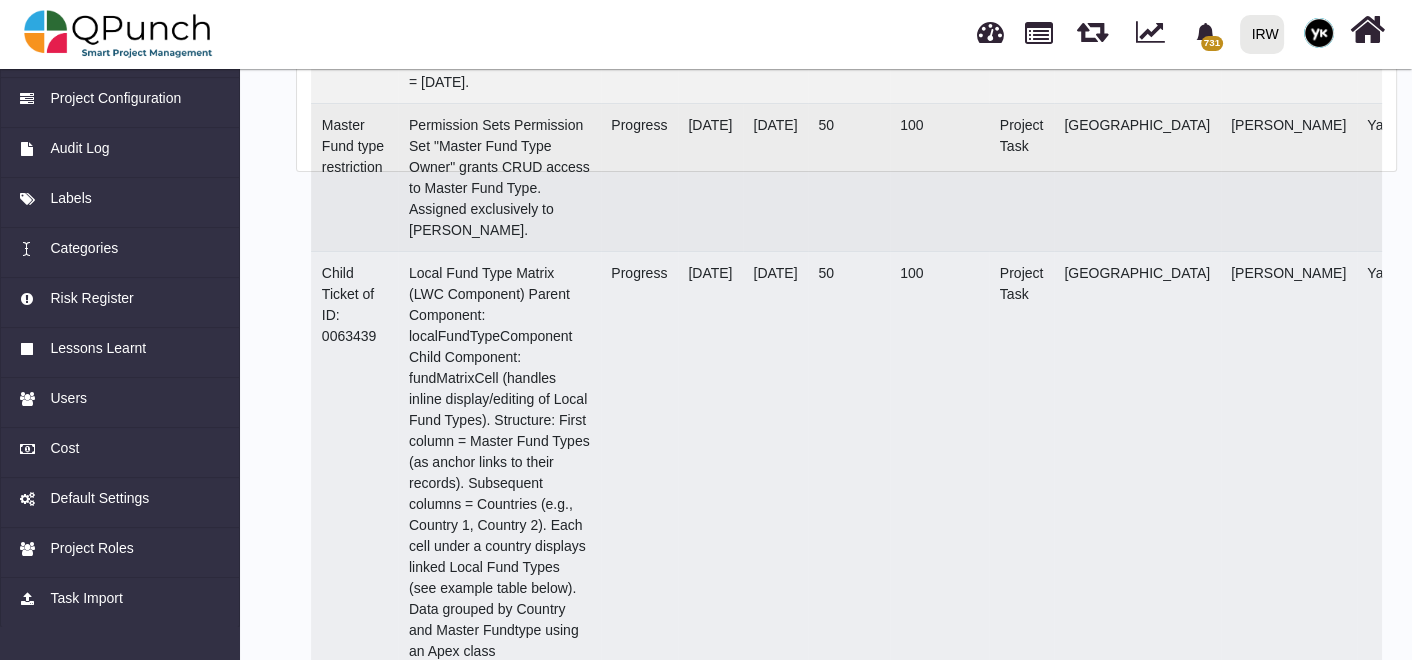 click on "63441" at bounding box center [1531, 178] 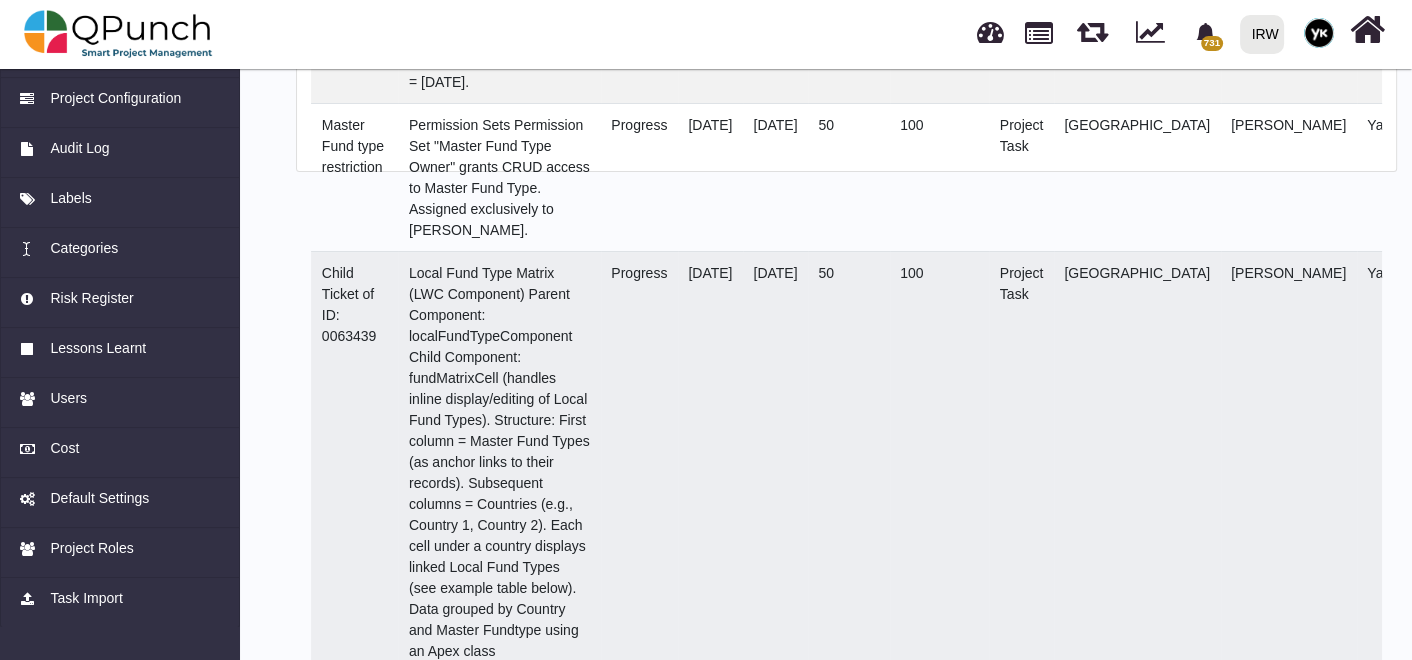 click at bounding box center (1319, 33) 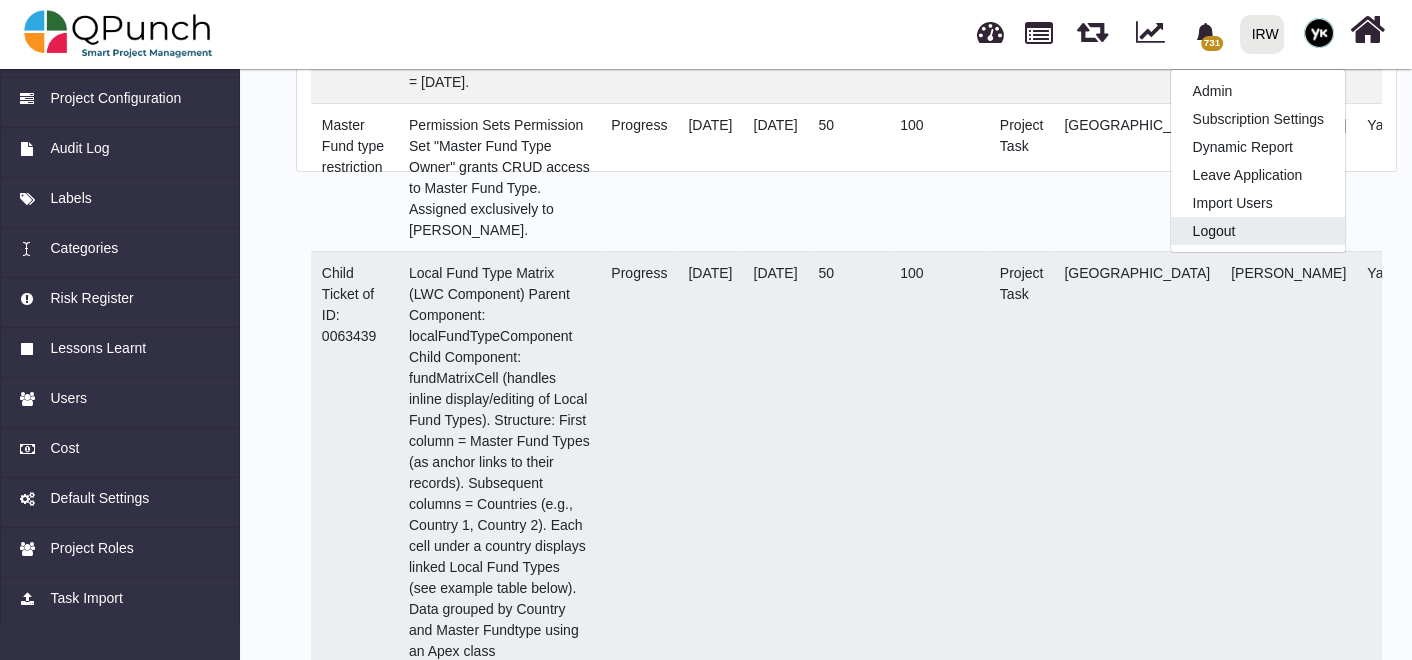 click on "Logout" at bounding box center [1258, 231] 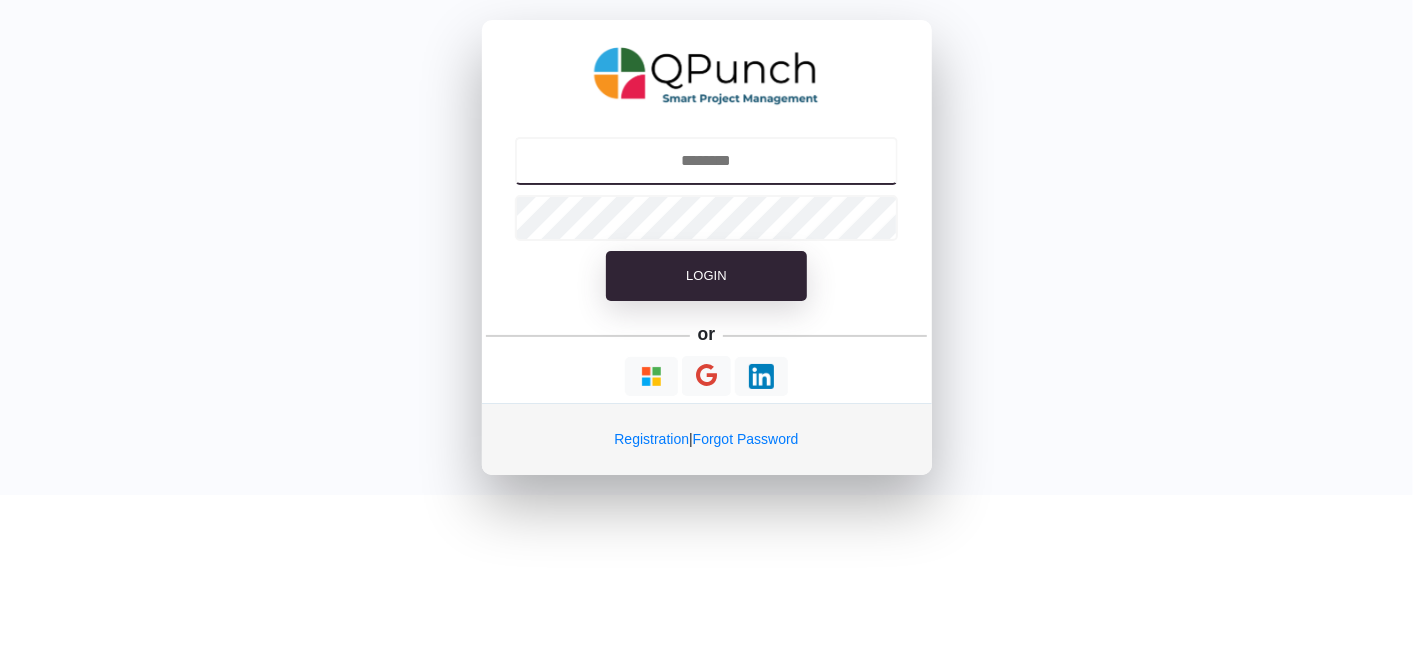 type on "**********" 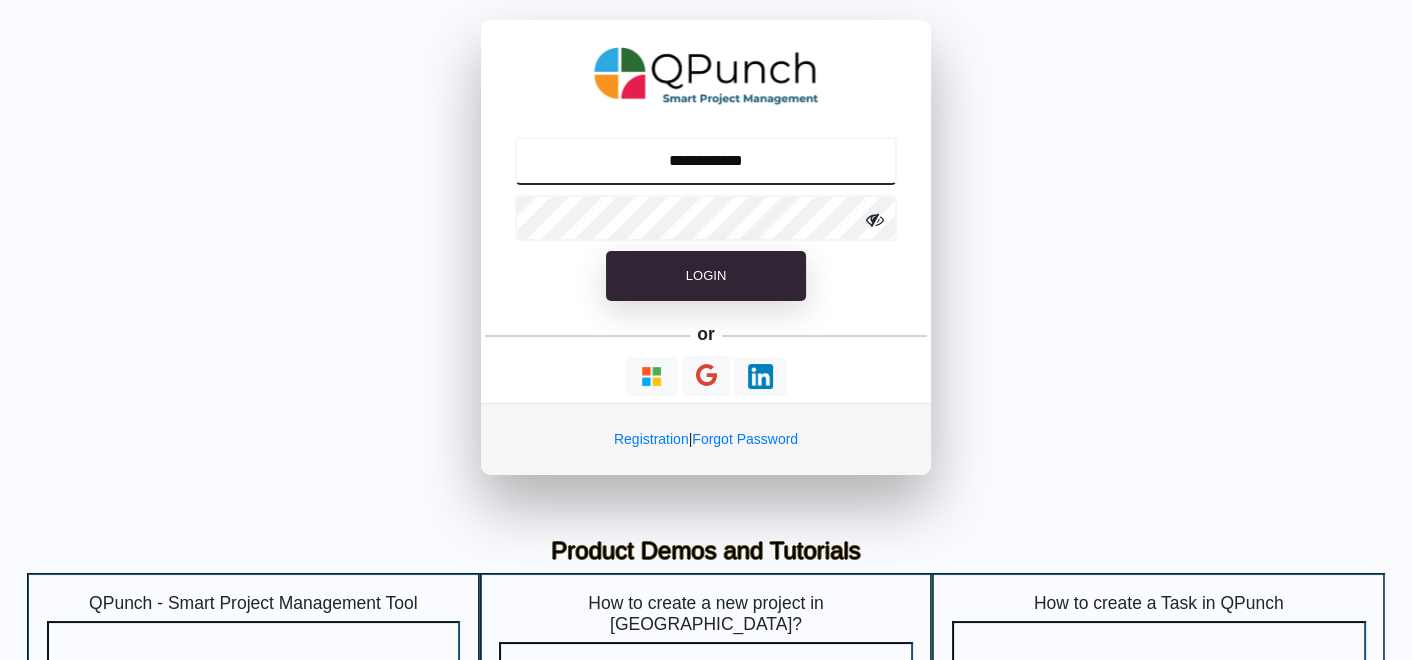 click on "**********" at bounding box center (706, 161) 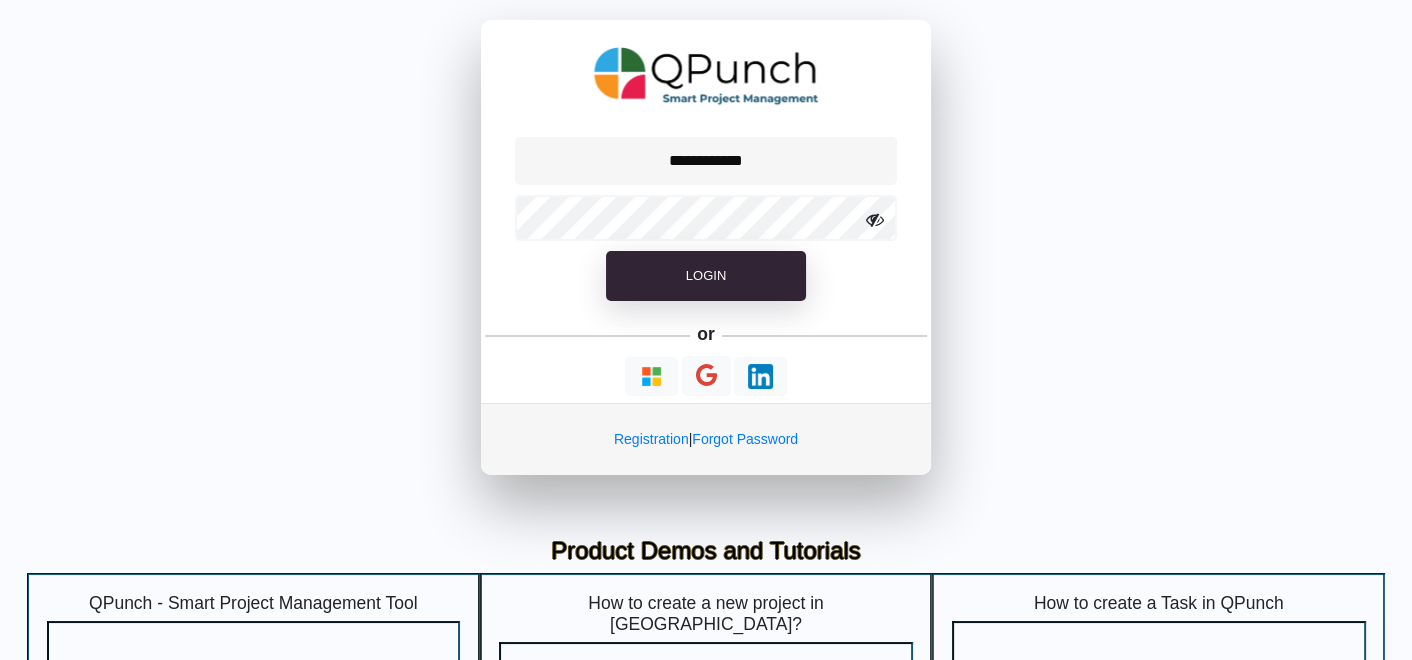 click on "**********" at bounding box center [706, 247] 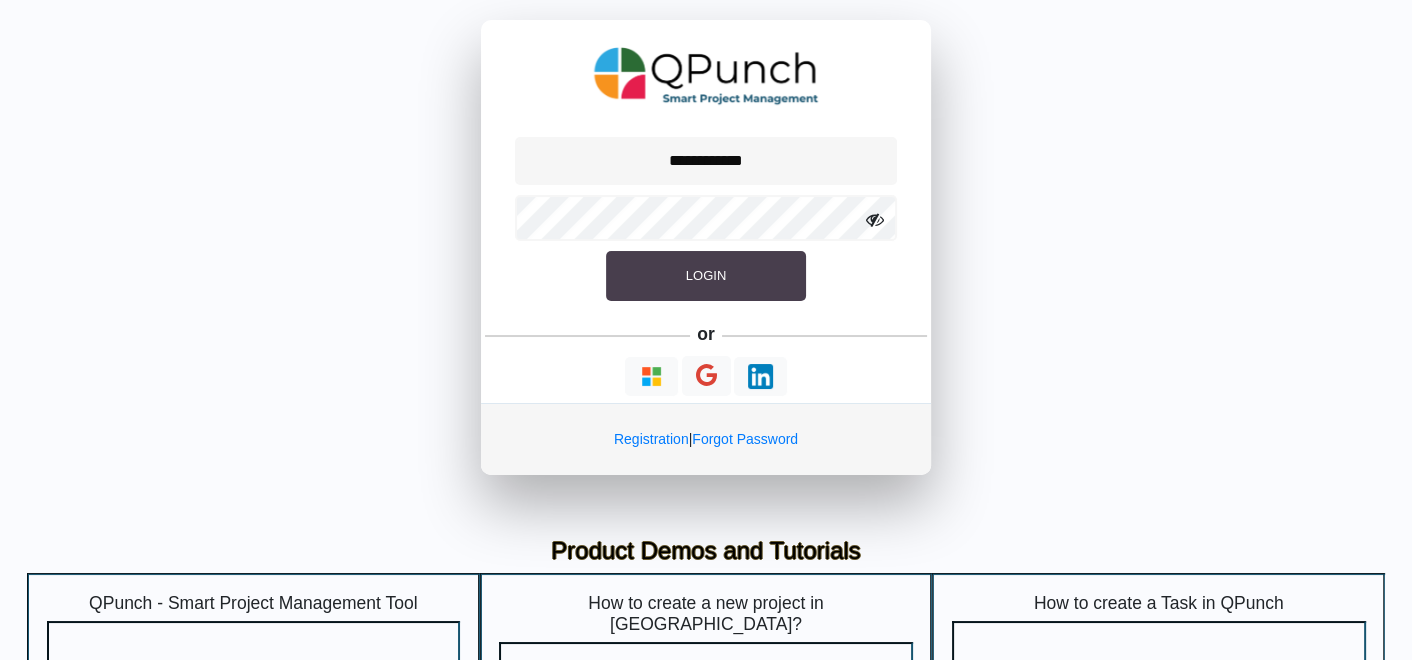 click on "Login" at bounding box center (706, 276) 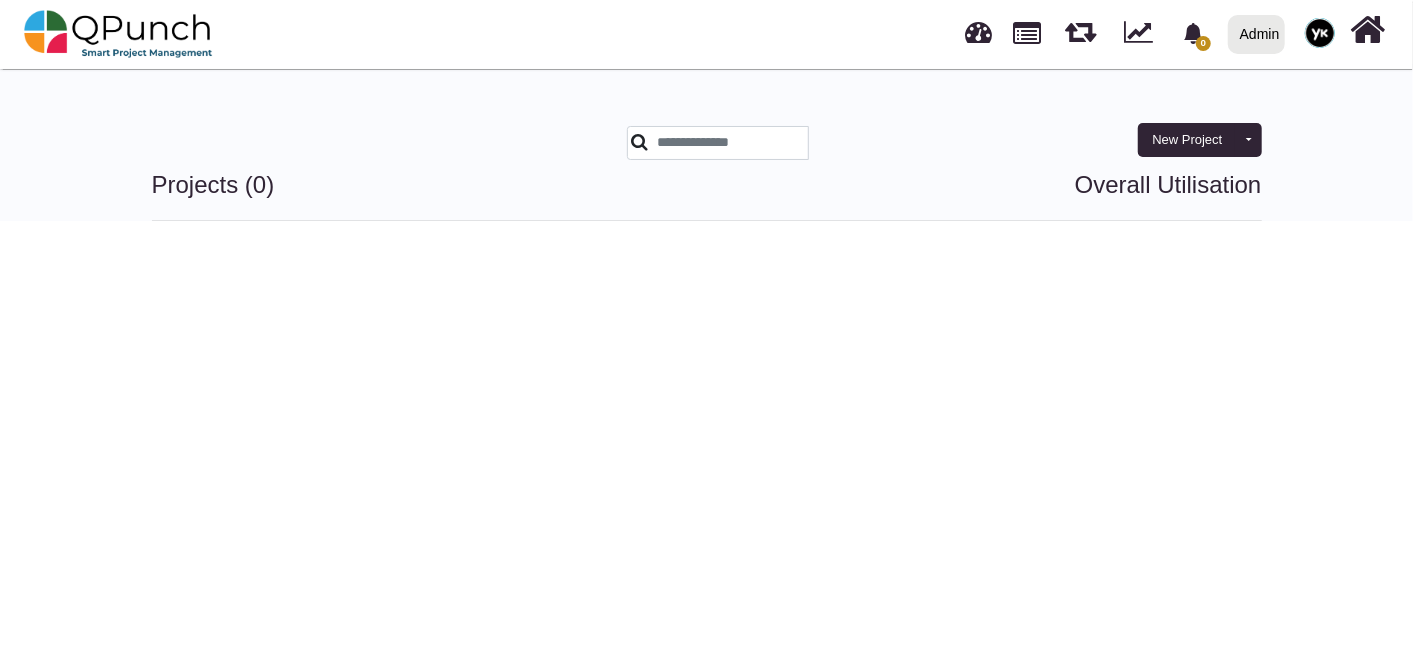 click on "Admin" at bounding box center (1260, 34) 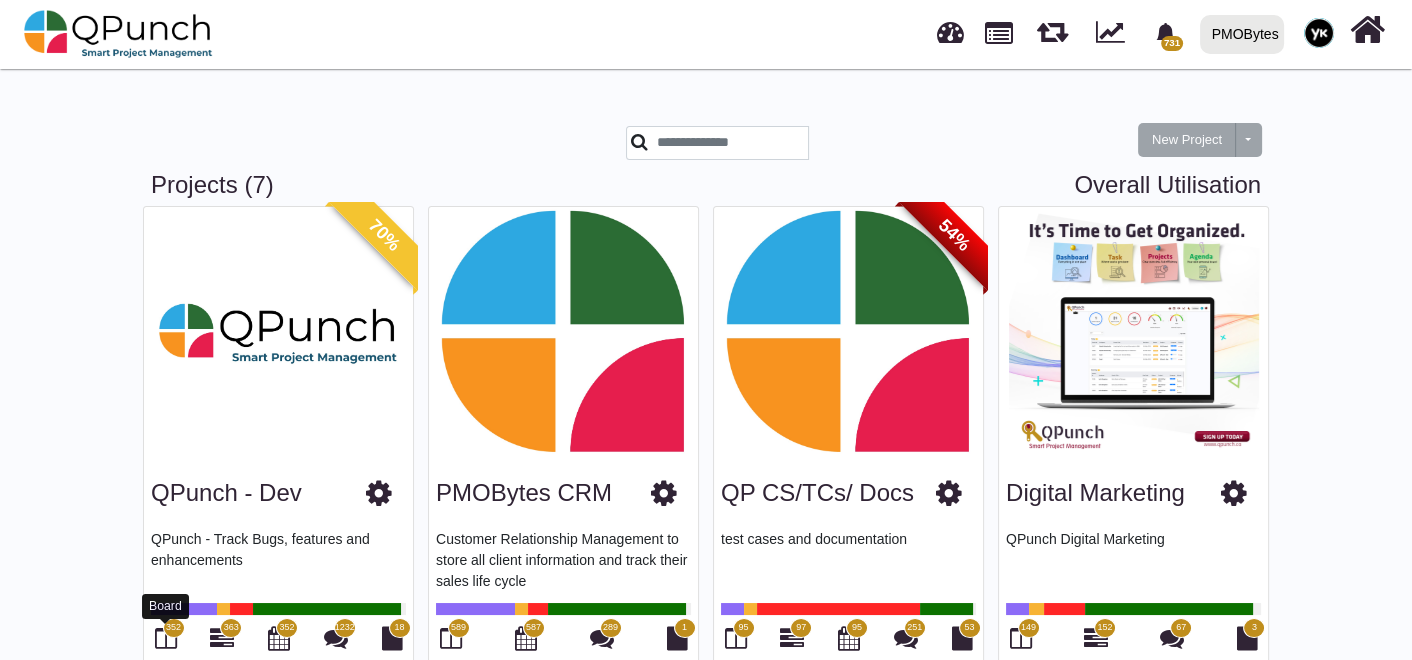 click at bounding box center (166, 638) 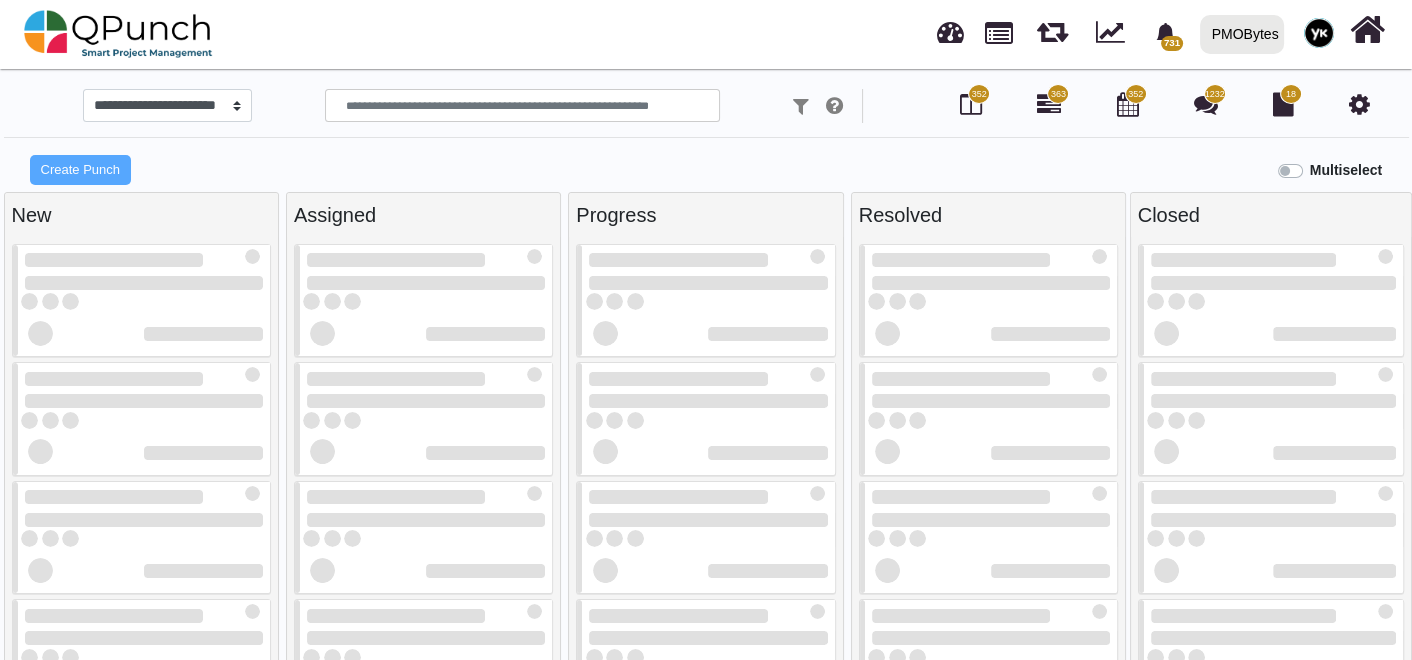 select on "*****" 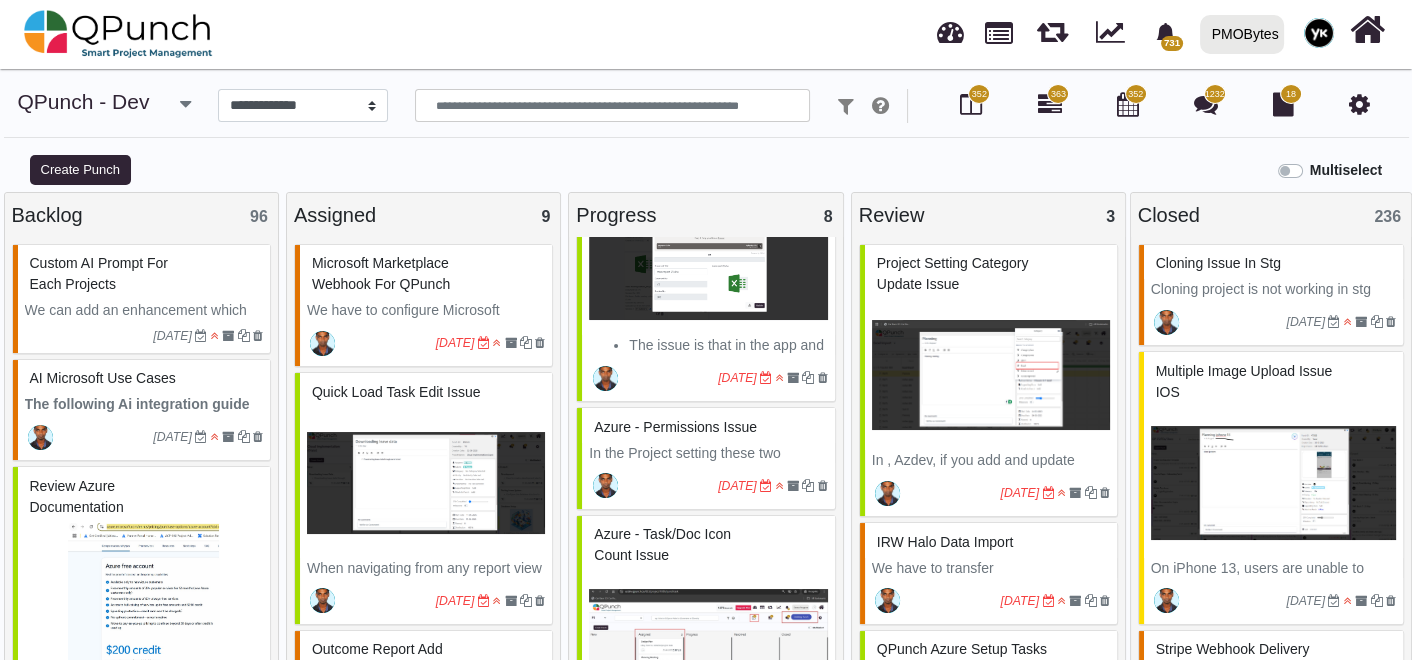 scroll, scrollTop: 1620, scrollLeft: 0, axis: vertical 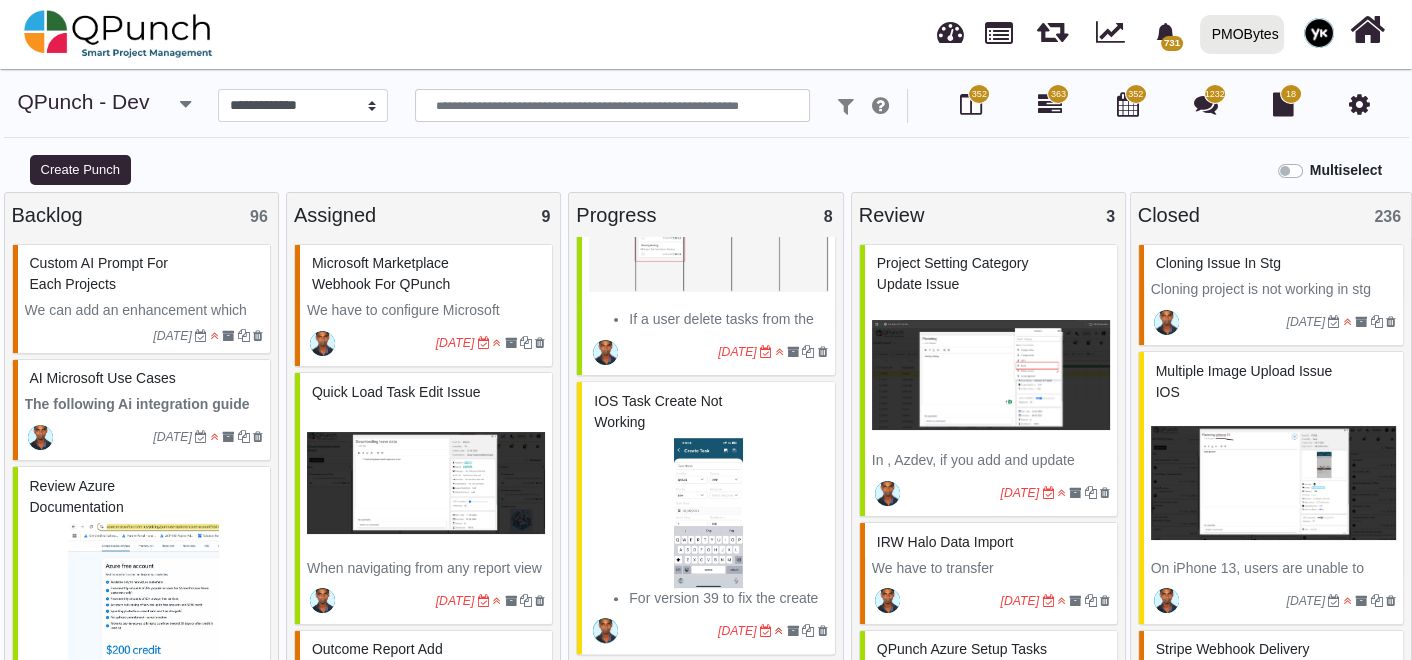type 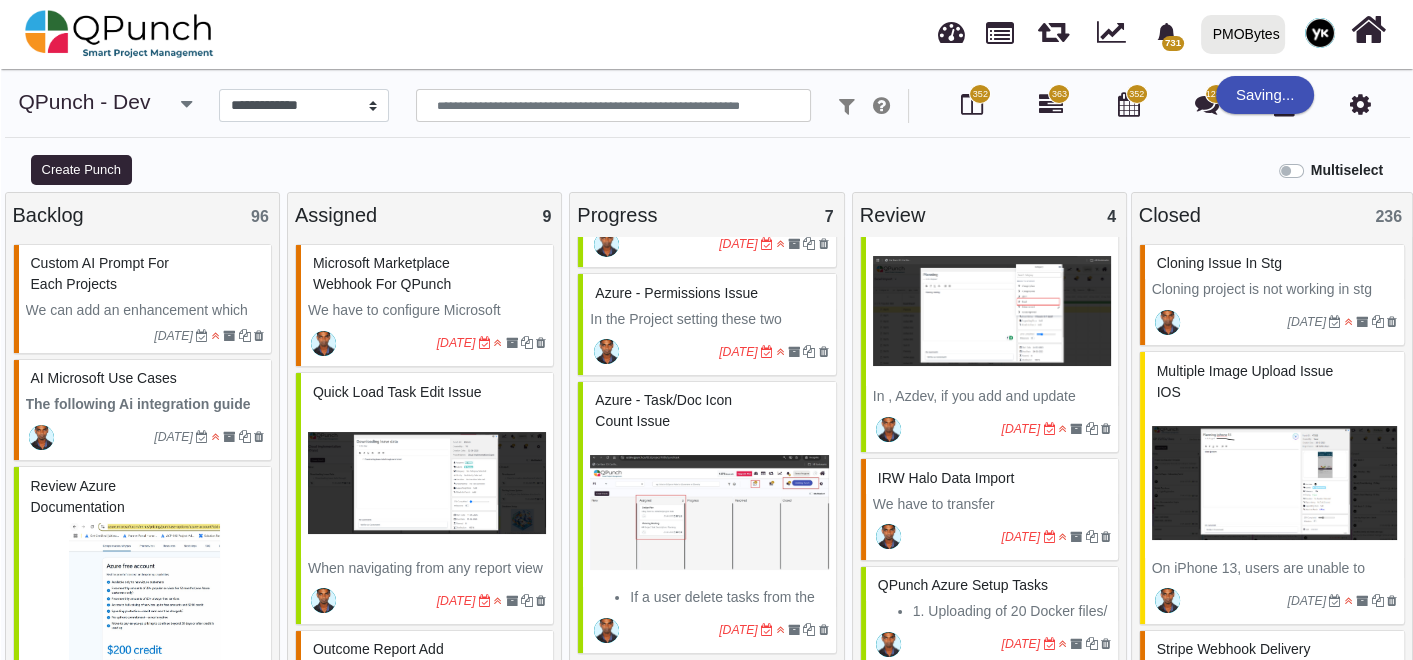scroll, scrollTop: 358, scrollLeft: 0, axis: vertical 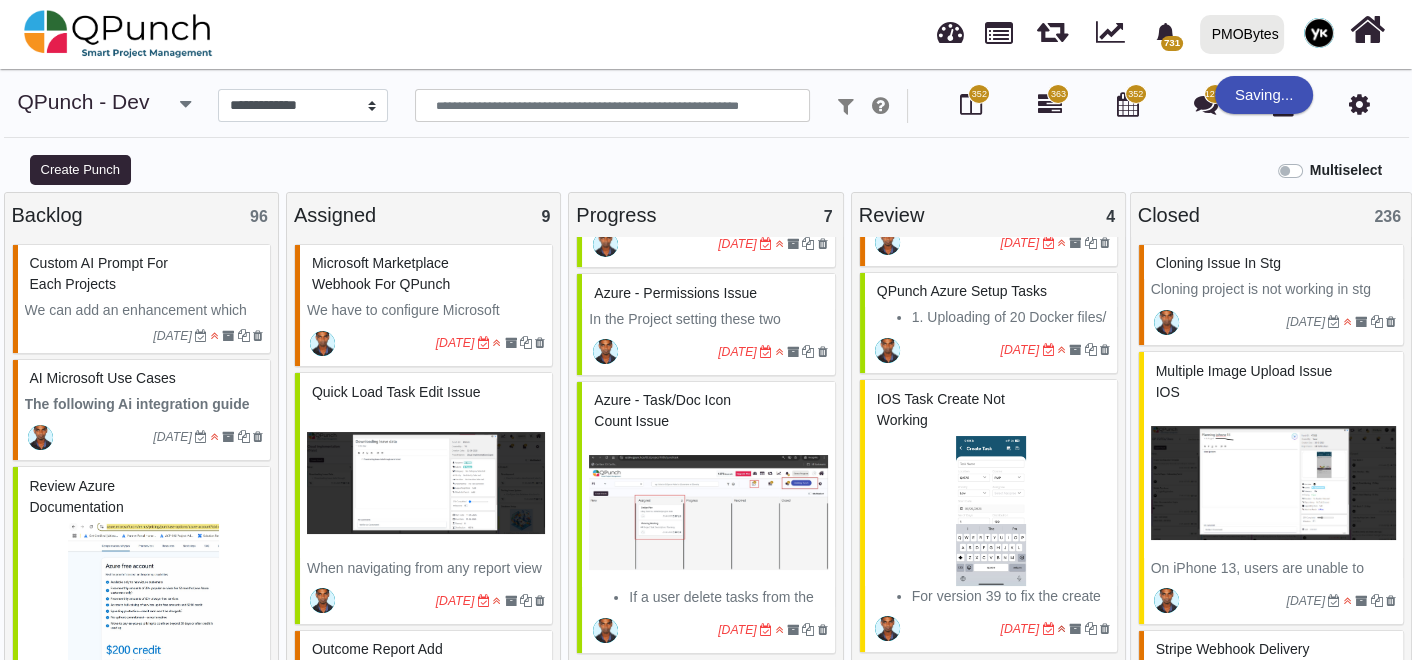 click at bounding box center (991, 511) 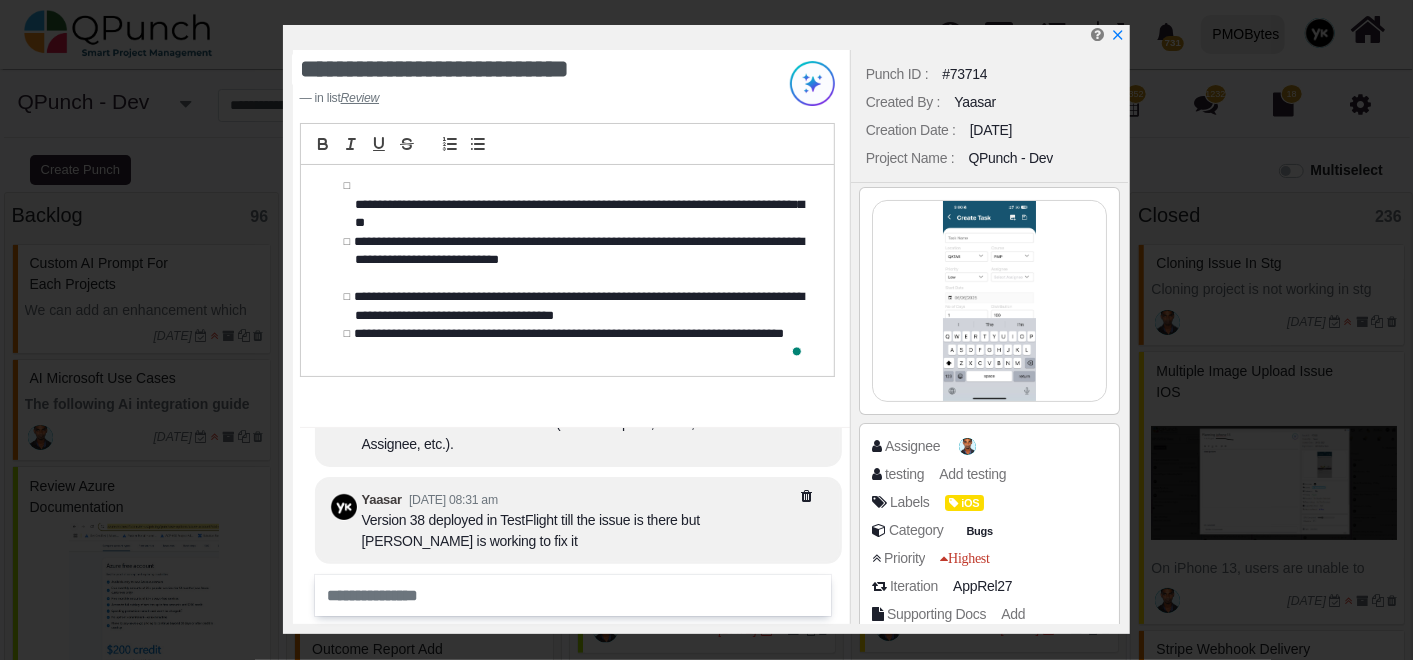 click on "**********" at bounding box center [567, 270] 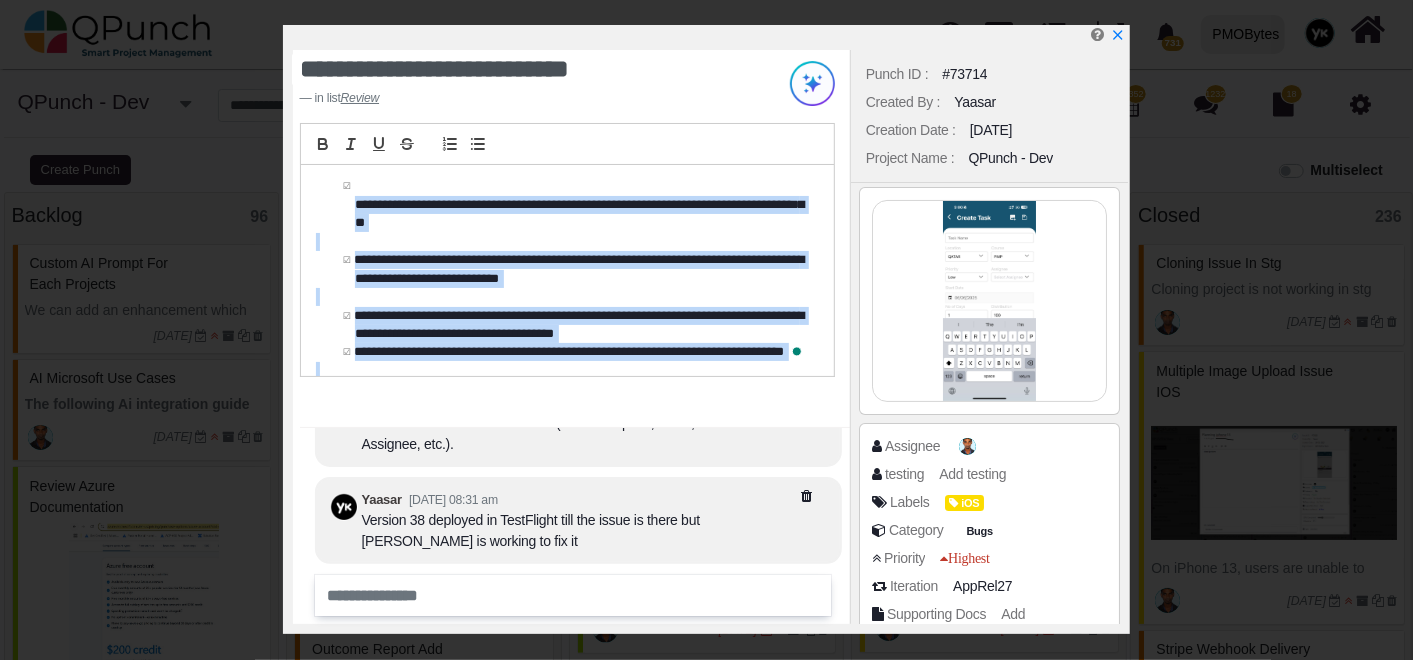 scroll, scrollTop: 0, scrollLeft: 0, axis: both 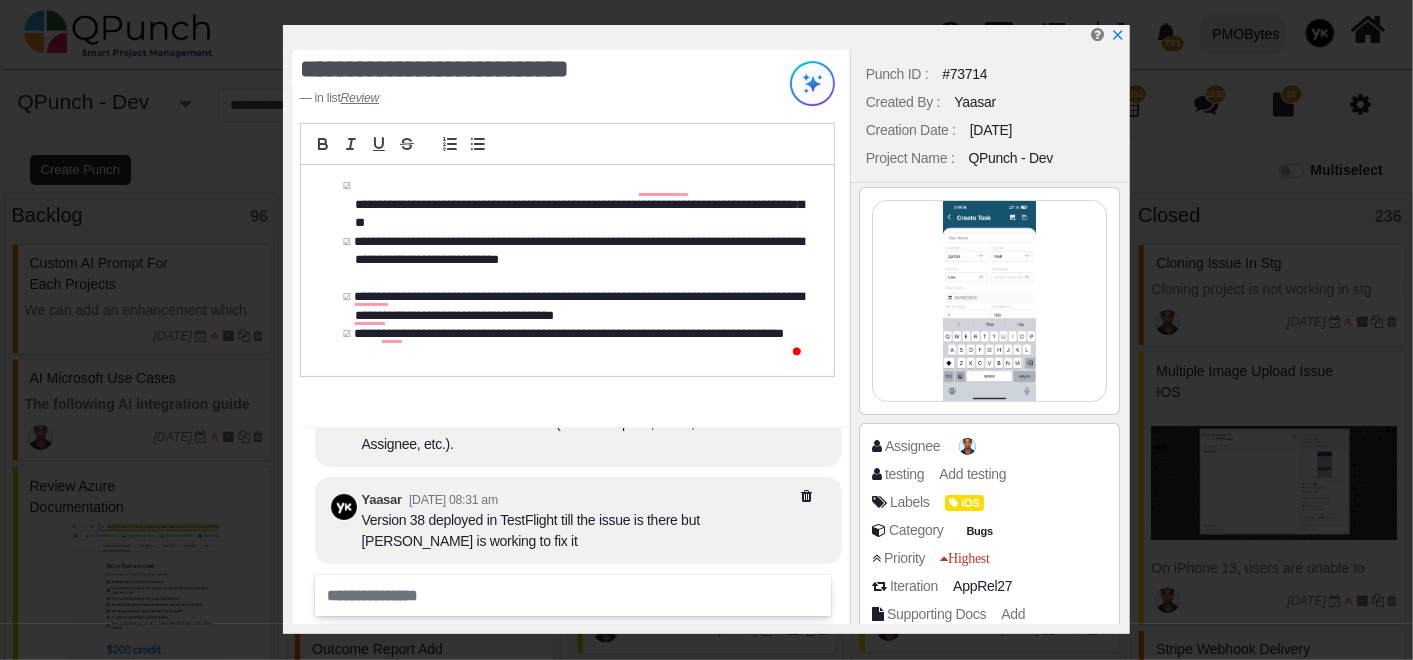 click on "**********" at bounding box center (568, 270) 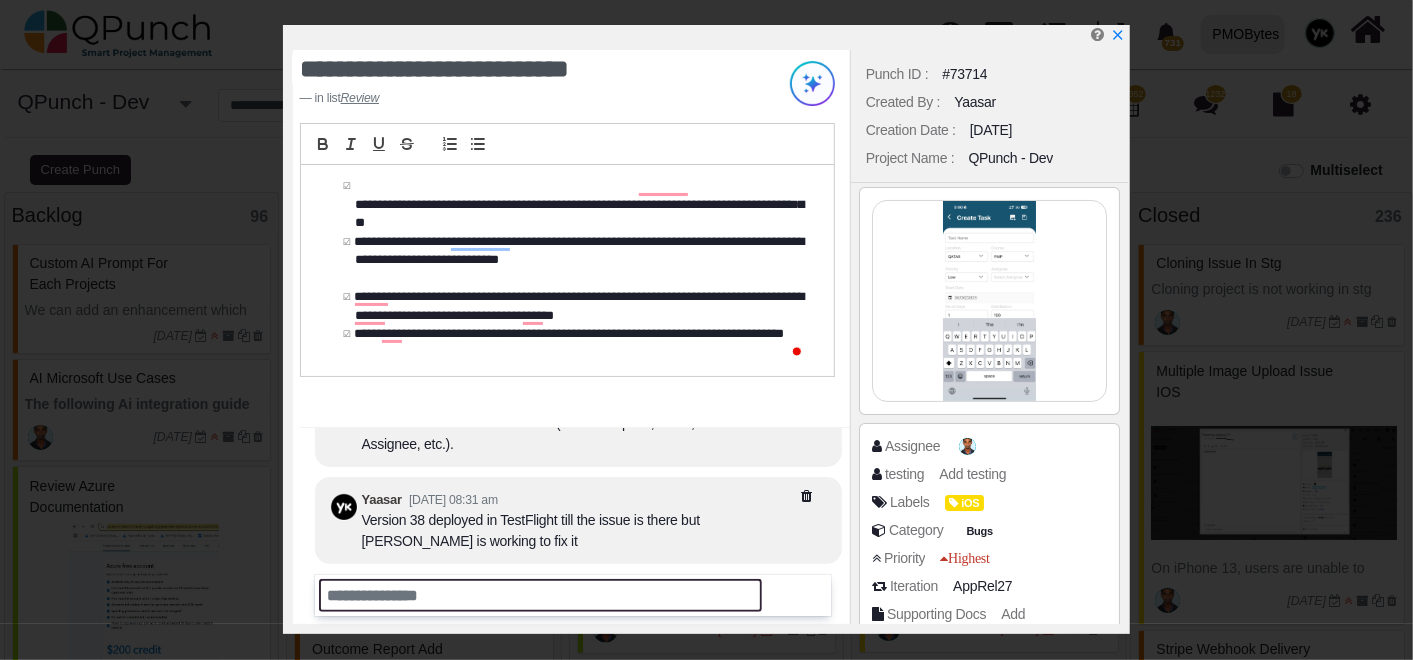 click at bounding box center (540, 595) 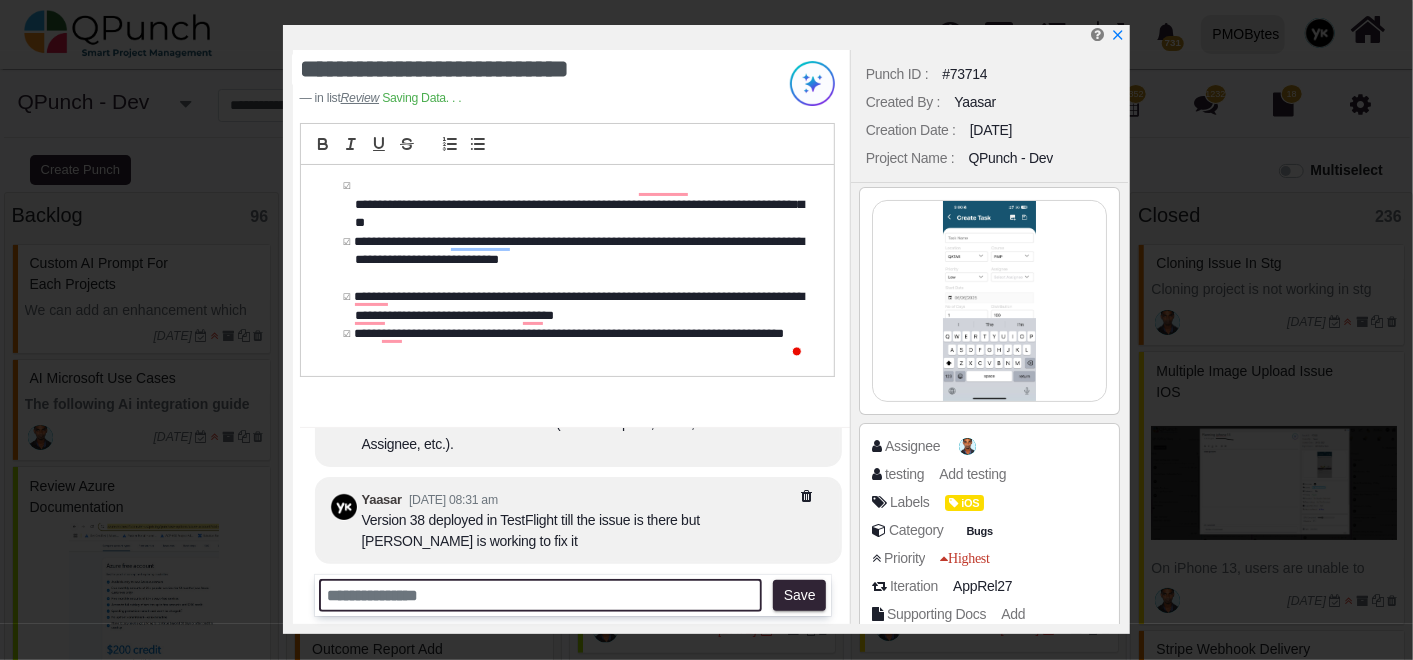 paste on "**********" 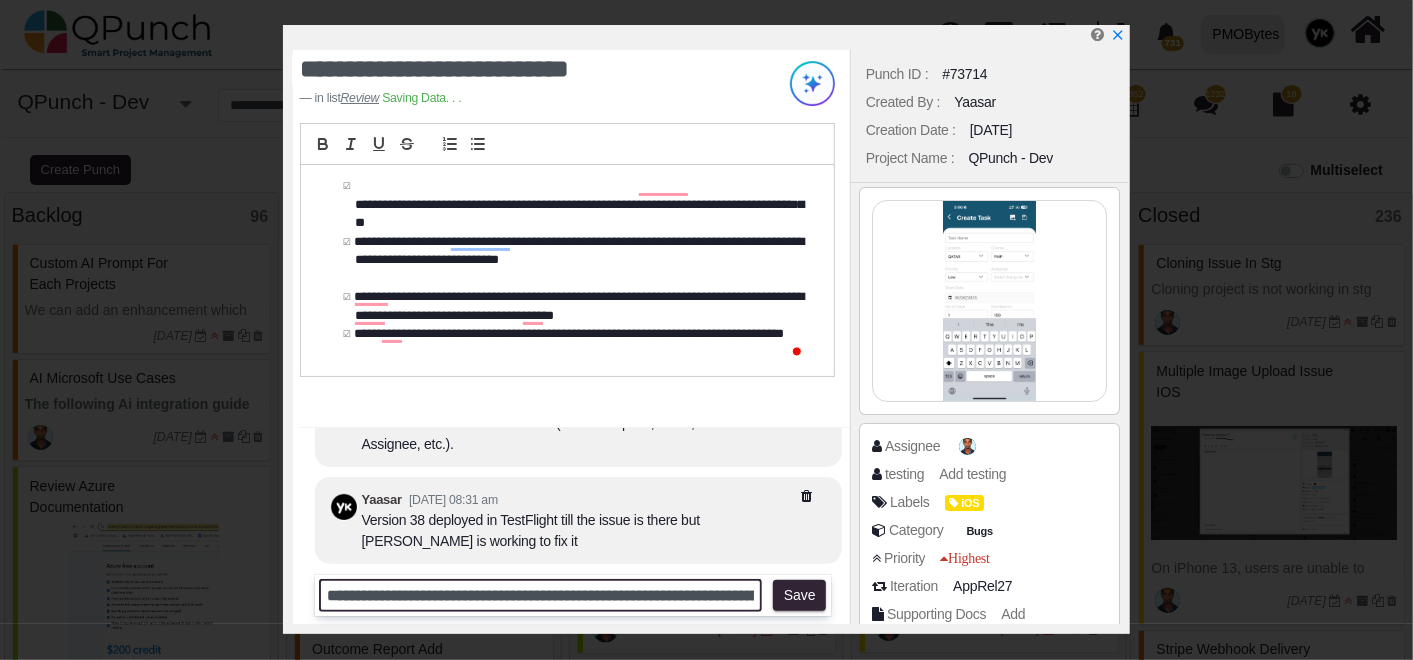 scroll, scrollTop: 0, scrollLeft: 549, axis: horizontal 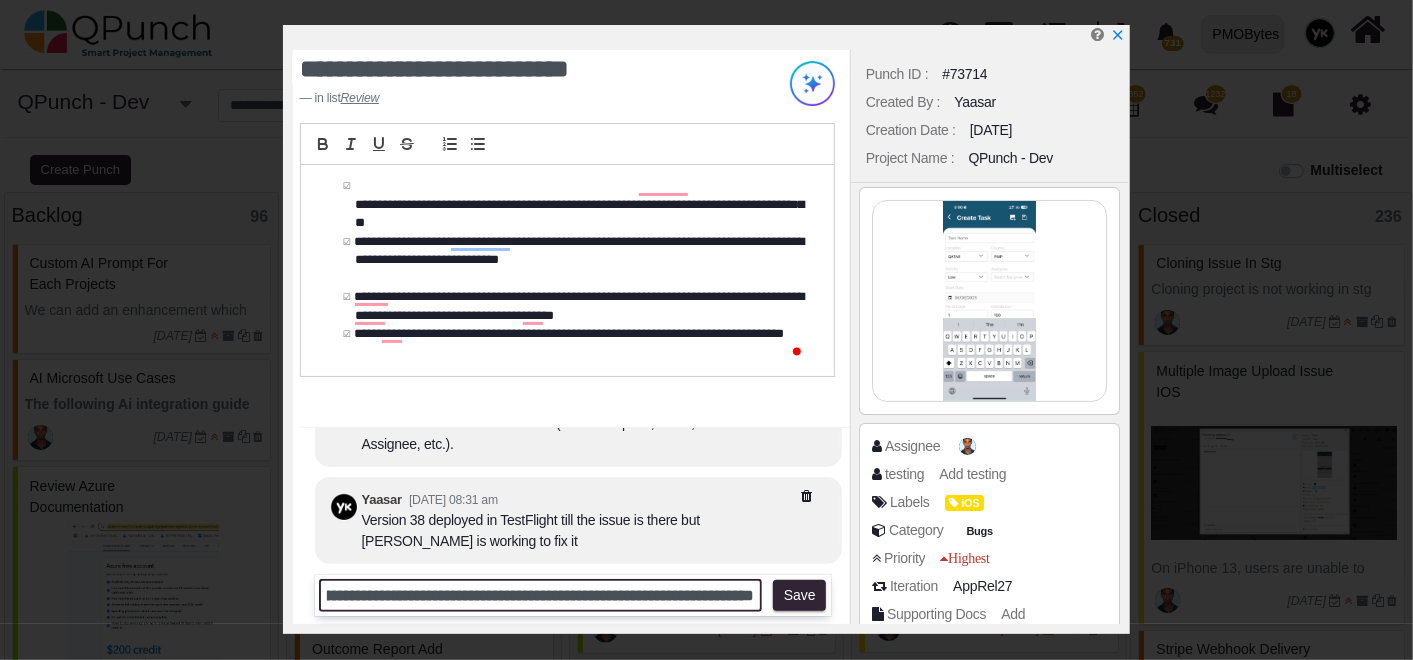 type on "**********" 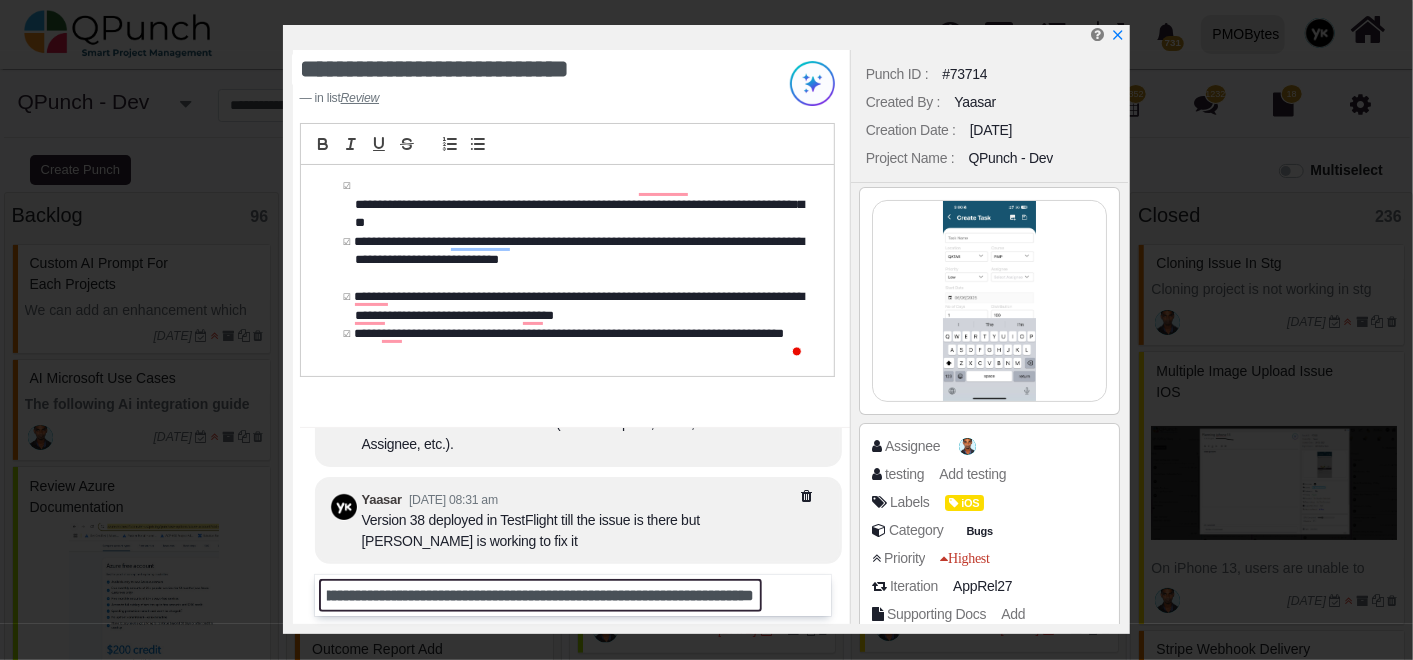 type 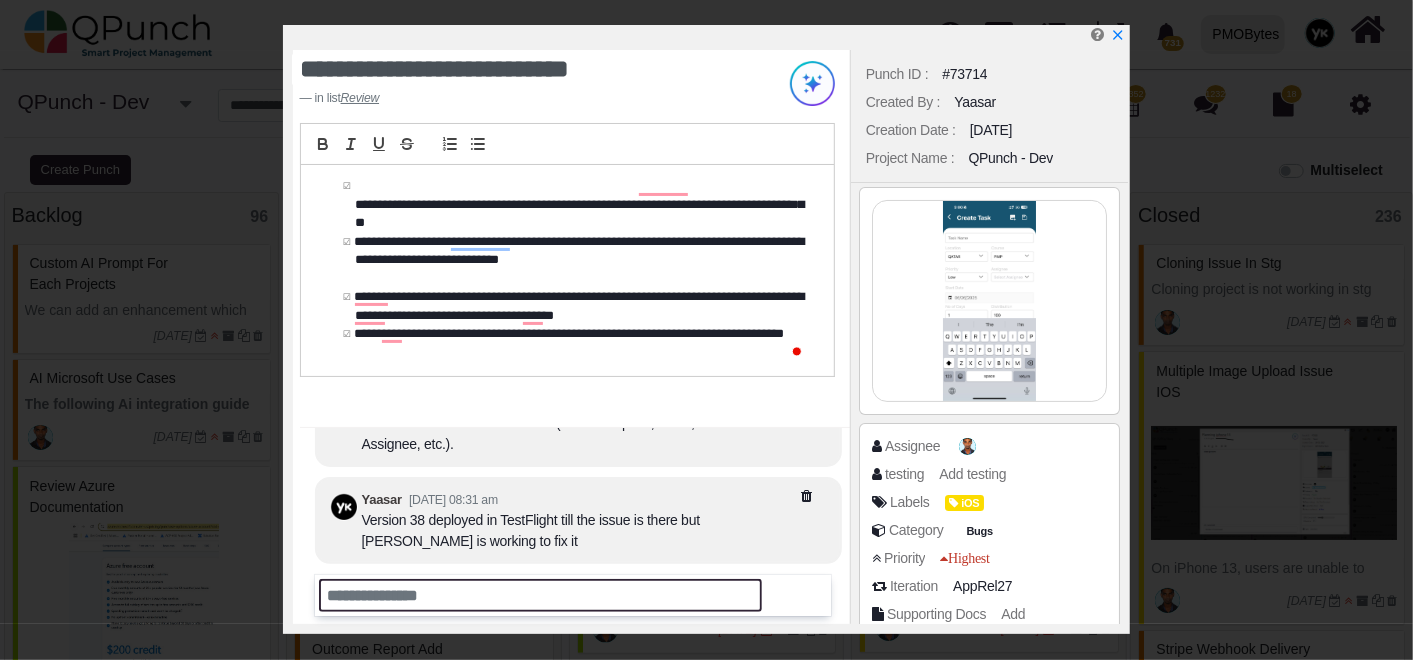 scroll, scrollTop: 0, scrollLeft: 0, axis: both 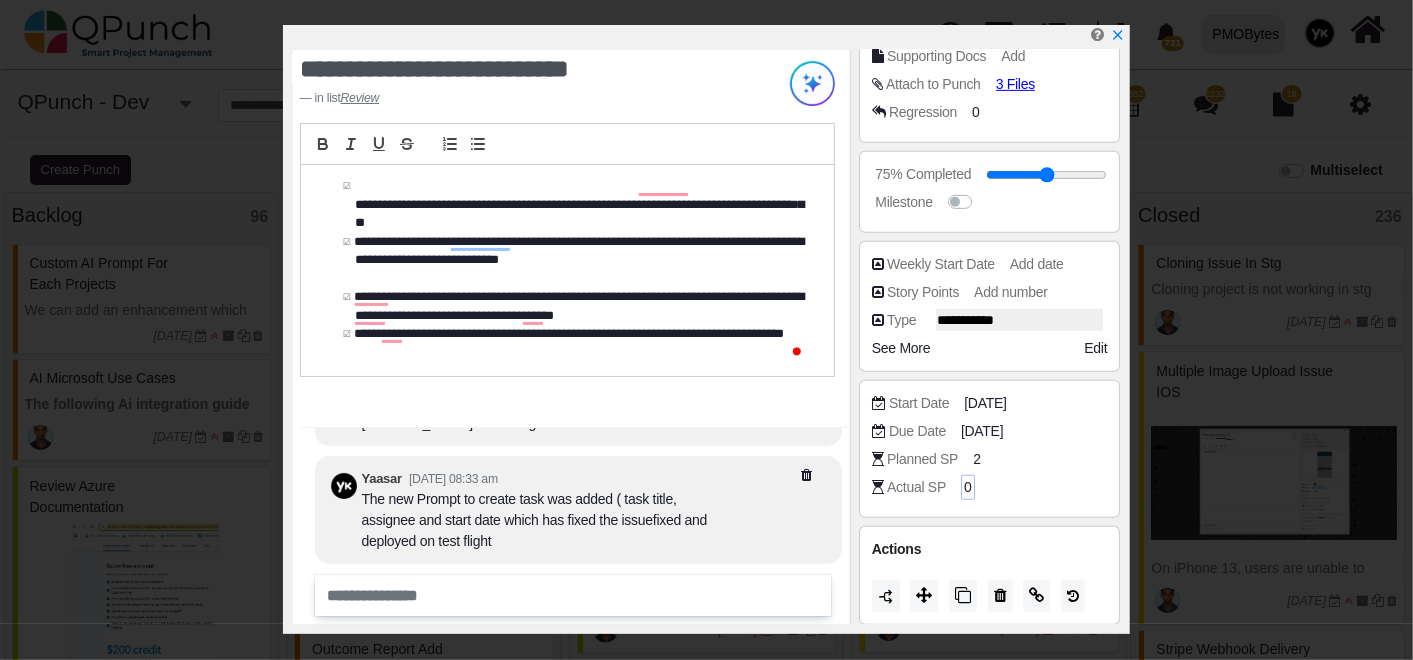click on "0" at bounding box center [968, 487] 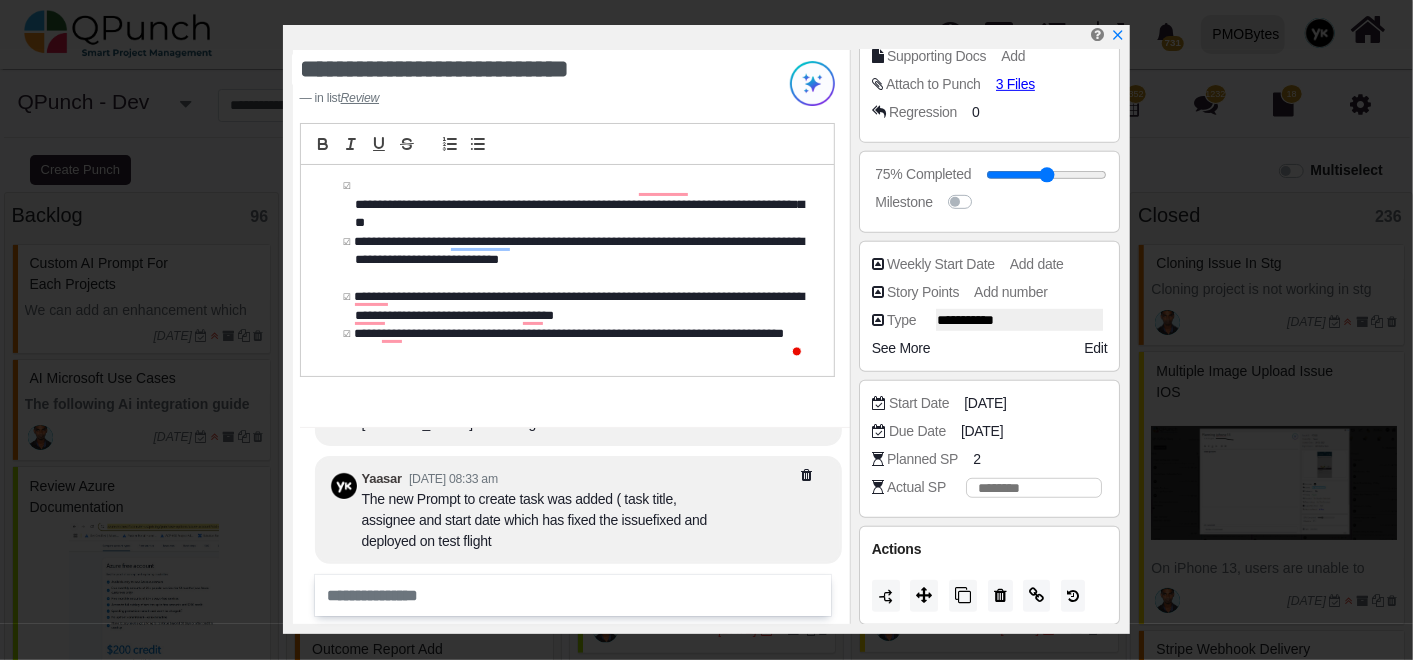 click at bounding box center [1034, 488] 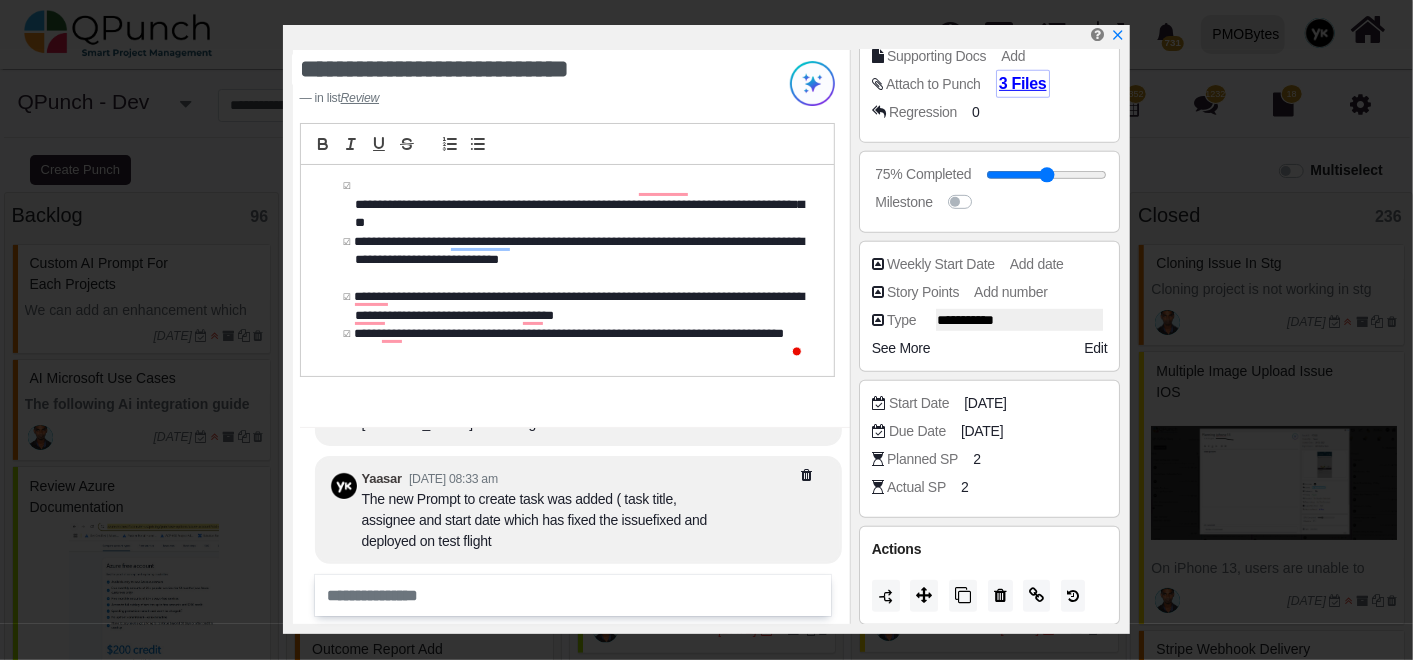 click on "3
Files" at bounding box center [1023, 83] 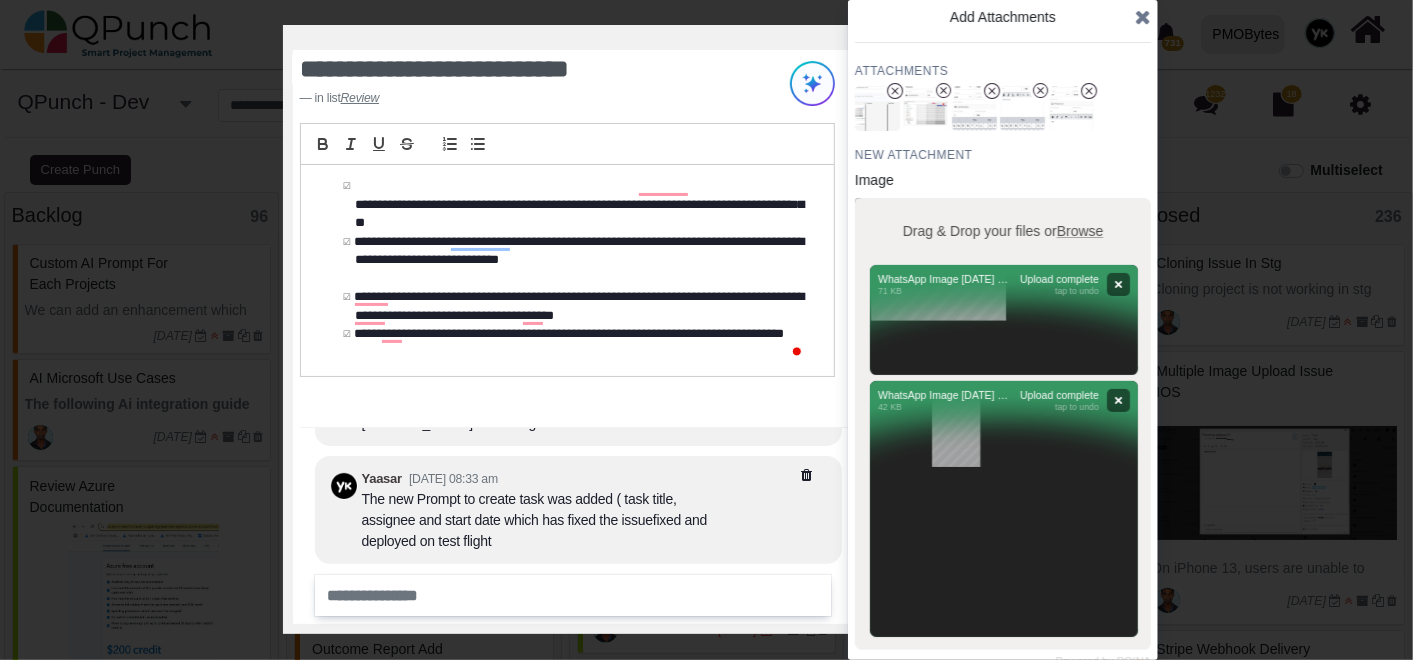 click at bounding box center [1143, 17] 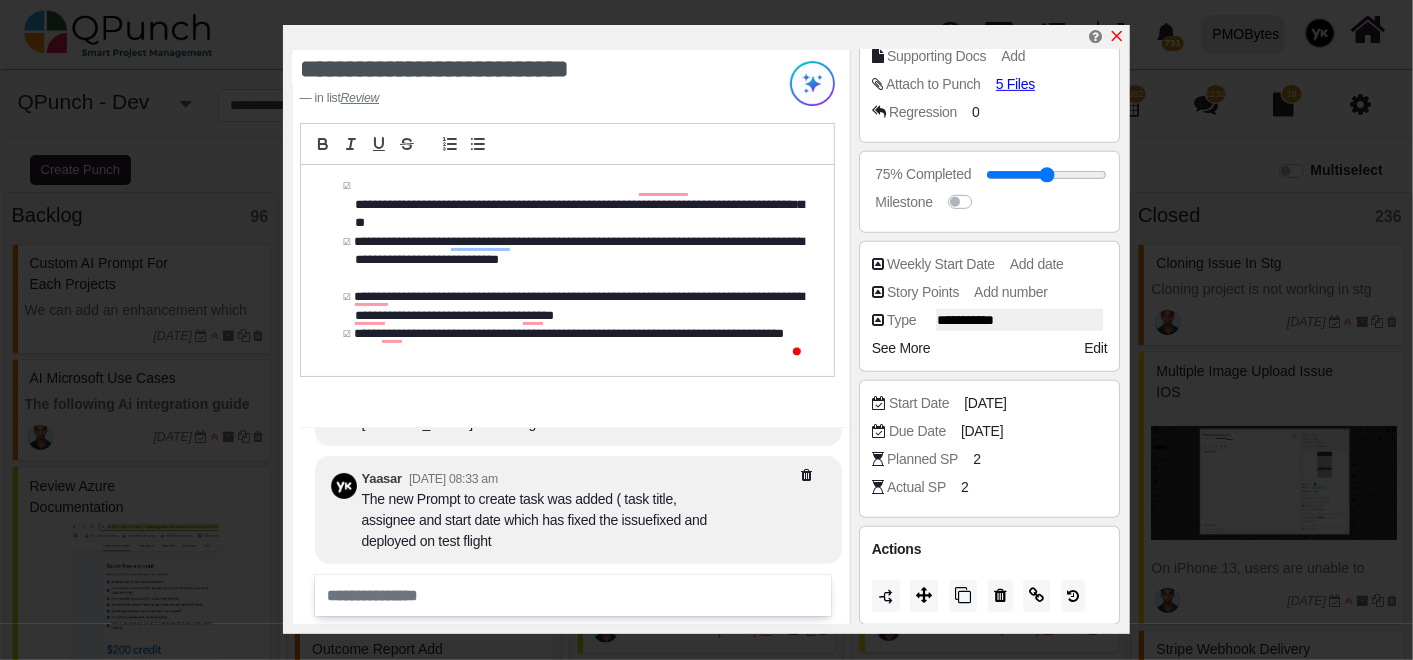 click 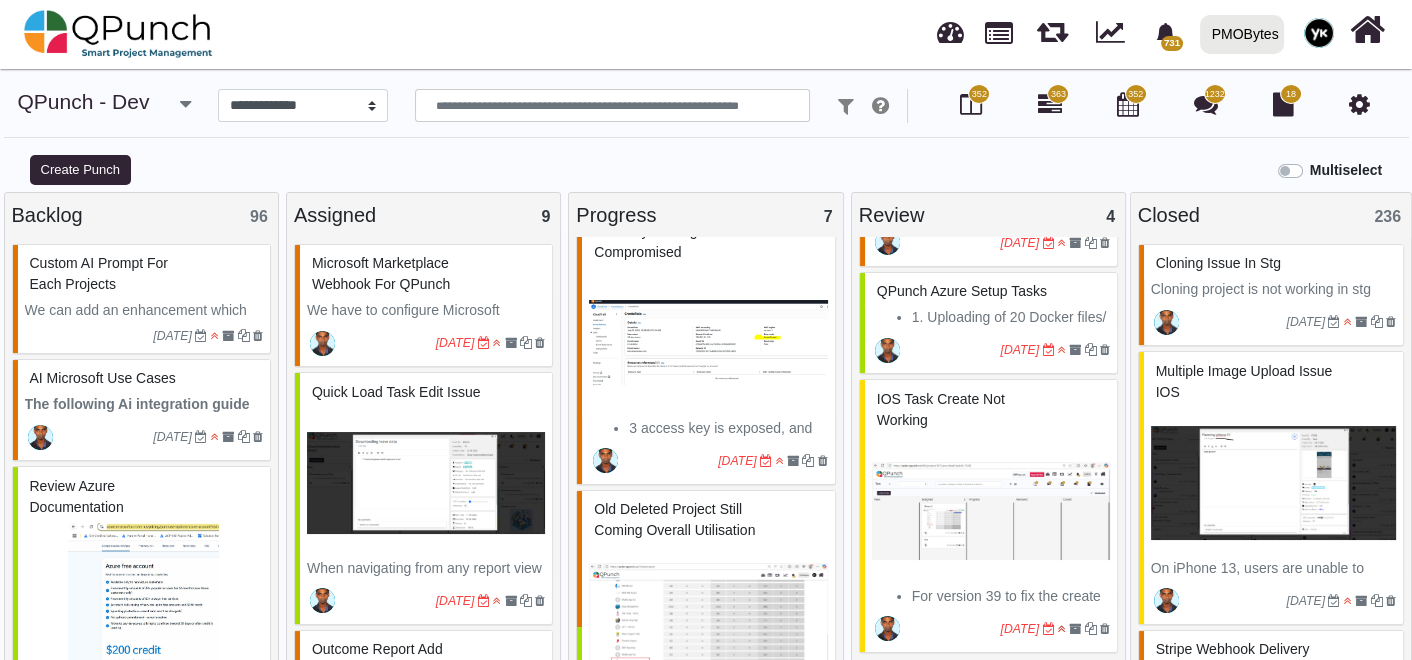 scroll, scrollTop: 231, scrollLeft: 0, axis: vertical 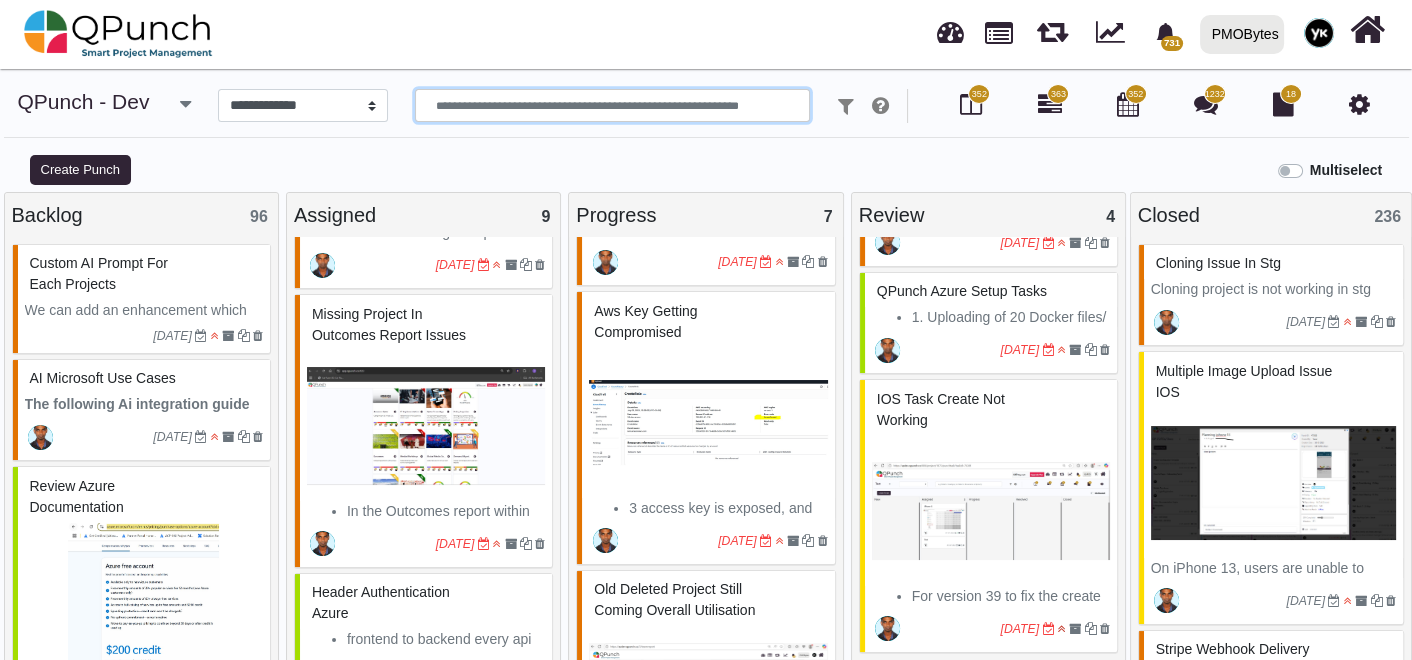 click at bounding box center [612, 106] 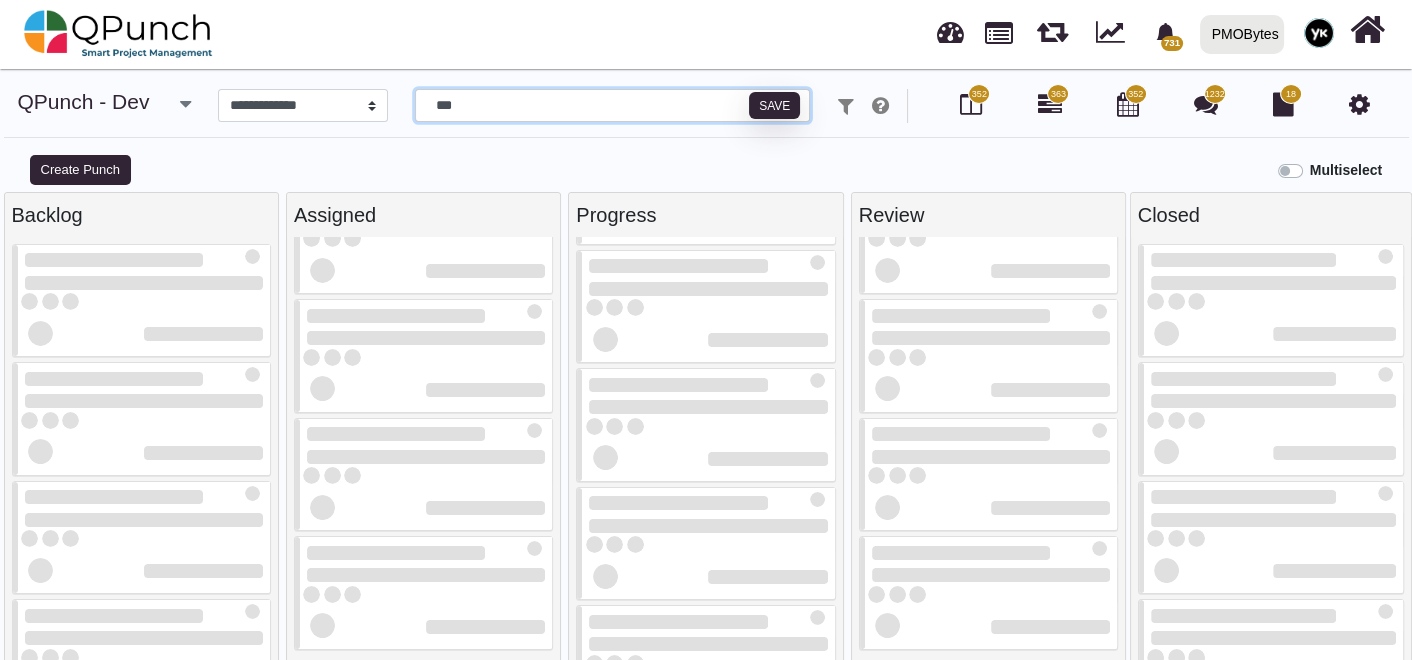 scroll, scrollTop: 296, scrollLeft: 0, axis: vertical 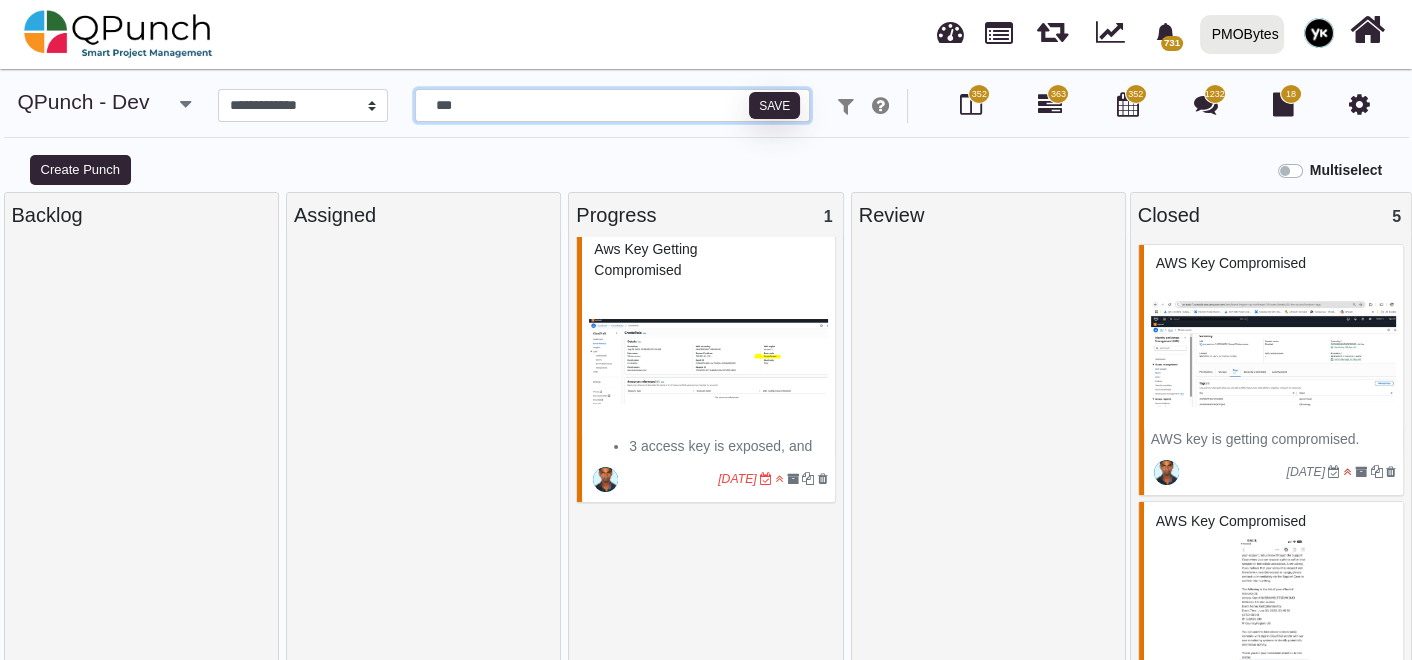 type on "***" 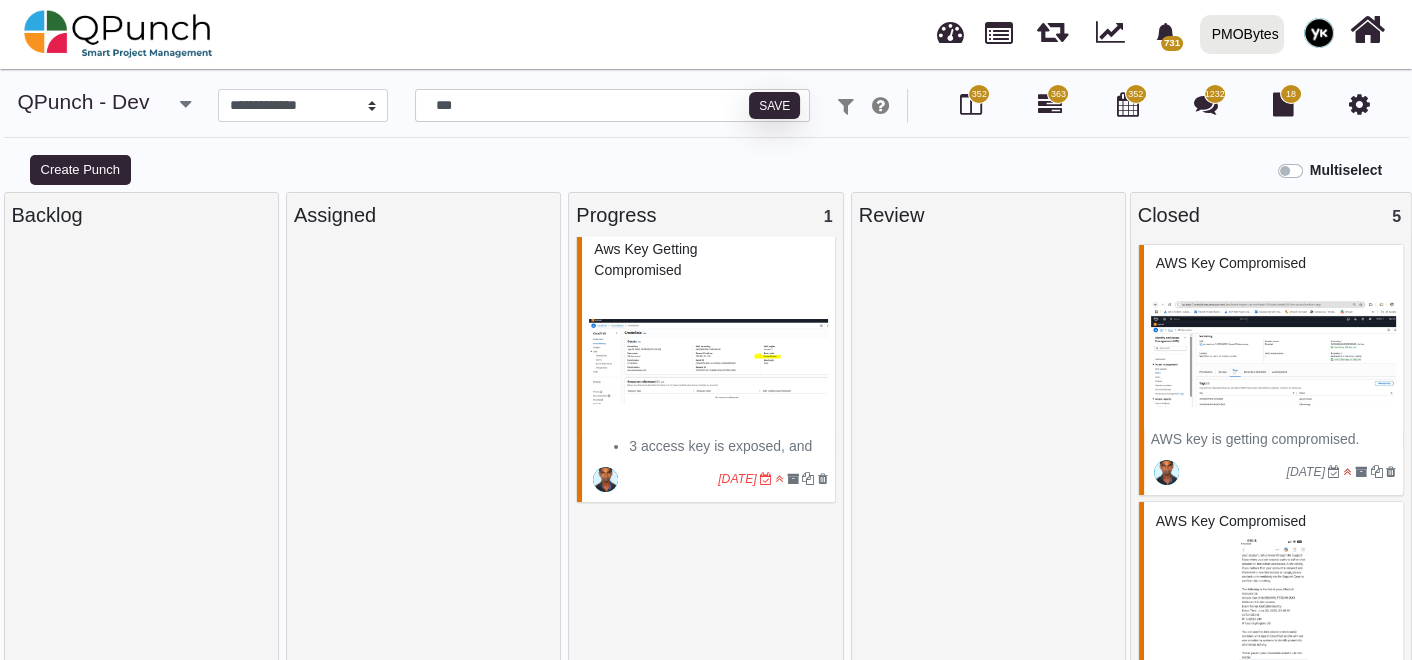 click at bounding box center (708, 361) 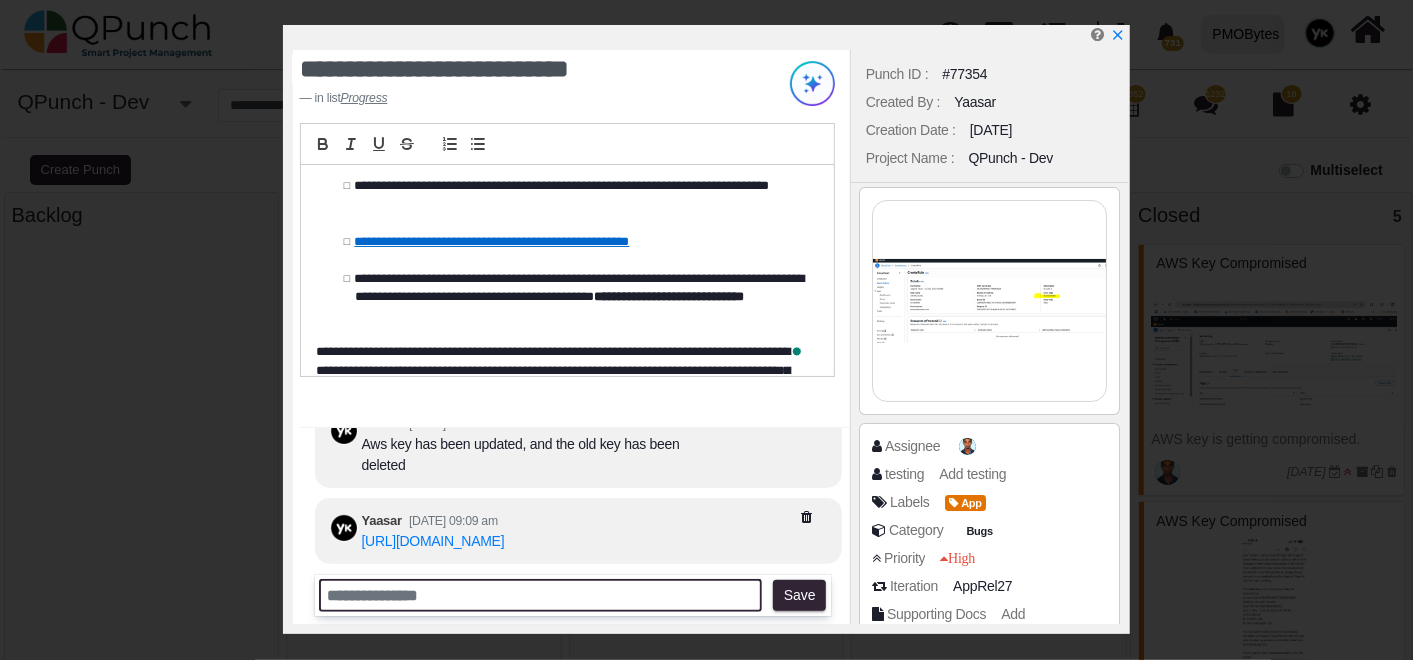 click at bounding box center [540, 595] 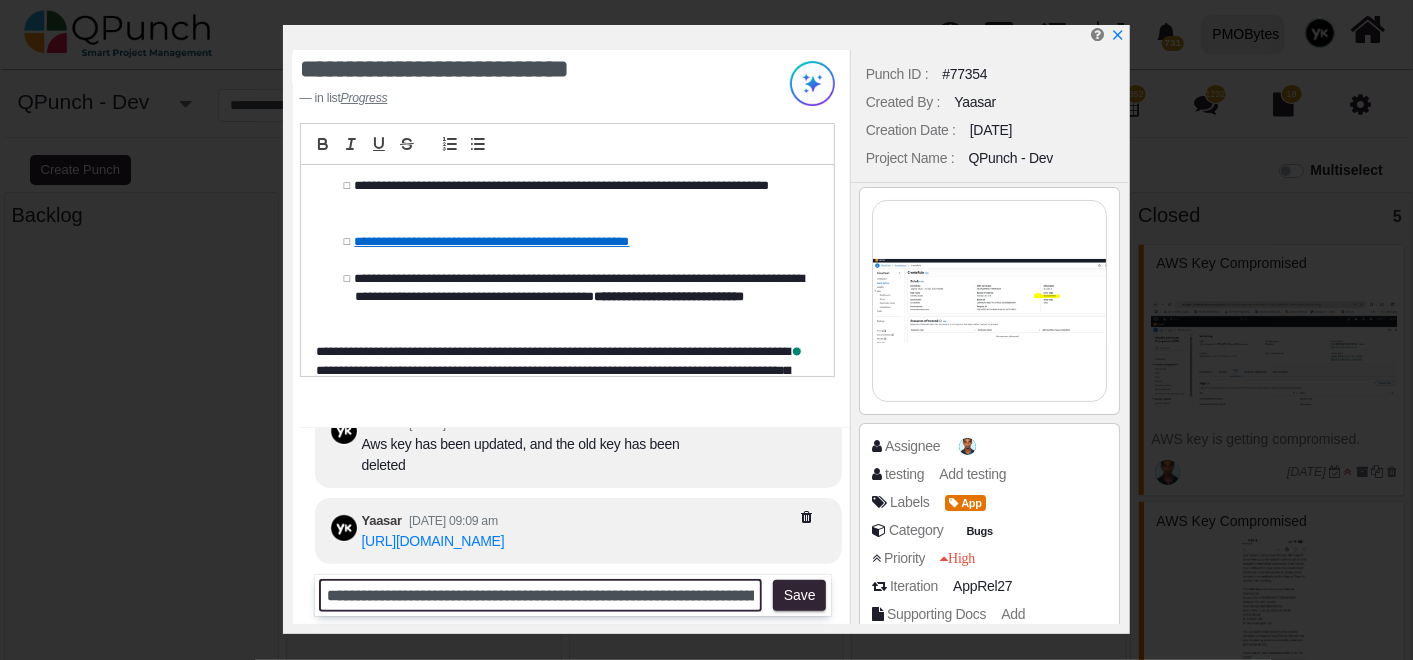 scroll, scrollTop: 0, scrollLeft: 184, axis: horizontal 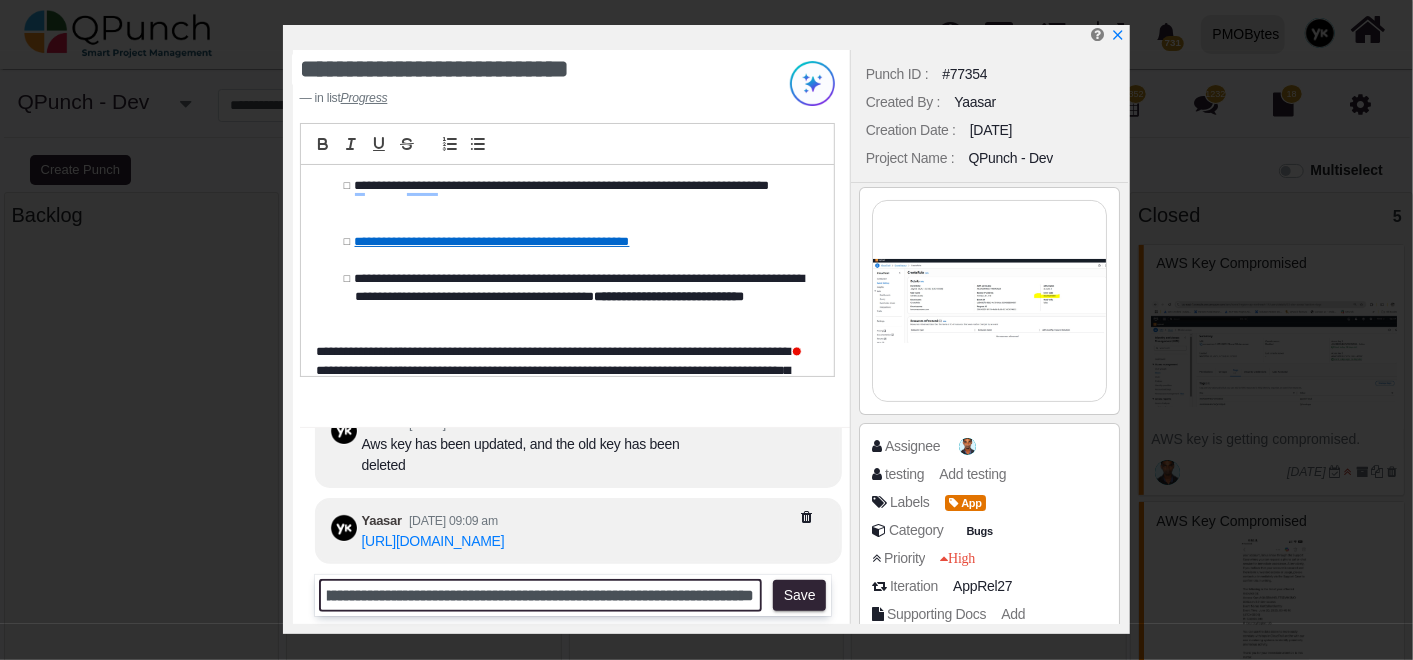type on "**********" 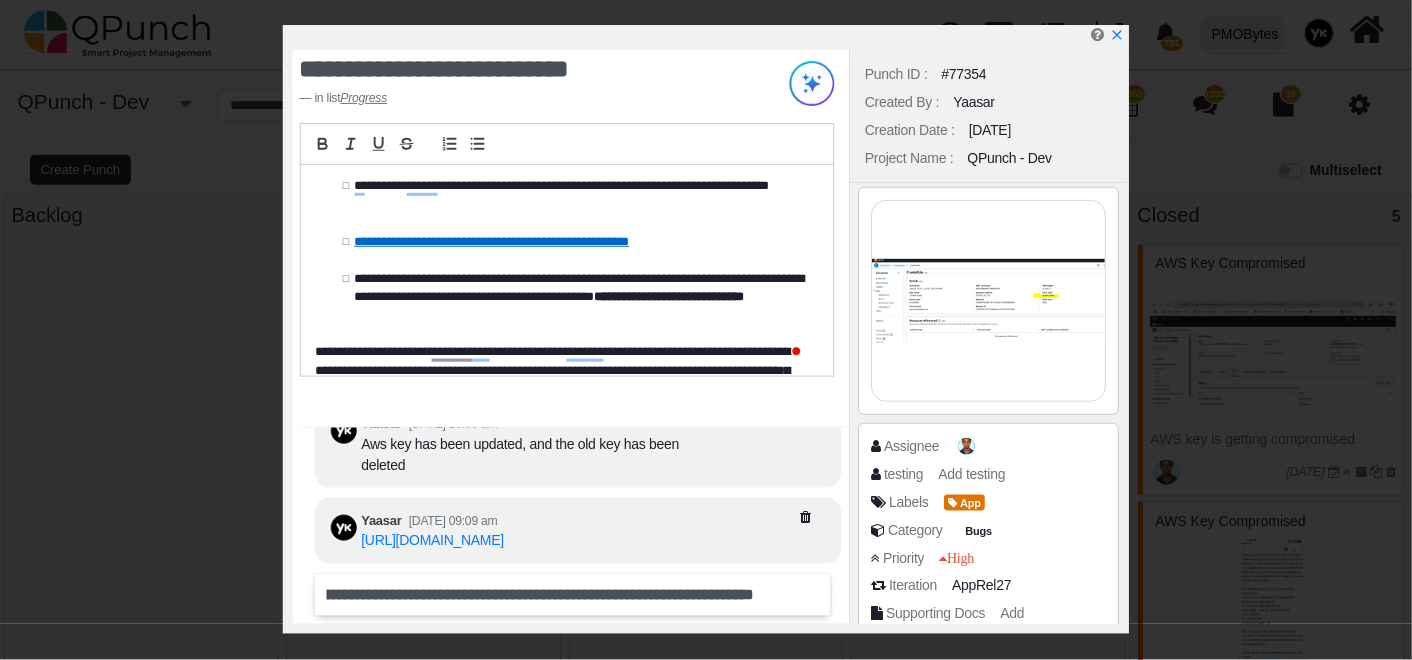 scroll, scrollTop: 0, scrollLeft: 0, axis: both 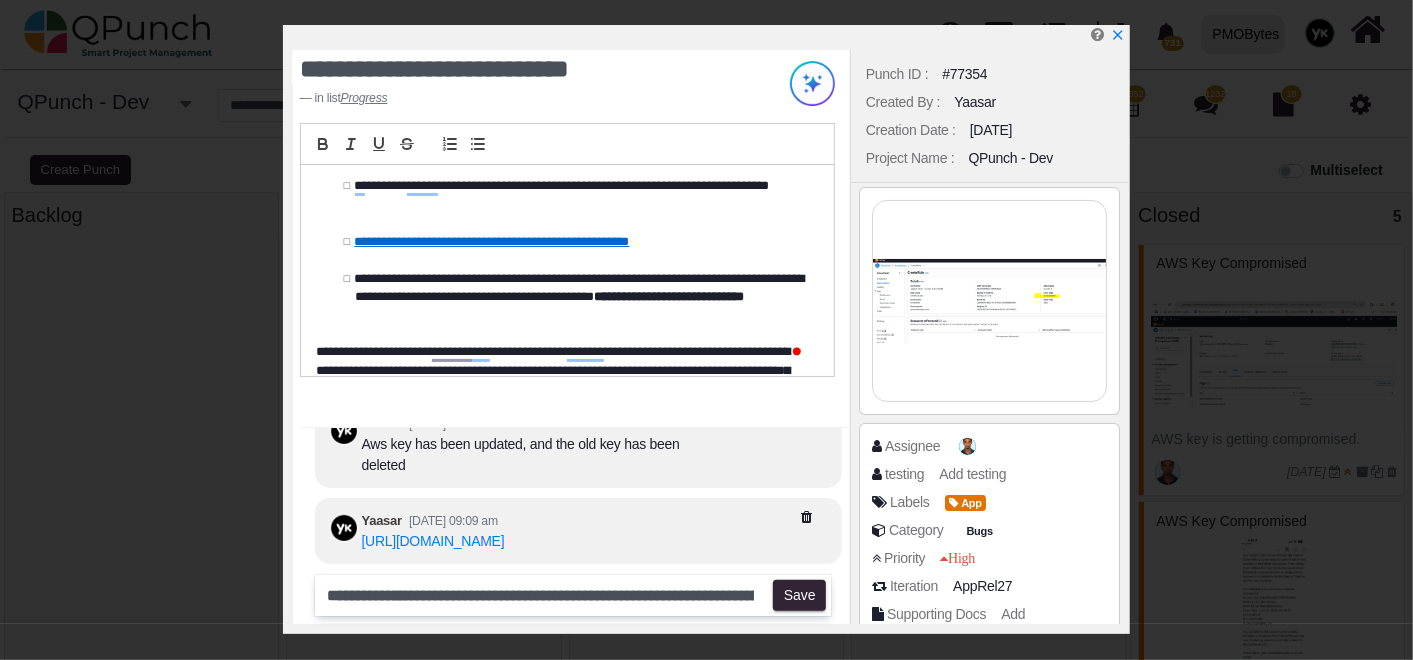 type 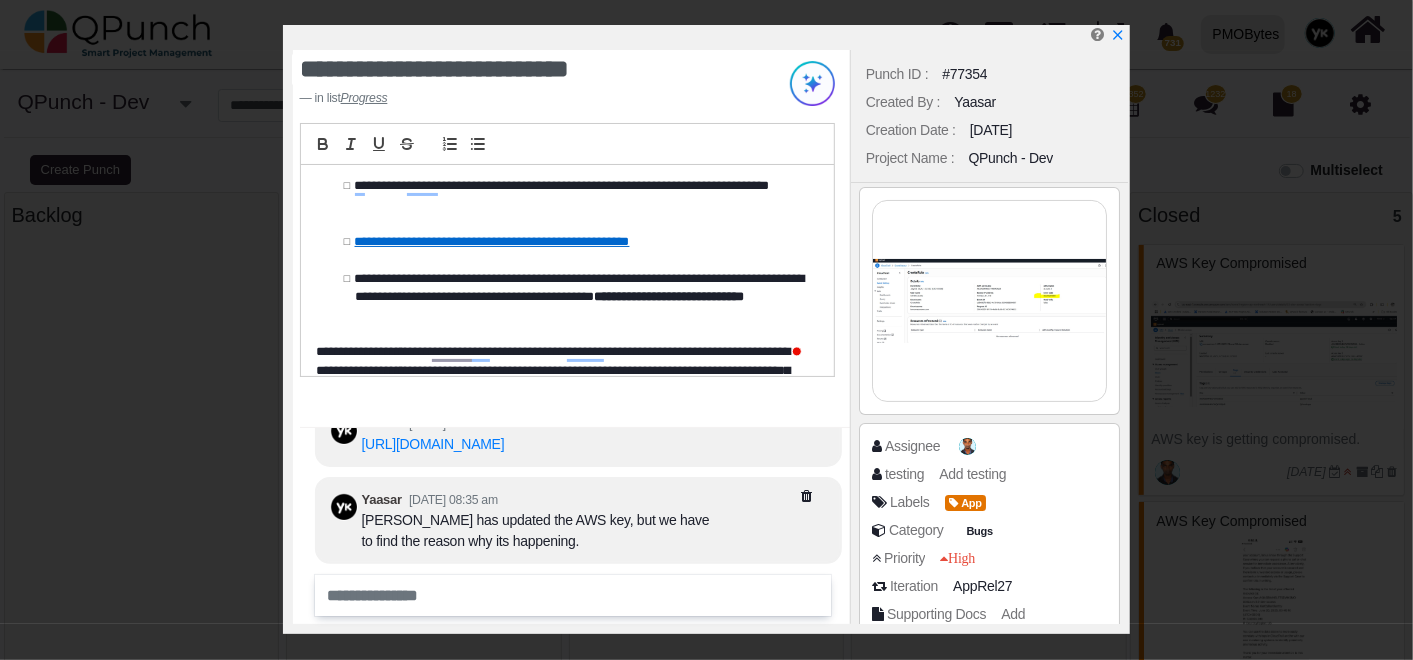 click on "**********" at bounding box center (567, 270) 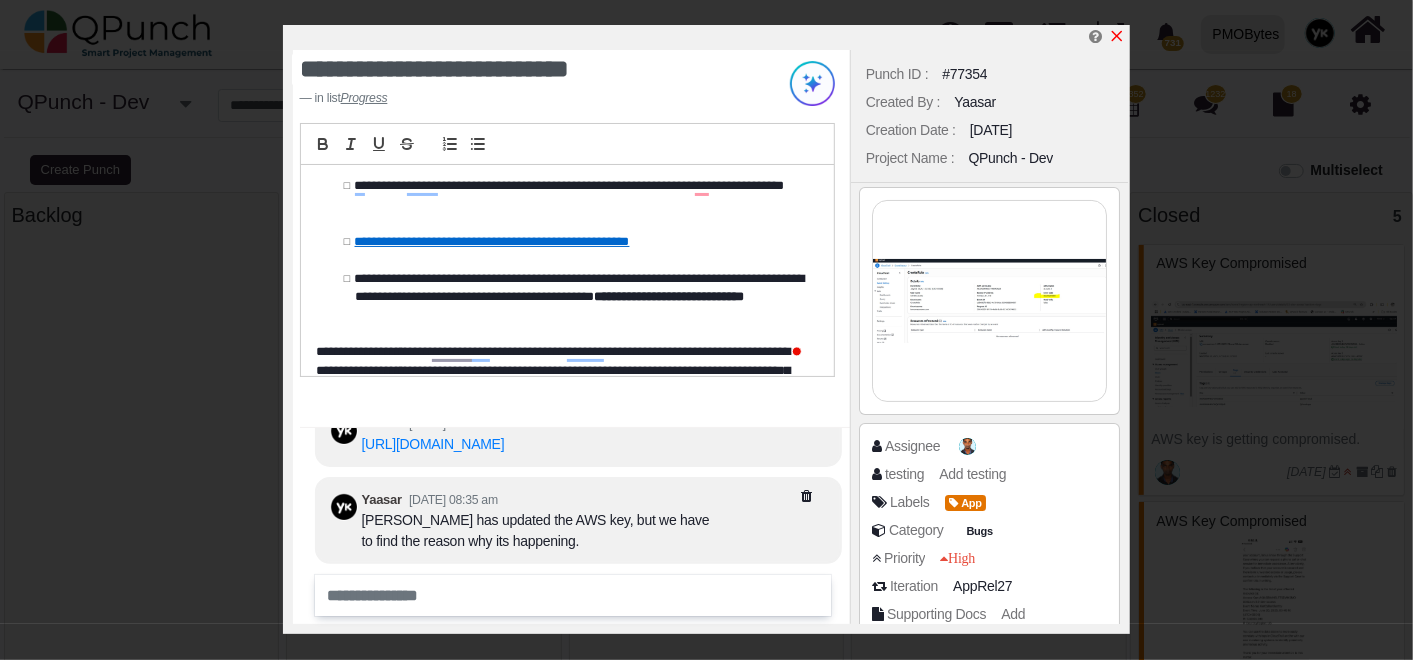 click 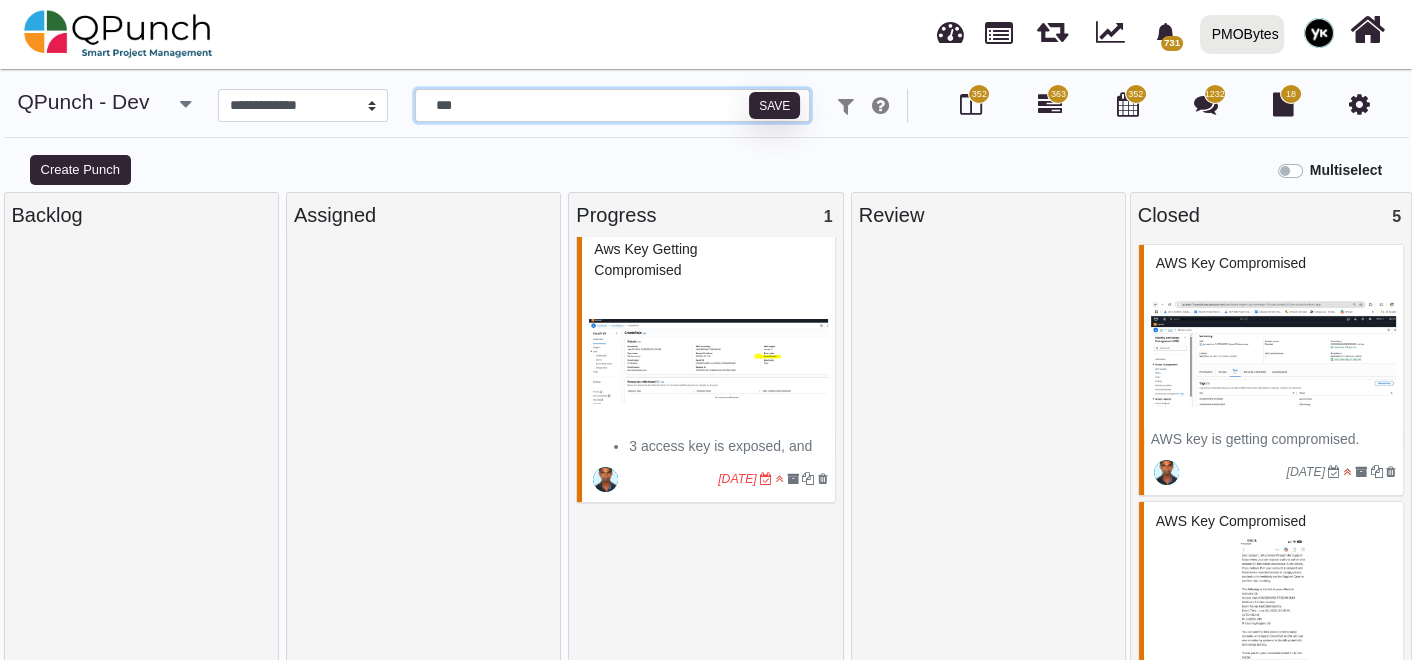 click on "***" at bounding box center (612, 106) 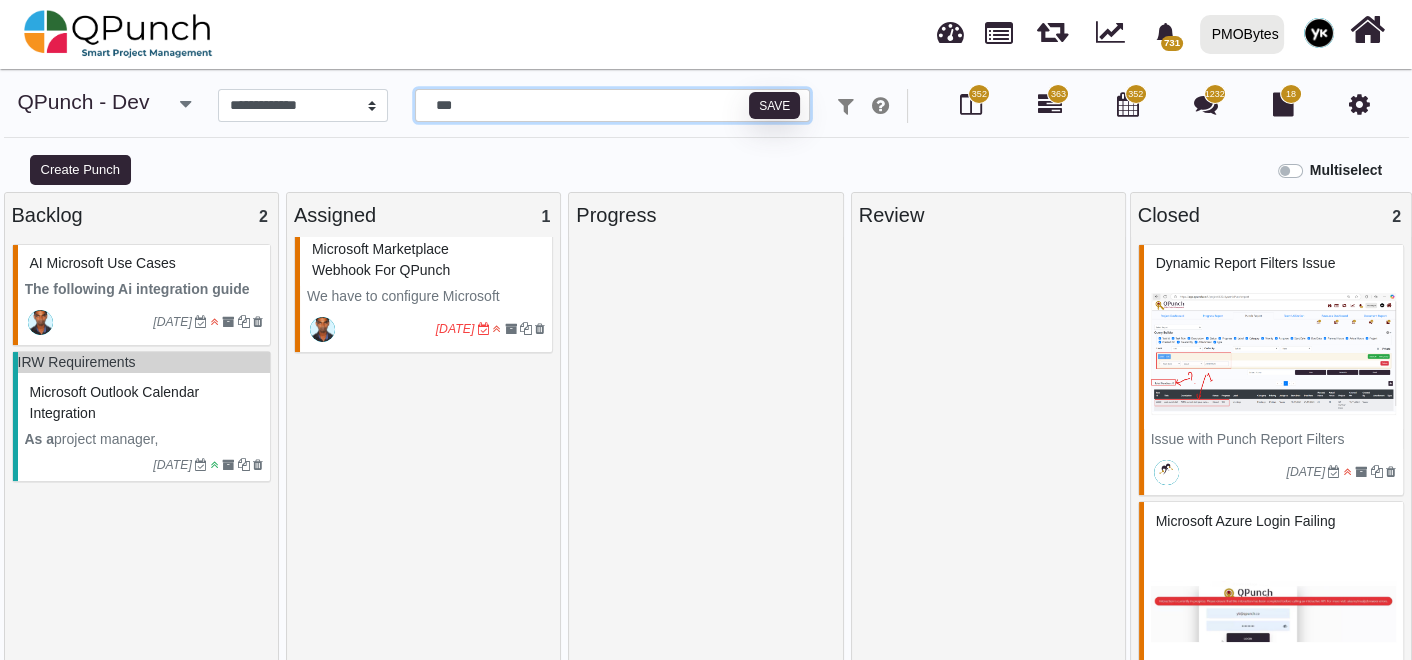 click on "***" at bounding box center (612, 106) 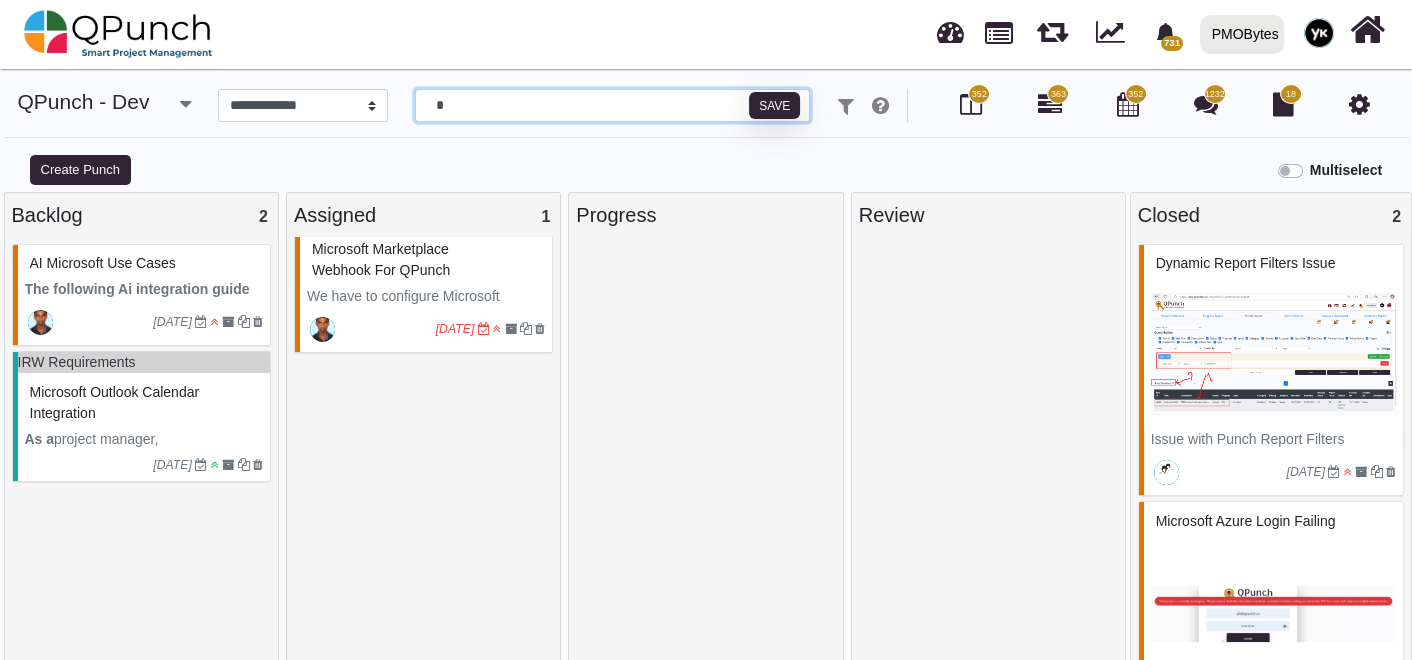 type on "**" 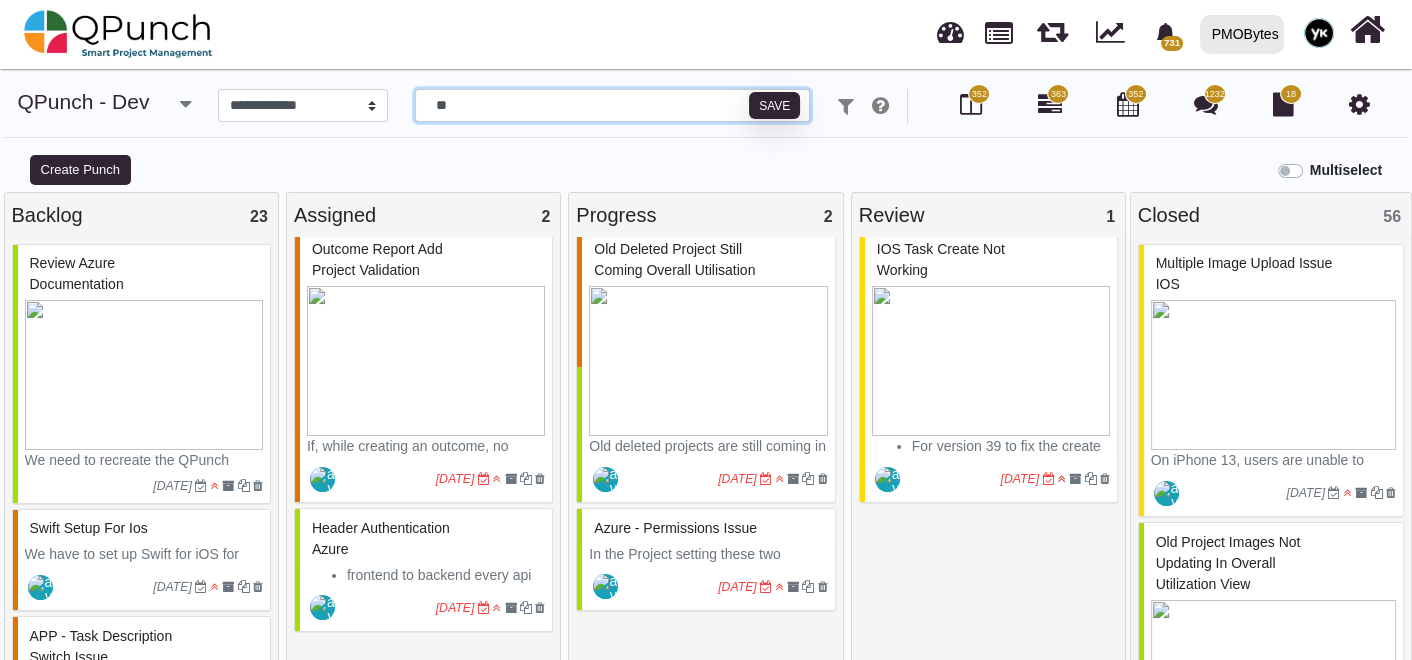click on "**" at bounding box center (612, 106) 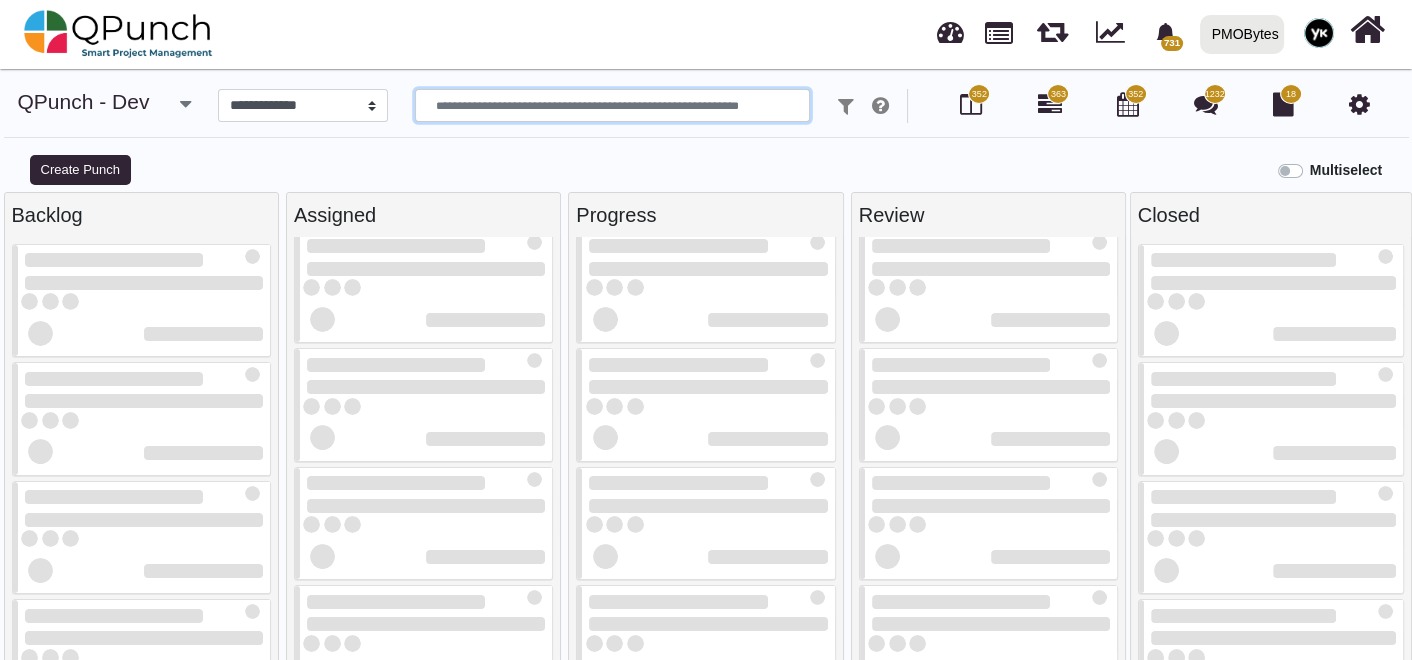 type 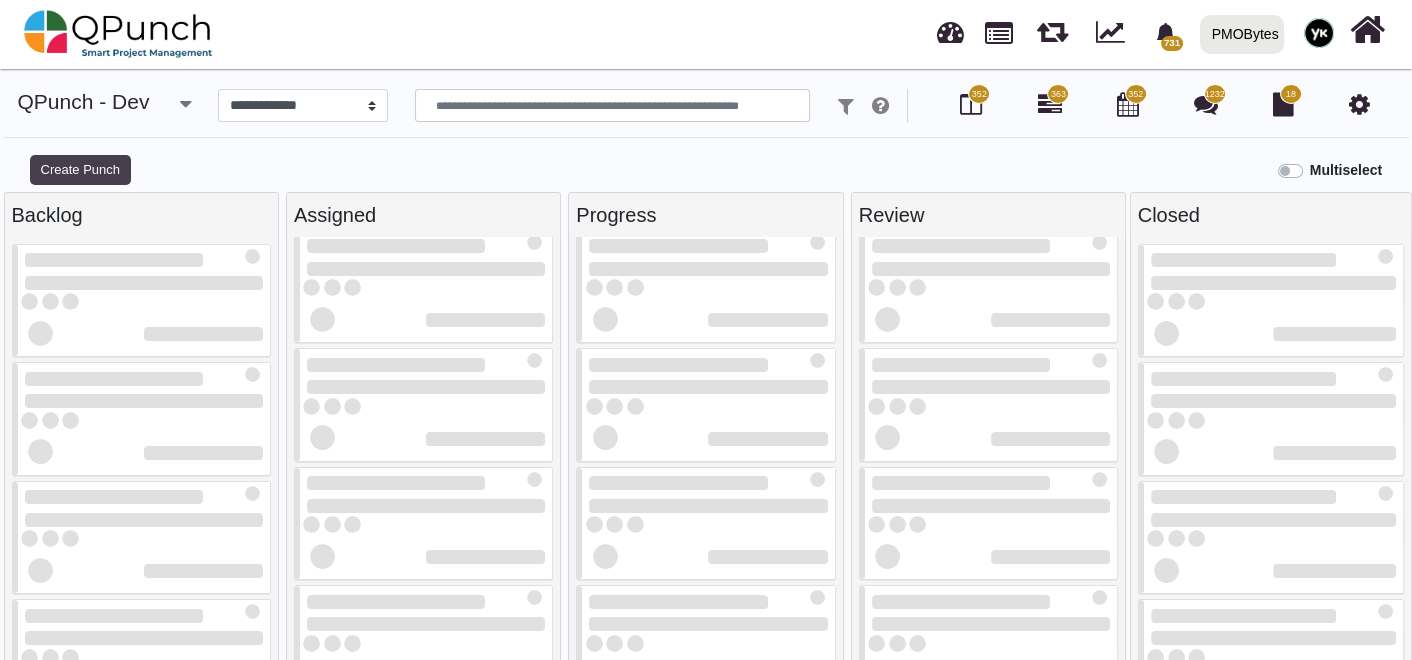 click on "Create Punch" at bounding box center [80, 170] 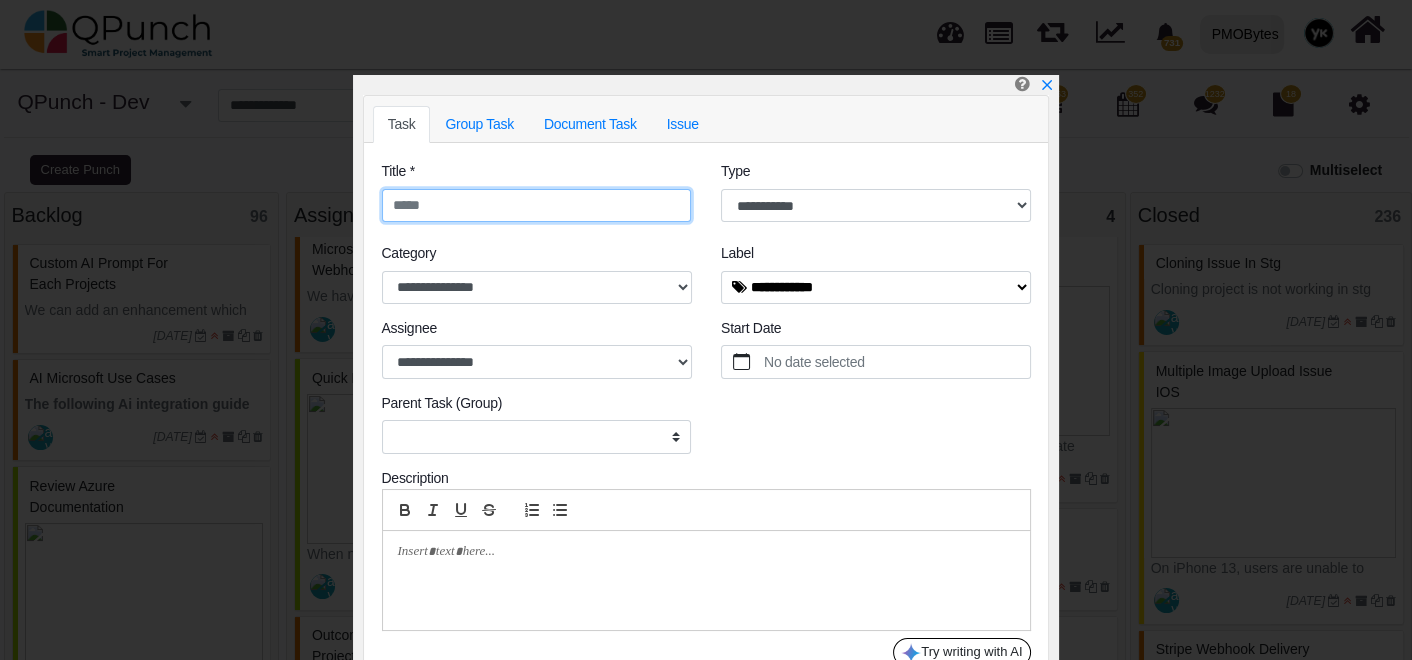 click at bounding box center (537, 206) 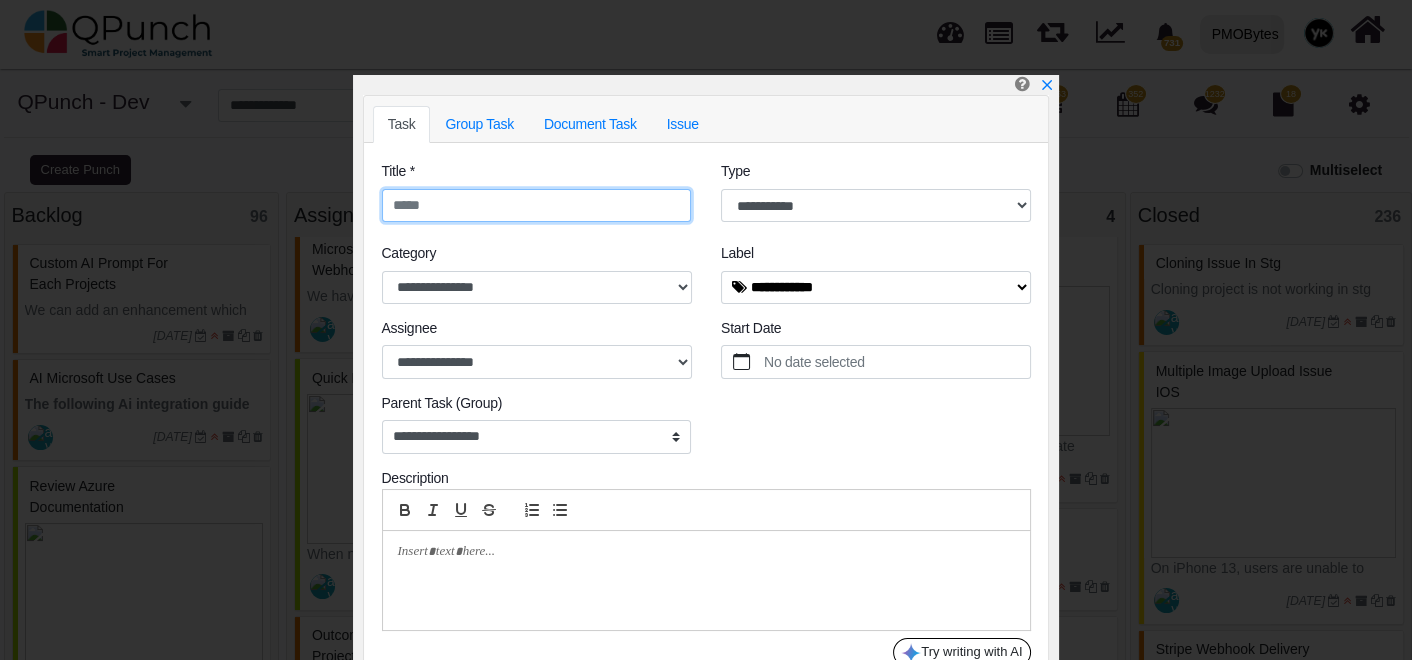 paste on "**********" 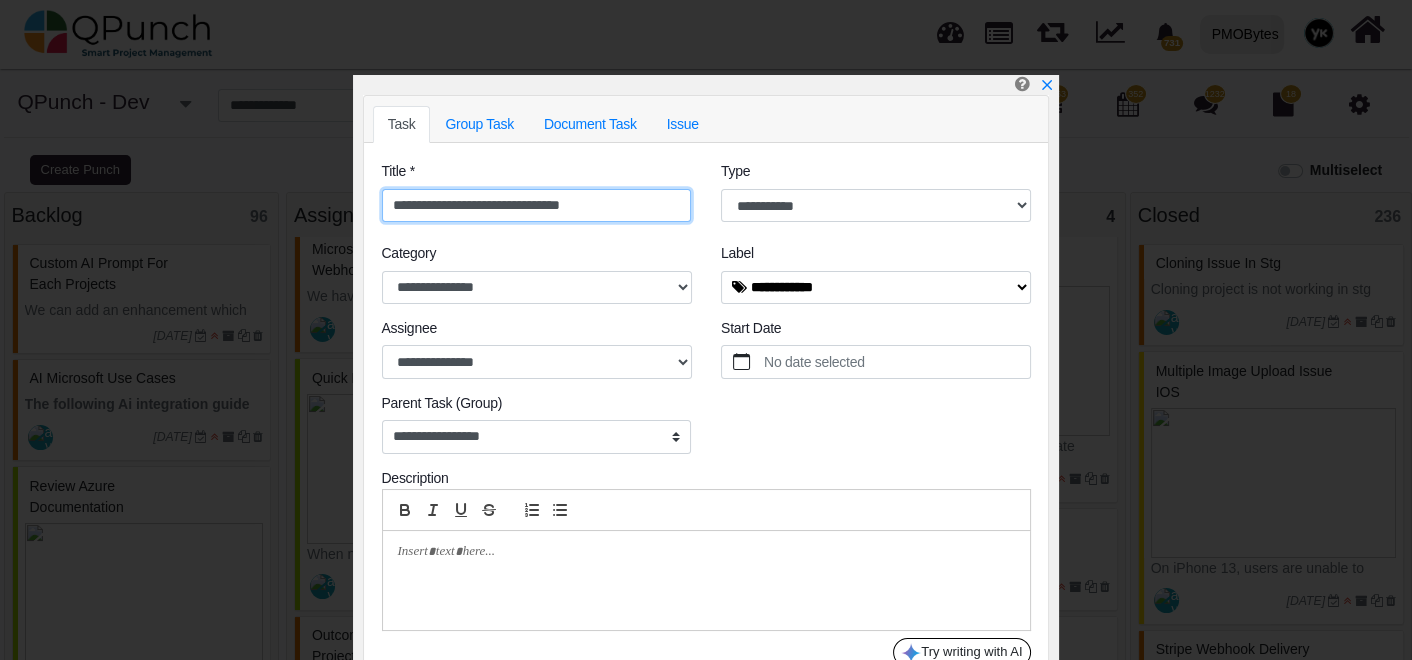 type on "**********" 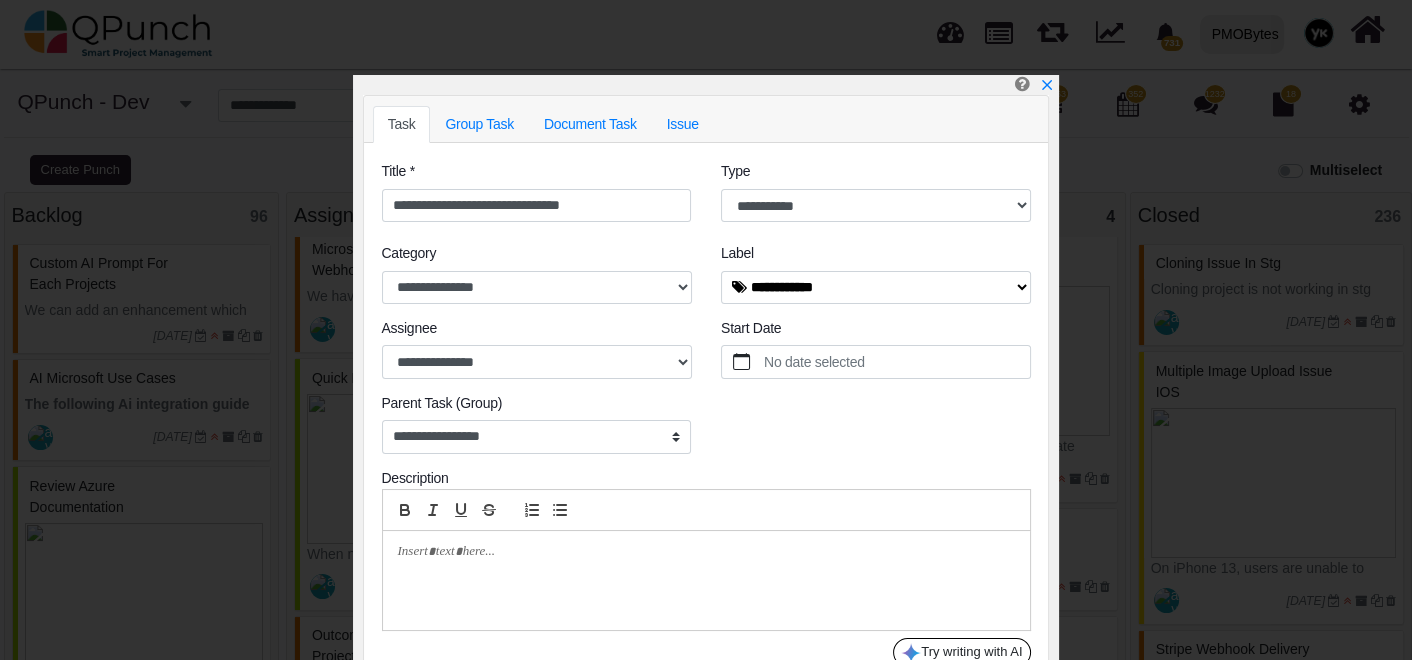 paste 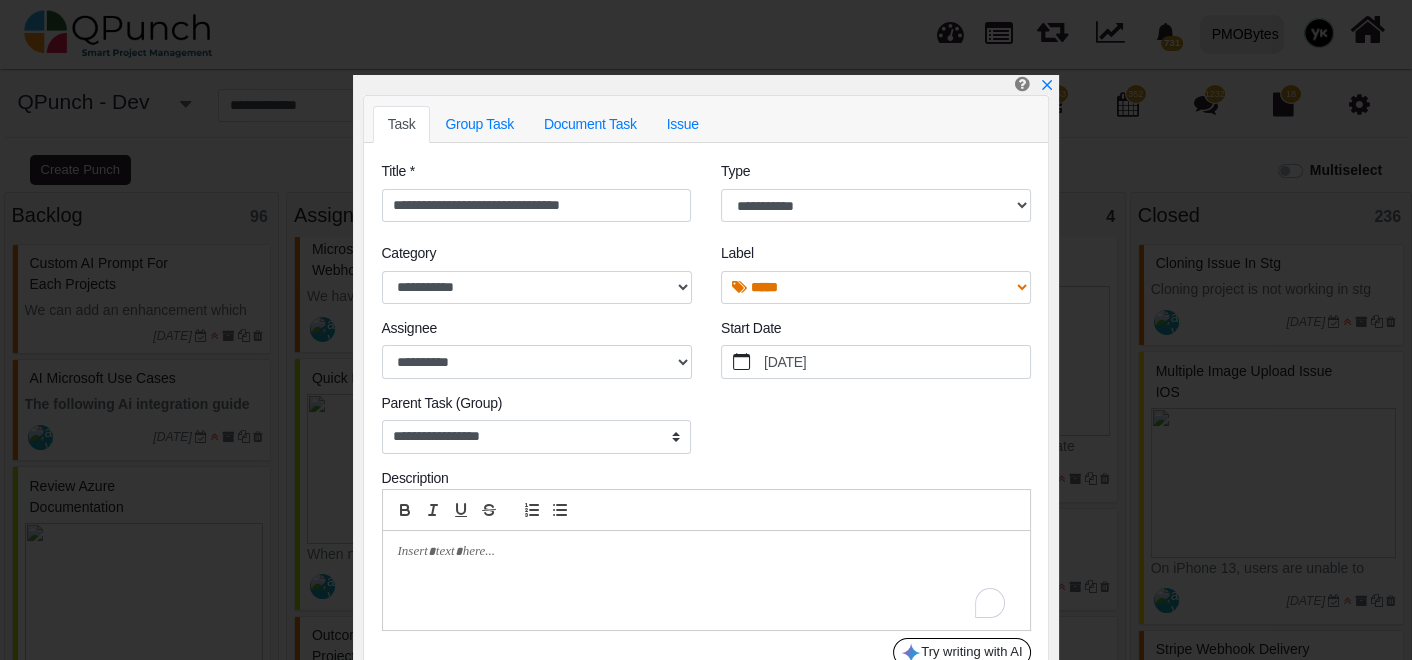 click at bounding box center [706, 580] 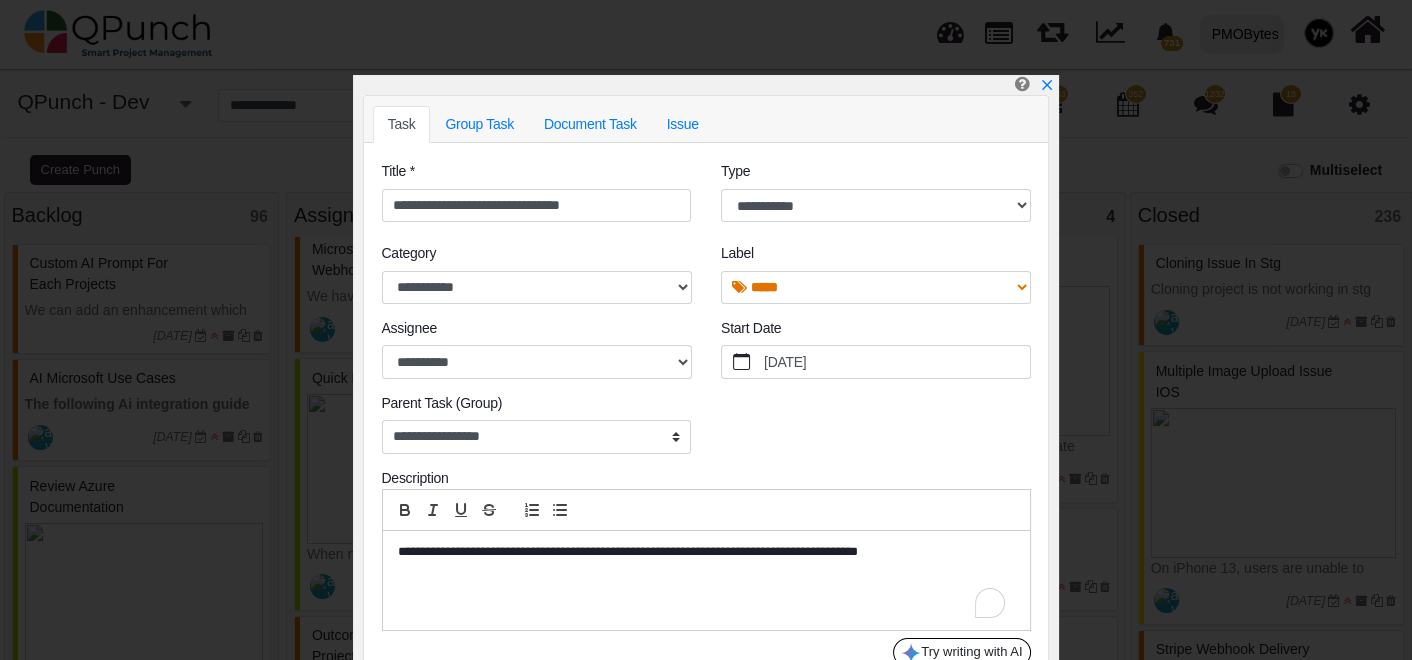 scroll, scrollTop: 0, scrollLeft: 0, axis: both 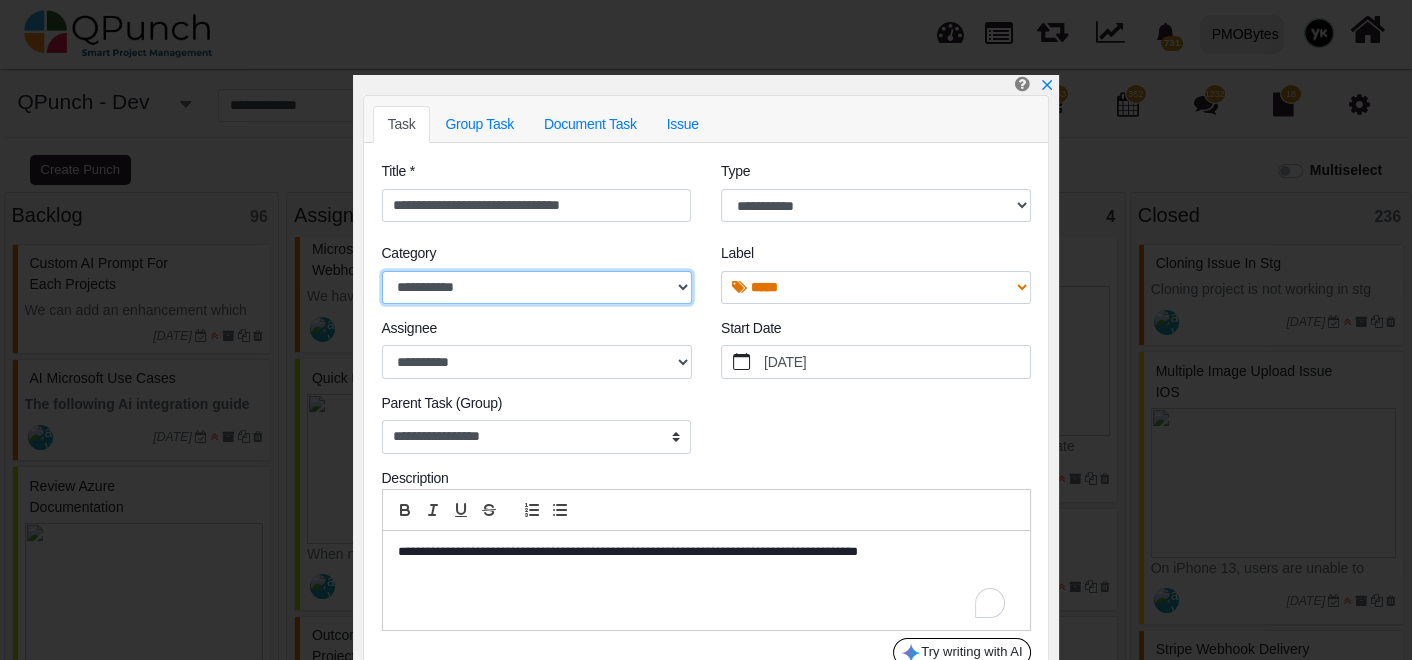 click on "**********" at bounding box center (537, 287) 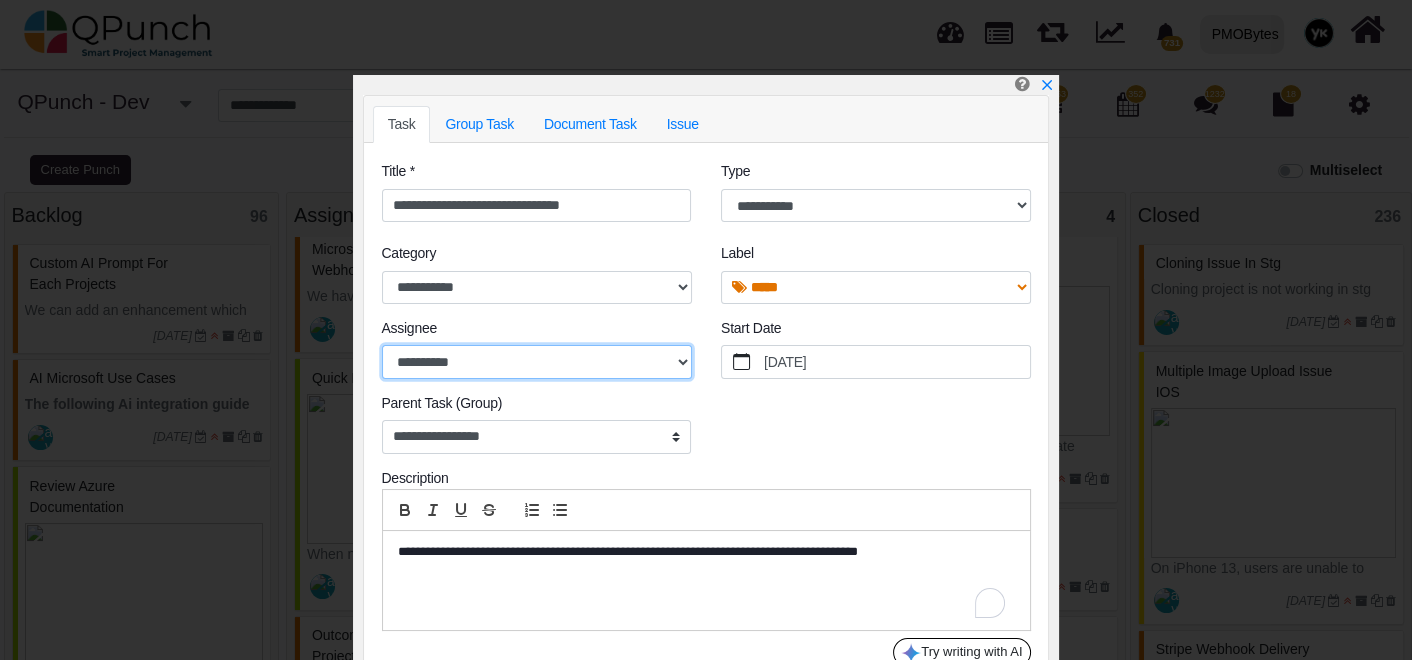 click on "**********" at bounding box center [537, 361] 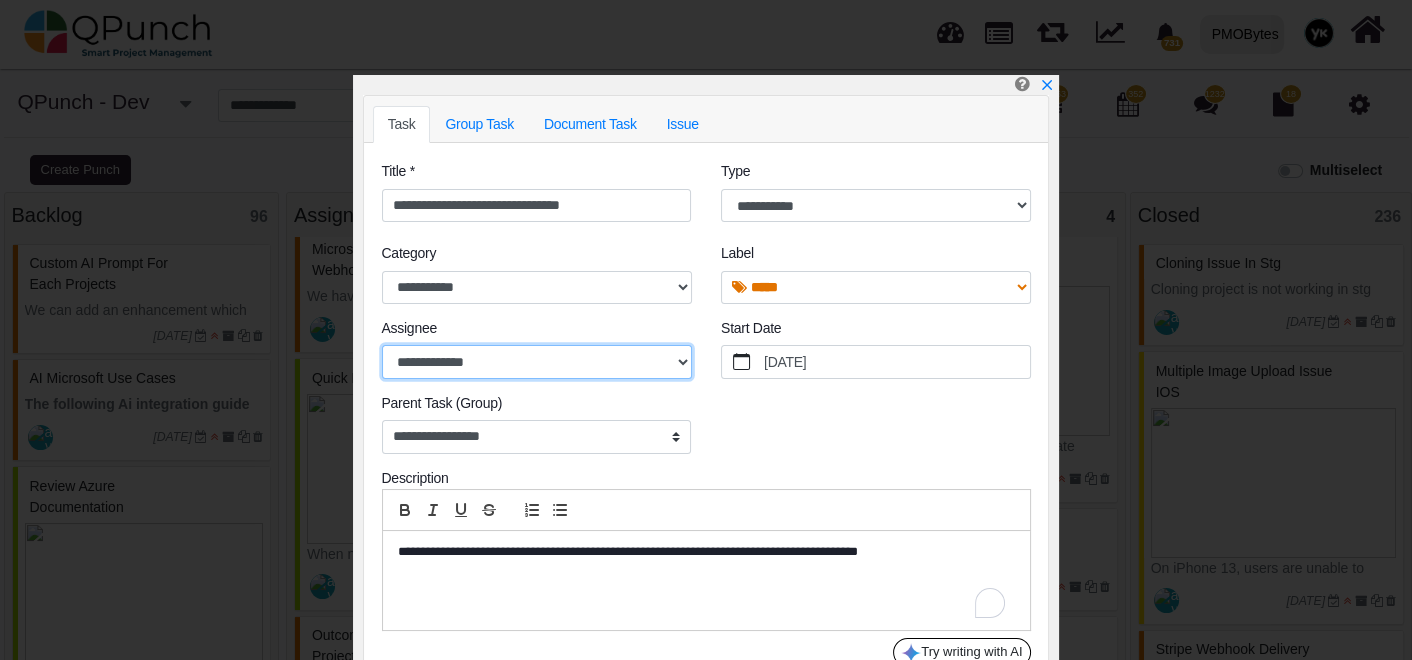 click on "**********" at bounding box center (537, 361) 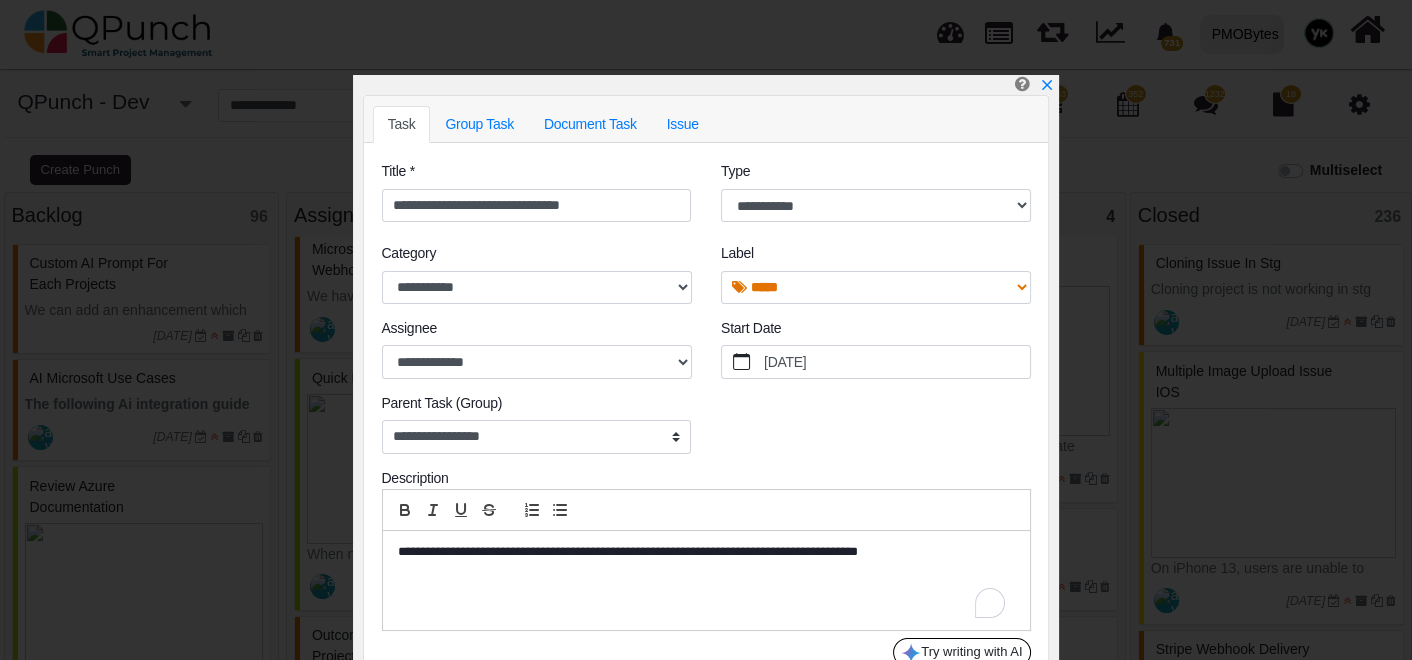 click on "Description" at bounding box center [706, 478] 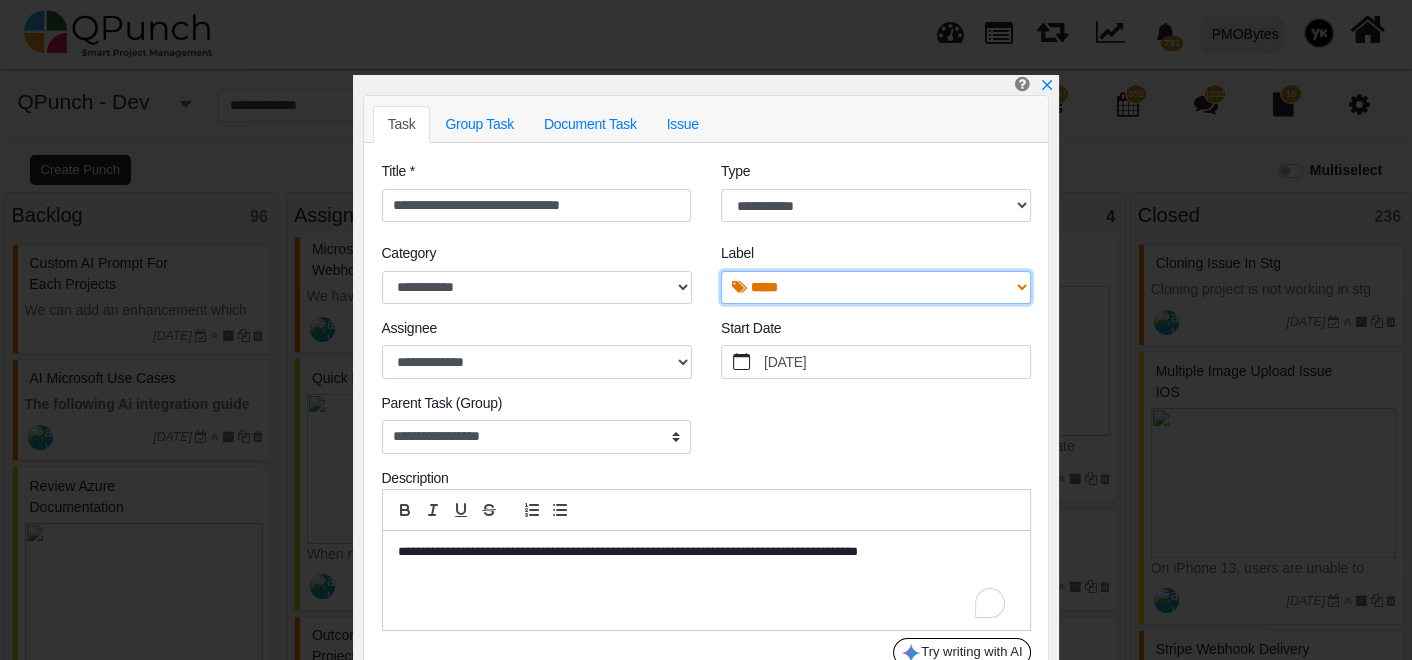 click on "**********" at bounding box center (876, 287) 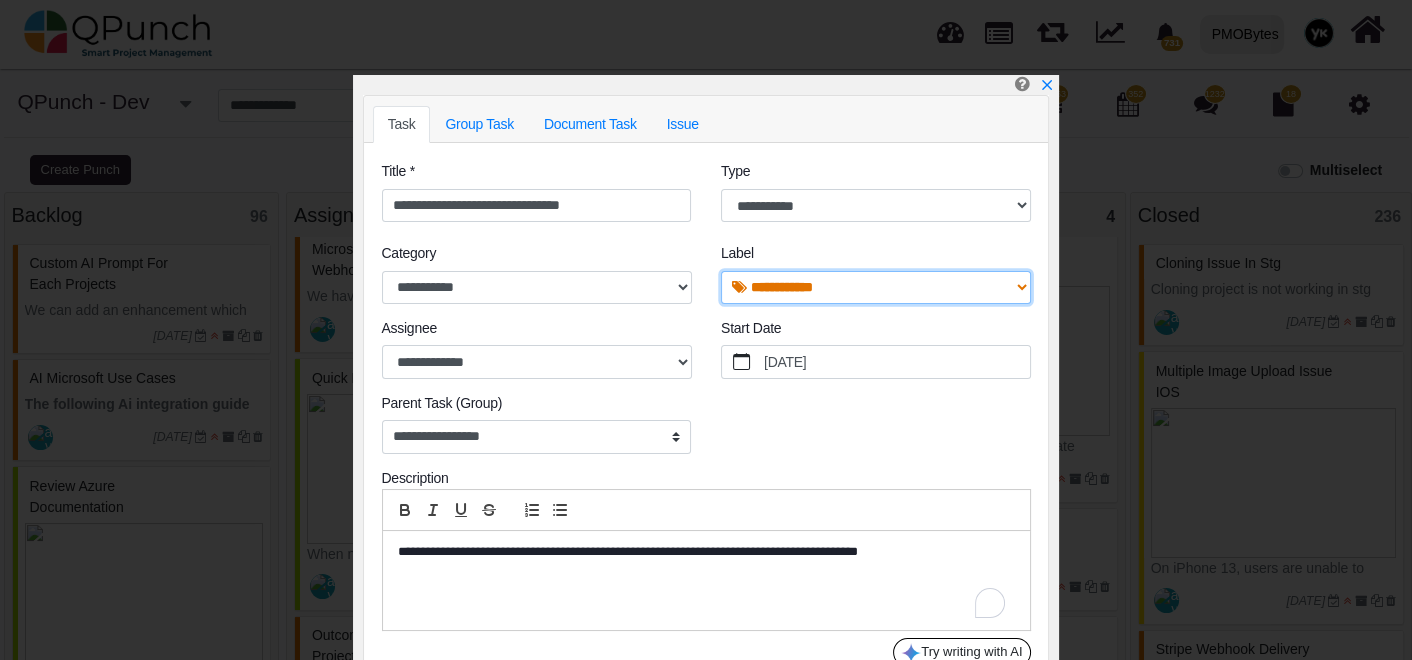 click on "**********" at bounding box center [876, 287] 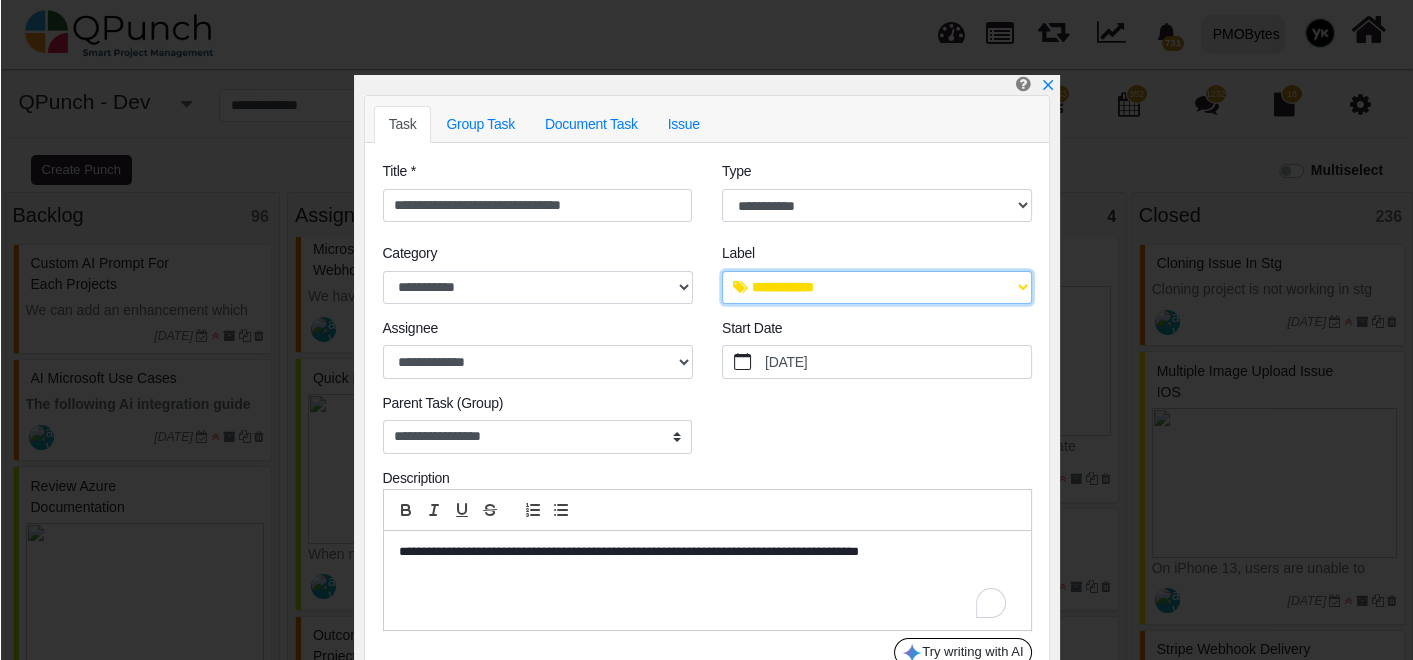 scroll, scrollTop: 76, scrollLeft: 0, axis: vertical 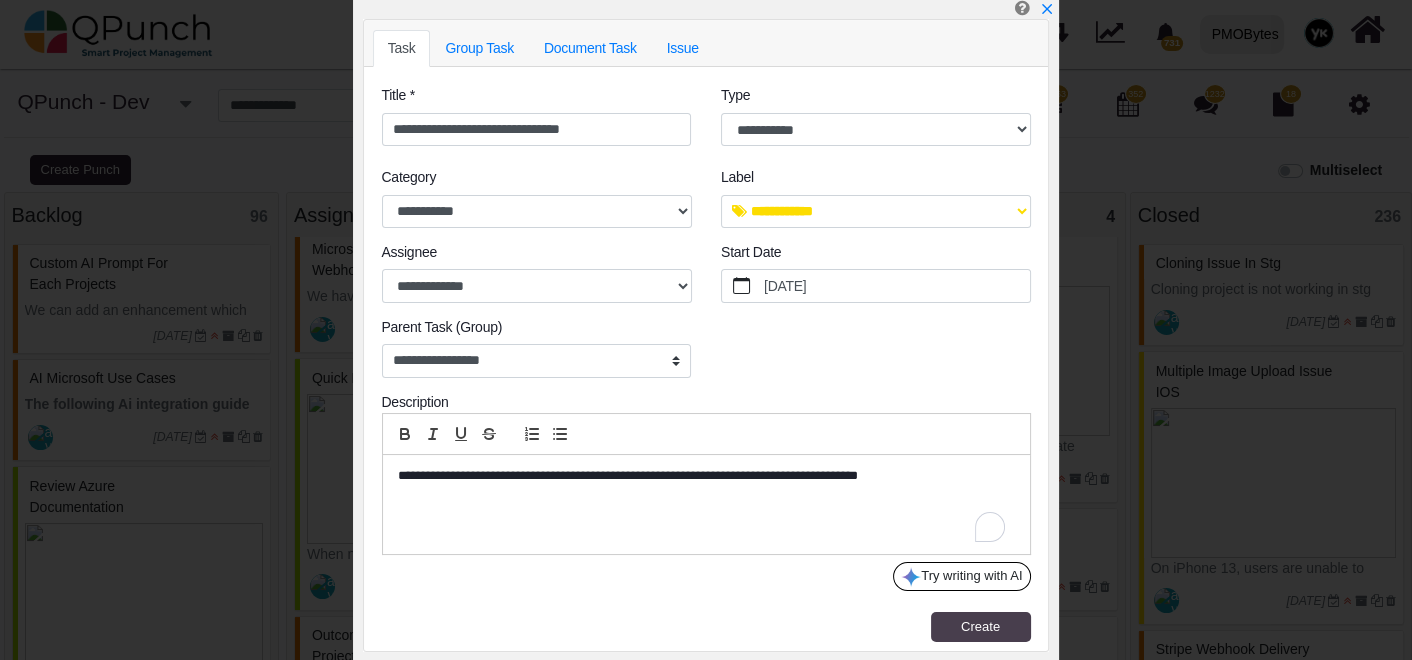 click on "Create" at bounding box center (980, 626) 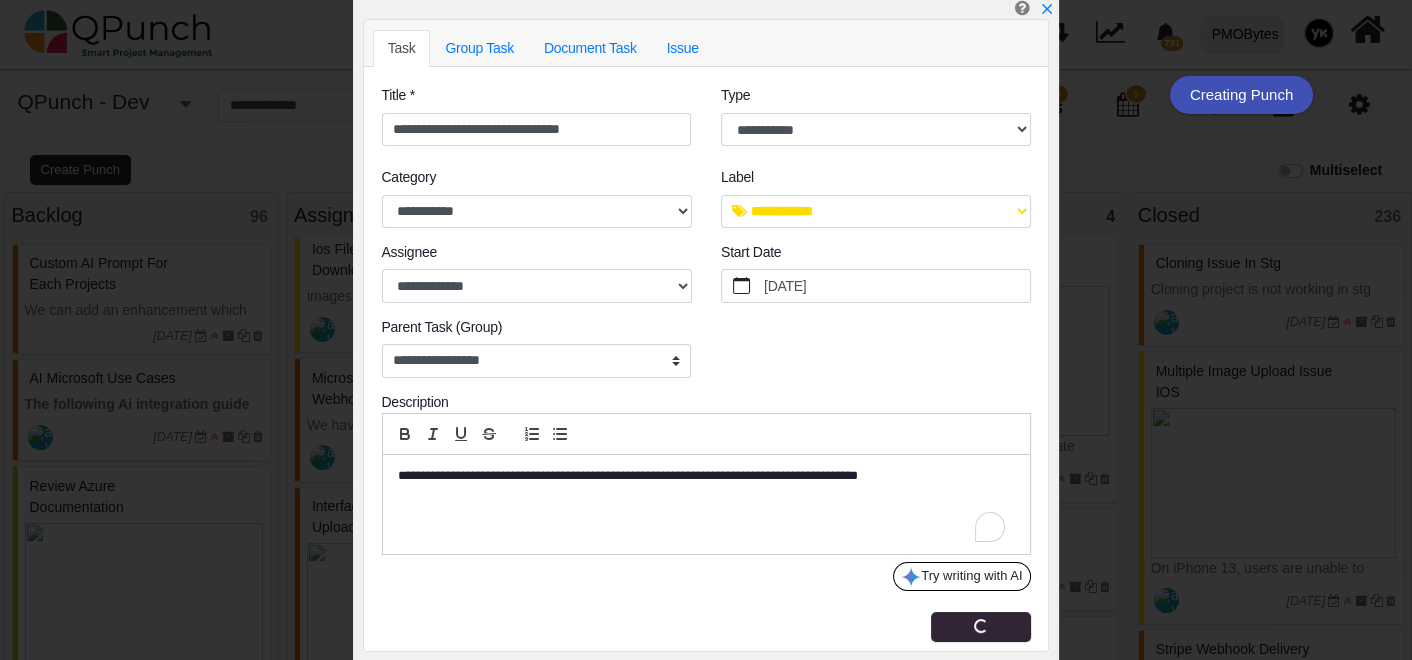 type 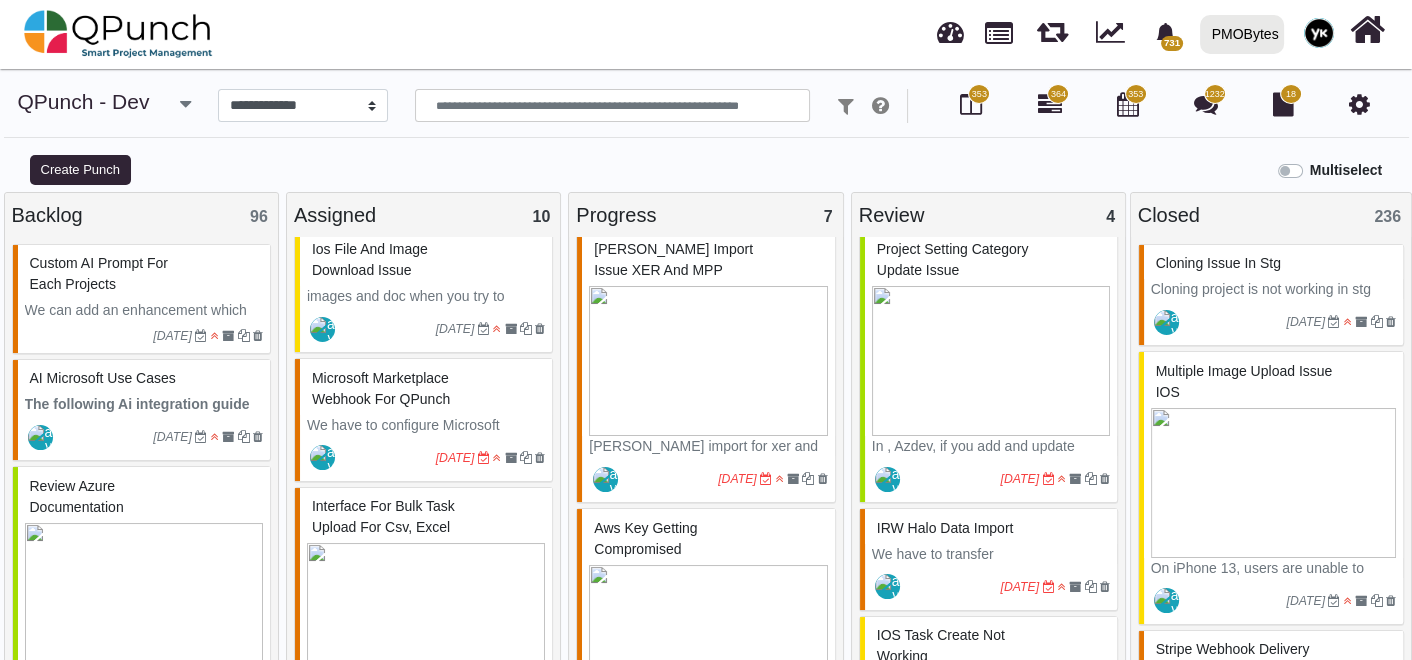 click on "images and doc when you try to download you only get sharing option and not download button." at bounding box center (426, 317) 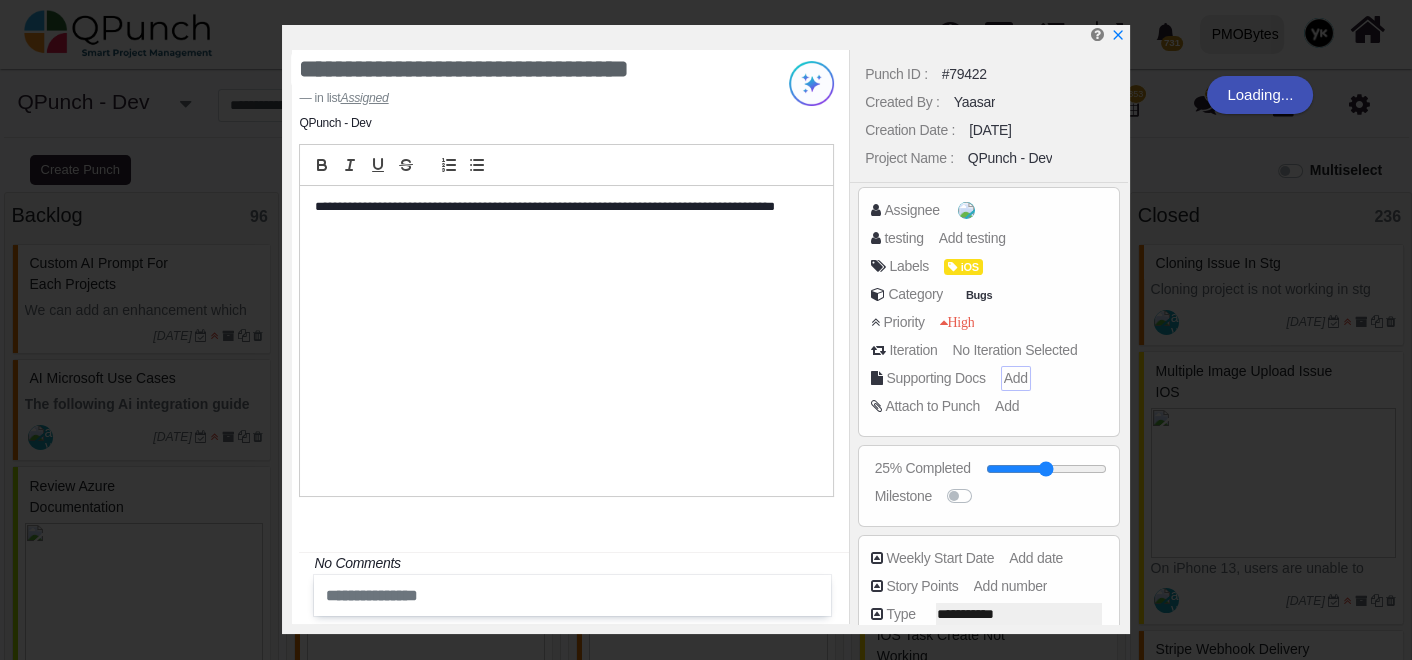 click on "Punch ID :
#79422
Created By :
Yaasar
Creation Date :
08-07-2025
Project Name :
QPunch - Dev
Assignee
testing
Add testing
Labels
iOS
Category
Bugs
Priority
Iteration
Add" at bounding box center [988, 337] 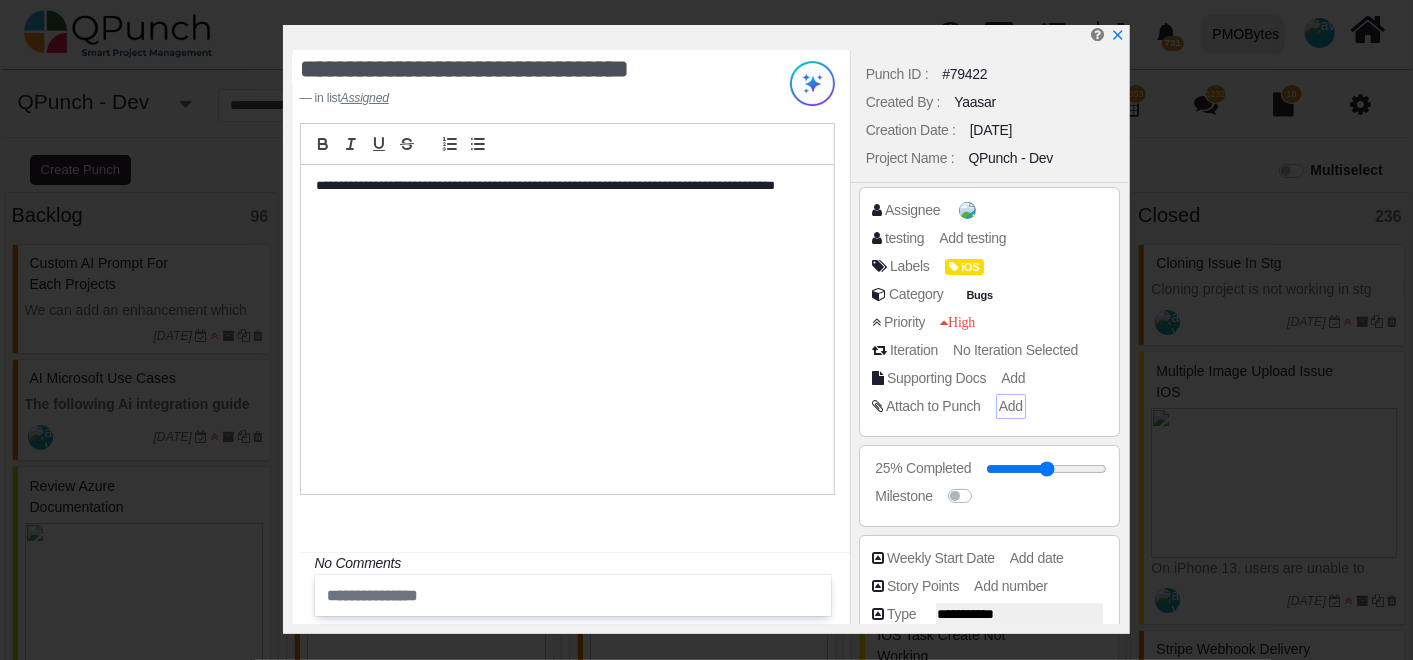 click on "Add" at bounding box center [1011, 406] 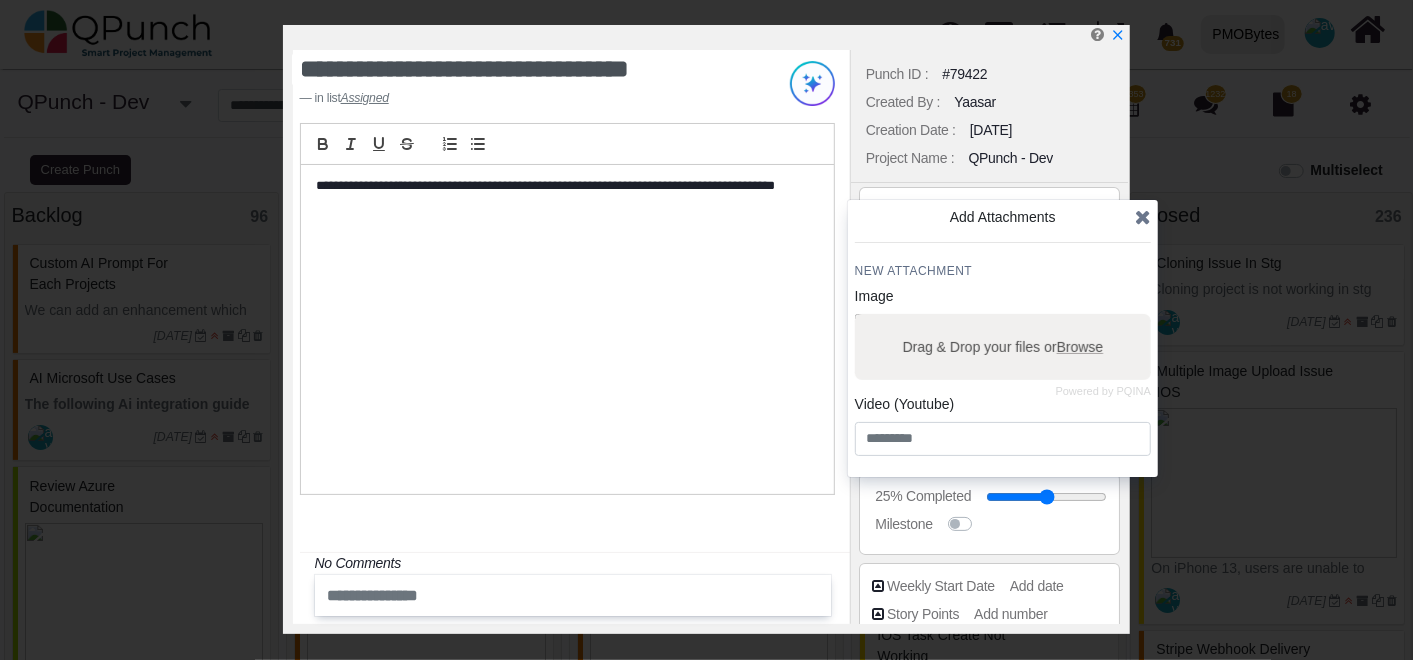 click on "Drag & Drop your files or  Browse" at bounding box center (1002, 347) 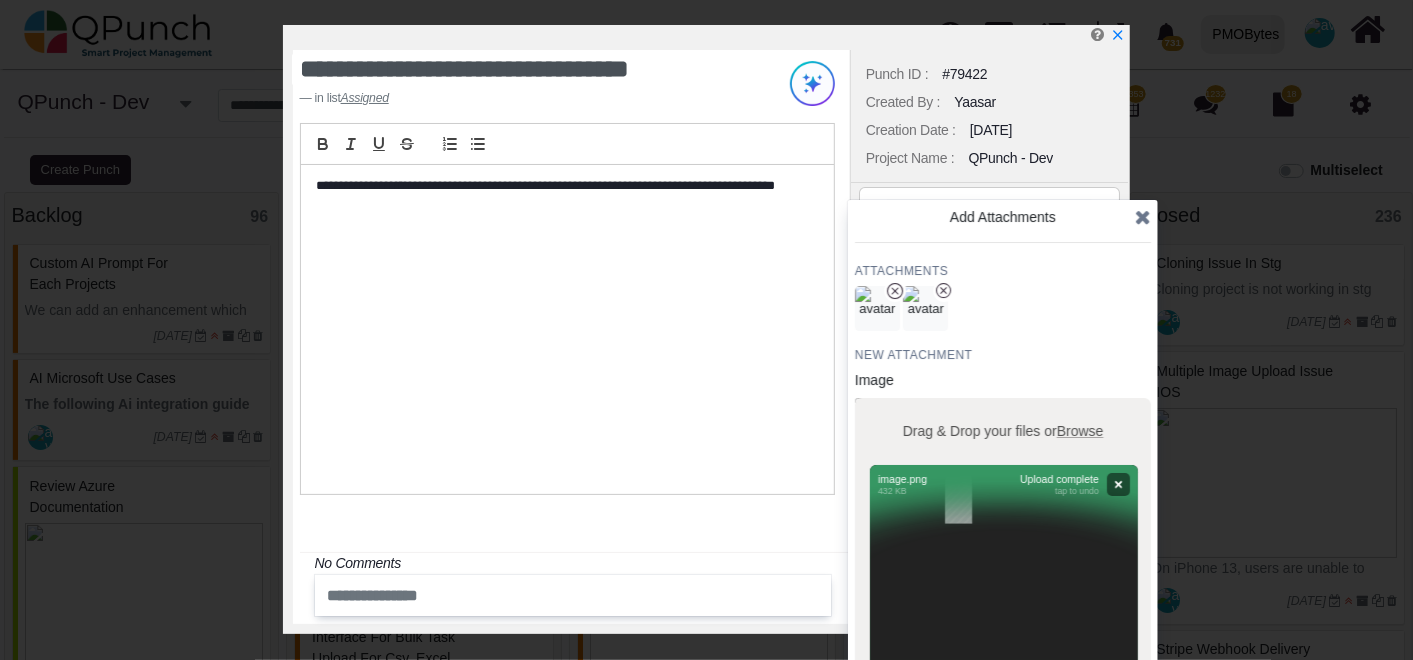 click at bounding box center [1143, 217] 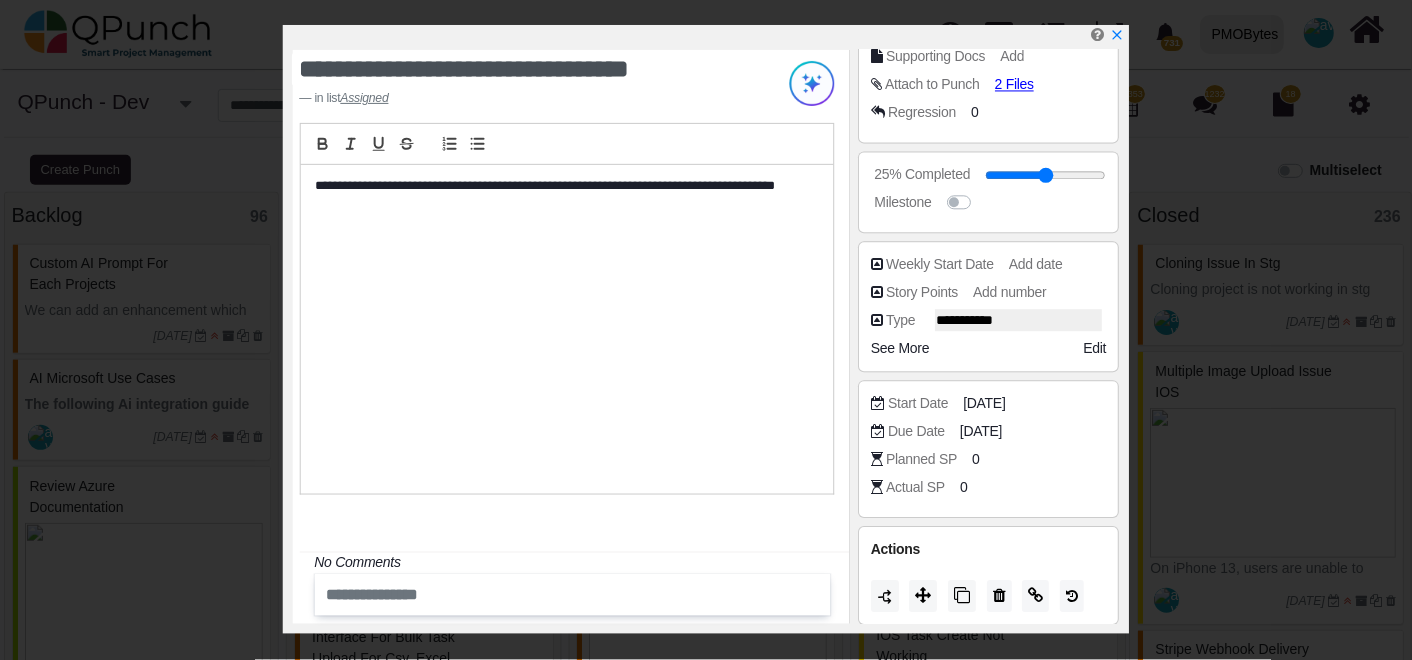 scroll, scrollTop: 558, scrollLeft: 0, axis: vertical 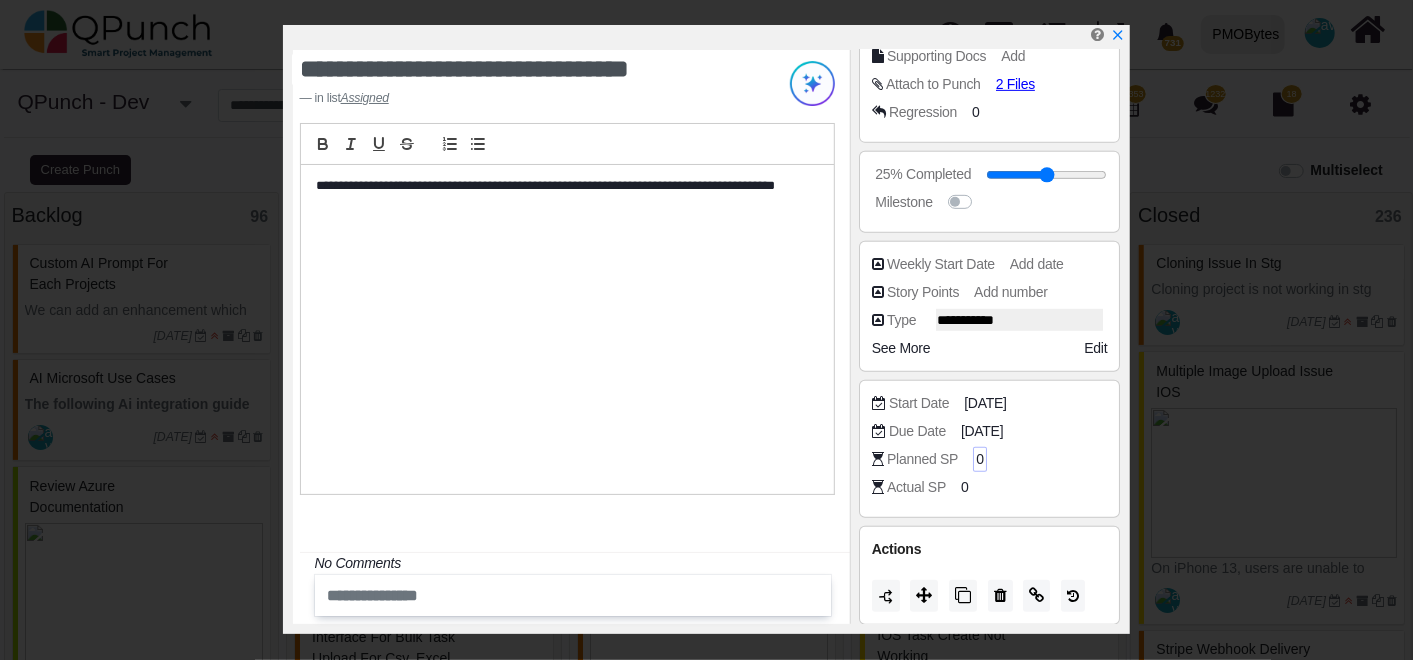 click on "0" at bounding box center (980, 459) 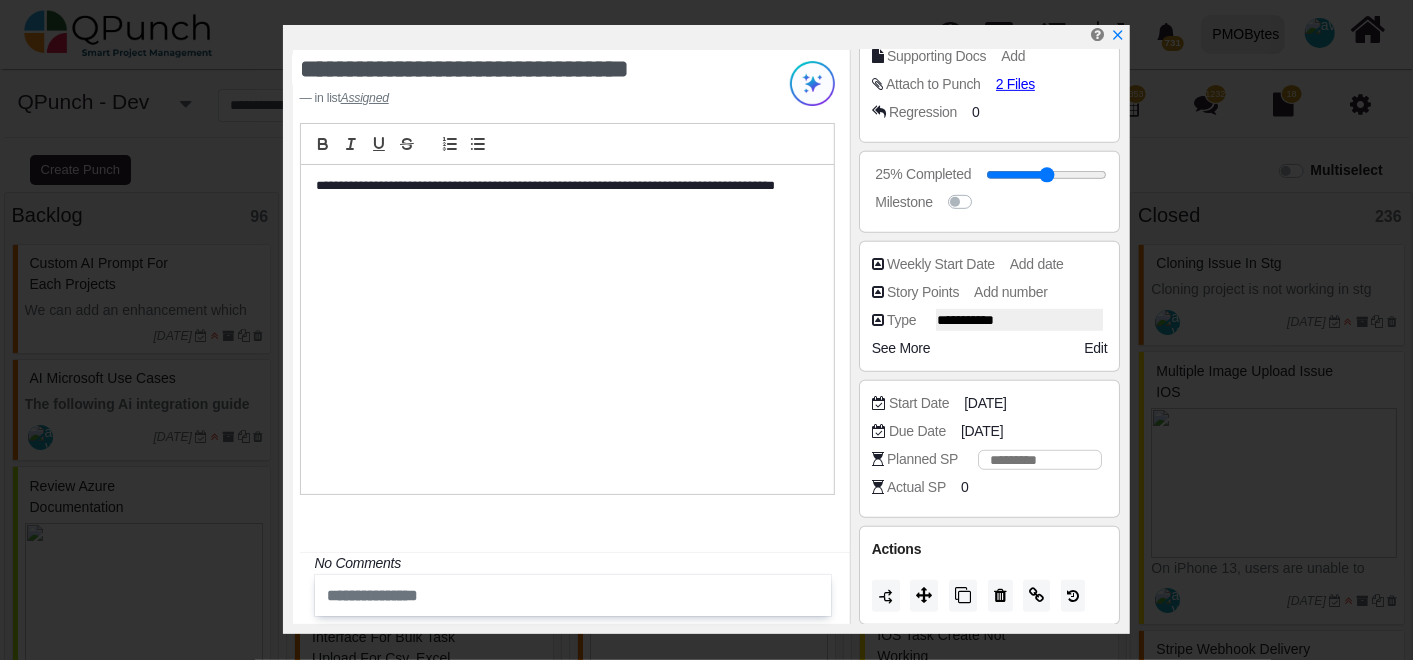 type on "*" 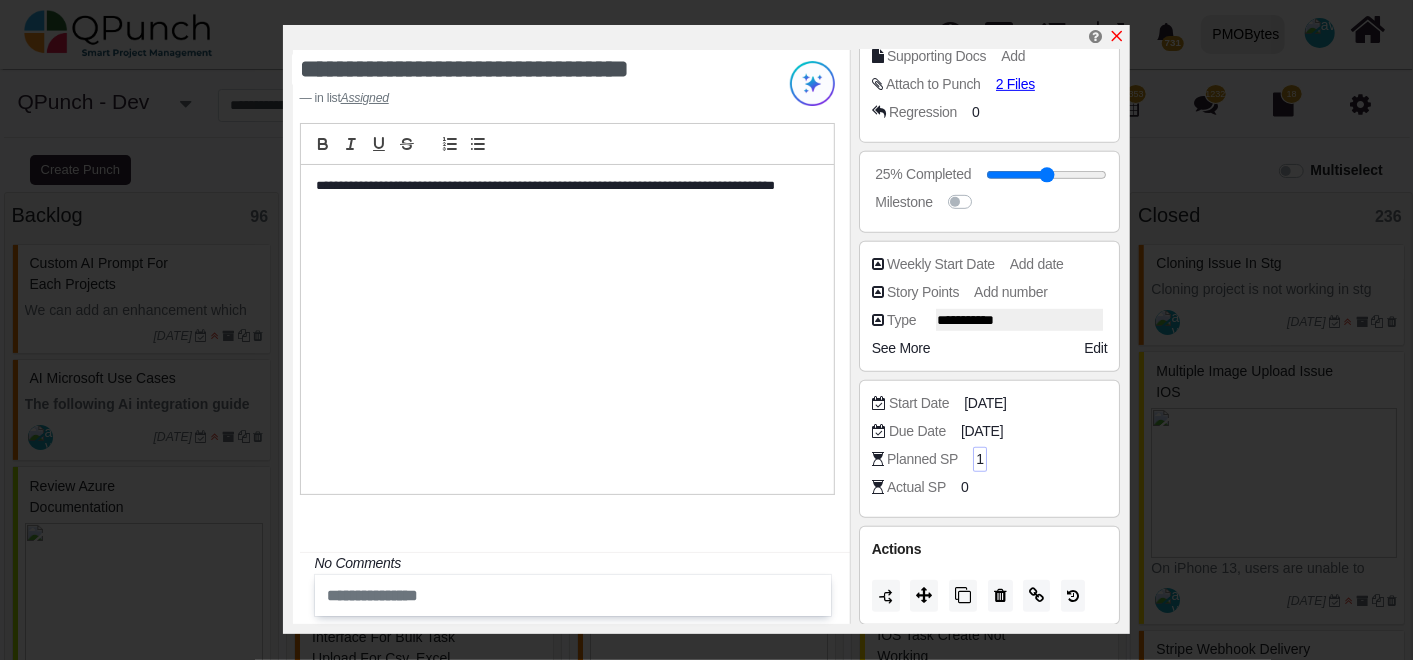 click 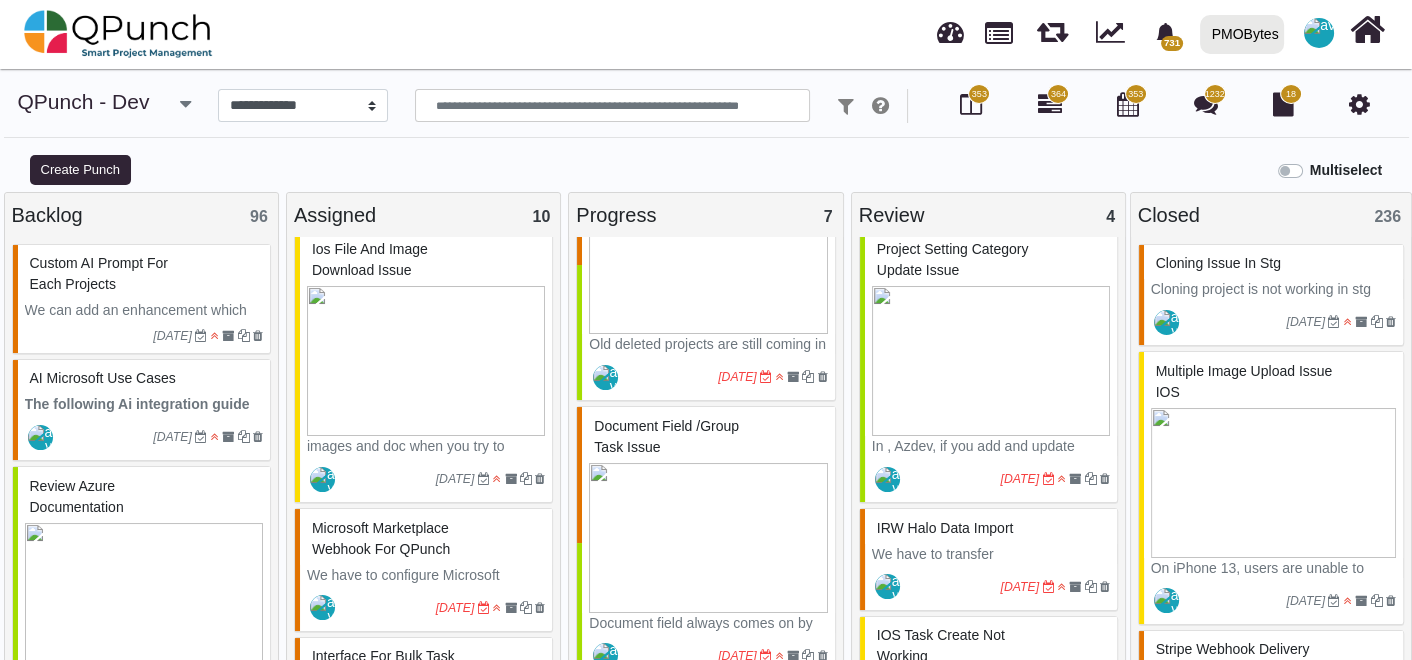 scroll, scrollTop: 680, scrollLeft: 0, axis: vertical 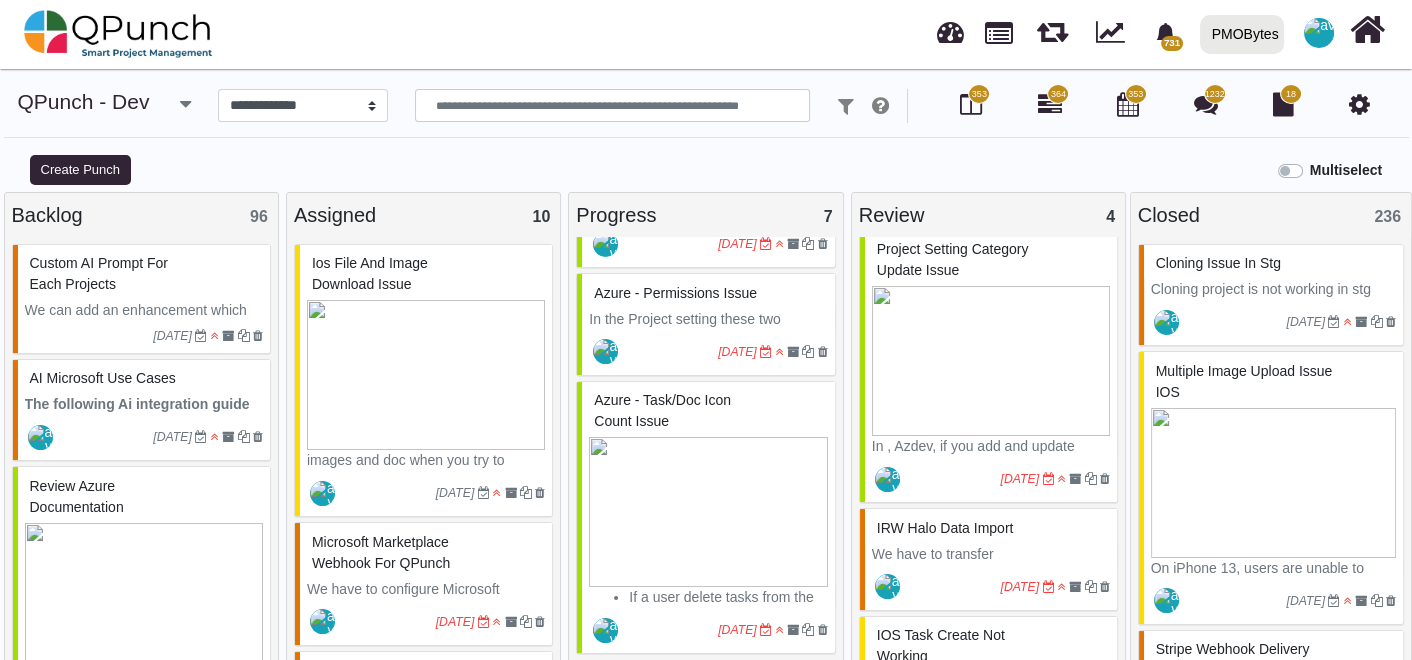 click on "Microsoft Marketplace webhook for QPunch" at bounding box center (381, 552) 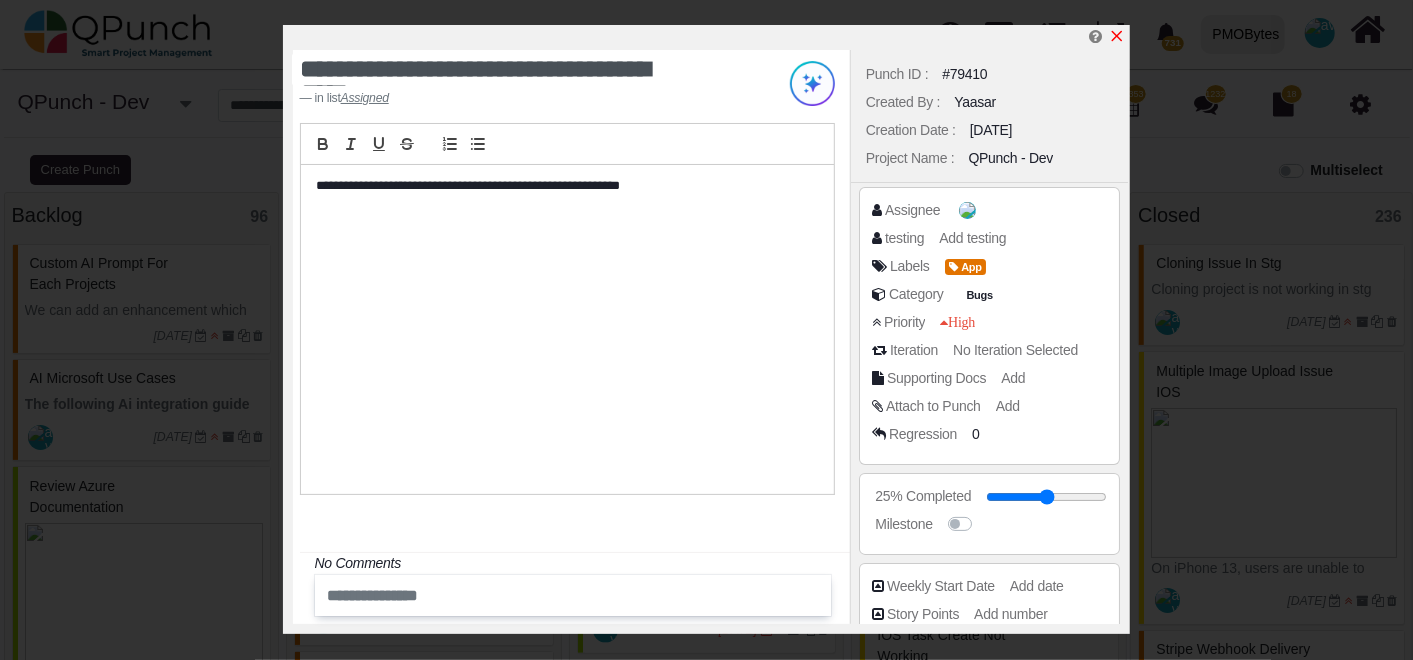 click 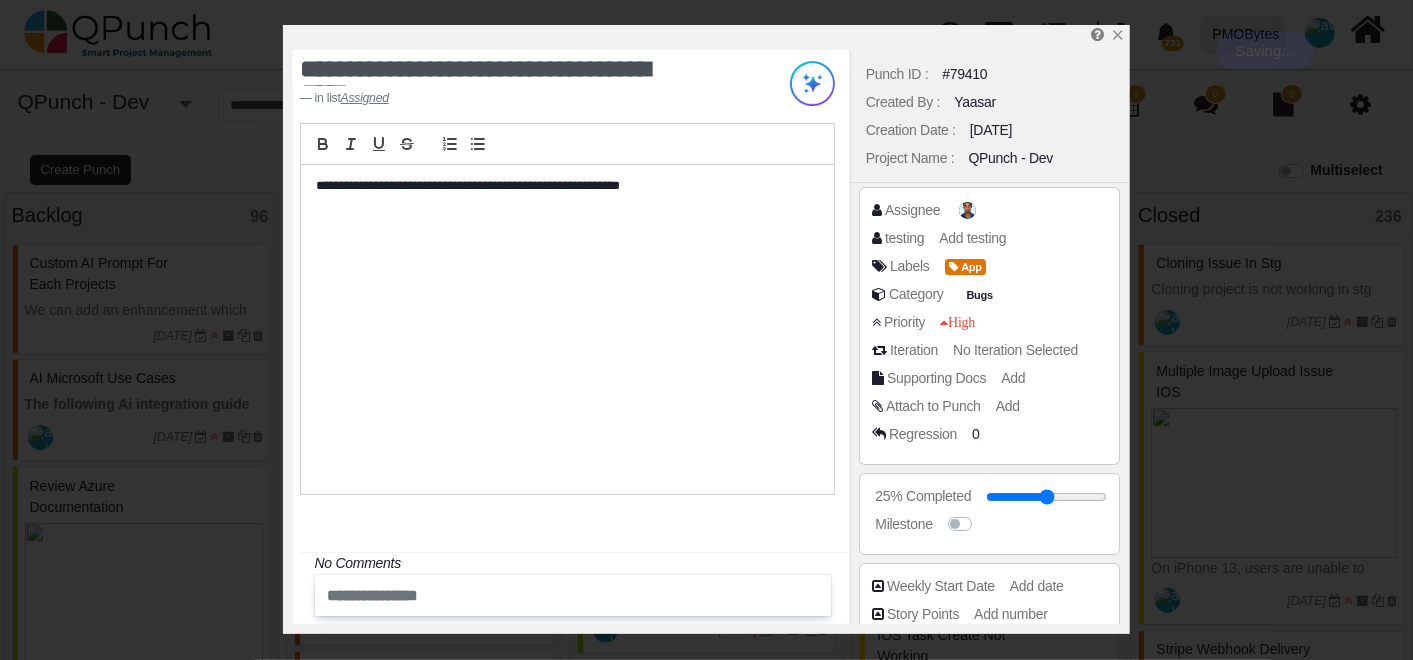 click 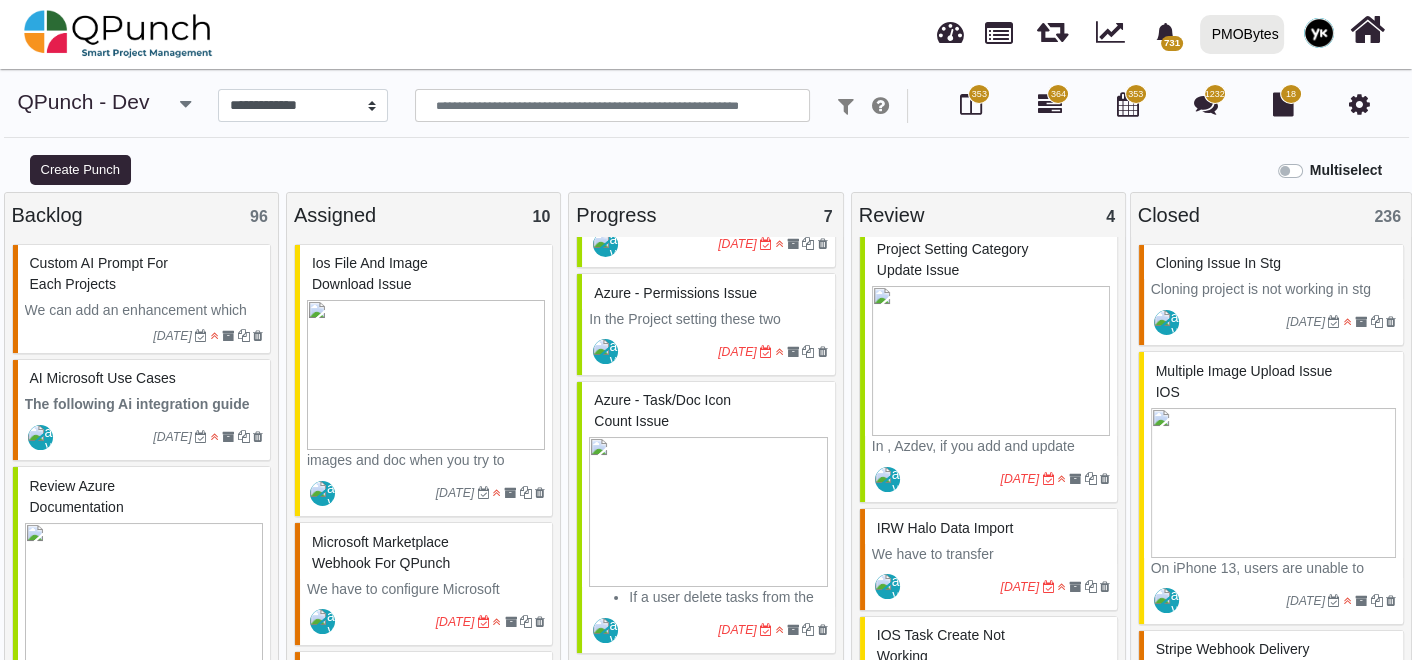 type 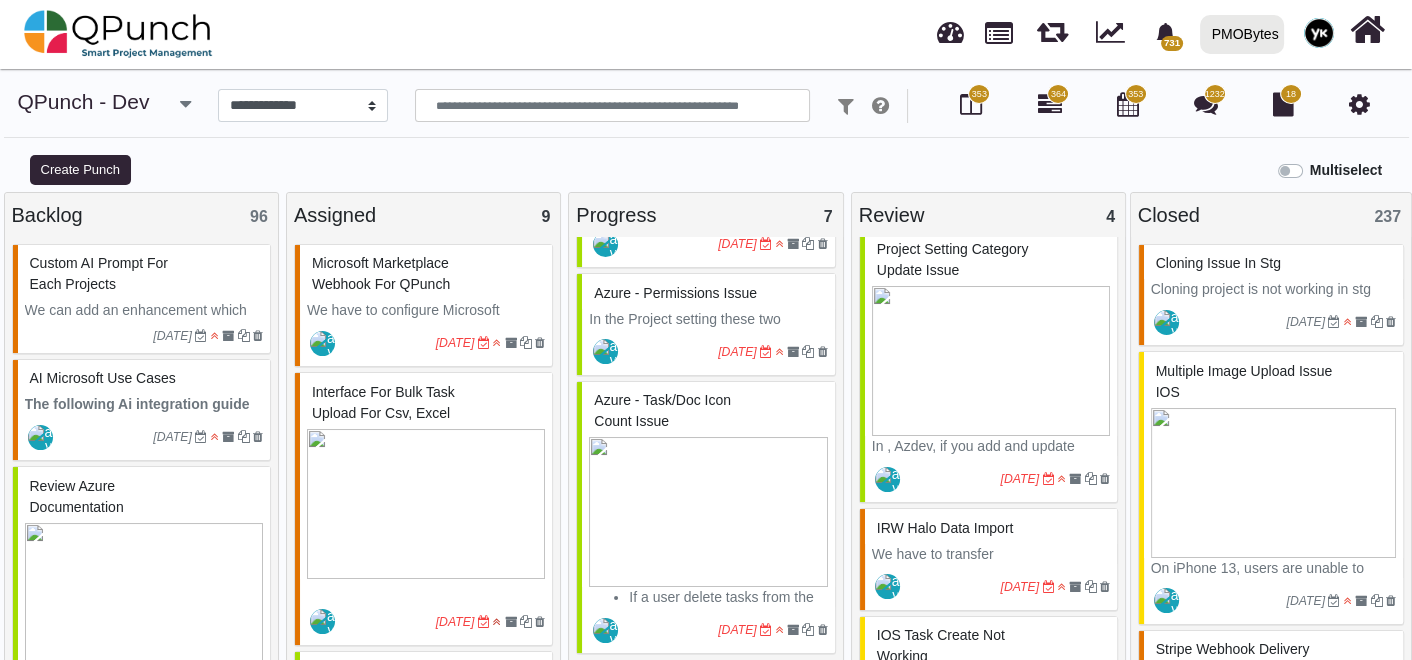 click on "PMOBytes" at bounding box center [1245, 34] 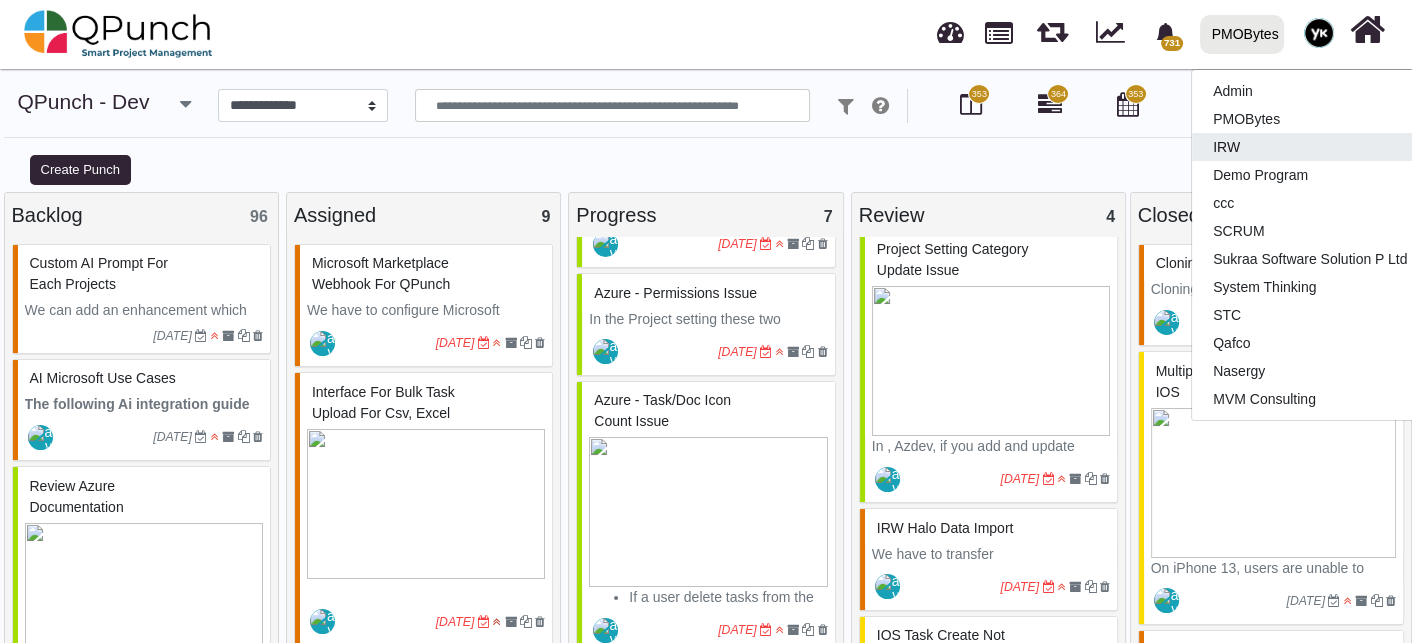 click on "IRW" at bounding box center (1310, 147) 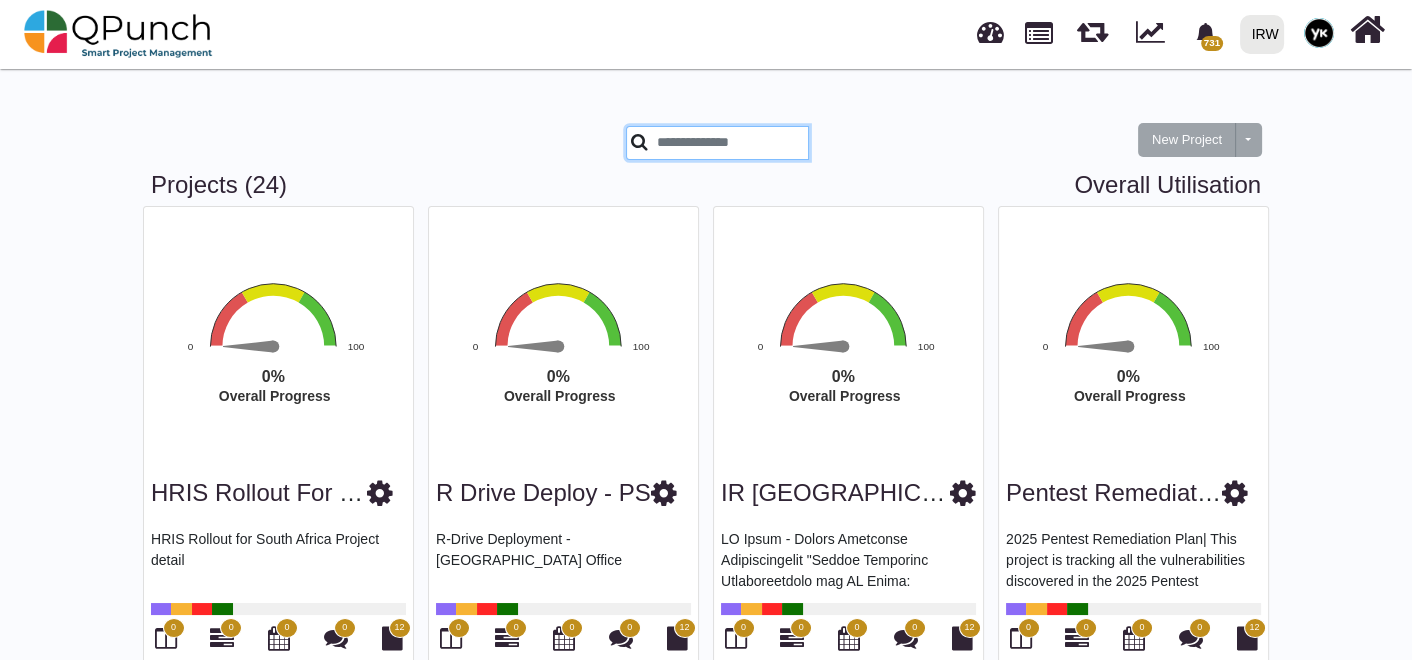 click at bounding box center (717, 143) 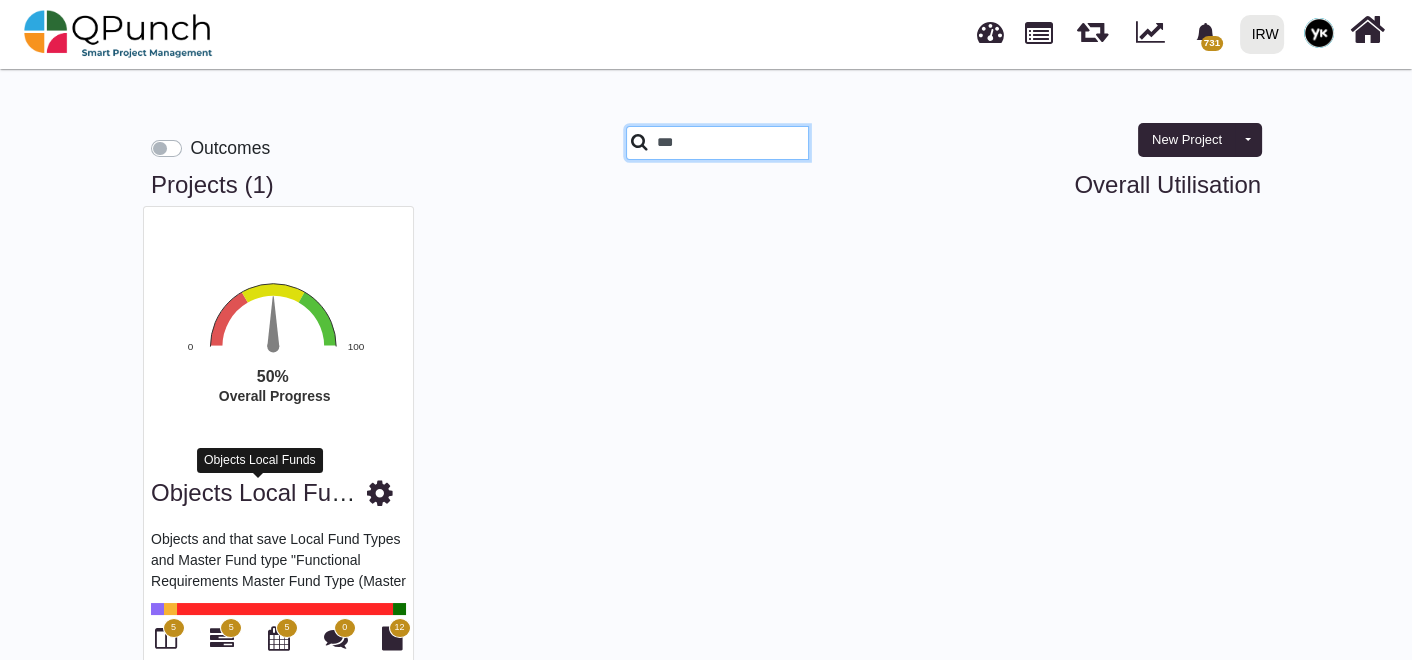 type on "***" 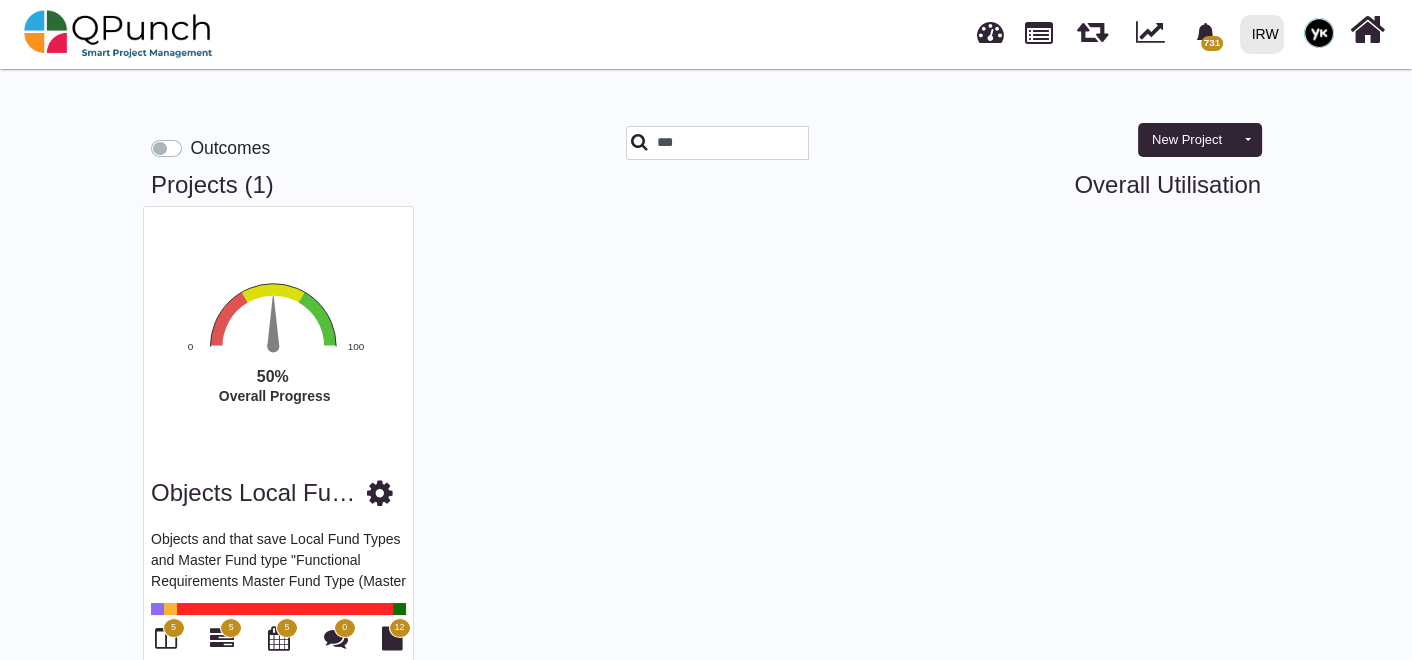 click on "Objects Local Funds" at bounding box center (260, 492) 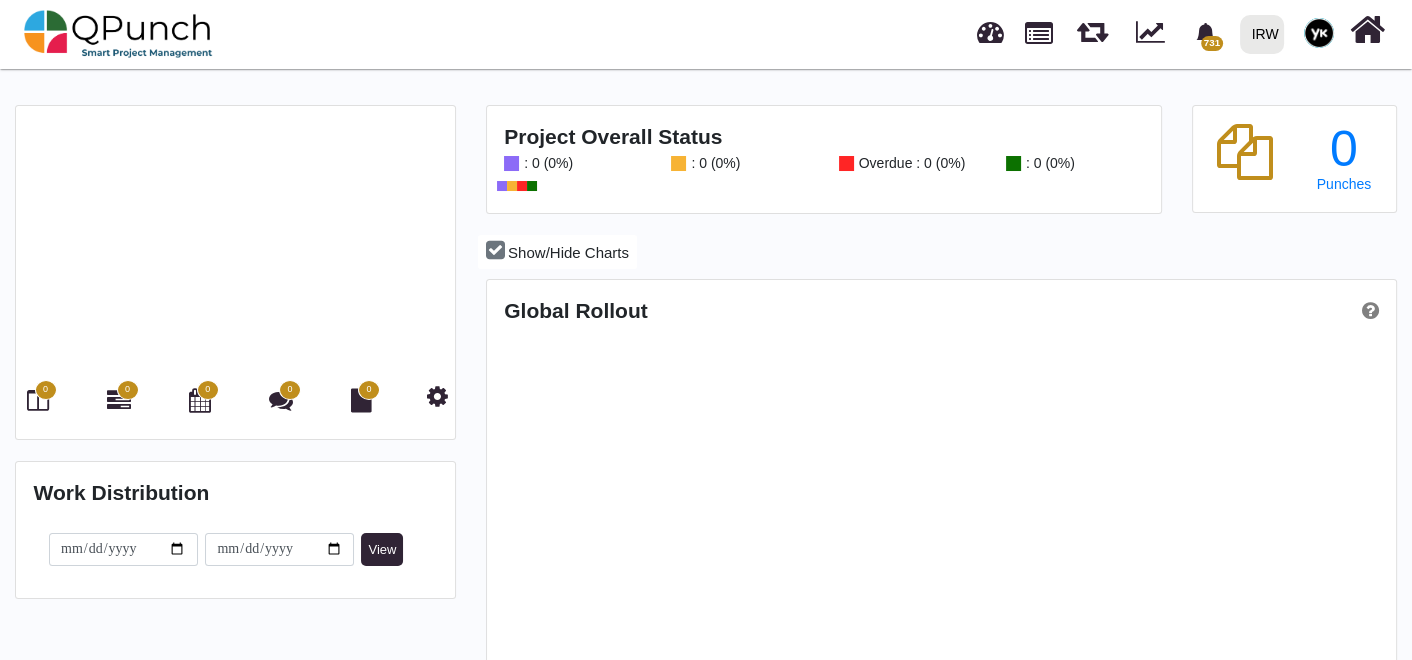 scroll, scrollTop: 999714, scrollLeft: 999397, axis: both 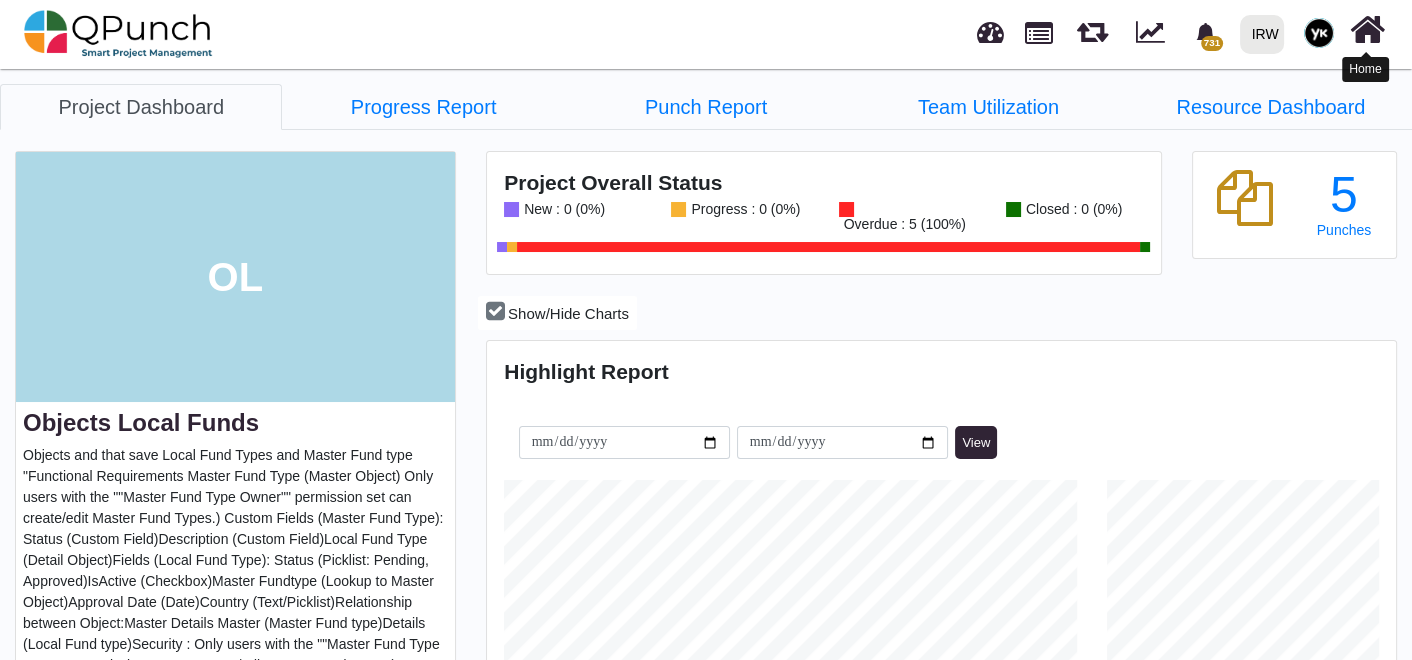 click at bounding box center [1367, 30] 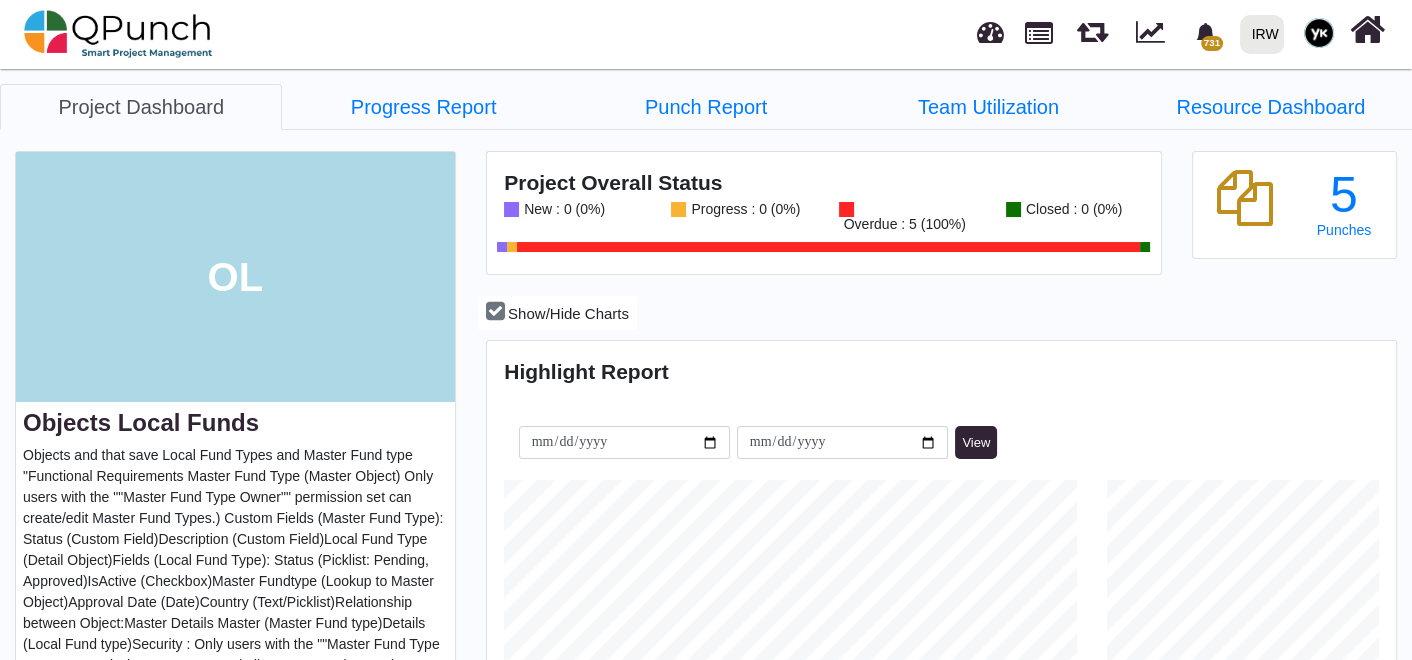 click at bounding box center (1367, 30) 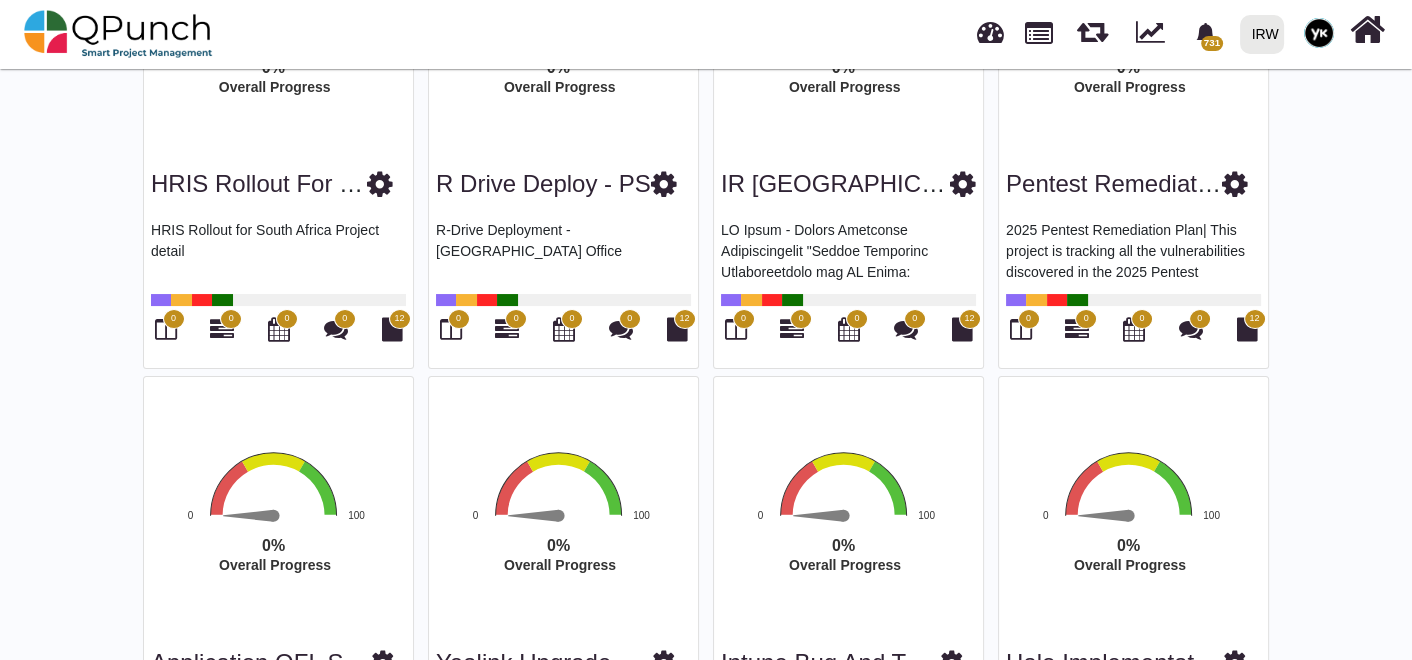 scroll, scrollTop: 333, scrollLeft: 0, axis: vertical 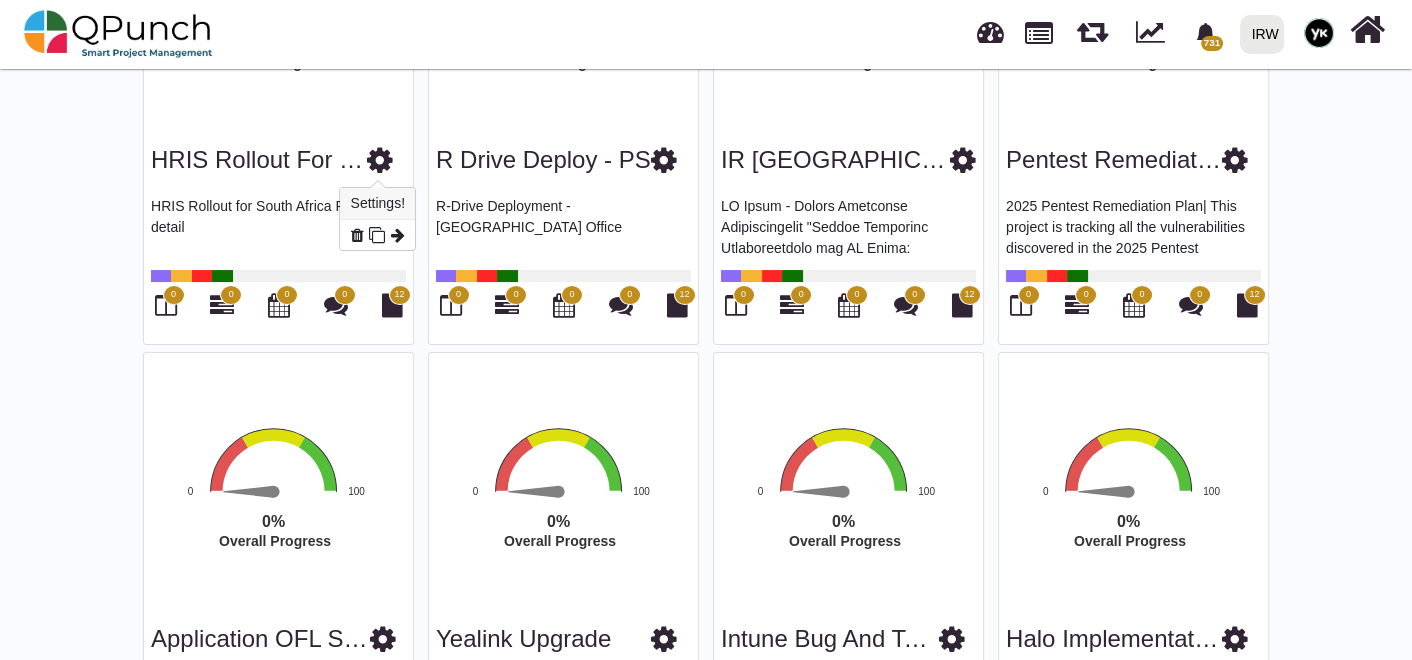click at bounding box center [380, 160] 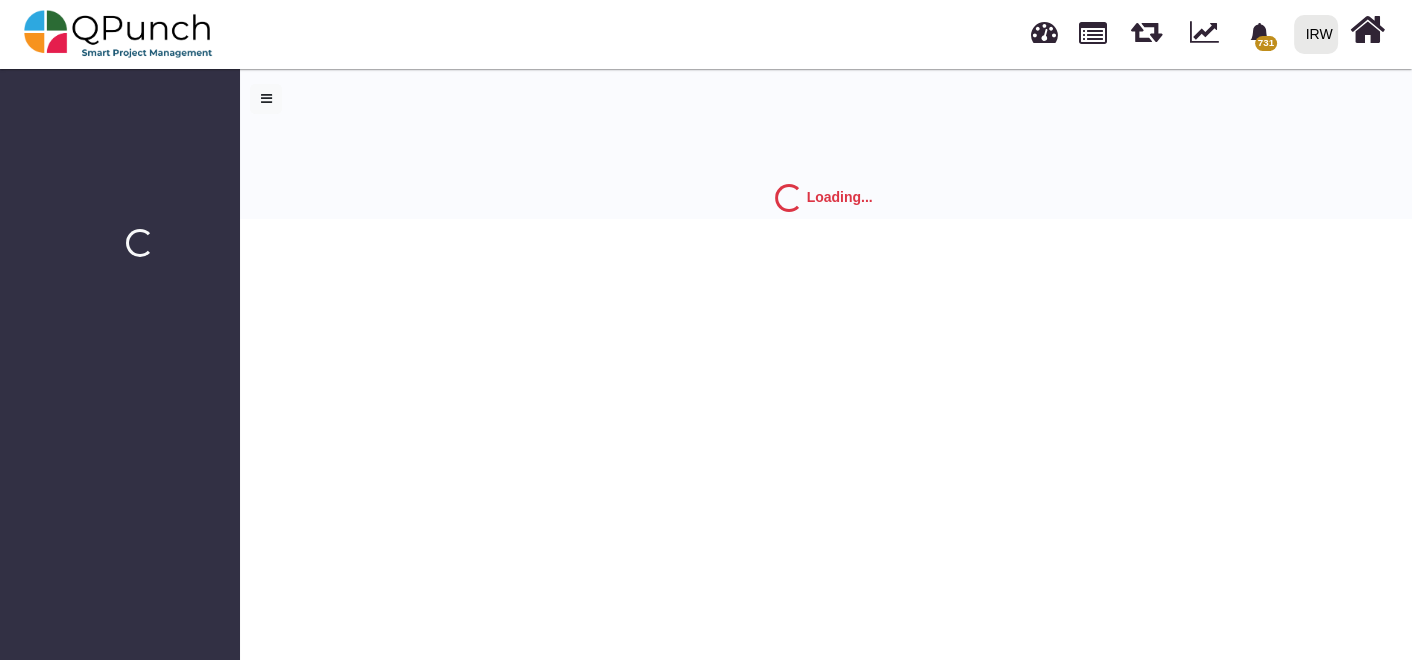 scroll, scrollTop: 0, scrollLeft: 0, axis: both 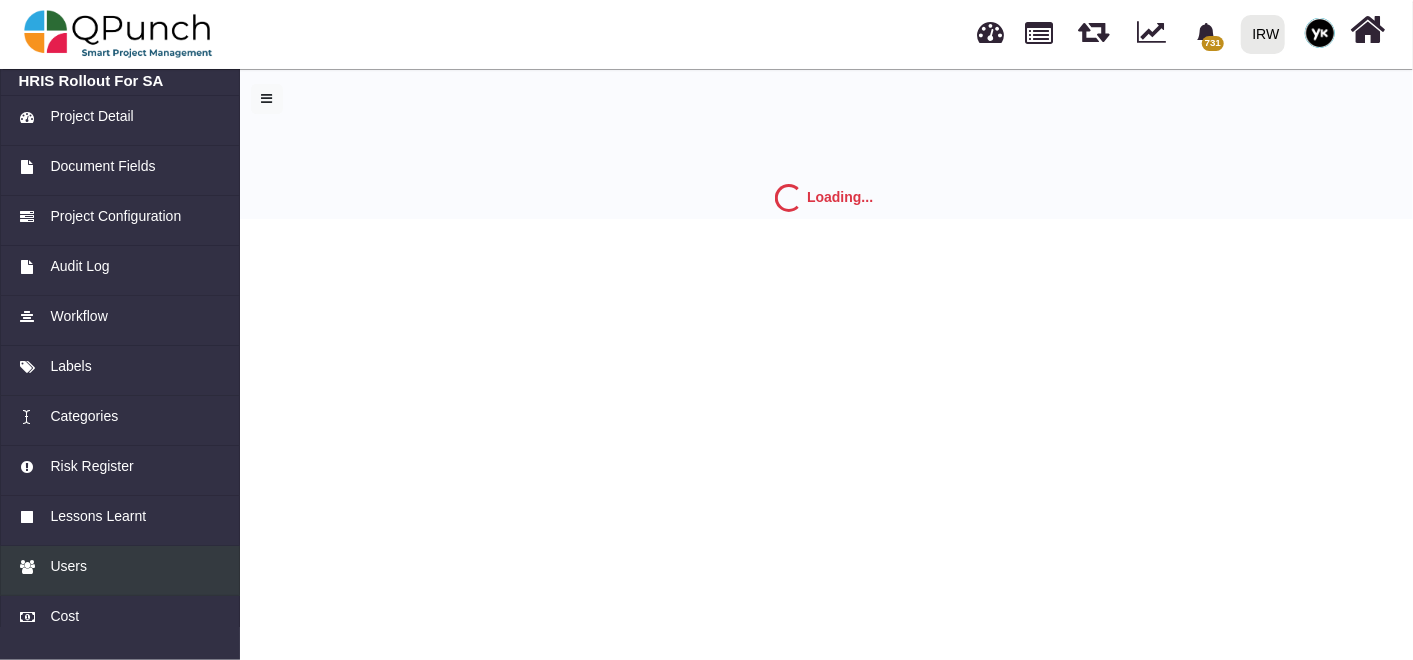 click on "Users" at bounding box center (120, 566) 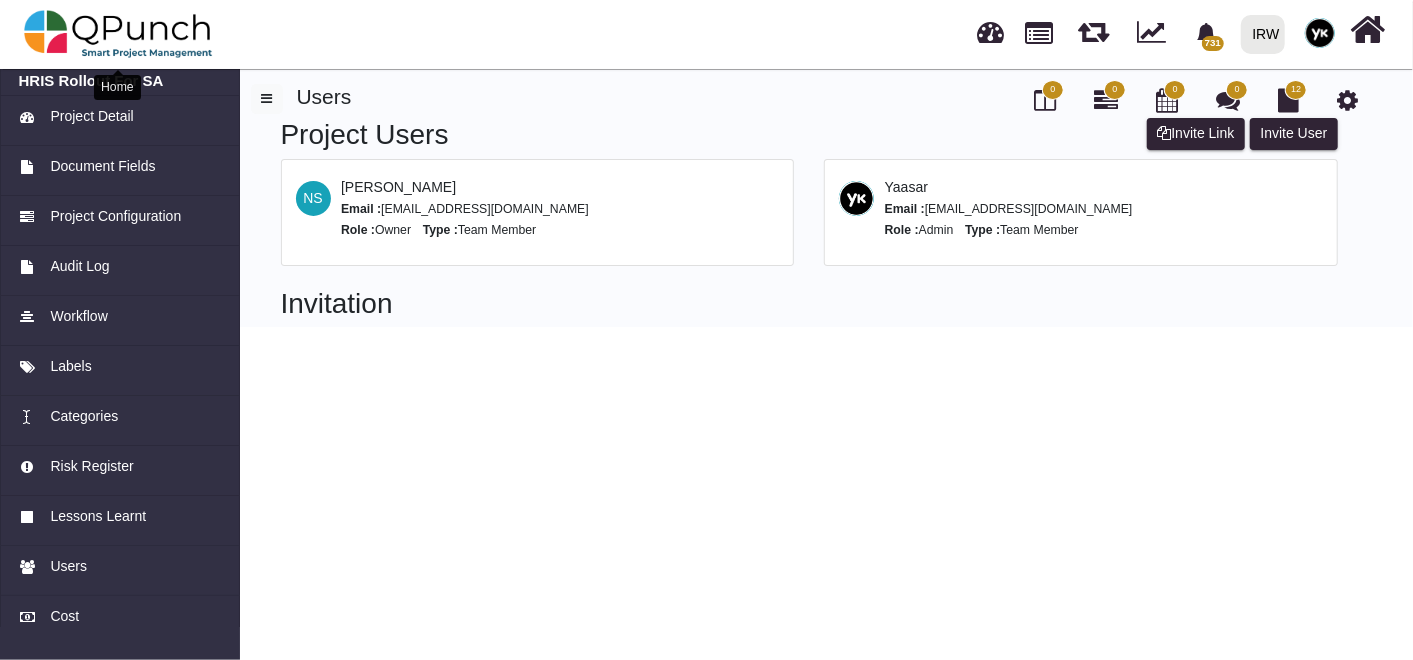 click at bounding box center [118, 34] 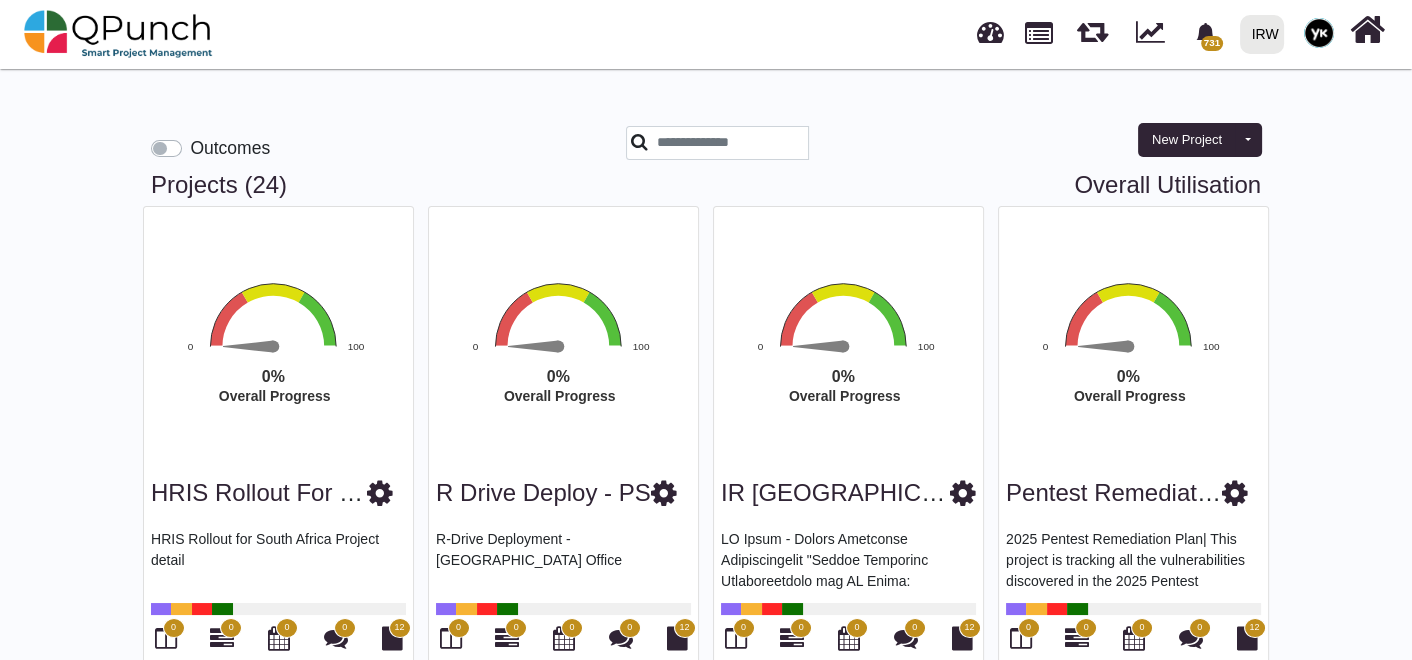 click on "Outcomes           New Project Toggle dropdown New Project Wiz   New Program
Projects (24)
Overall Utilisation           Overall Progress Chart with 1 data point. The chart has 1 Y axis displaying values. Data ranges from 0 to 100. Created with Highcharts 12.0.2 0% ​ 0% Overall Progress 0 50 100 End of interactive chart.
HRIS Rollout for SA
HRIS Rollout for South Africa
Project detail
0     0     0     0     12     Overall Progress Chart with 1 data point. The chart has 1 Y axis displaying values. Data ranges from 0 to 100. Created with Highcharts 12.0.2 0% ​ 0% Overall Progress 0 50 100 End of interactive chart.
R Drive Deploy - PS
R-Drive Deployment - Palestine Office
0     0     0     0     12     Overall Progress Chart with 1 data point. The chart has 1 Y axis displaying values. Data ranges from 0 to 100. Created with Highcharts 12.0.2 0% ​ 0% 0 50 100" at bounding box center (706, 1579) 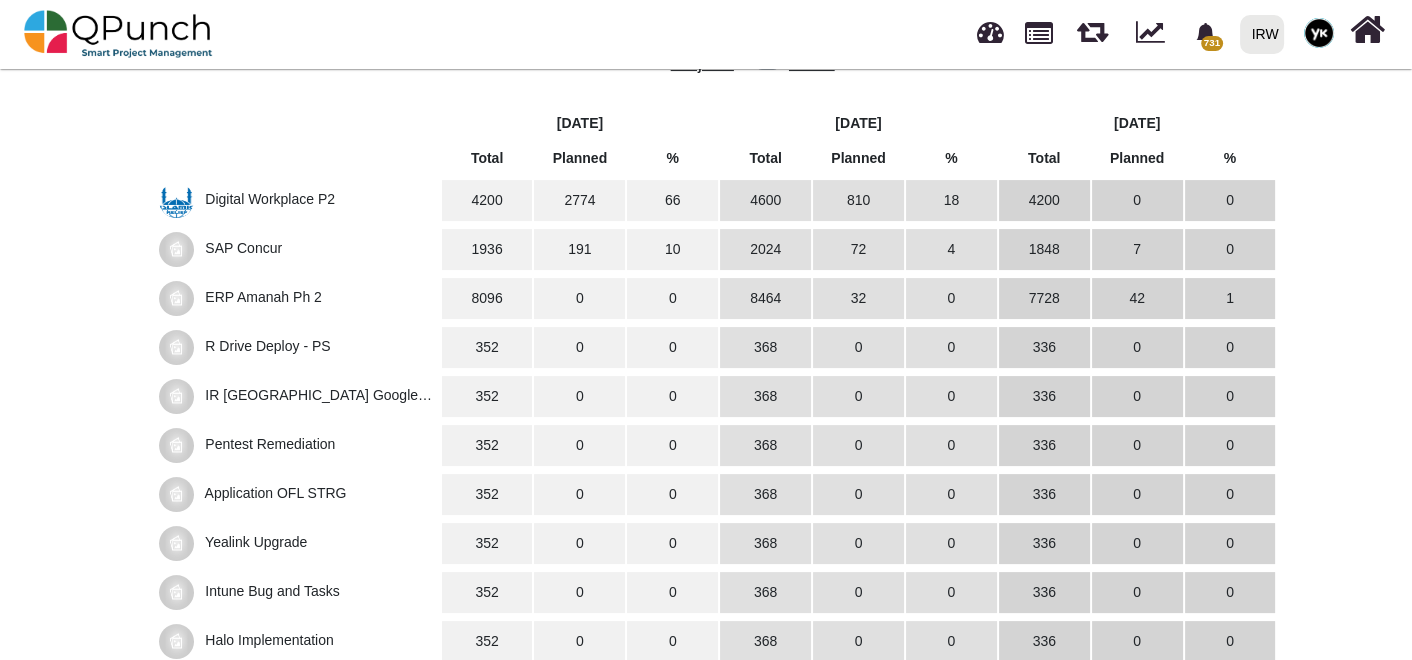 scroll, scrollTop: 555, scrollLeft: 0, axis: vertical 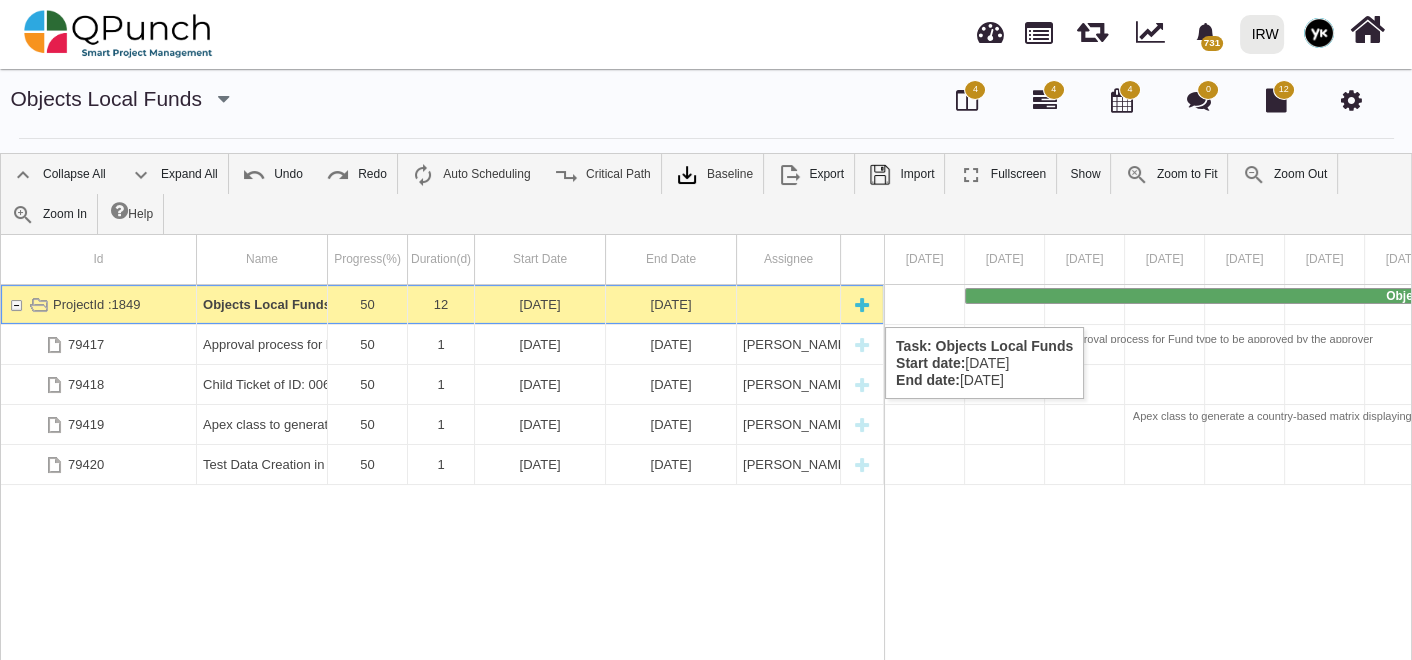 click at bounding box center [862, 304] 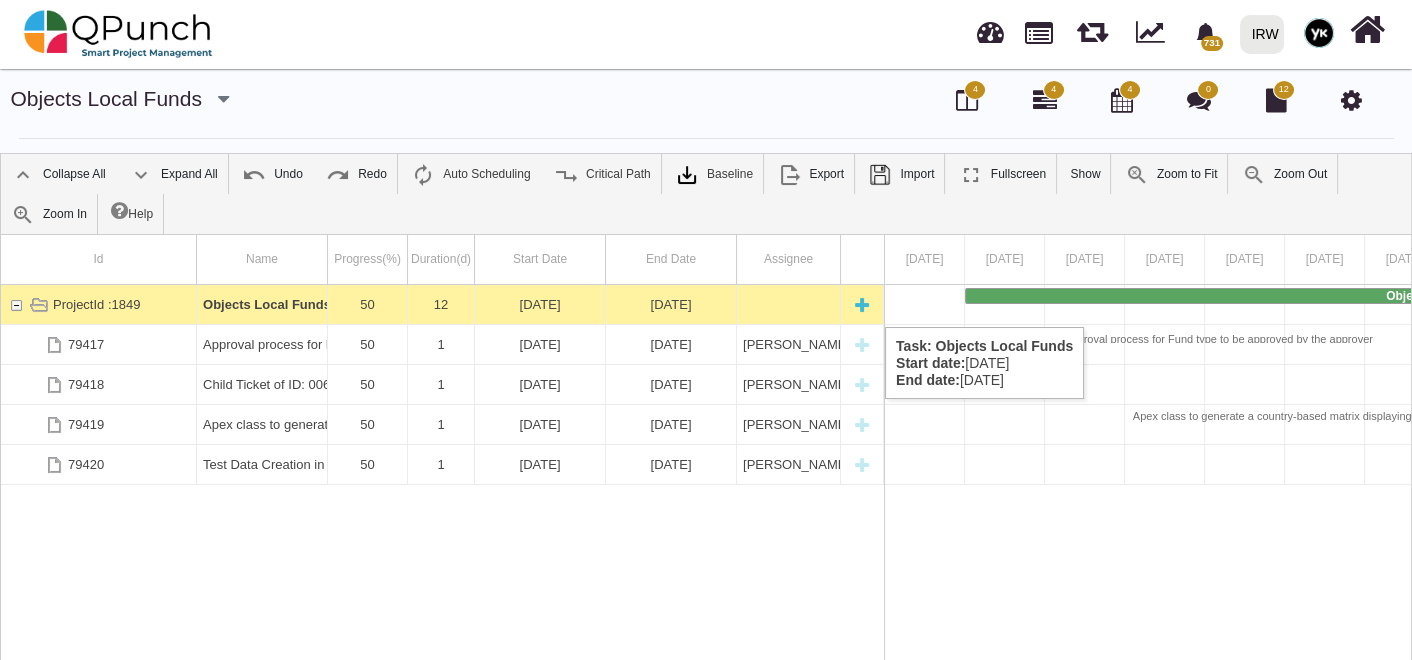 select on "**" 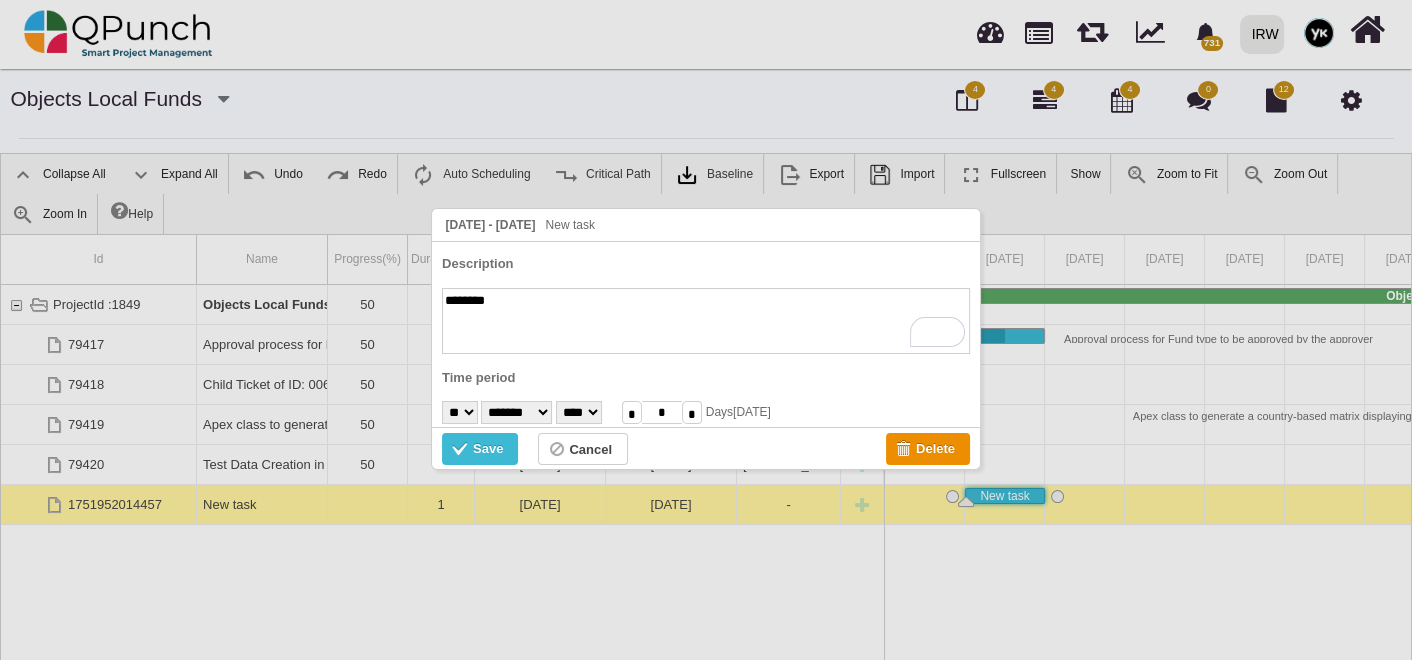 paste on "**********" 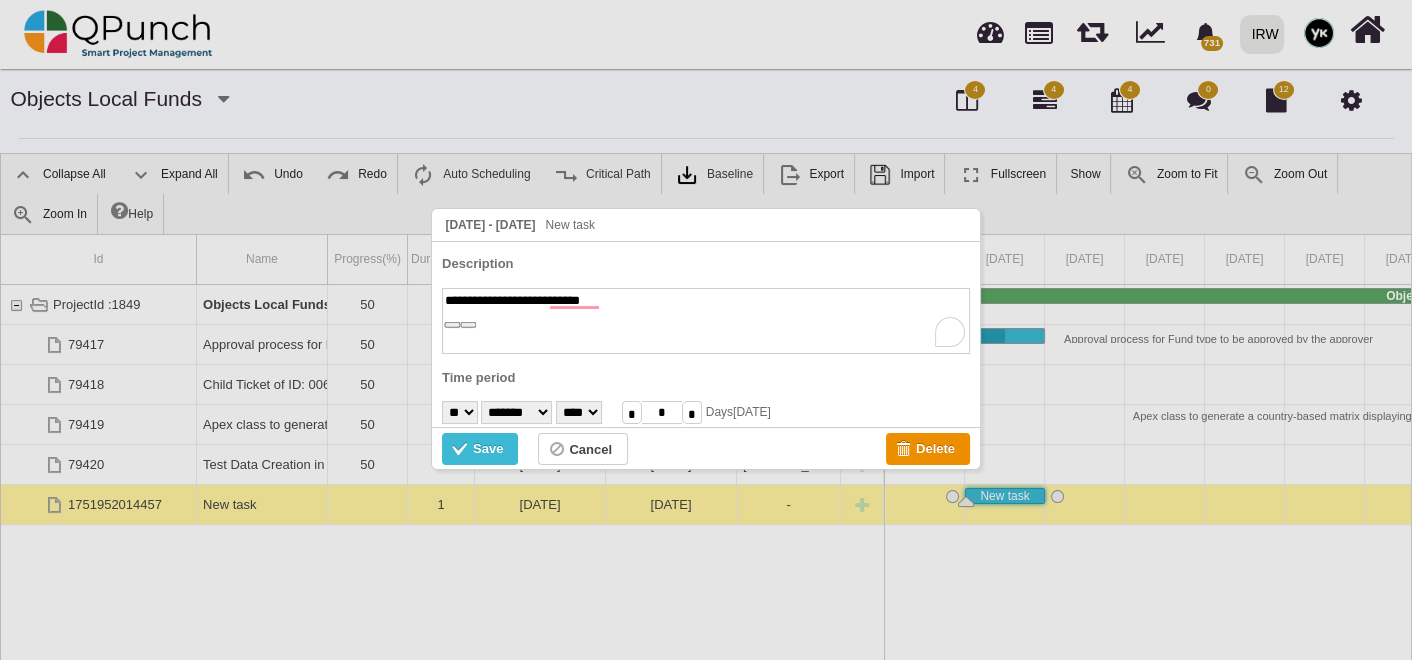 paste on "*" 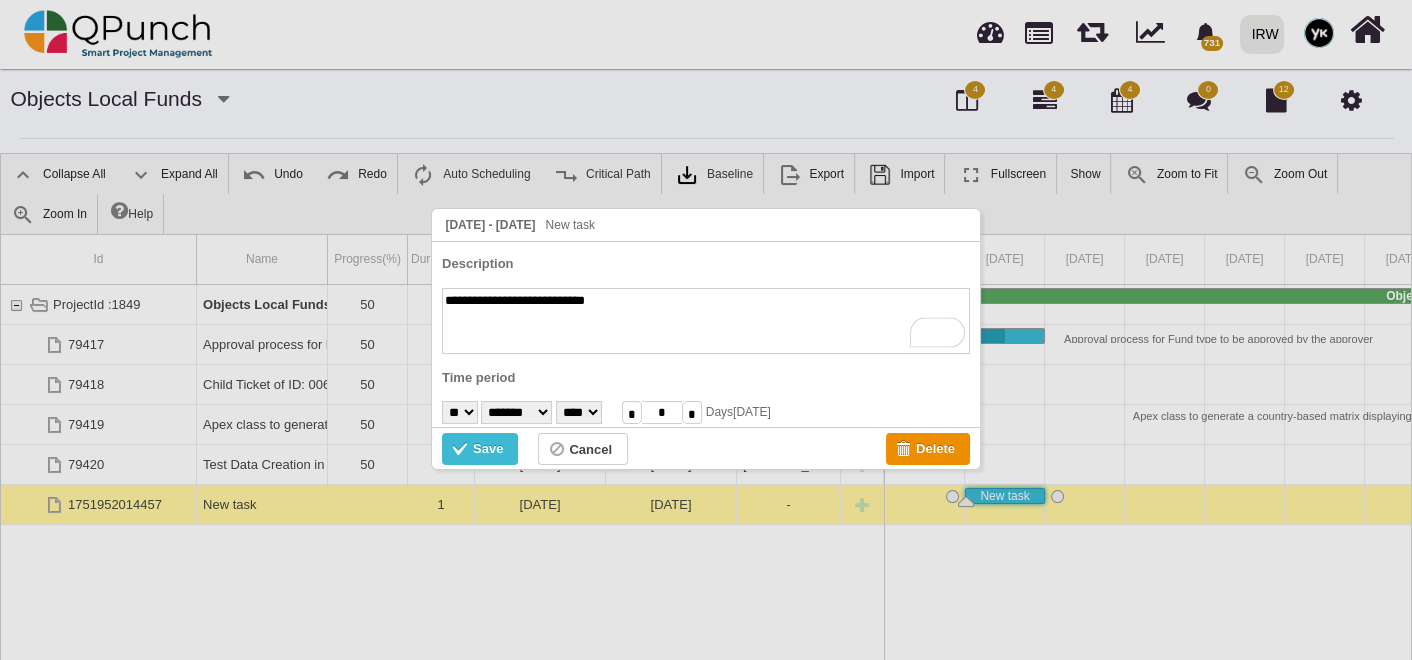 type on "**********" 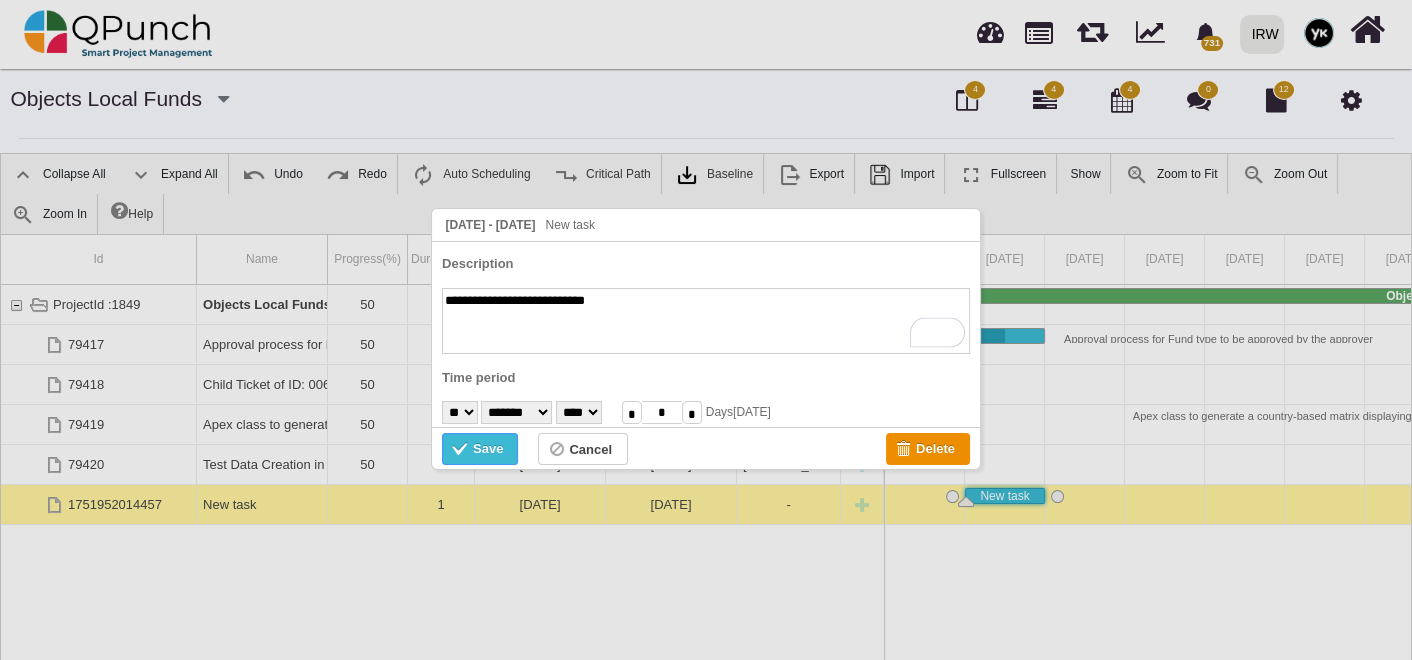 click on "Save" at bounding box center (488, 449) 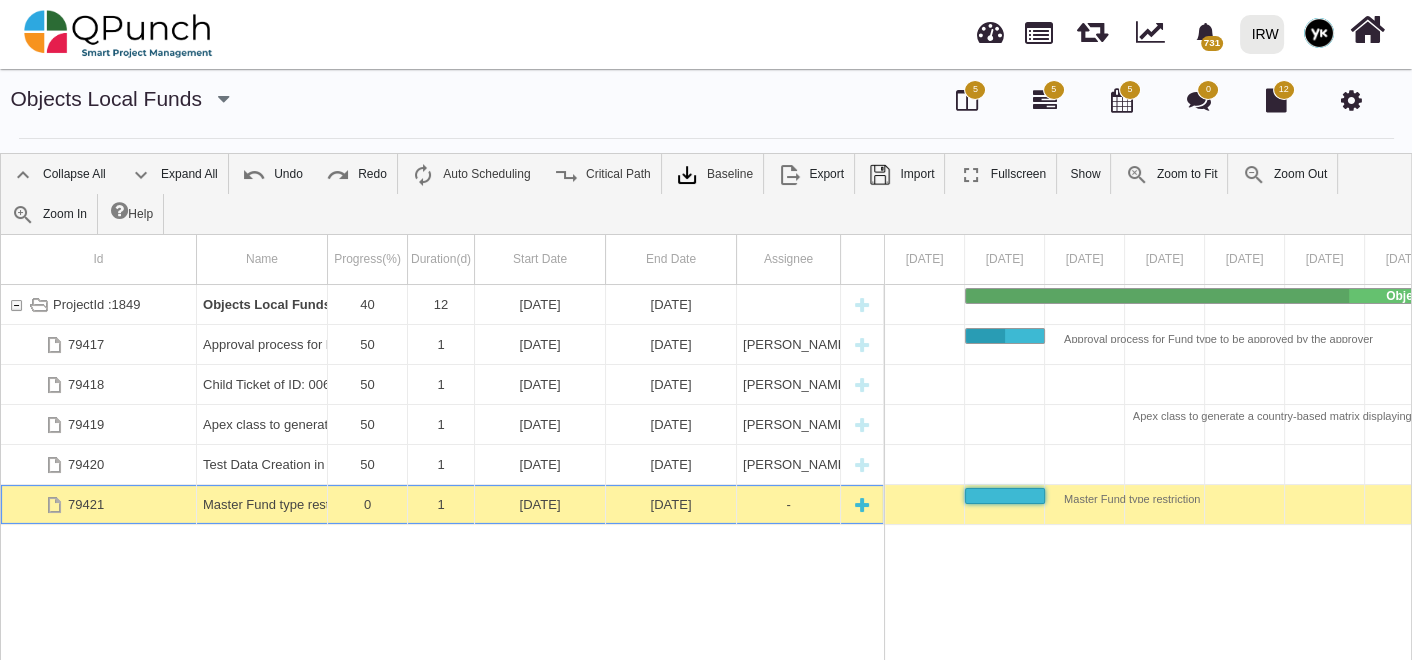 click on "Master Fund type restriction" at bounding box center (262, 504) 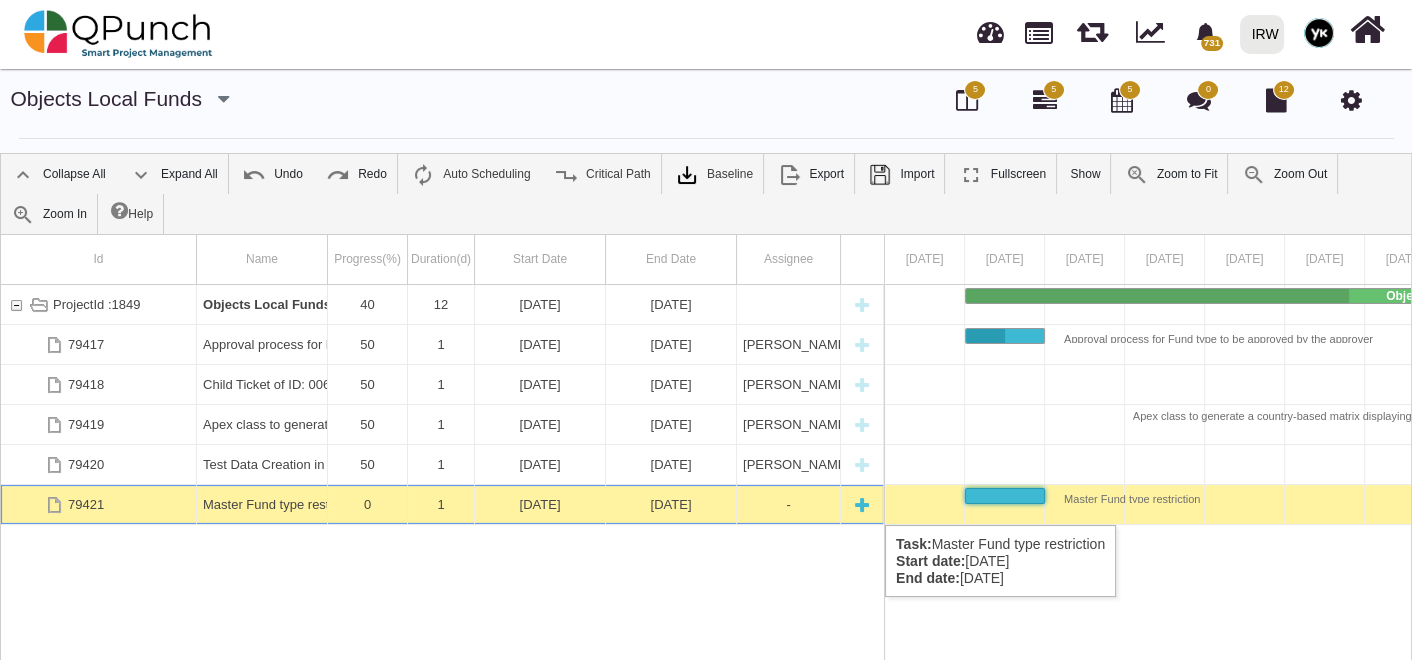 click on "Master Fund type restriction" at bounding box center [262, 504] 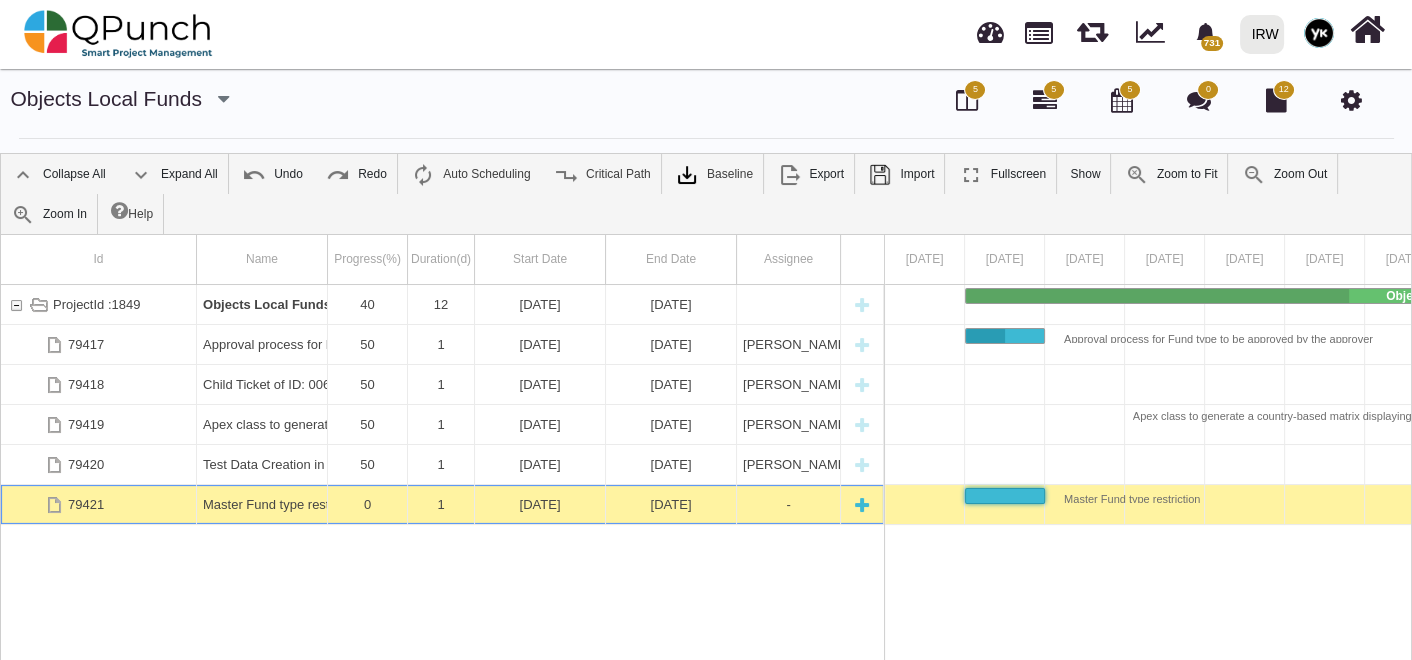 click on "Master Fund type restriction" at bounding box center [262, 504] 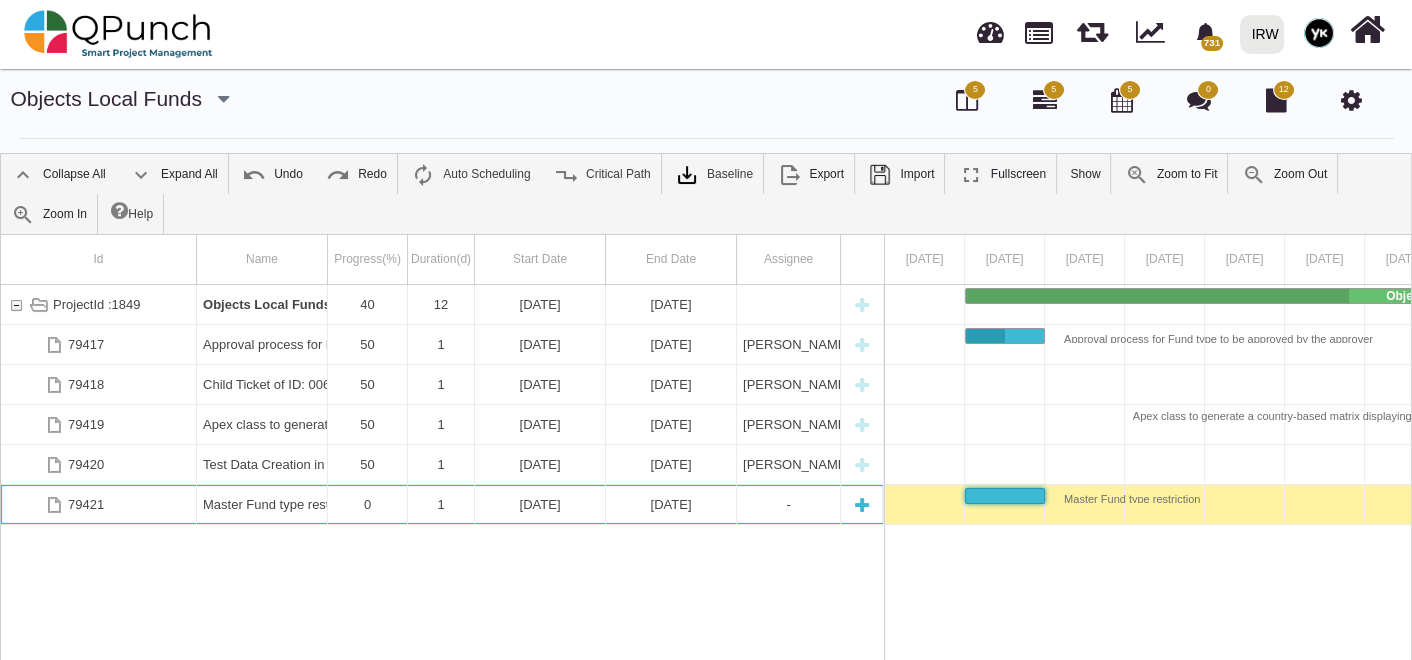 click on "Master Fund type restriction" at bounding box center [262, 504] 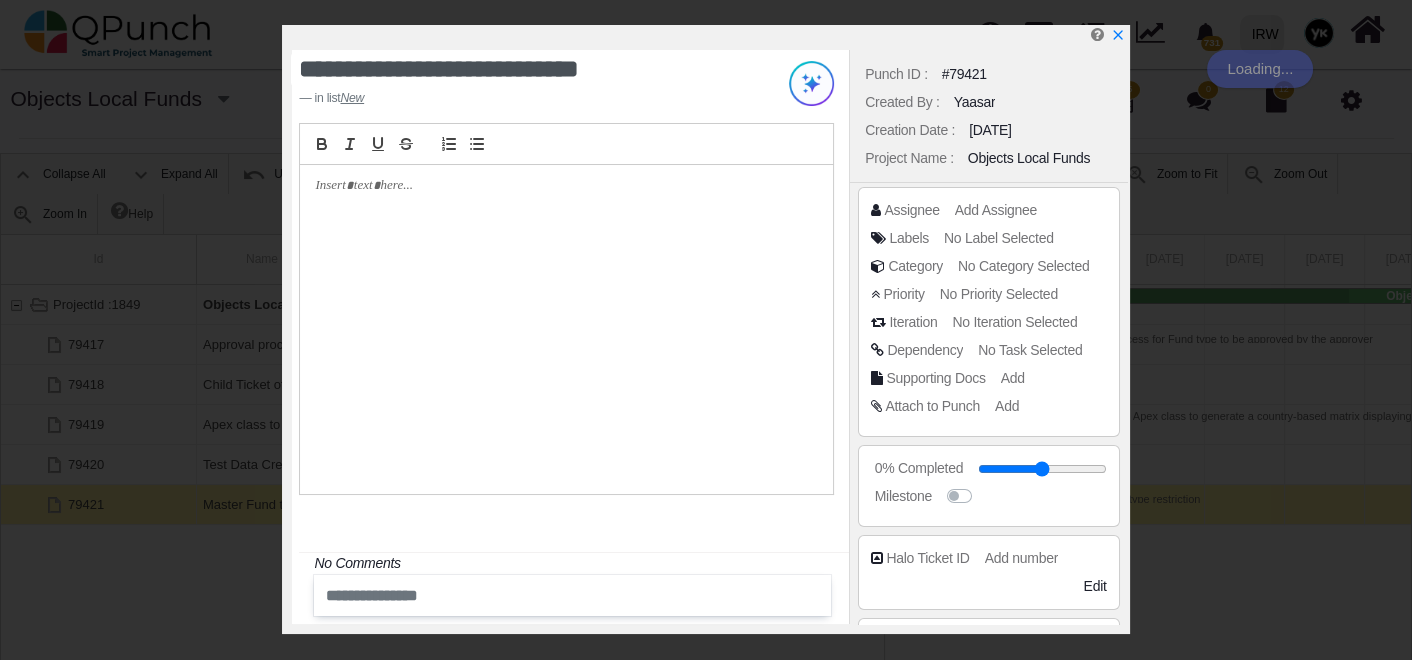 click at bounding box center (561, 186) 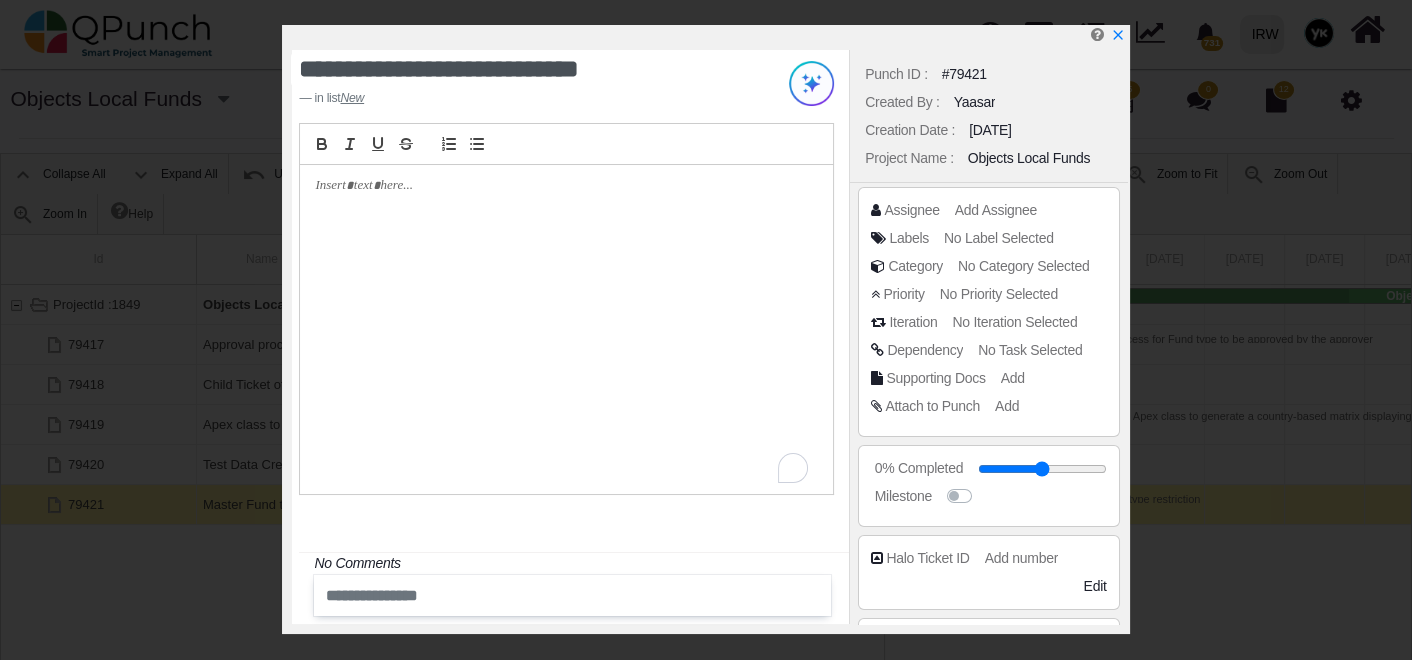 scroll, scrollTop: 0, scrollLeft: 0, axis: both 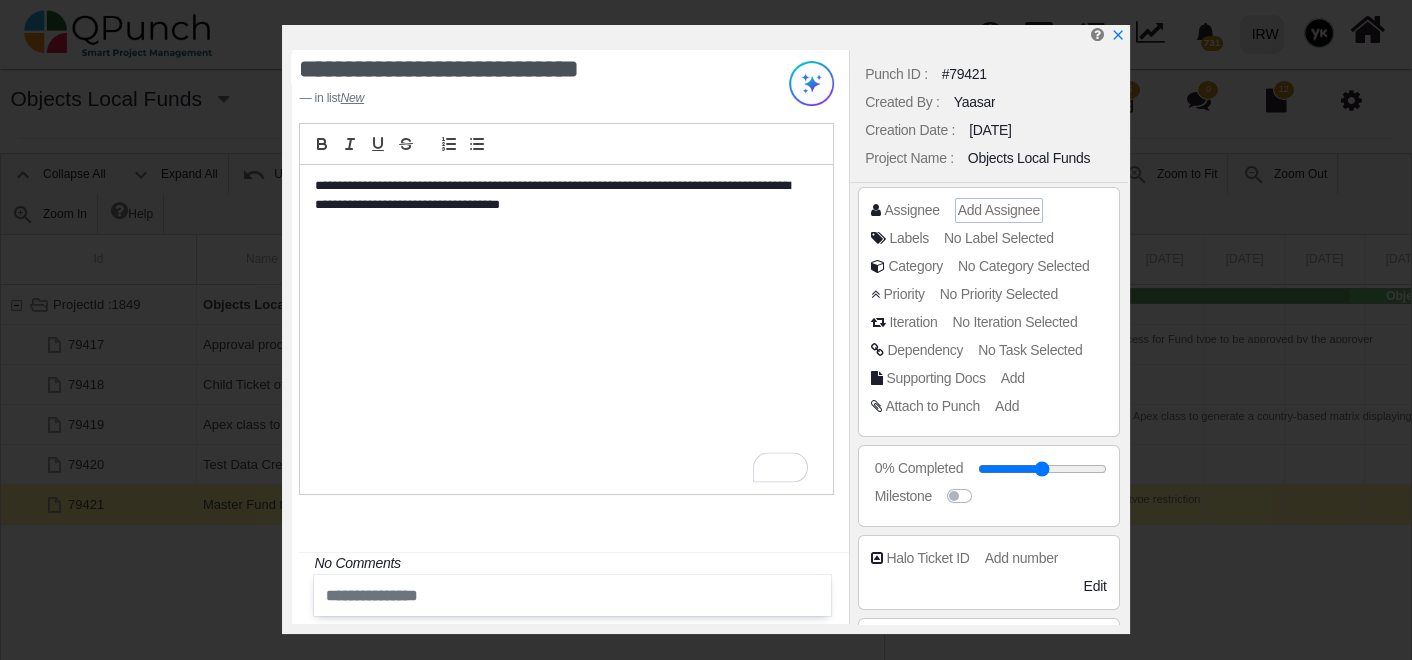 click on "Add Assignee" at bounding box center (999, 210) 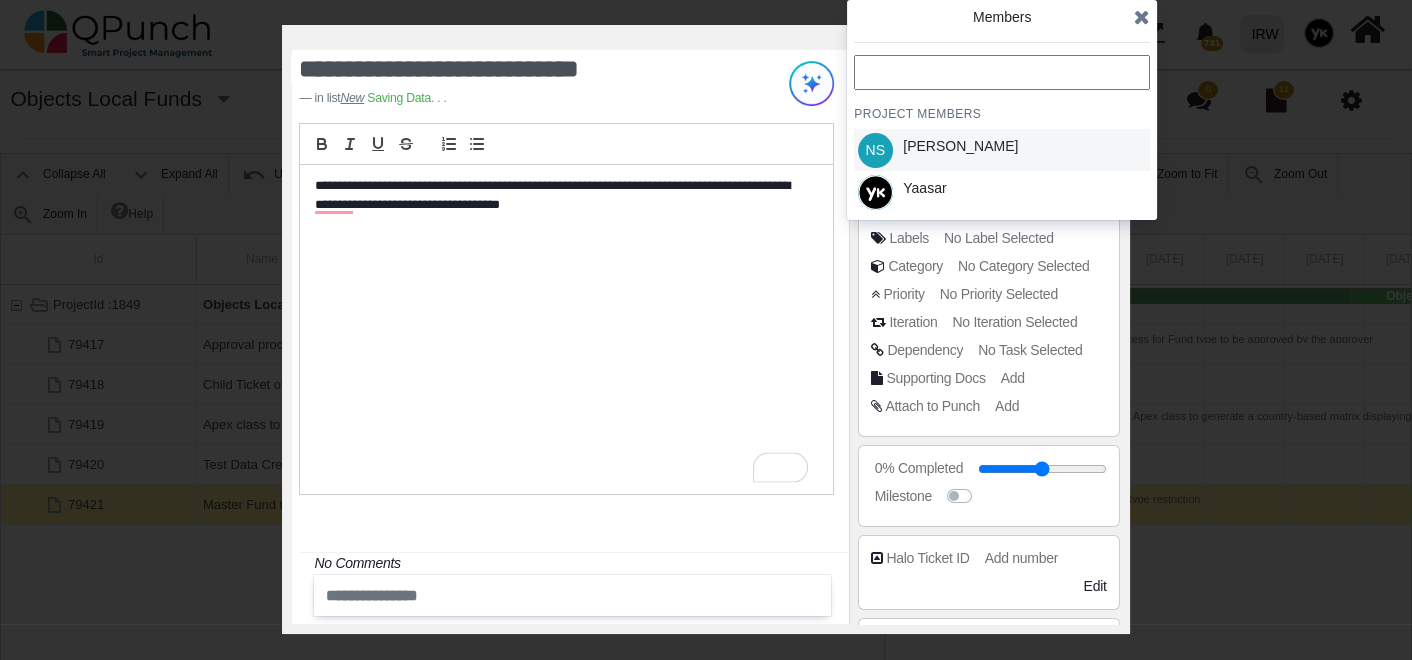 click on "[PERSON_NAME]" at bounding box center (960, 146) 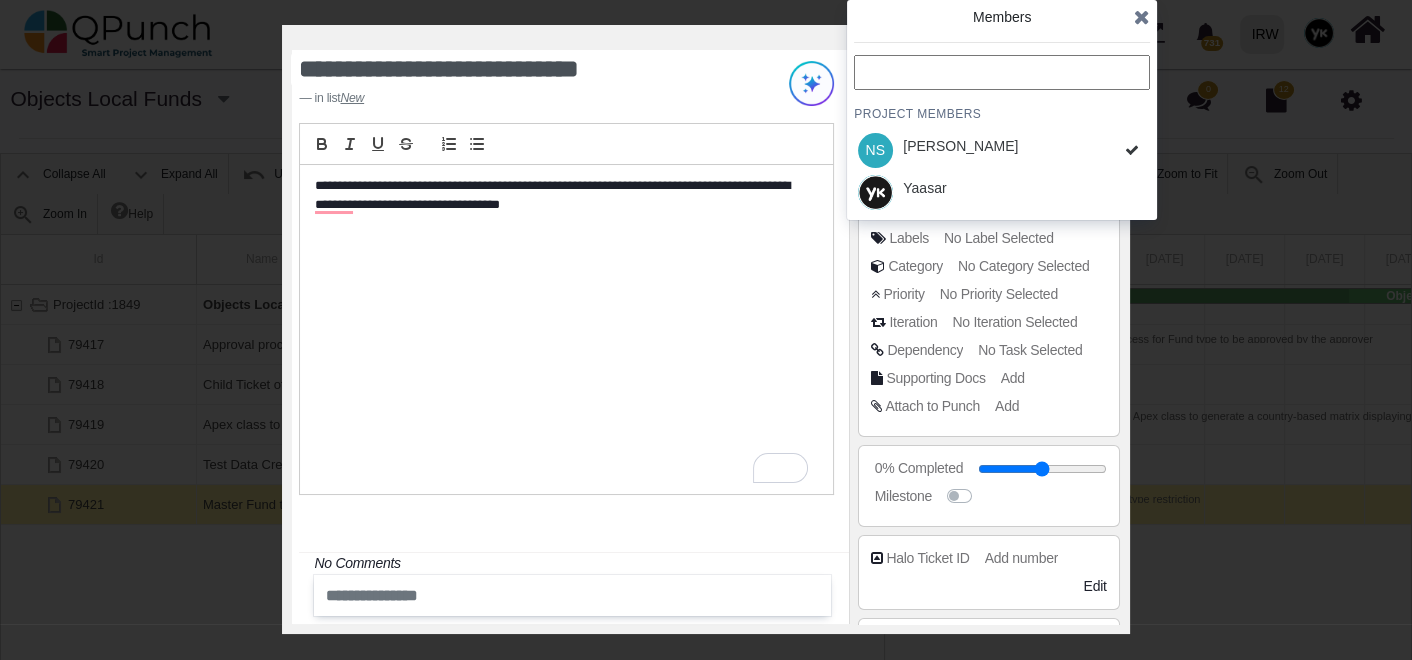 click at bounding box center (1142, 17) 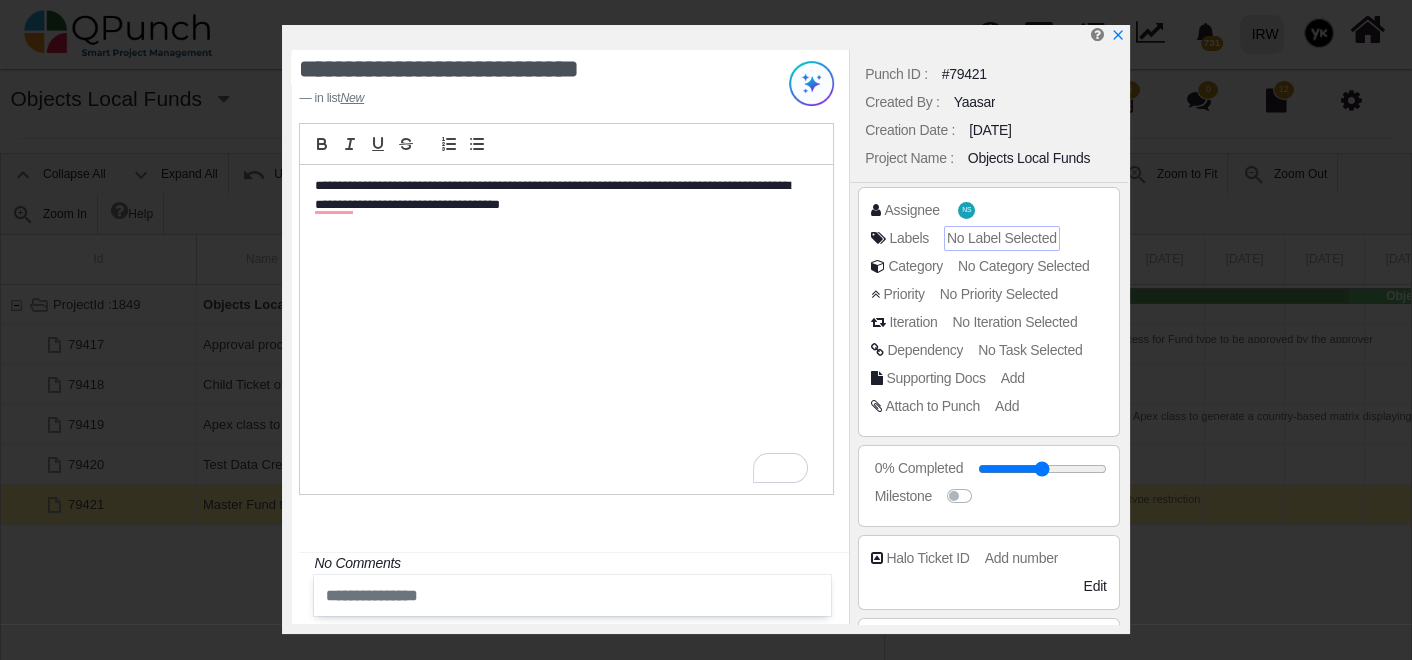 click on "No
Label
Selected" at bounding box center [1002, 238] 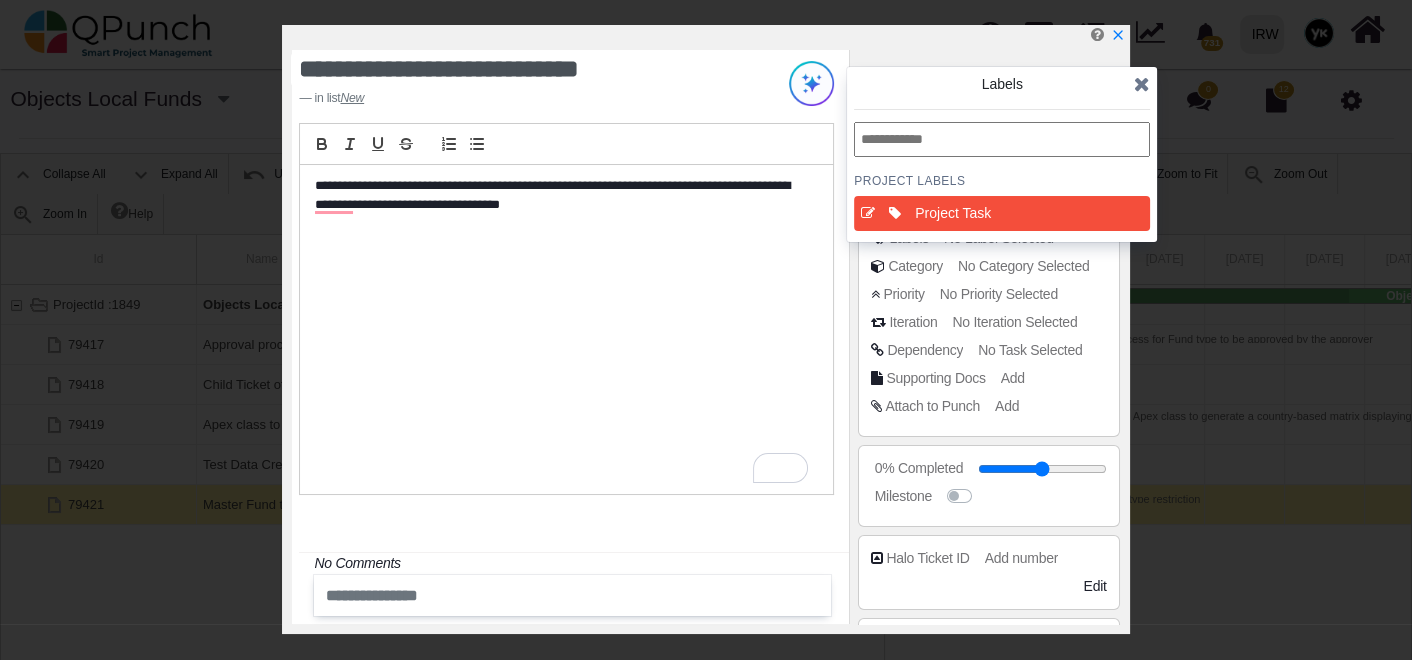 click on "Project Task" at bounding box center (1008, 213) 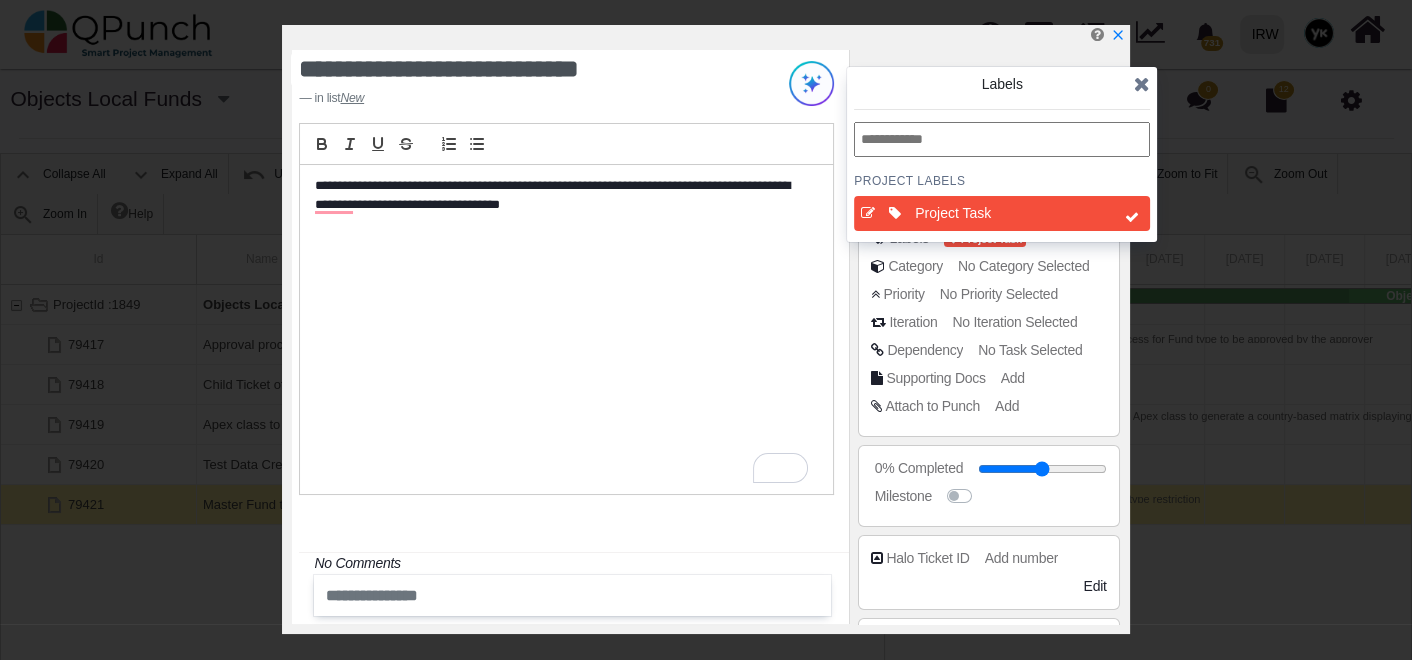 click at bounding box center (1142, 84) 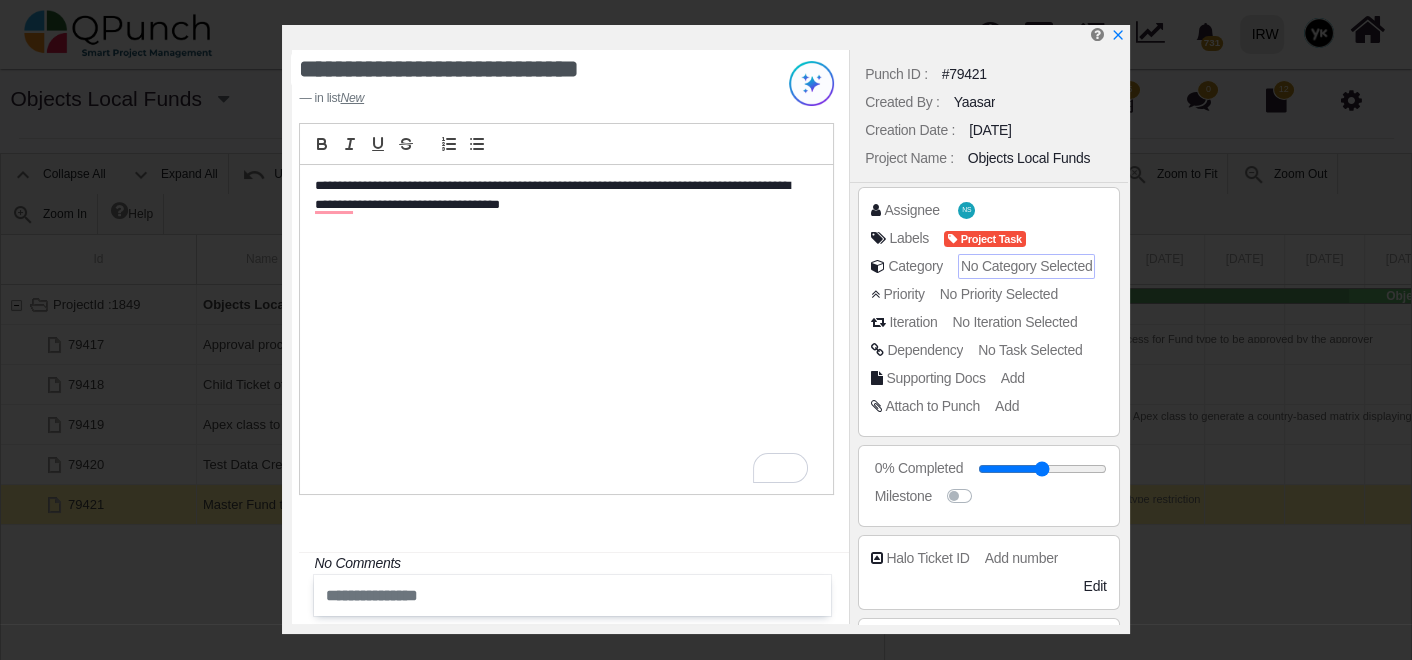 click on "No
Category
Selected" at bounding box center (1026, 266) 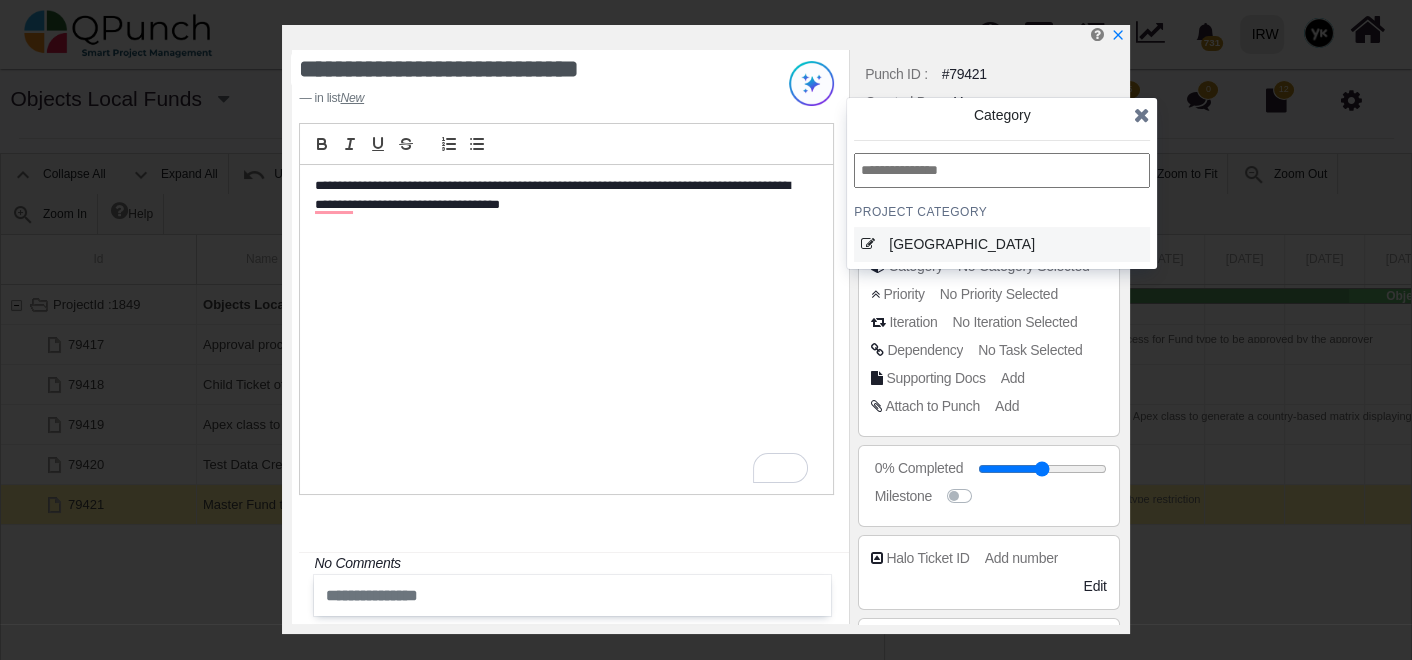 click on "Pakistan" at bounding box center (982, 244) 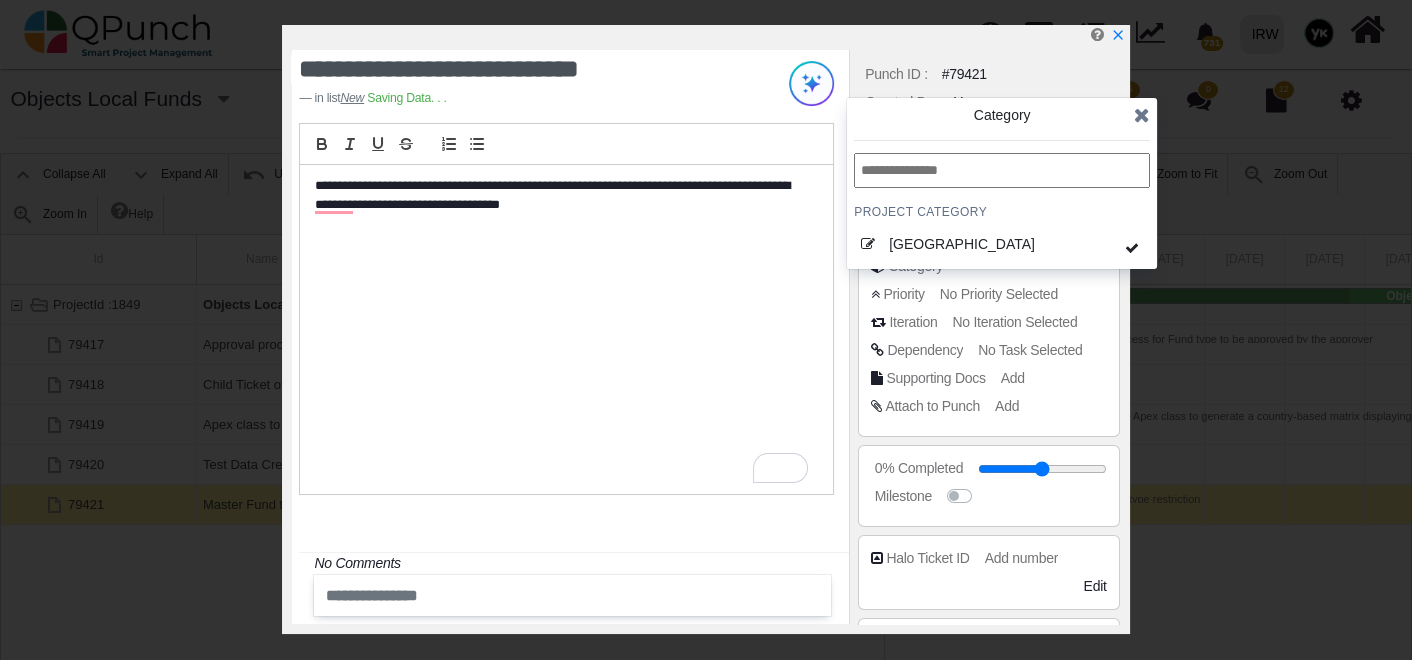 drag, startPoint x: 1126, startPoint y: 121, endPoint x: 1140, endPoint y: 114, distance: 15.652476 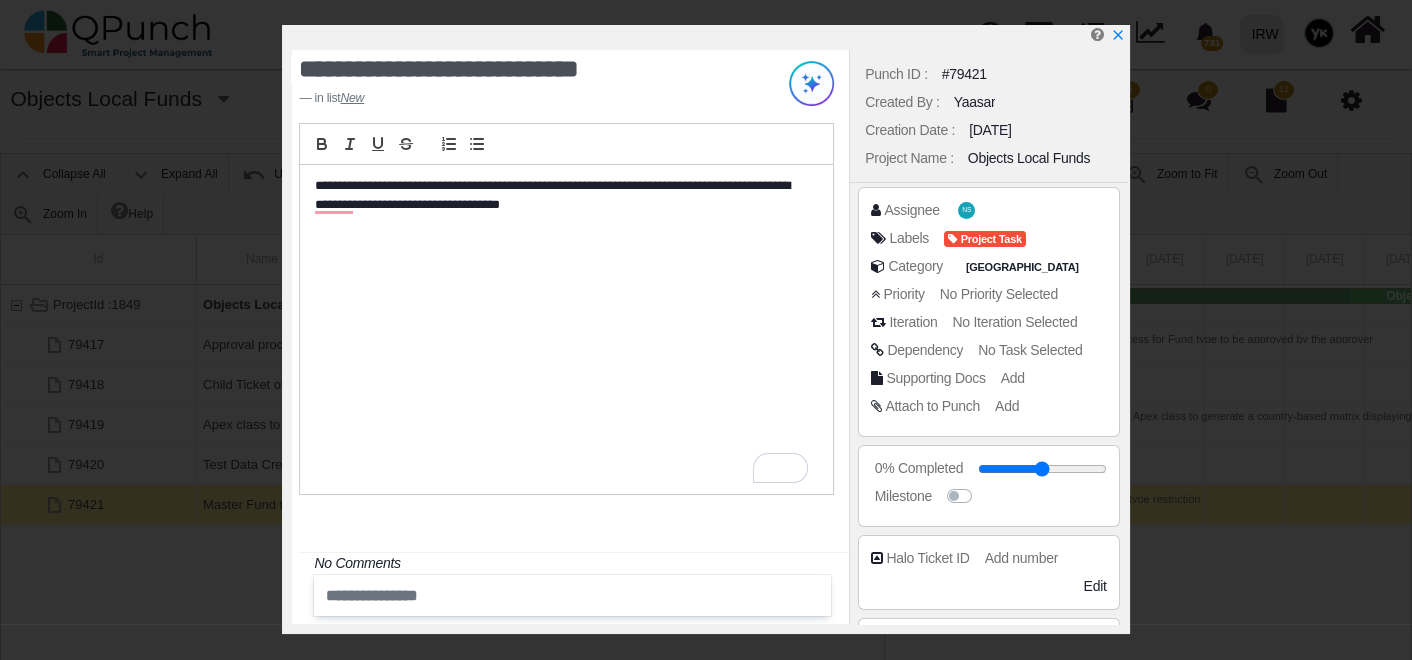 click on "Halo Ticket ID
Add number     See More   Additional Fields   Edit" at bounding box center (988, 572) 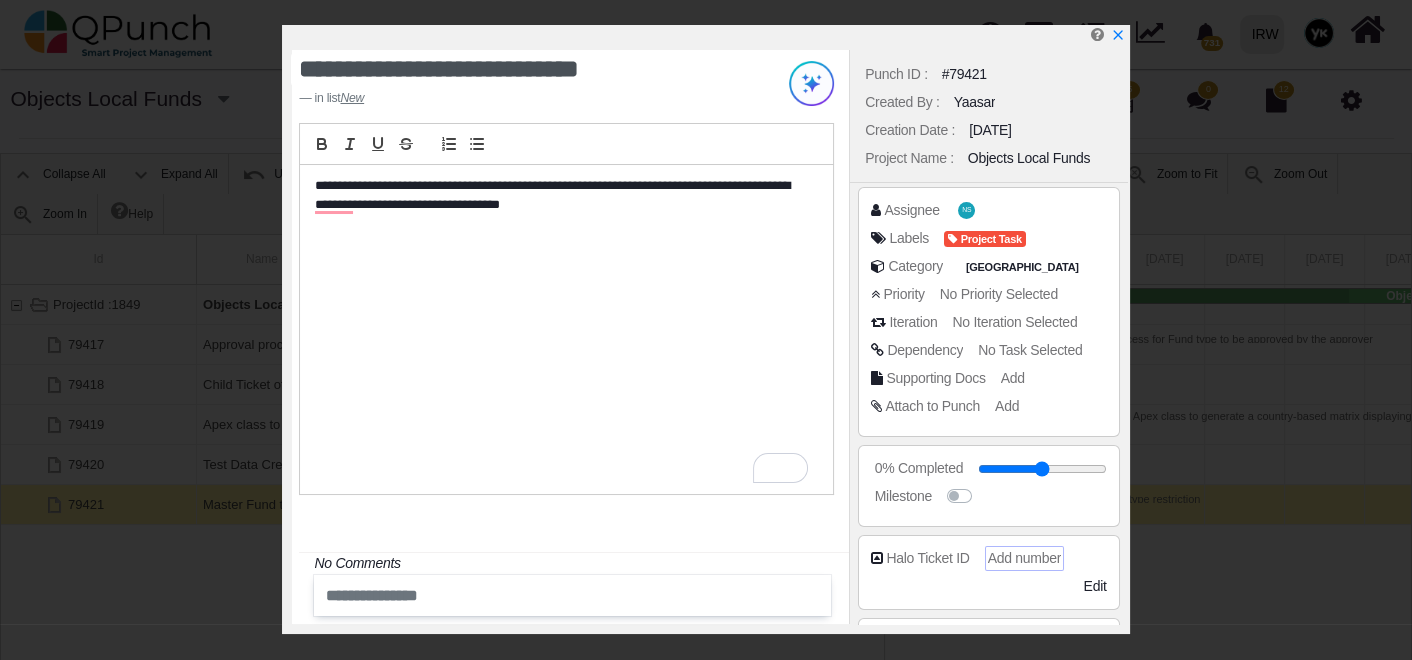 click on "Add number" at bounding box center [1024, 558] 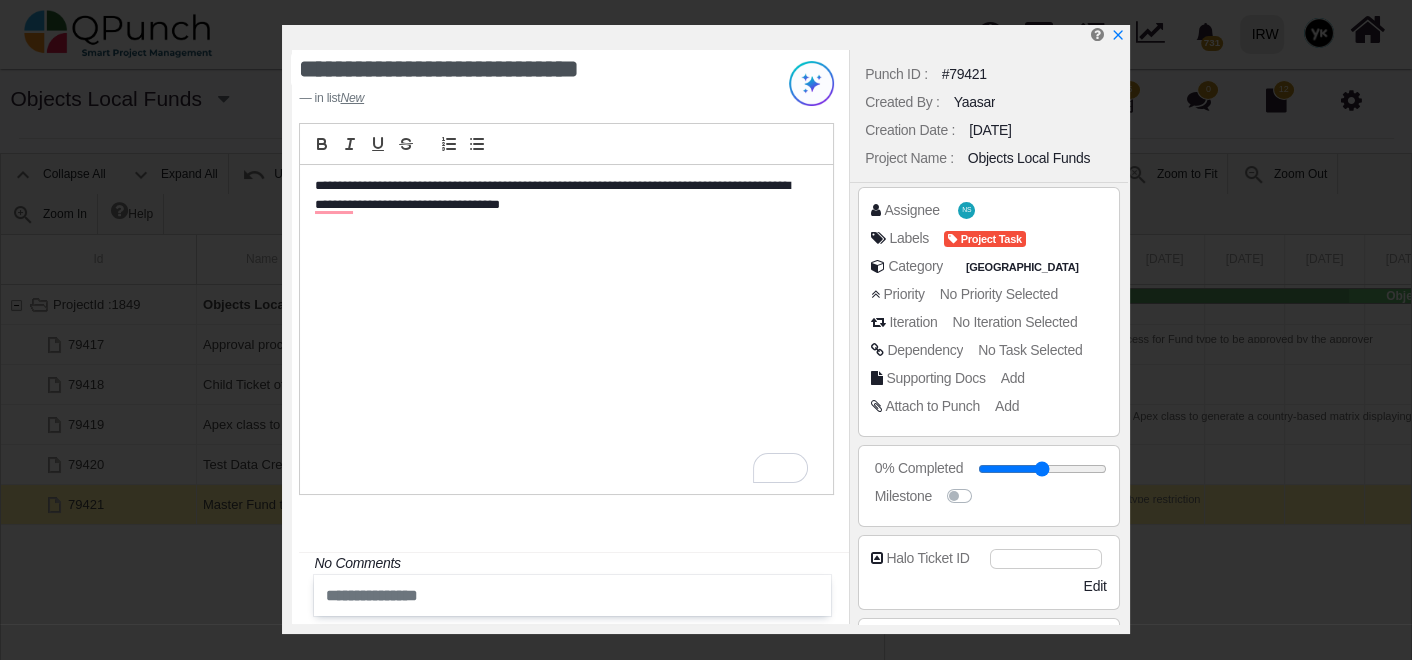 click at bounding box center (1046, 559) 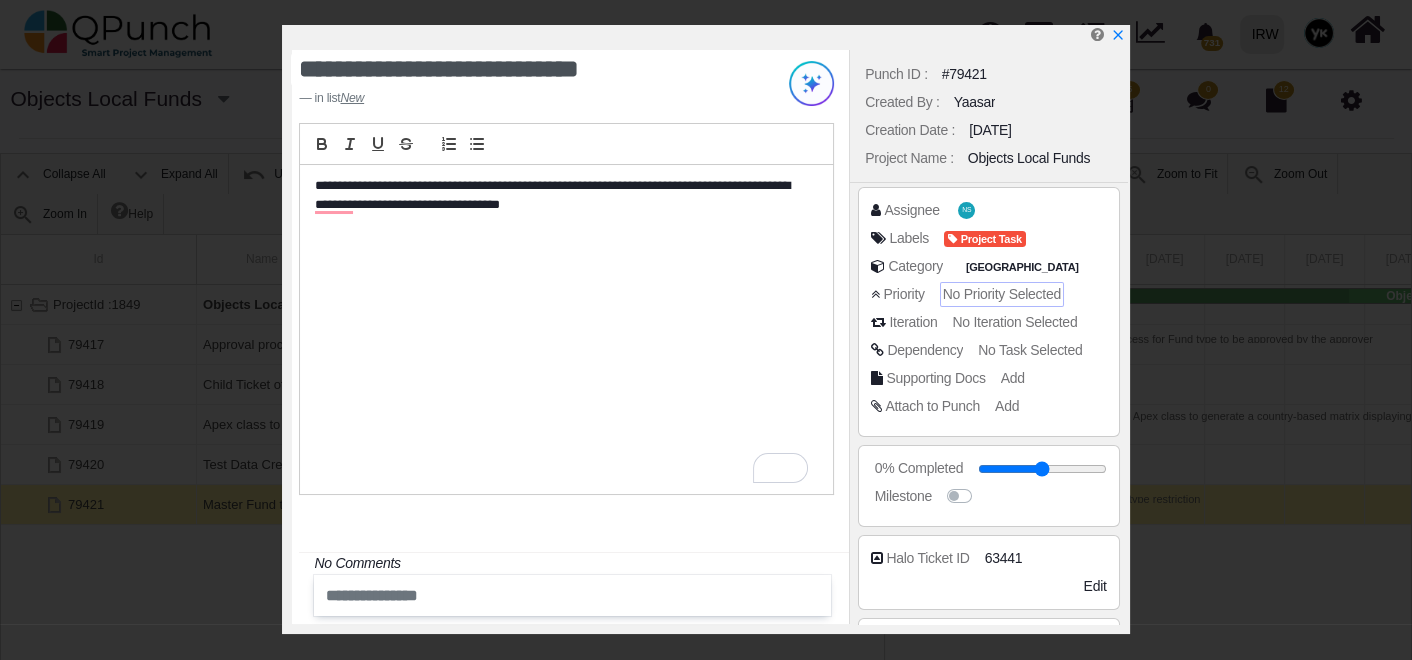 click on "No
Priority
Selected" at bounding box center (1002, 294) 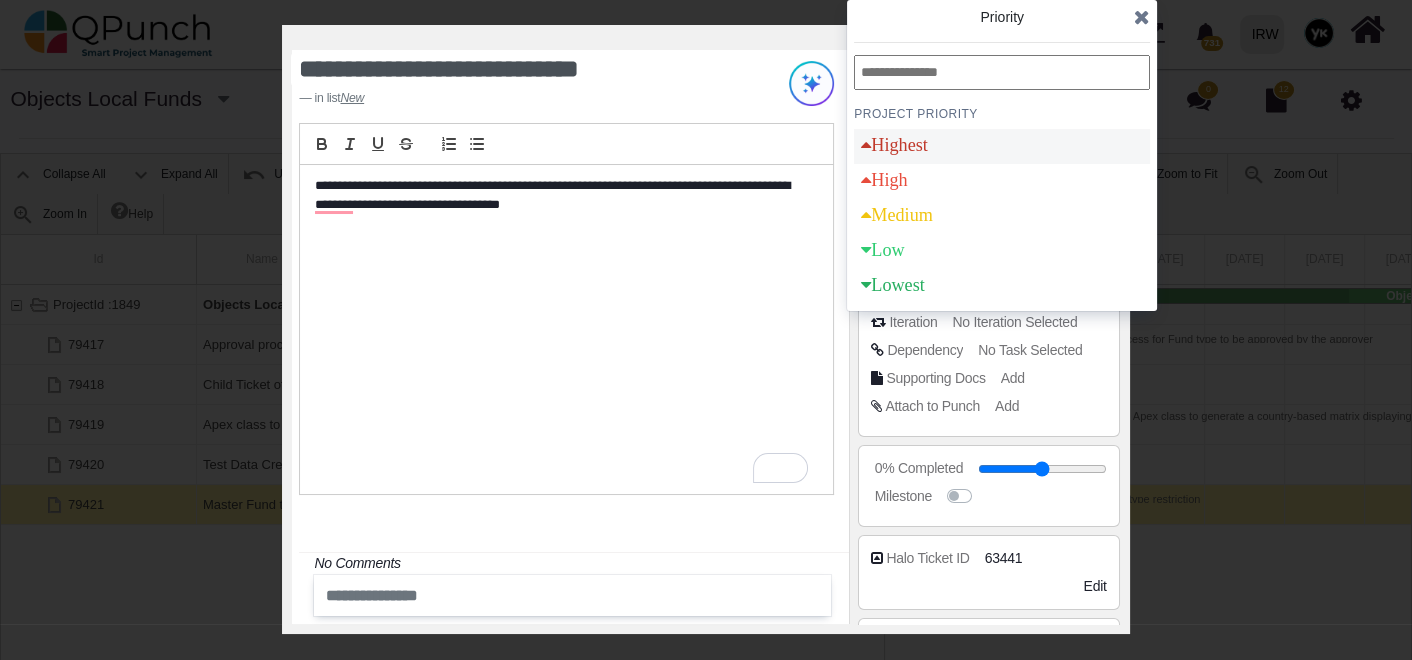 drag, startPoint x: 966, startPoint y: 208, endPoint x: 1034, endPoint y: 158, distance: 84.40379 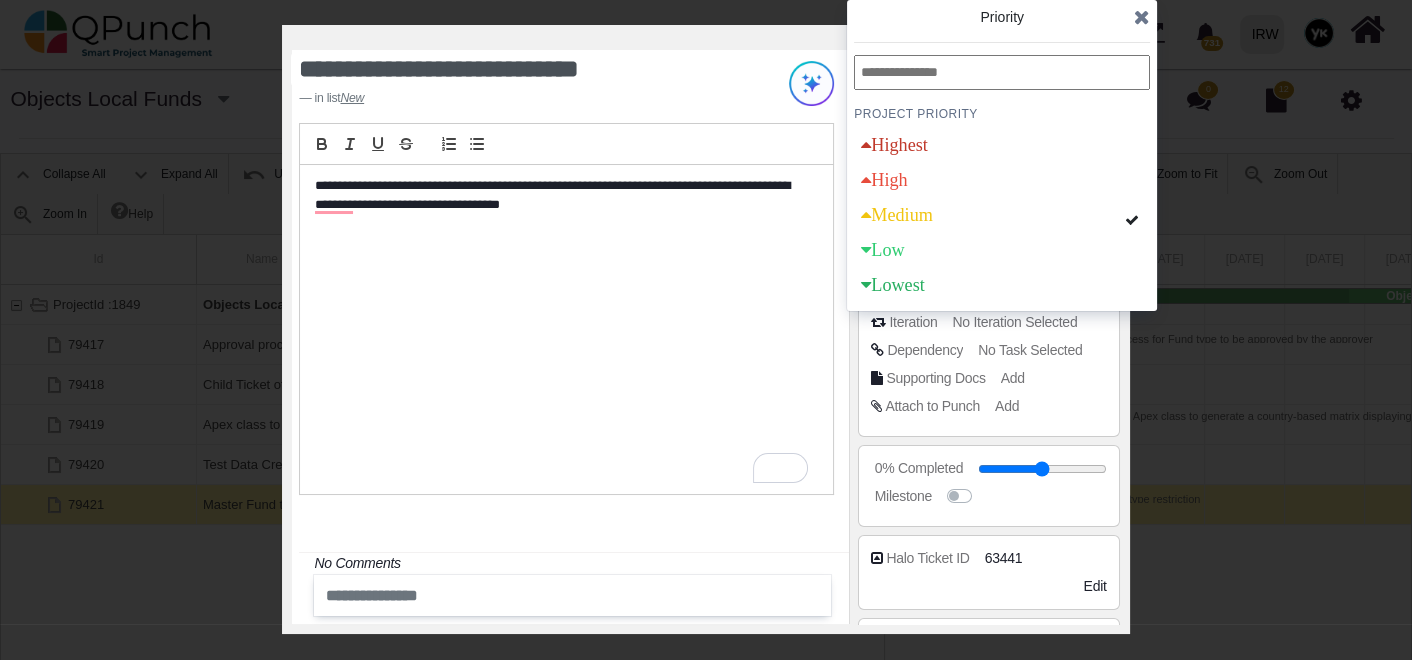 click at bounding box center [1142, 17] 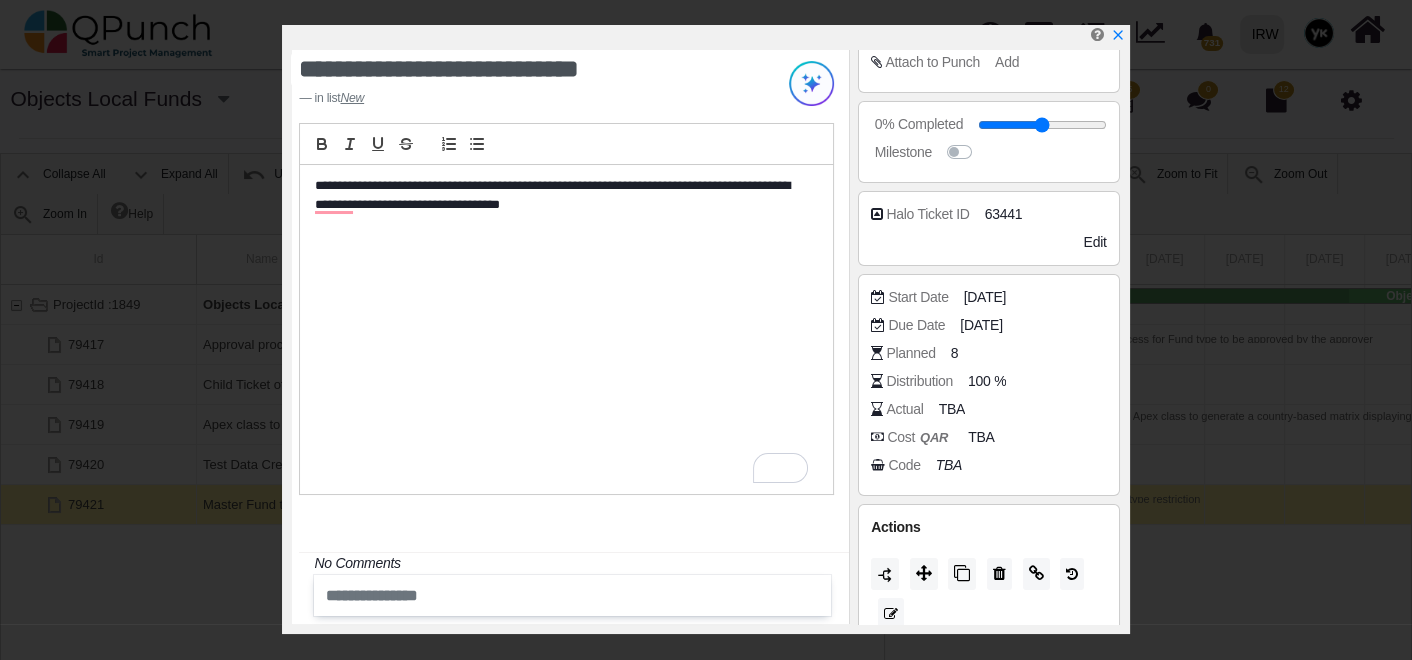 scroll, scrollTop: 362, scrollLeft: 0, axis: vertical 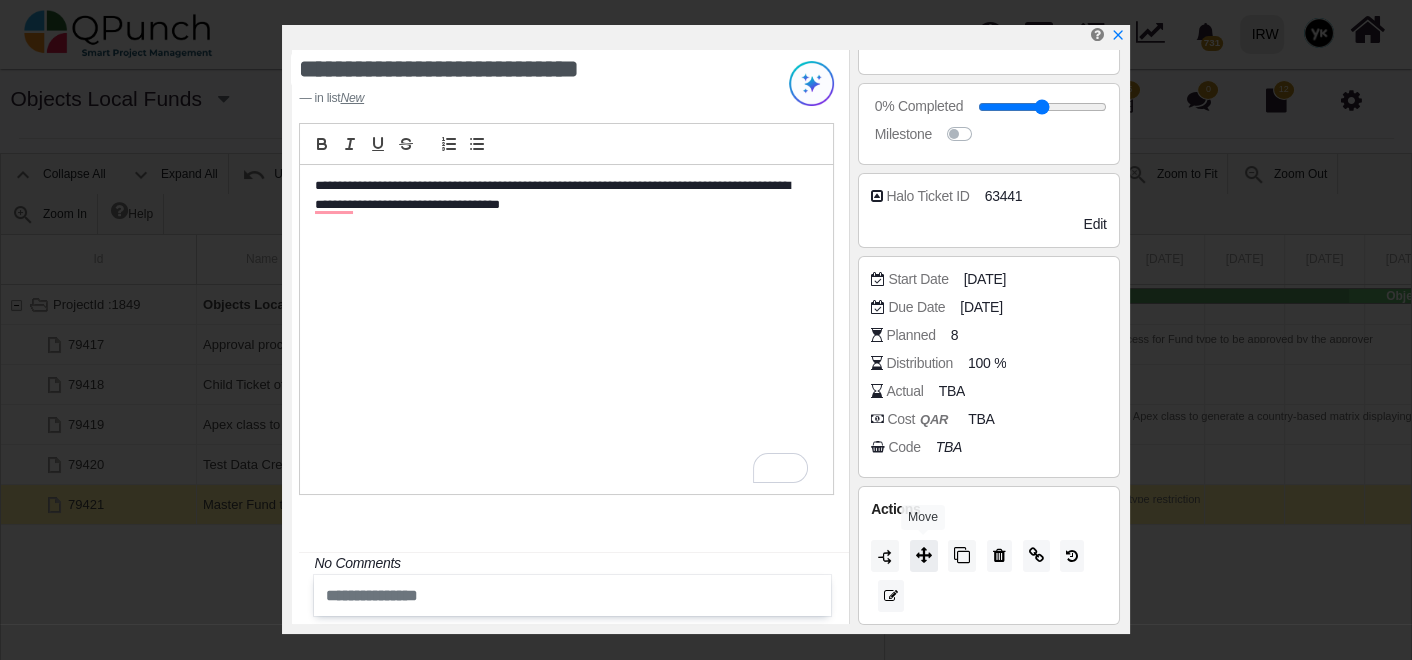 click at bounding box center [924, 555] 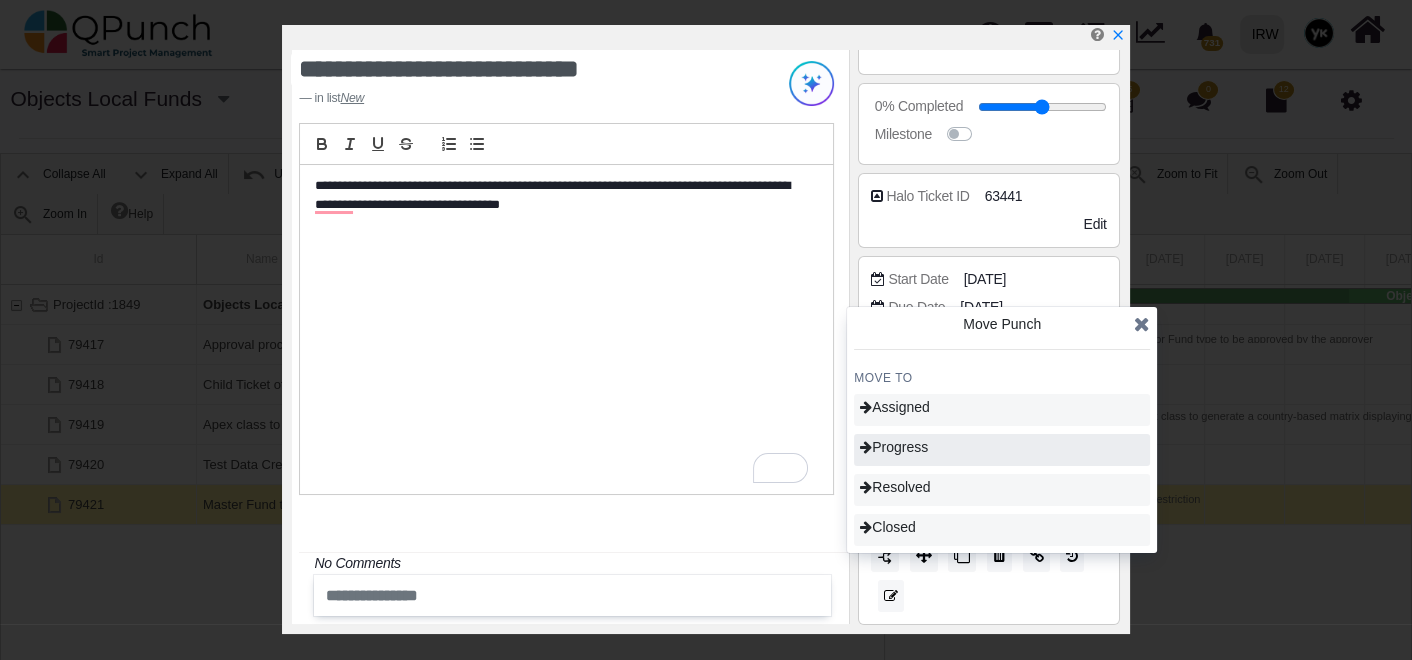 click on "Progress" at bounding box center (1002, 450) 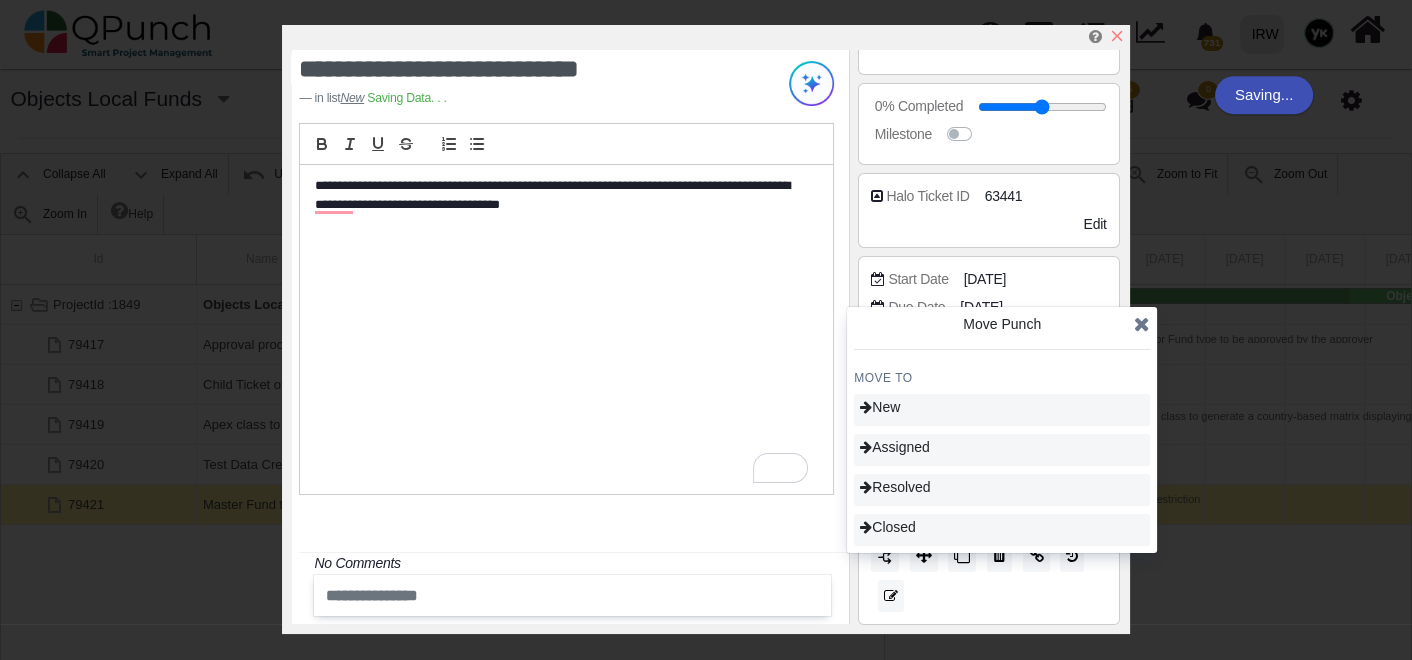 type on "**" 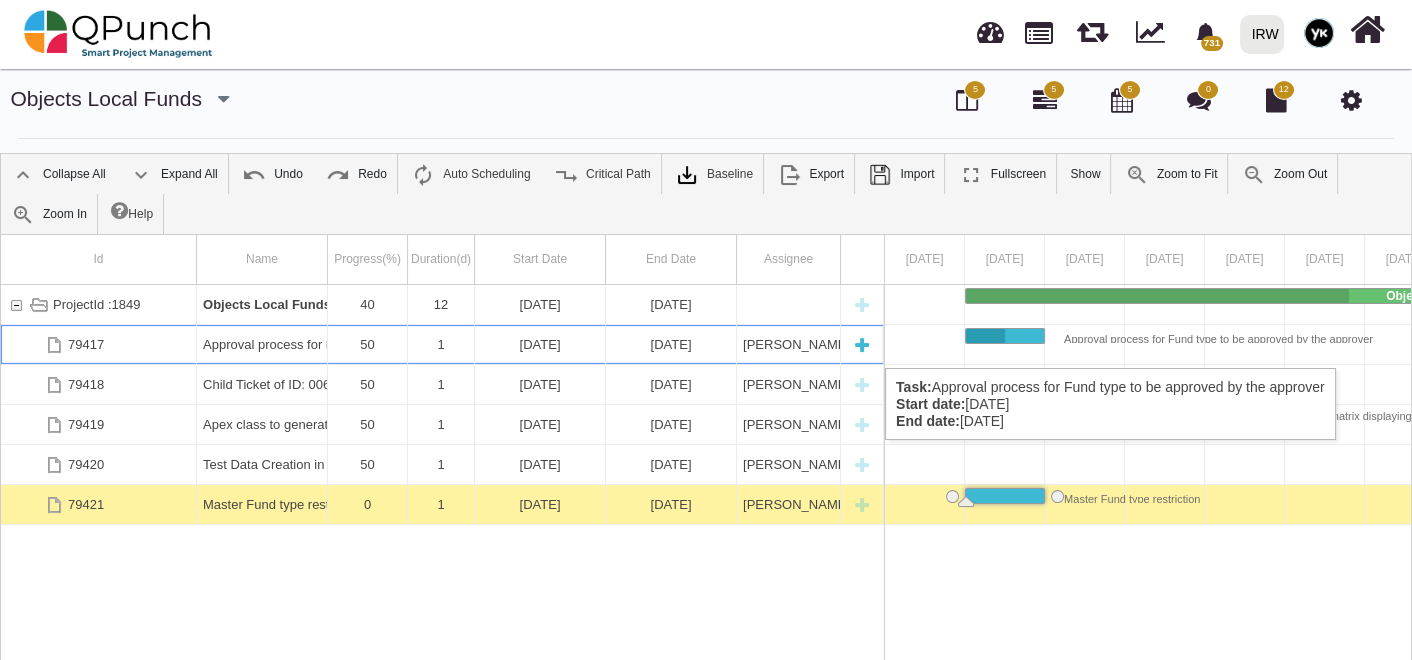 click on "Approval process for Fund type to be approved by the approver" at bounding box center [262, 344] 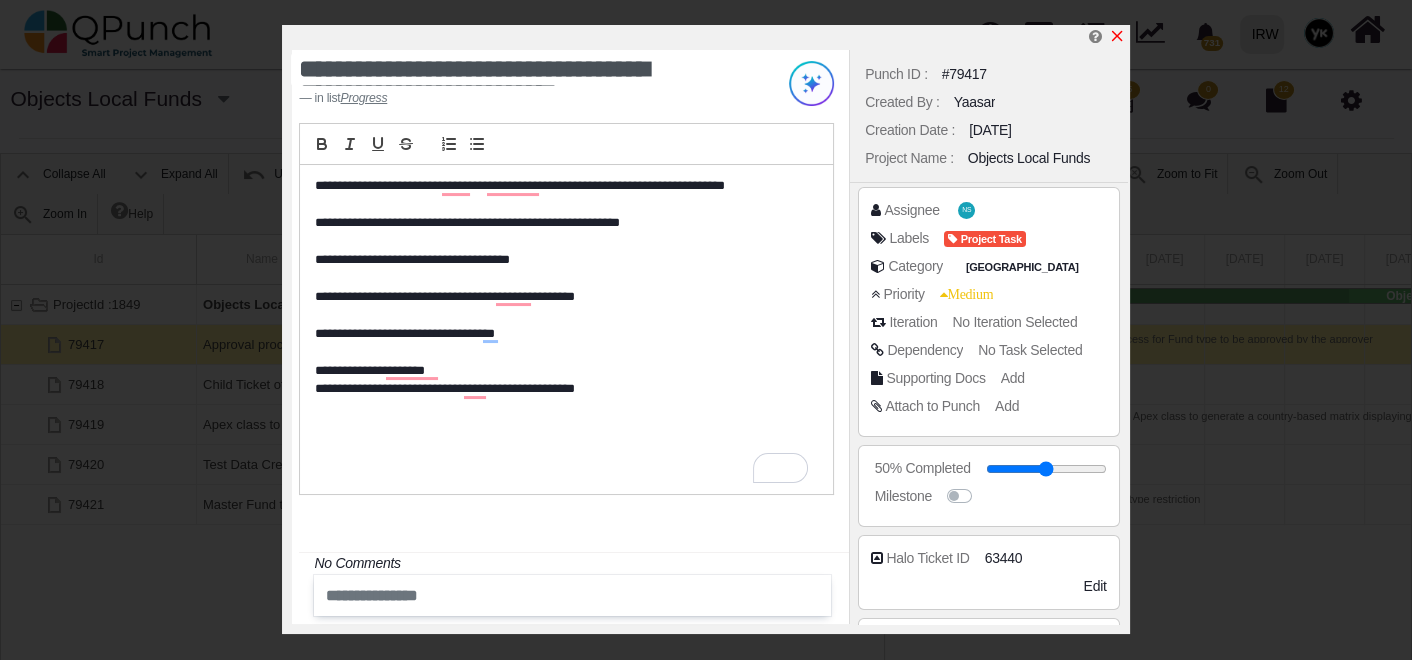 click 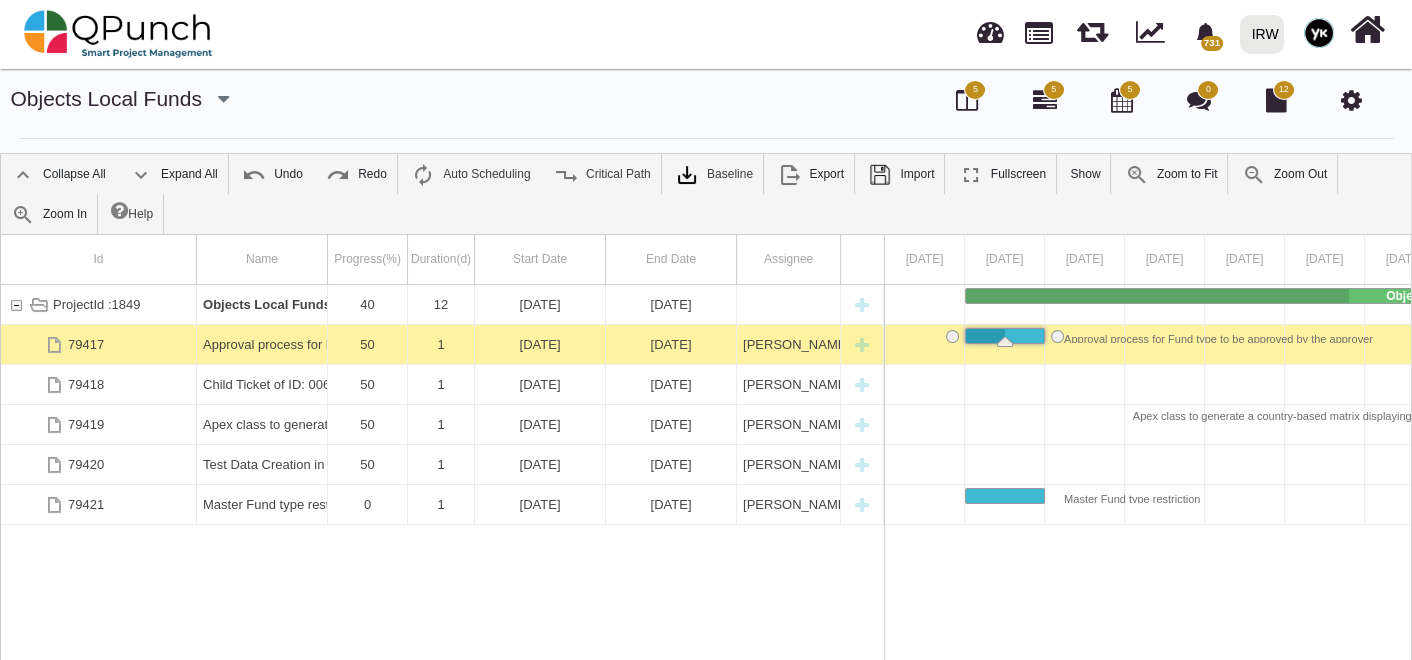 click on "5" at bounding box center [975, 90] 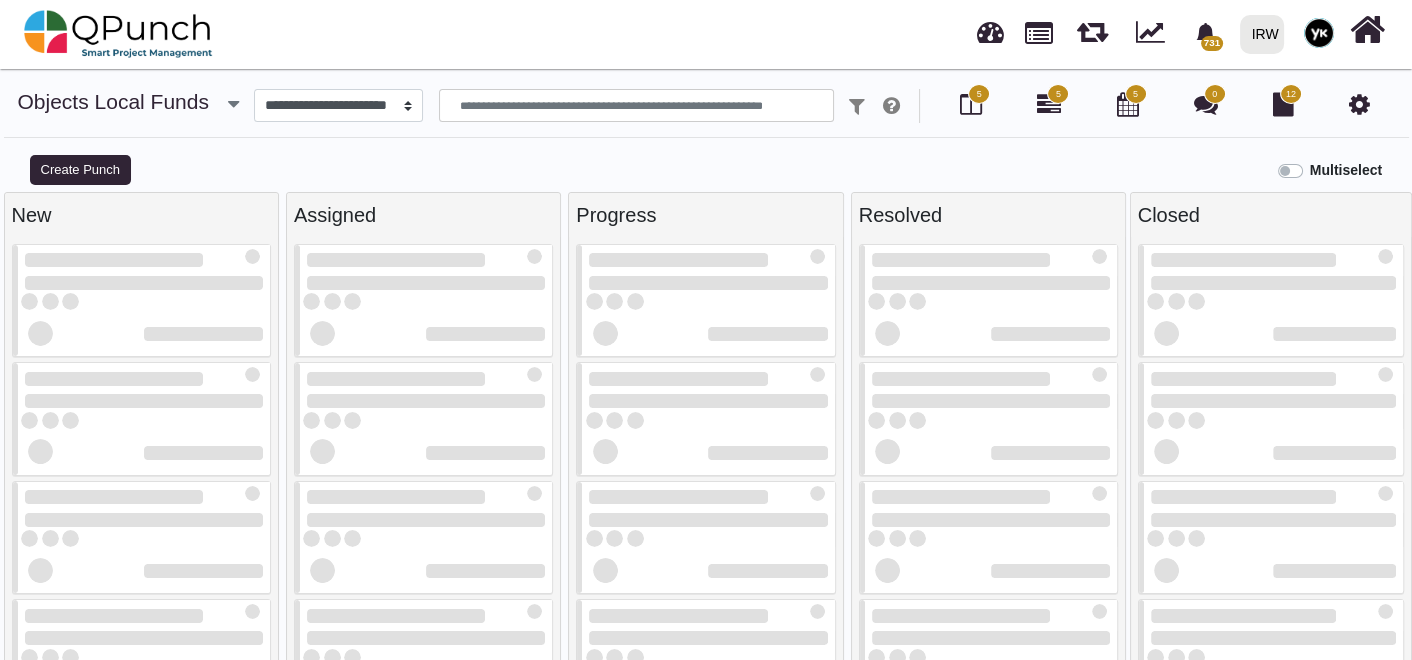 select 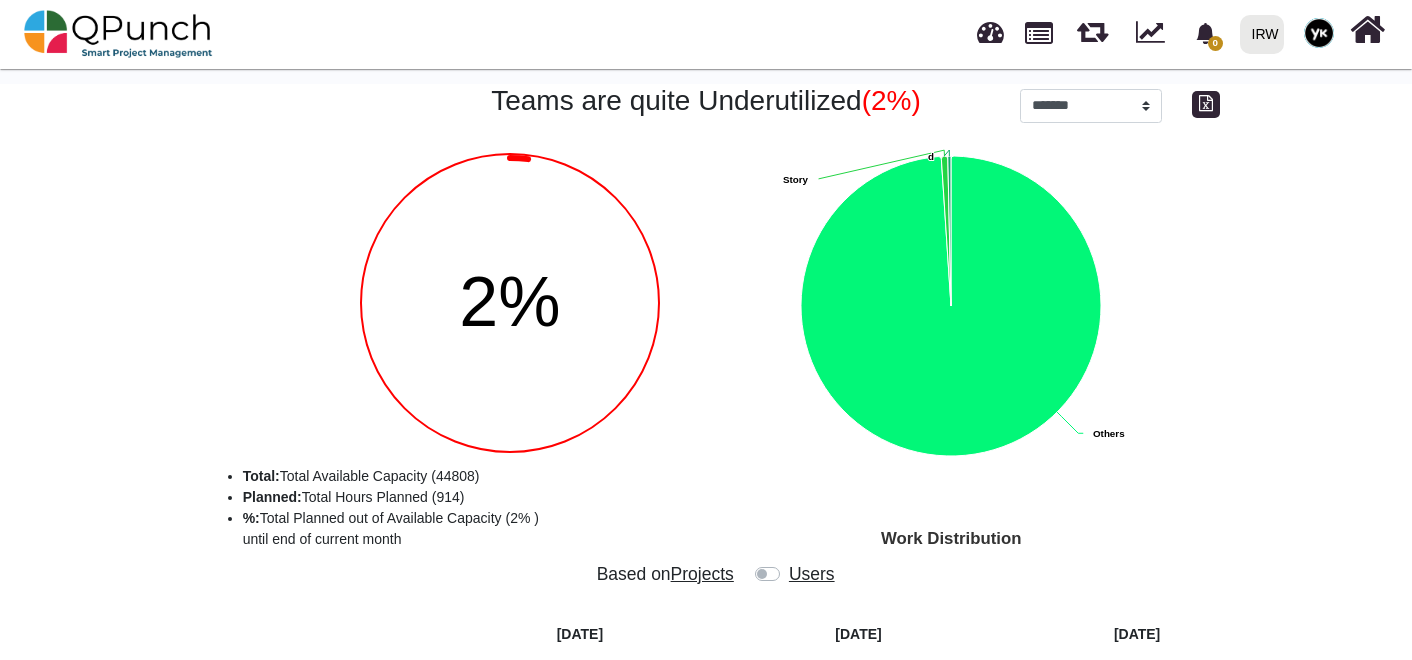 select on "**********" 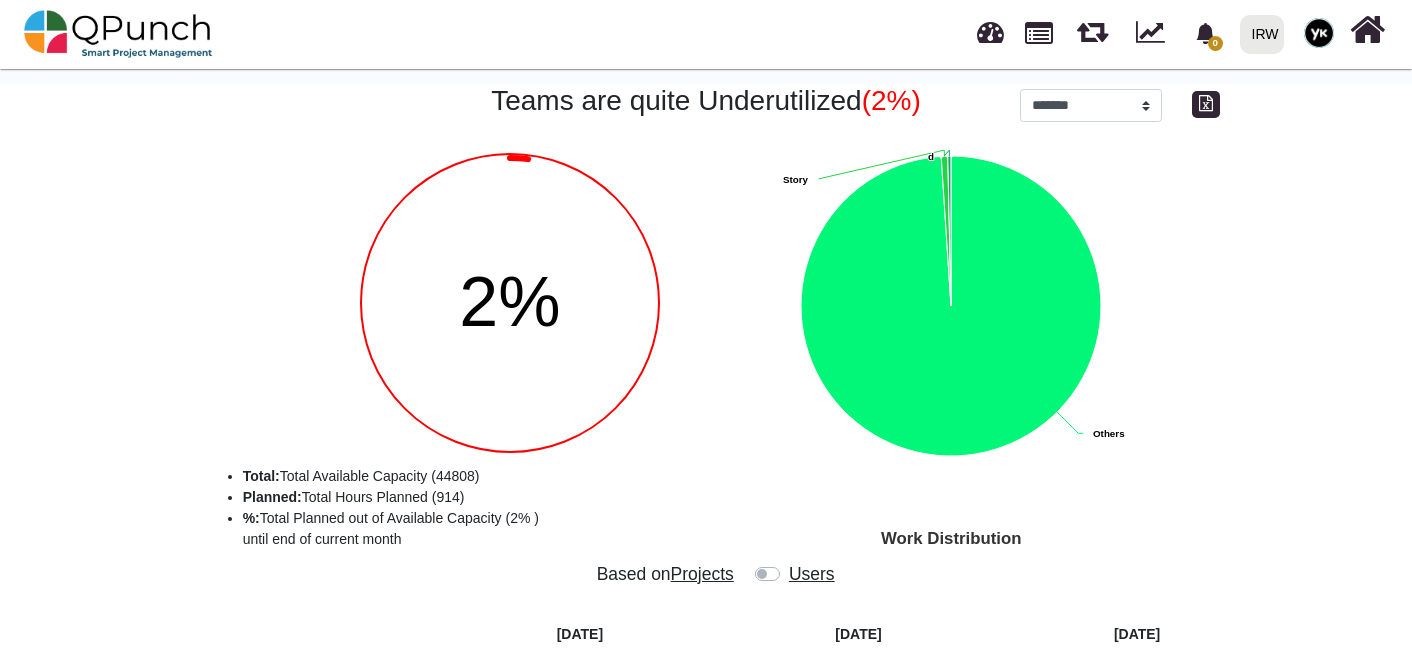 scroll, scrollTop: 1445, scrollLeft: 0, axis: vertical 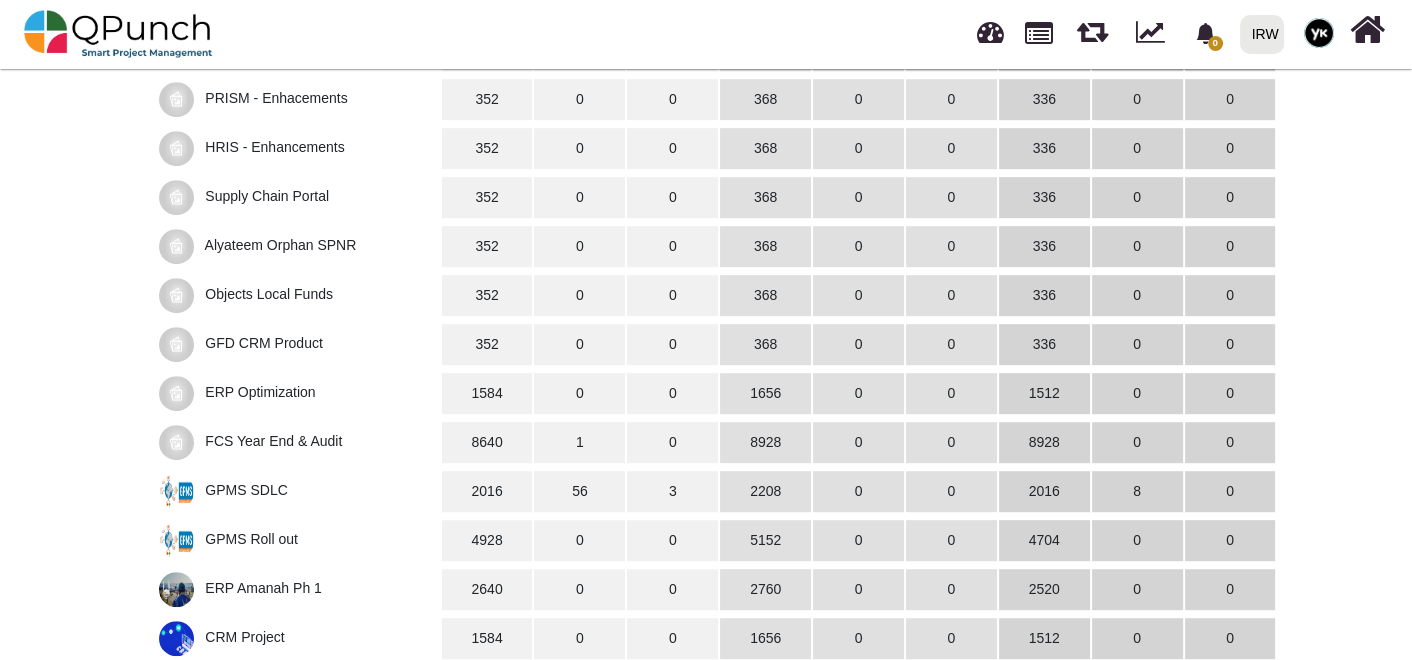 click on "ERP Optimization" at bounding box center (260, 392) 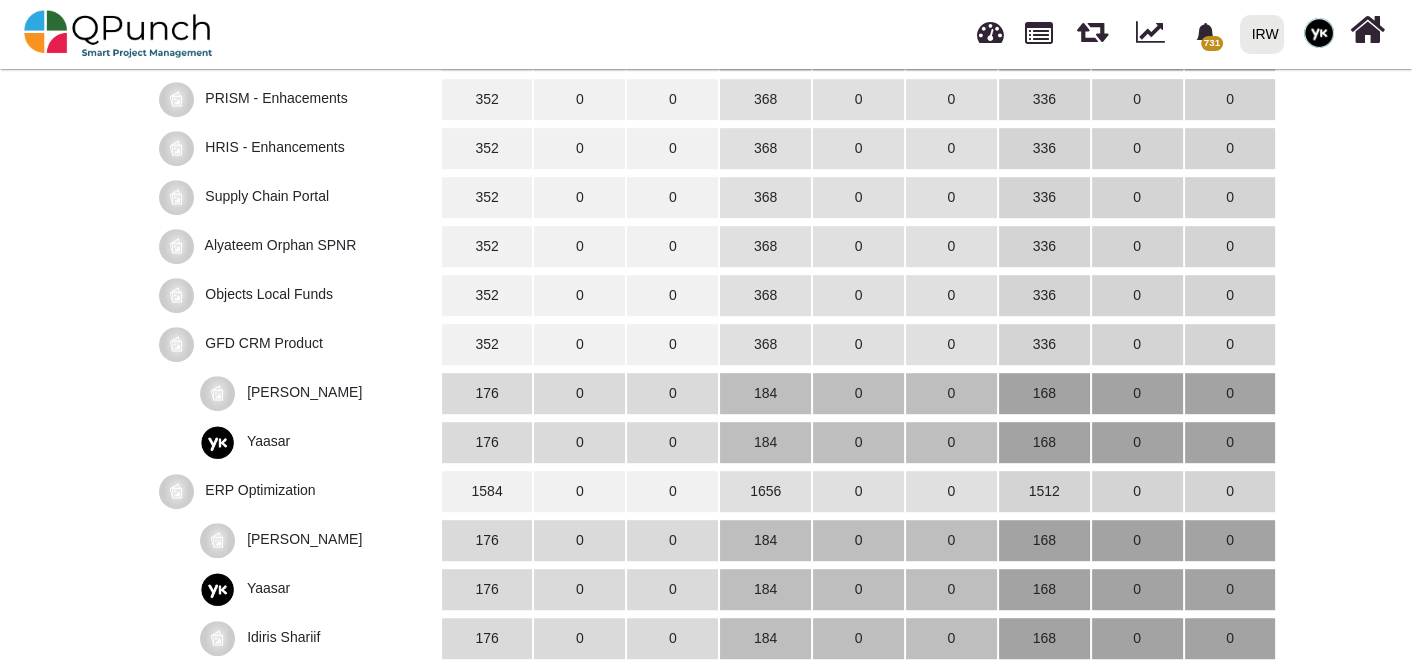 click on "Objects Local Funds" at bounding box center (269, 294) 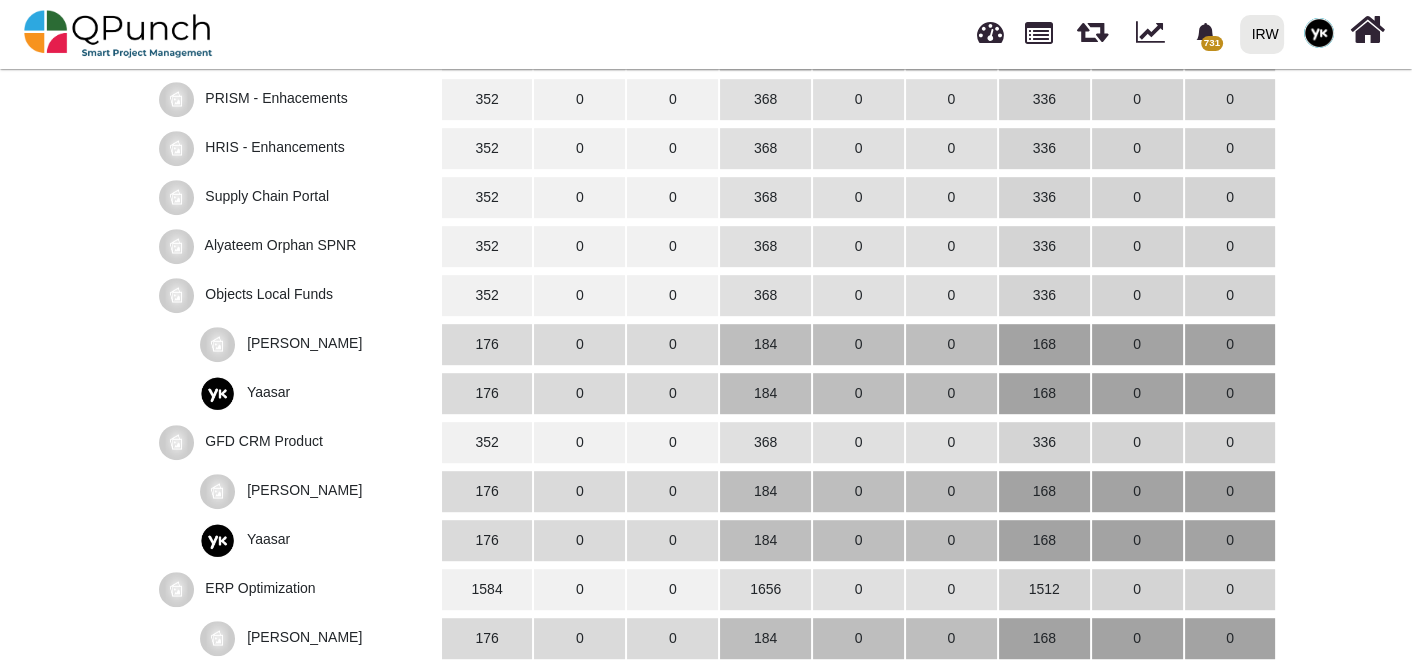 click on "Alyateem Orphan SPNR" at bounding box center [298, 246] 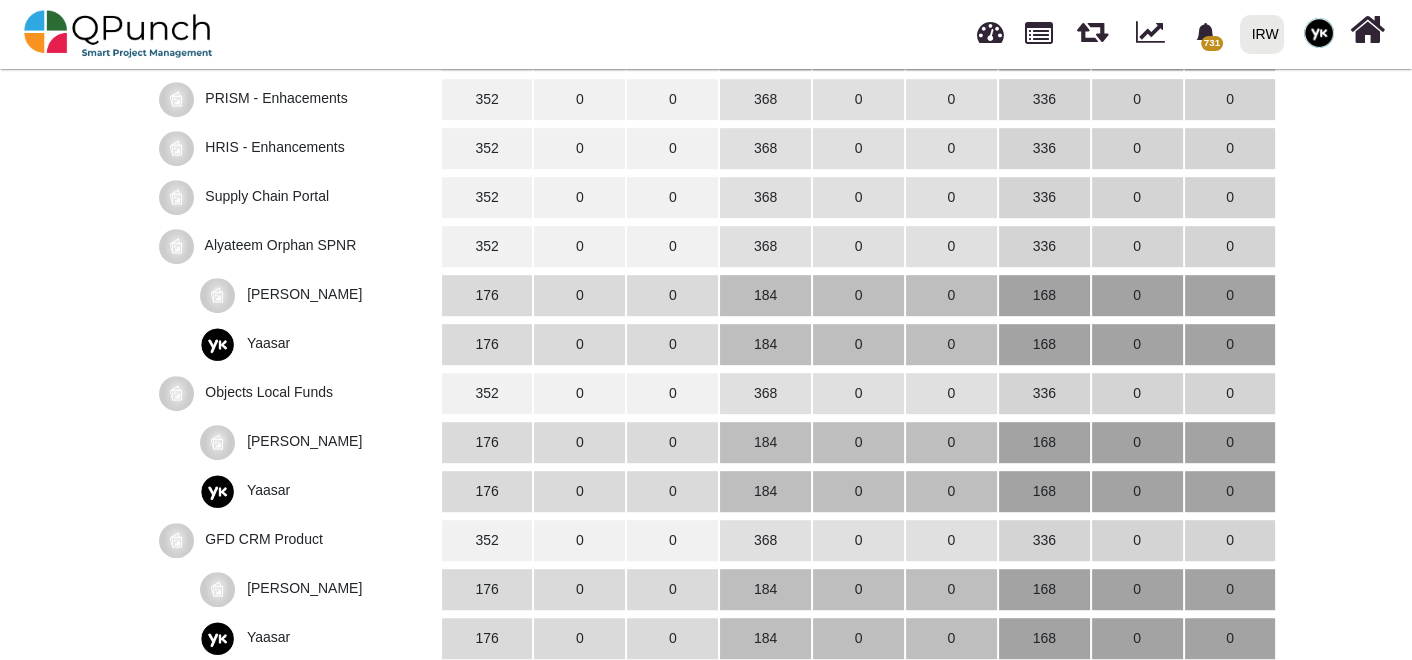 click on "June 25   July 25   August 25   Total   Planned   %   Total   Planned   %   Total   Planned   %
Digital Workplace P2   4200   2774
66
4600   810
18
4200   0
0
SAP Concur   1936   191
10
2024   72
4
1848   7
0
ERP Amanah Ph 2   8096   0
0
8464   32
0
7728   42
1
R Drive Deploy - PS    352   0
0
368   0
0
336   0
0
IR Sudan Google WSI   352   0
0
368   0
0
336   0
0" at bounding box center (716, 285) 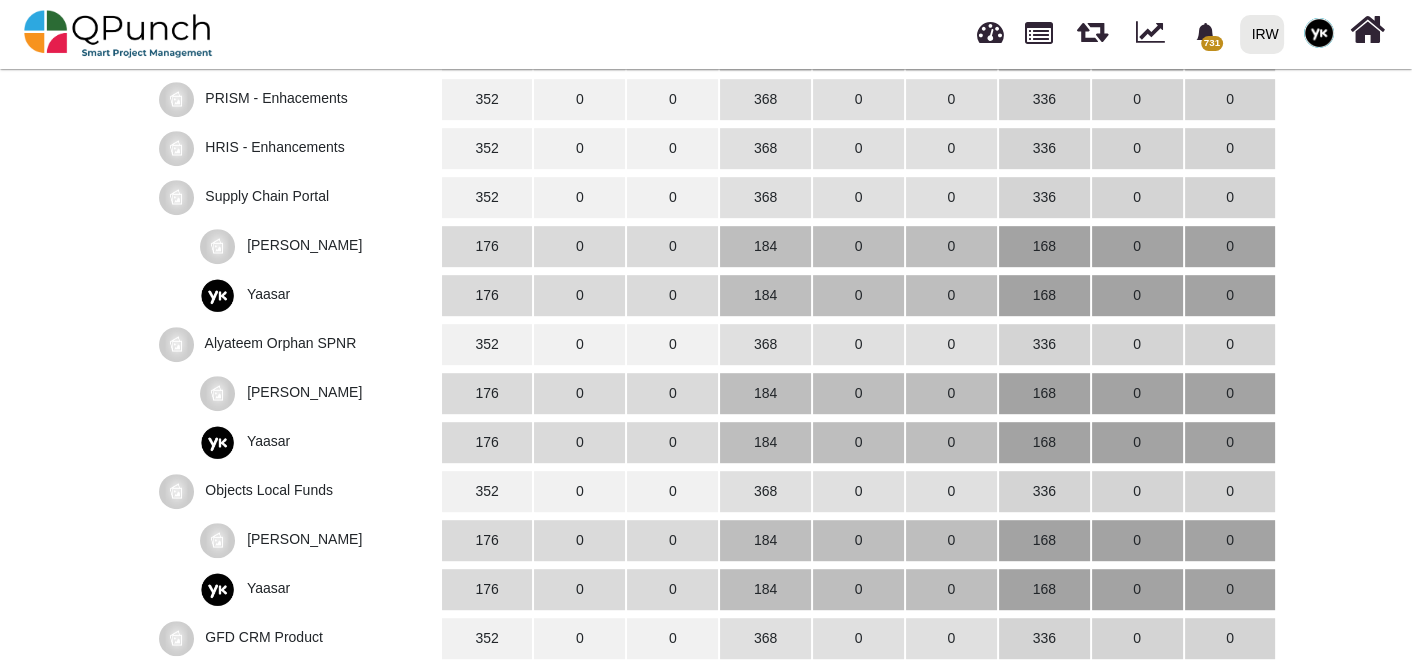 click on "HRIS  - Enhancements" at bounding box center [274, 147] 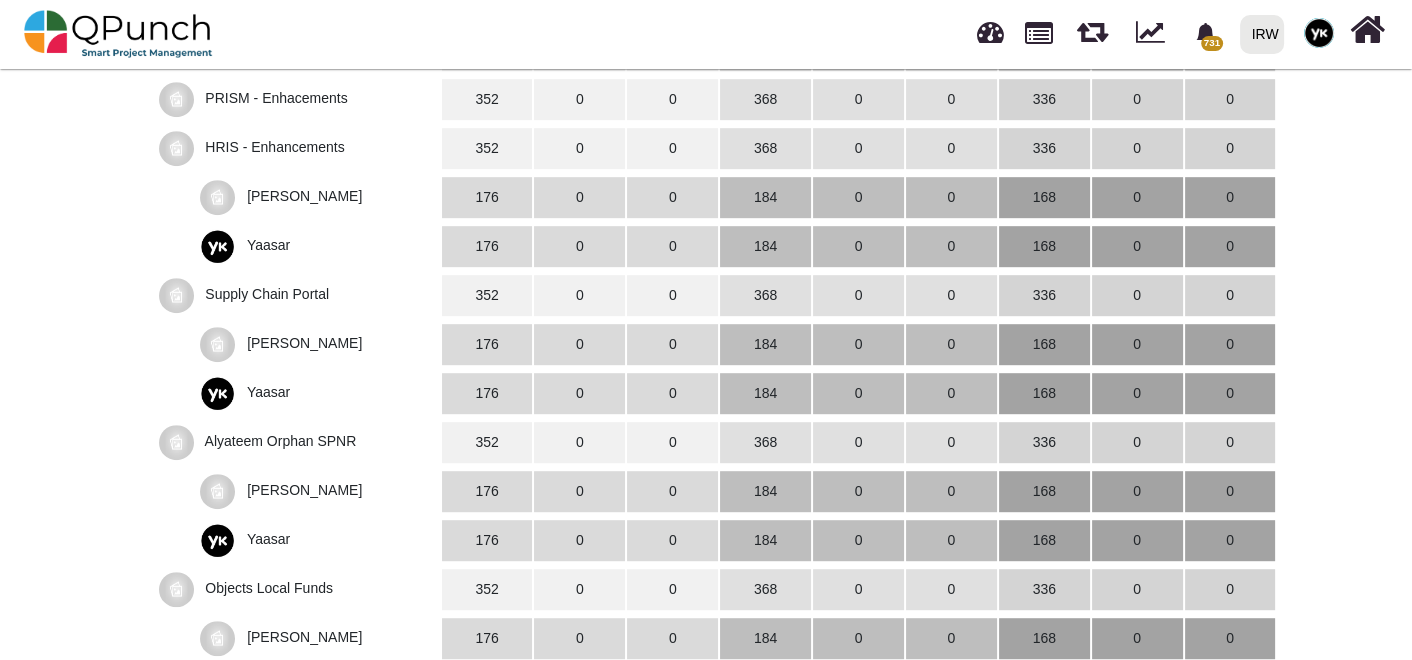 click on "PRISM - Enhacements" at bounding box center [276, 98] 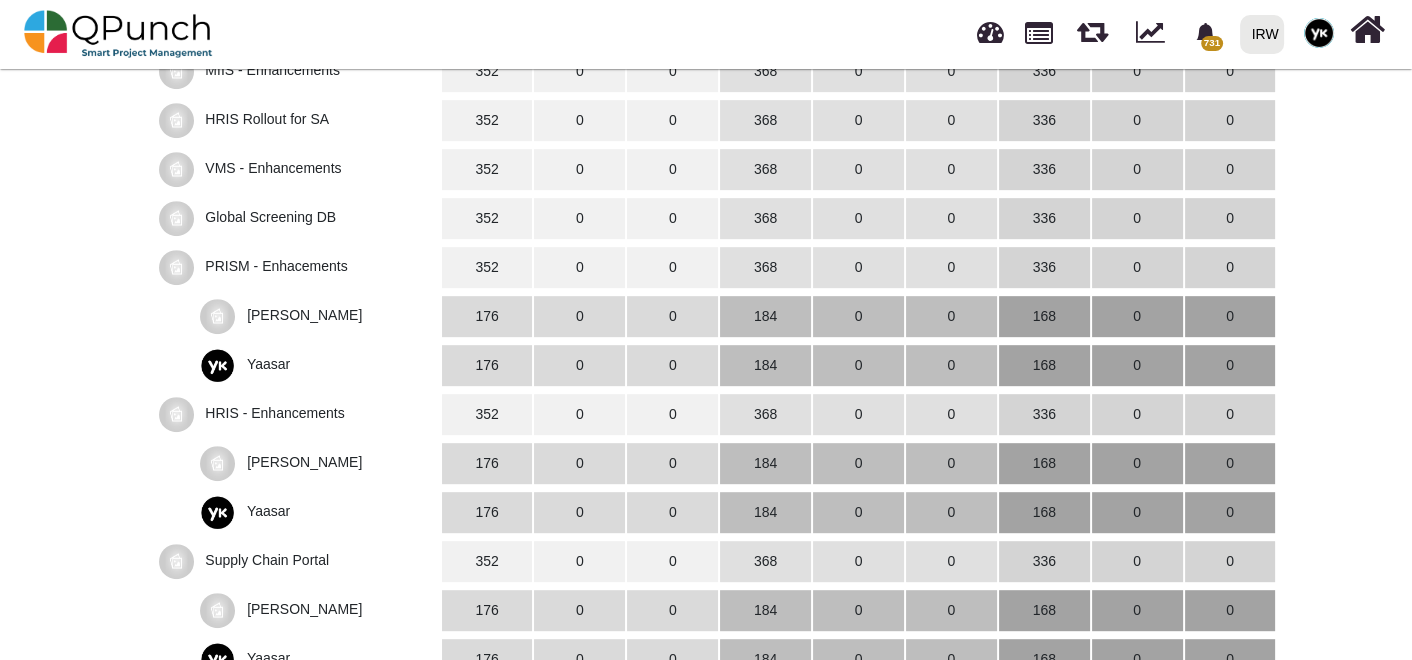 scroll, scrollTop: 1222, scrollLeft: 0, axis: vertical 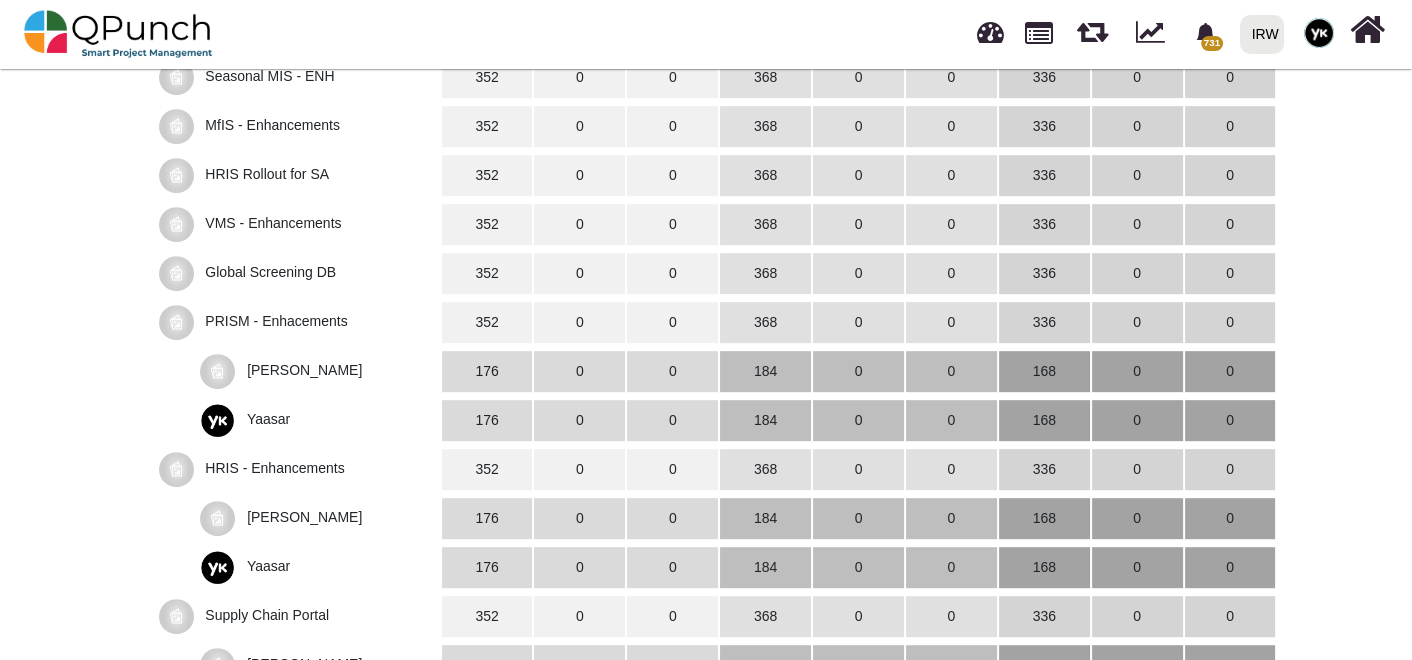 click on "Global Screening DB" at bounding box center [270, 272] 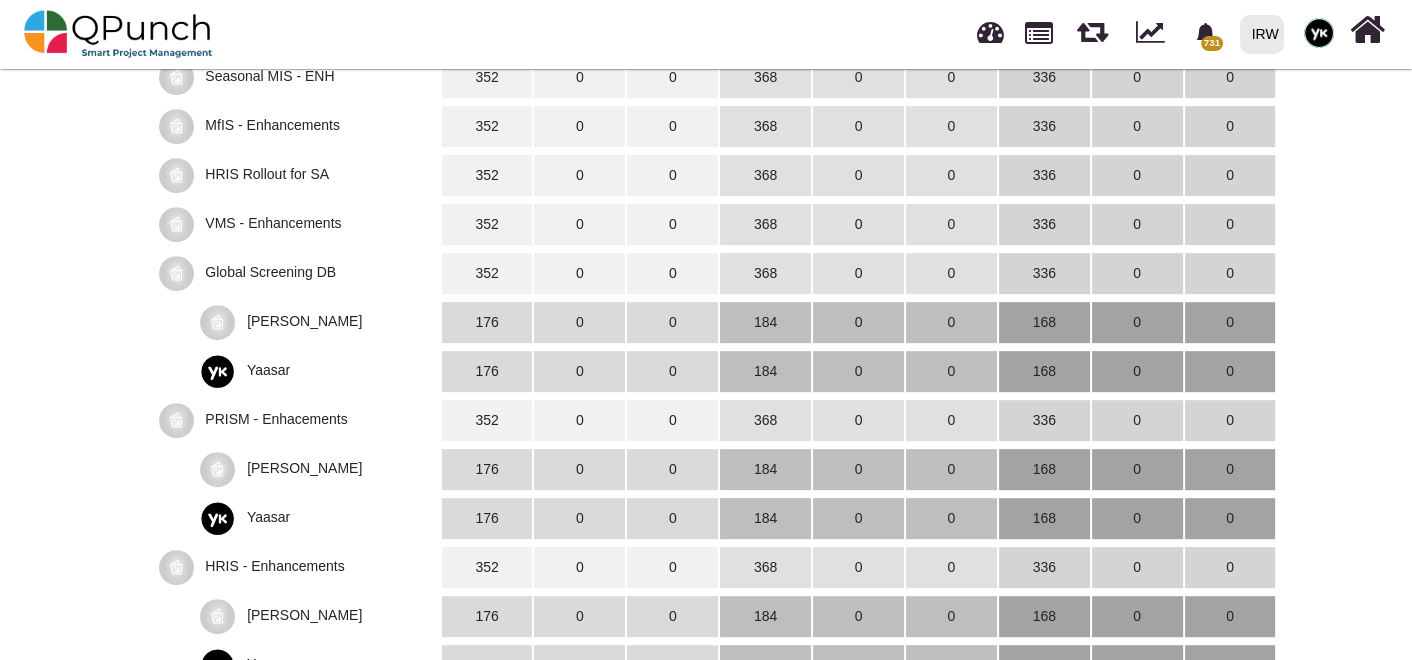 click on "VMS - Enhancements" at bounding box center (298, 224) 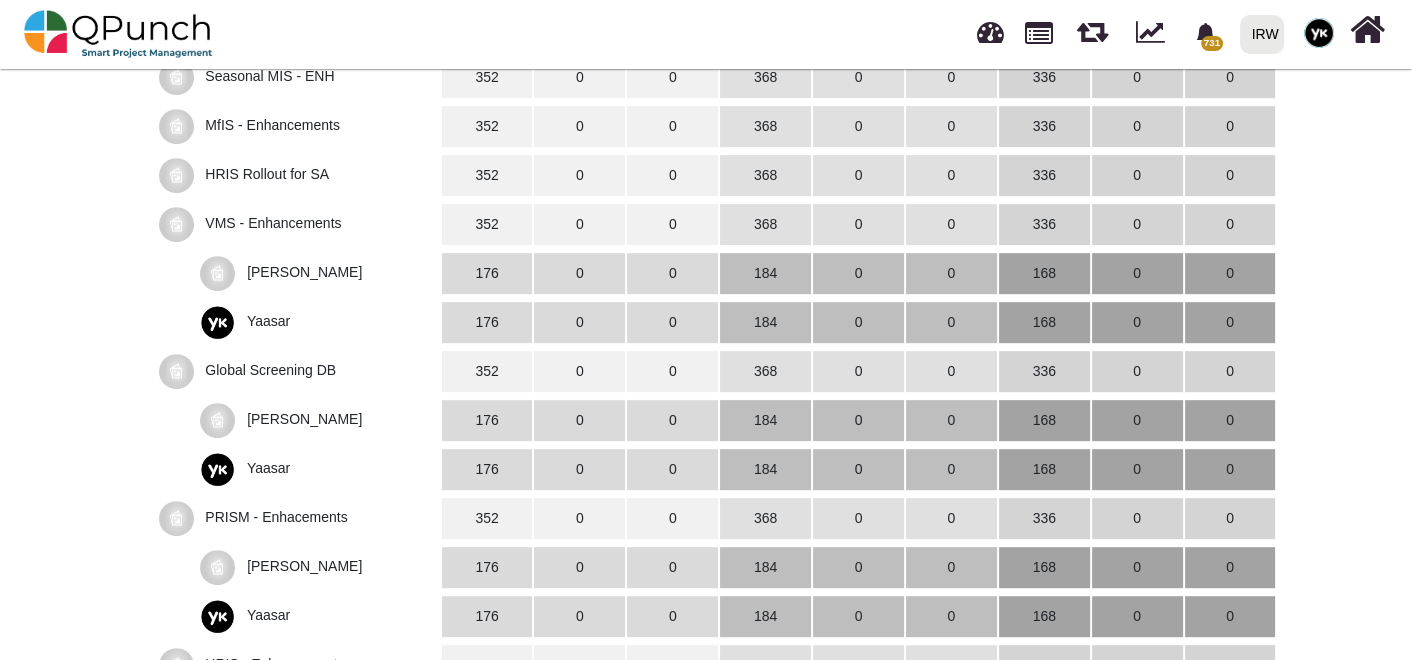 click on "HRIS Rollout for SA" at bounding box center [267, 174] 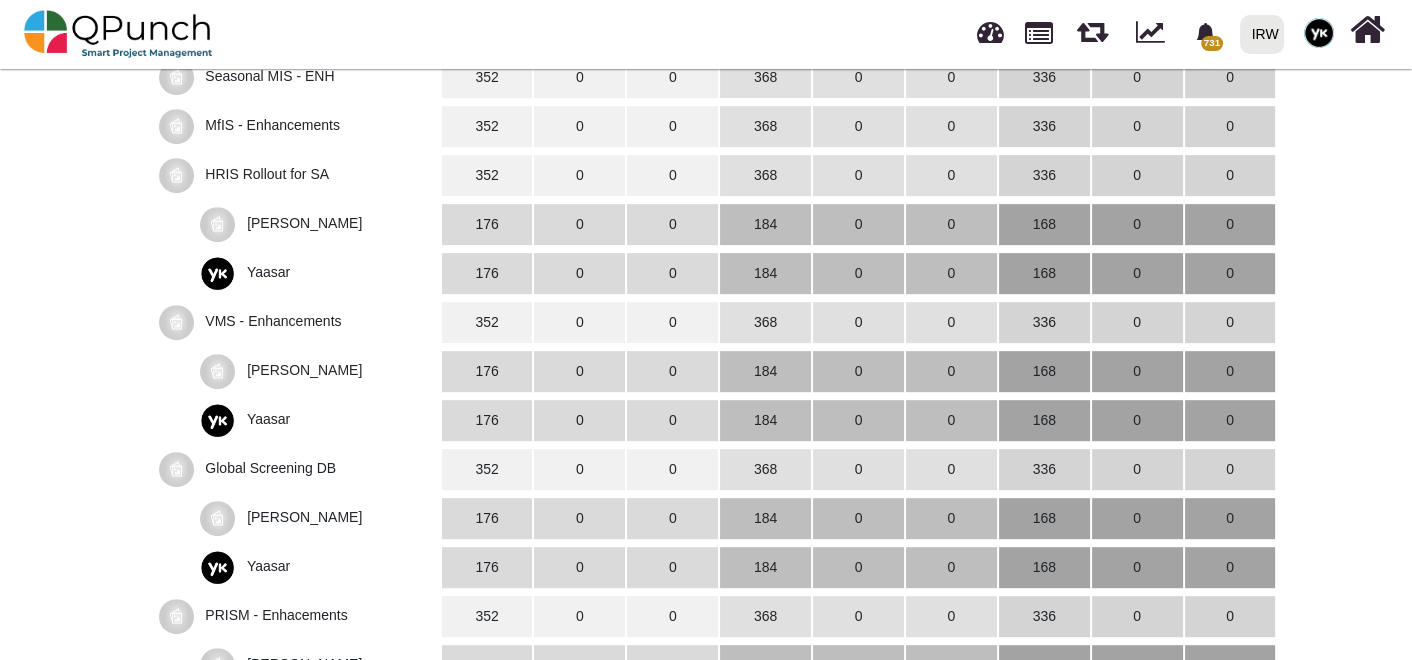 click on "MfIS - Enhancements" at bounding box center [272, 125] 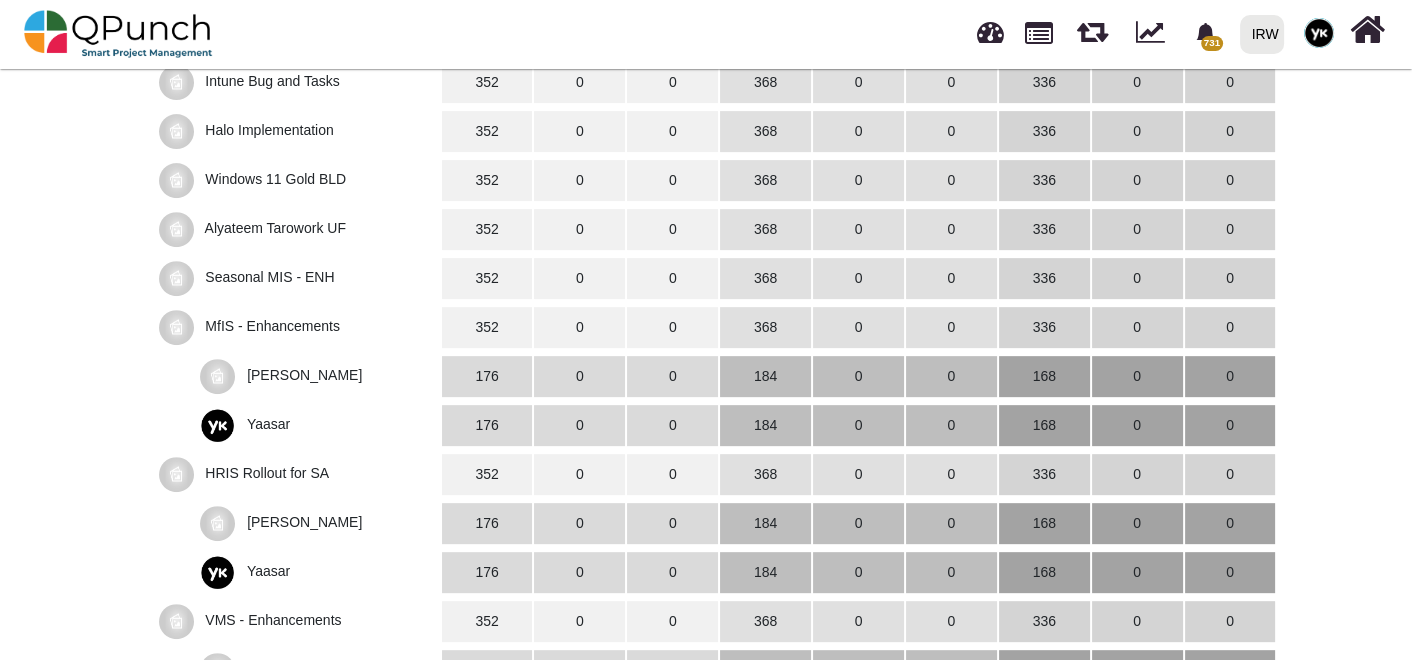 scroll, scrollTop: 1000, scrollLeft: 0, axis: vertical 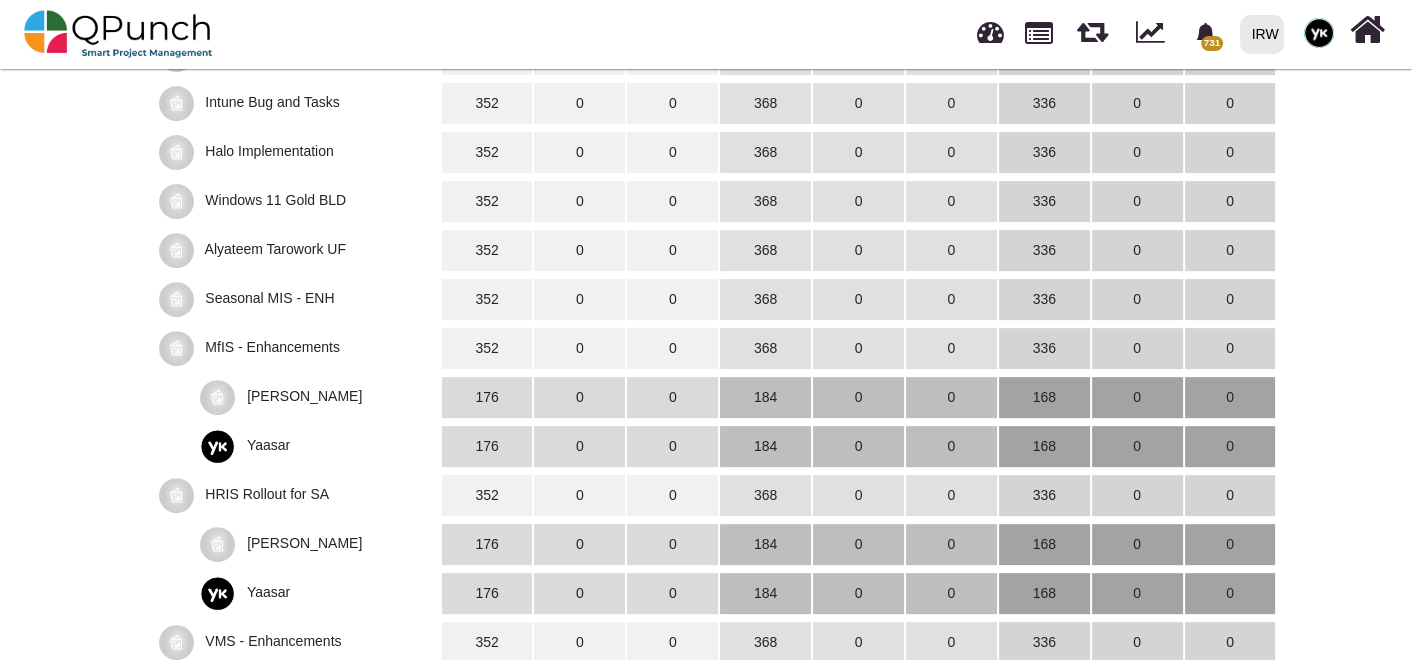 click on "Seasonal MIS - ENH" at bounding box center (269, 298) 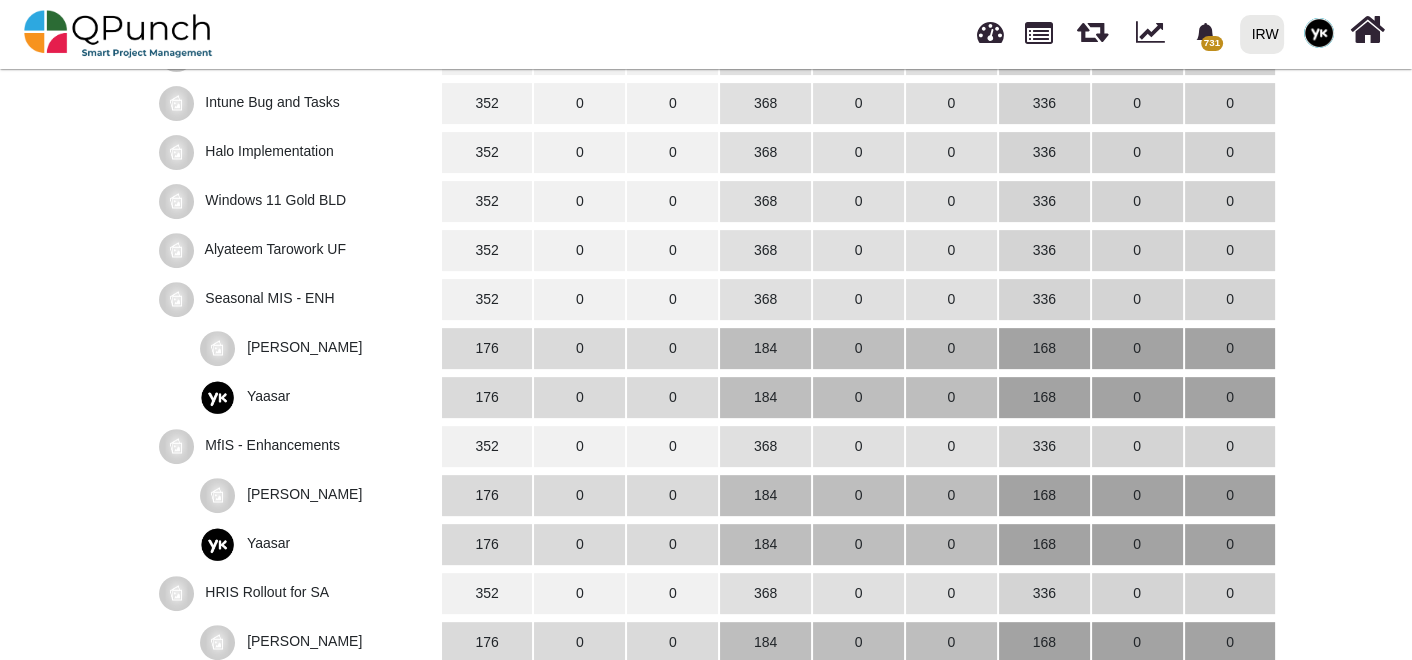 click on "Alyateem Tarowork UF" at bounding box center [298, 250] 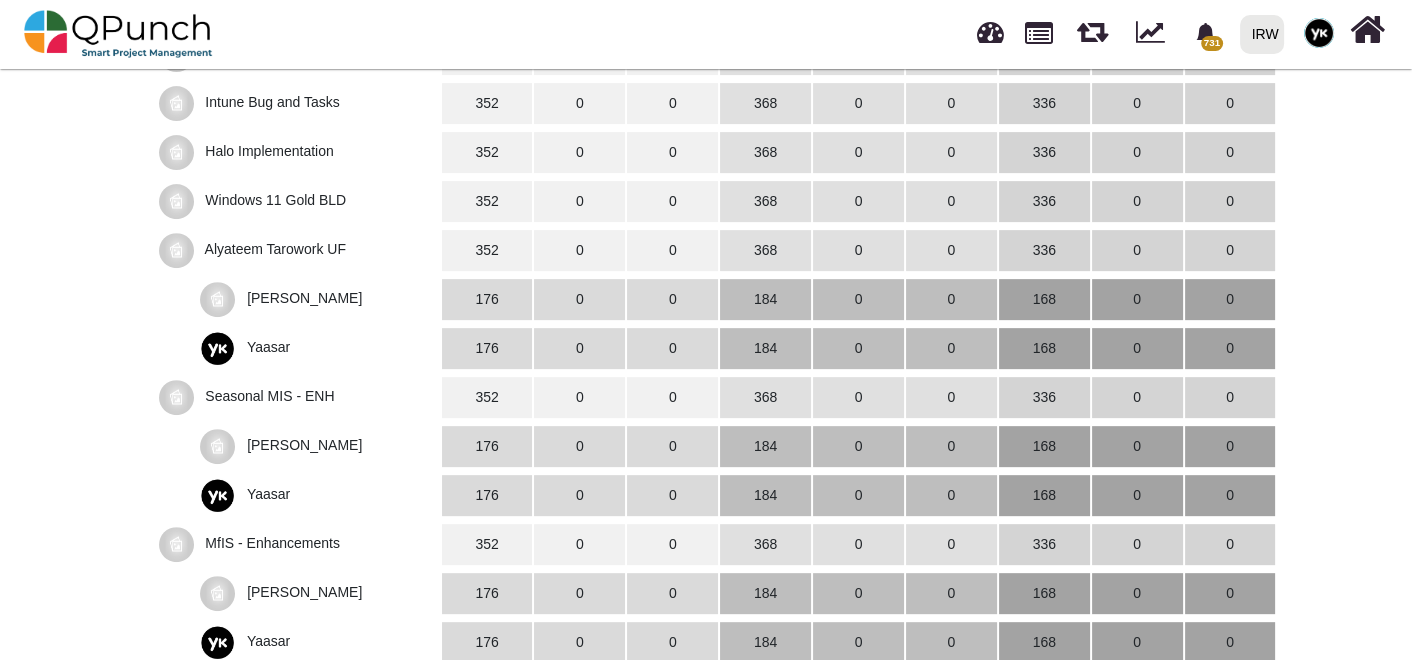 click on "Windows 11 Gold BLD" at bounding box center [298, 201] 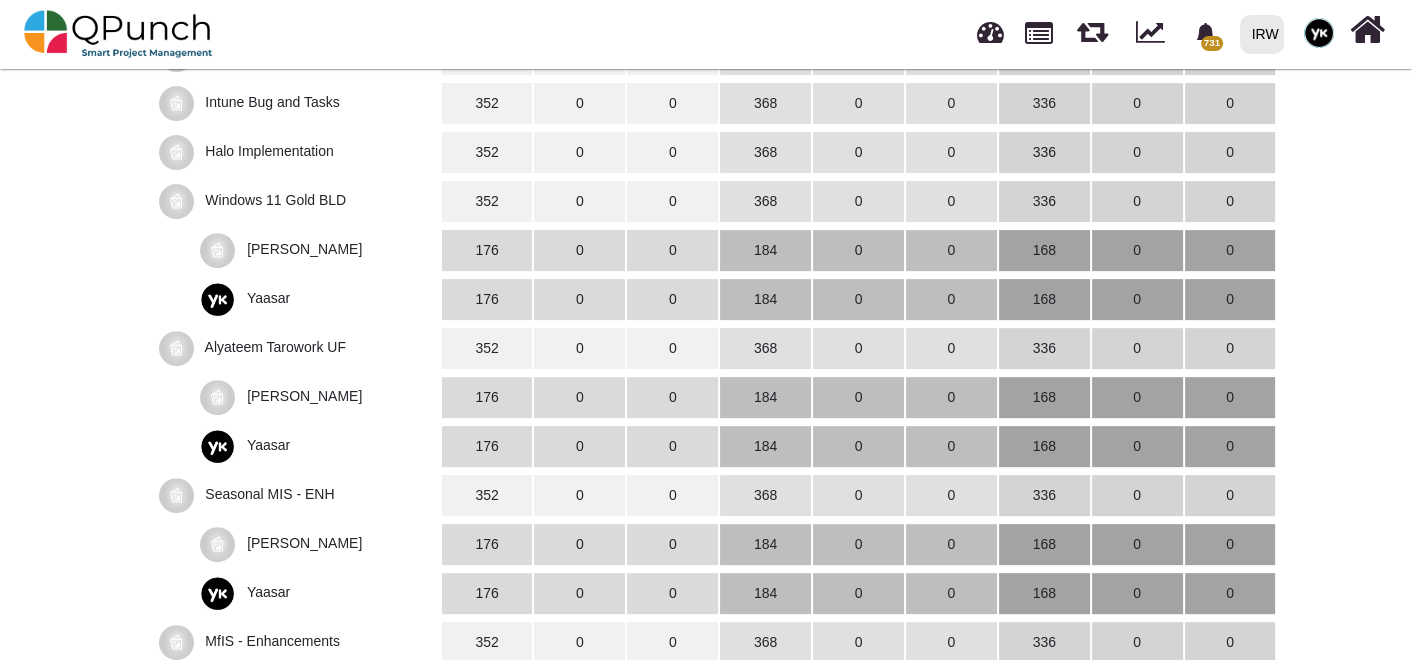 click on "Halo Implementation" at bounding box center [298, 152] 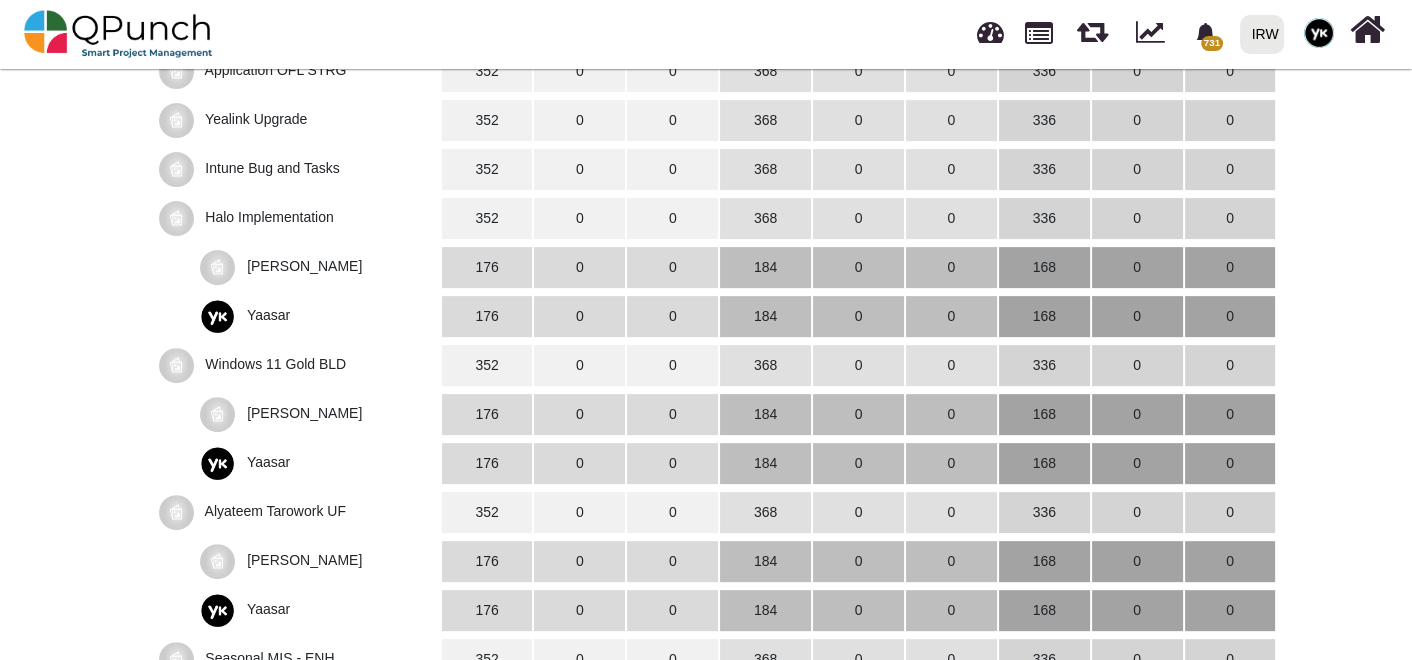 scroll, scrollTop: 889, scrollLeft: 0, axis: vertical 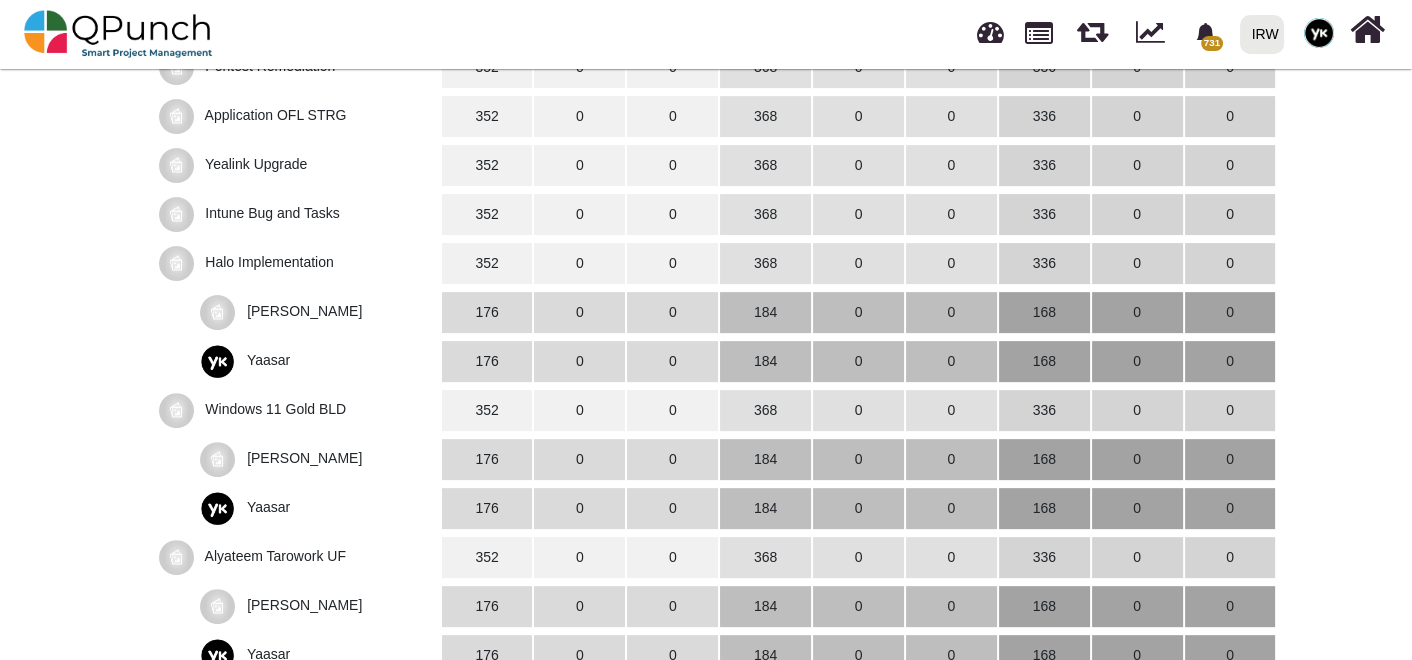click on "Intune Bug and Tasks" at bounding box center (298, 214) 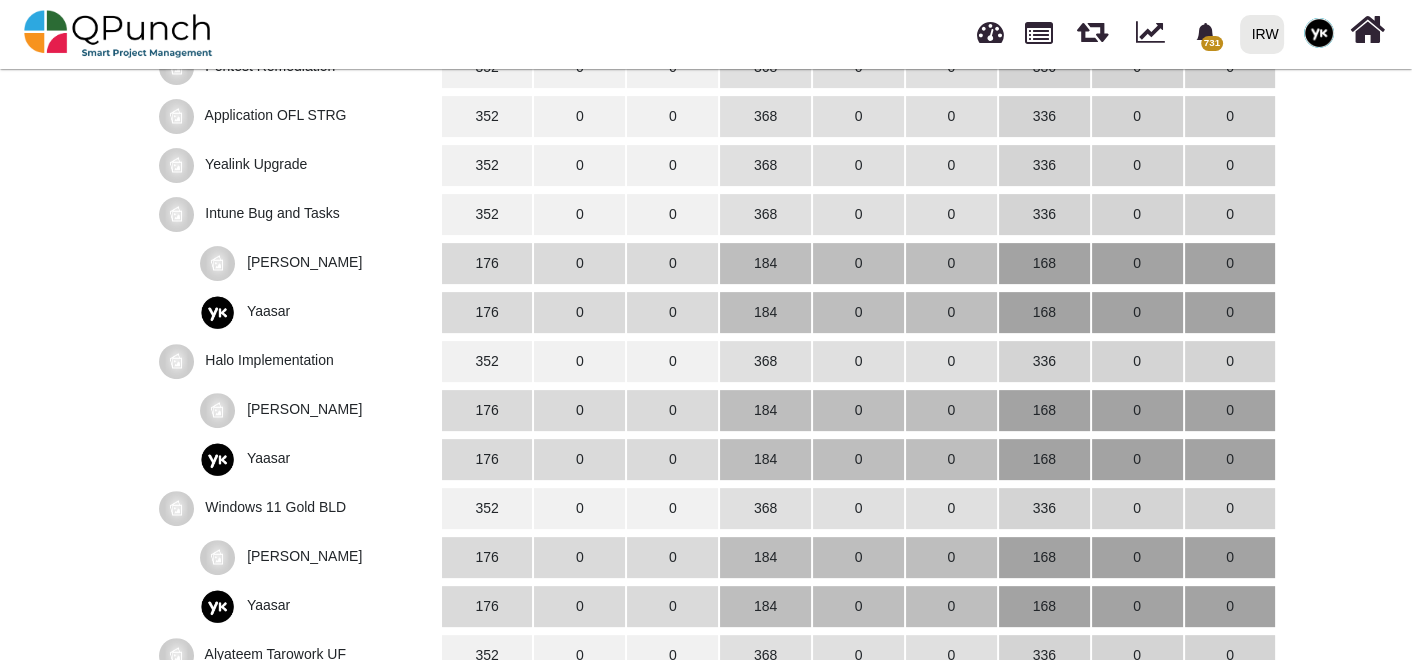 scroll, scrollTop: 667, scrollLeft: 0, axis: vertical 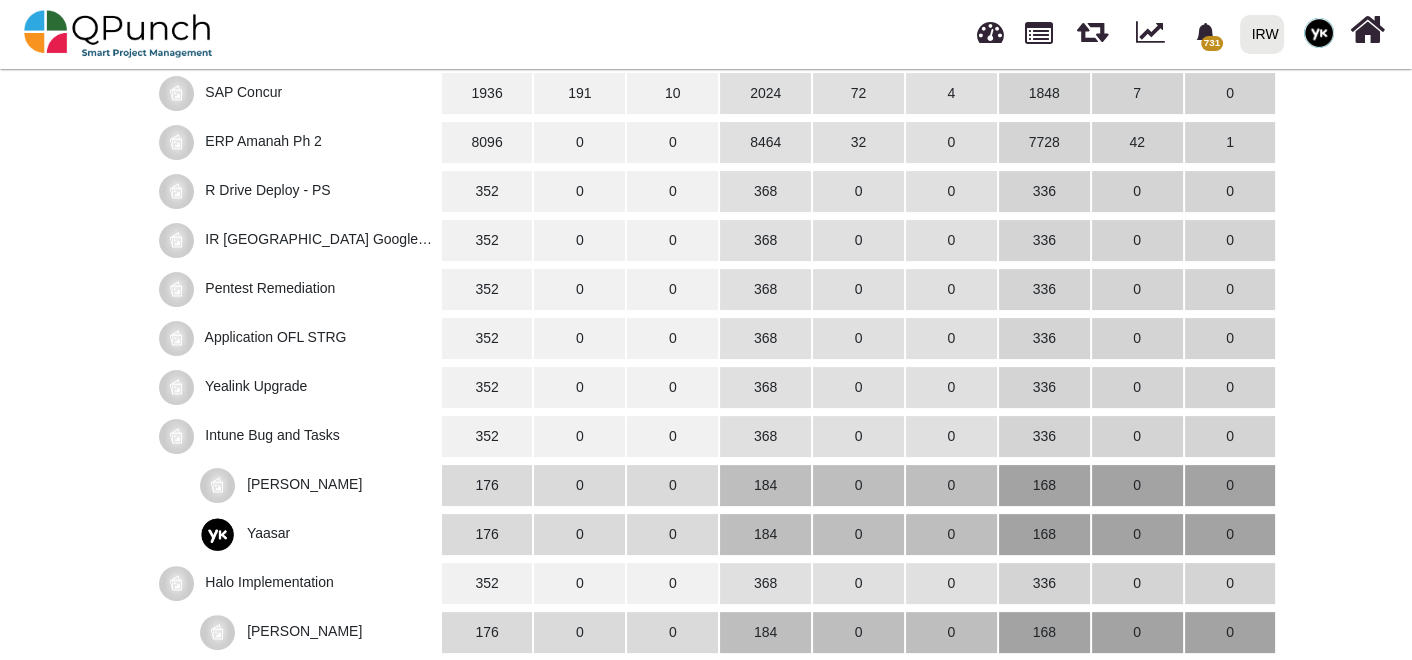 click on "Yealink Upgrade" at bounding box center [256, 386] 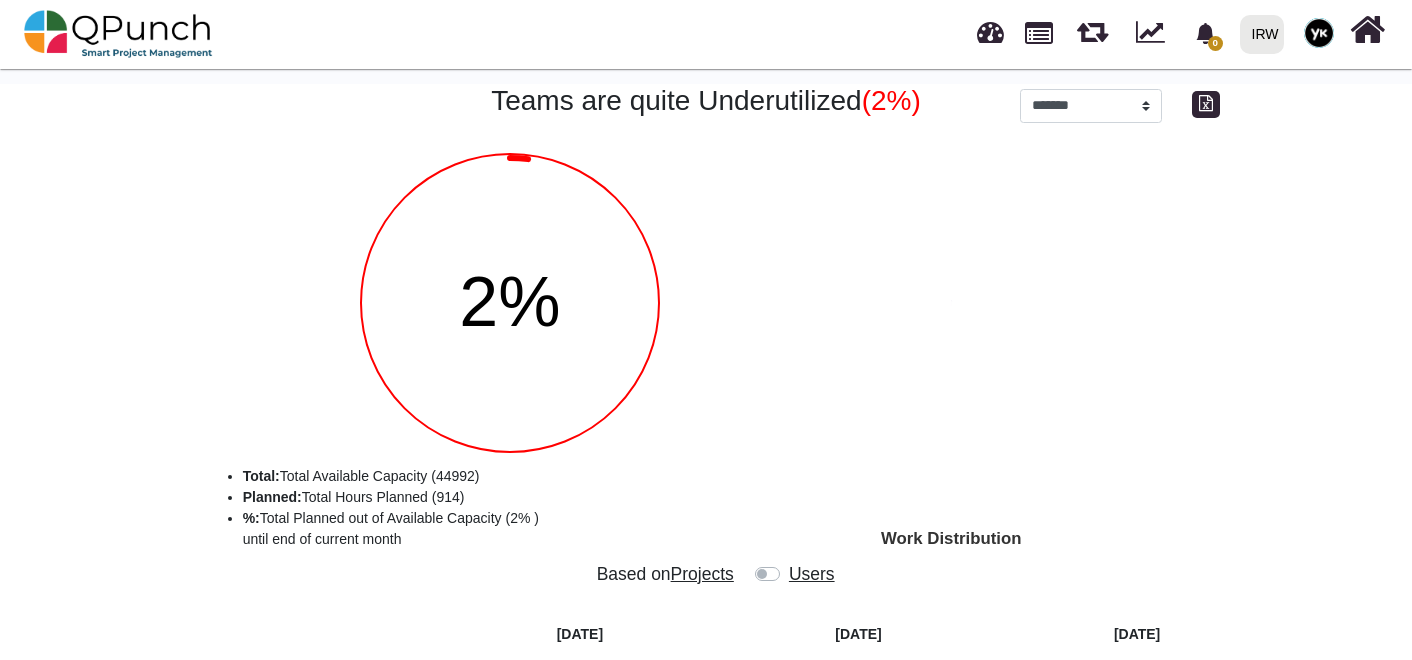 select on "**********" 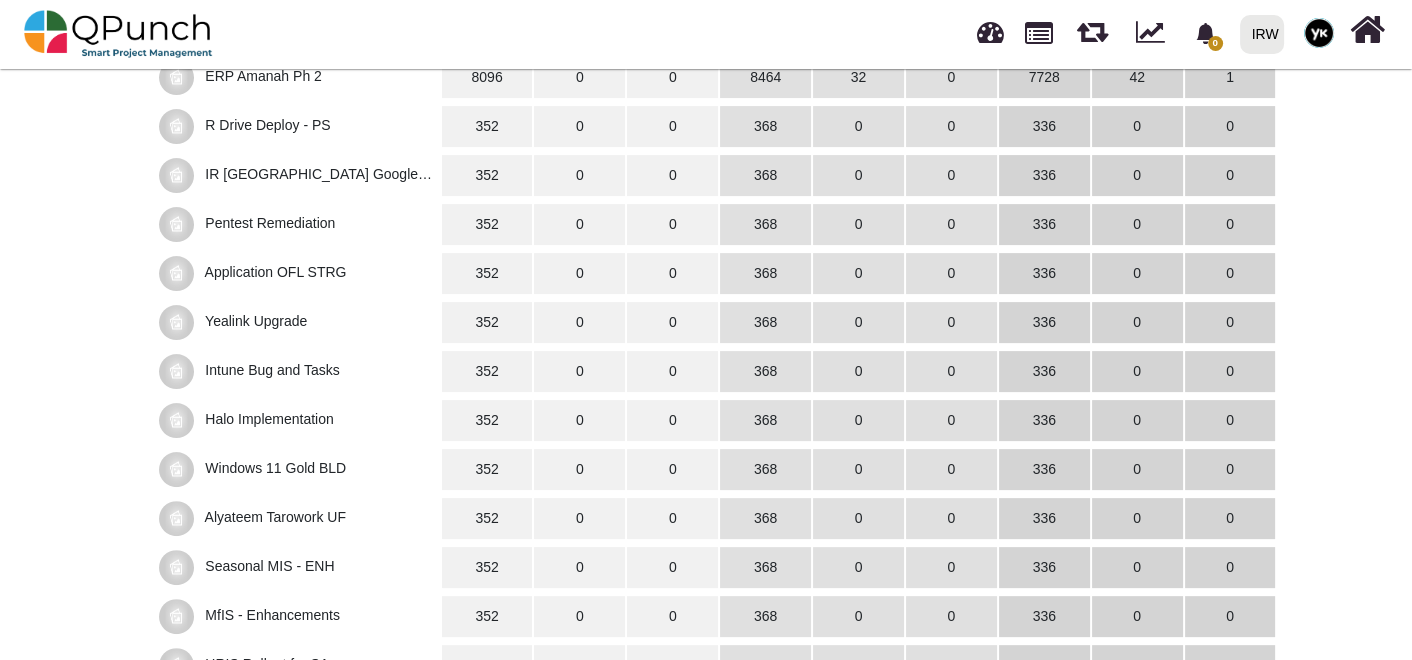 scroll, scrollTop: 919, scrollLeft: 0, axis: vertical 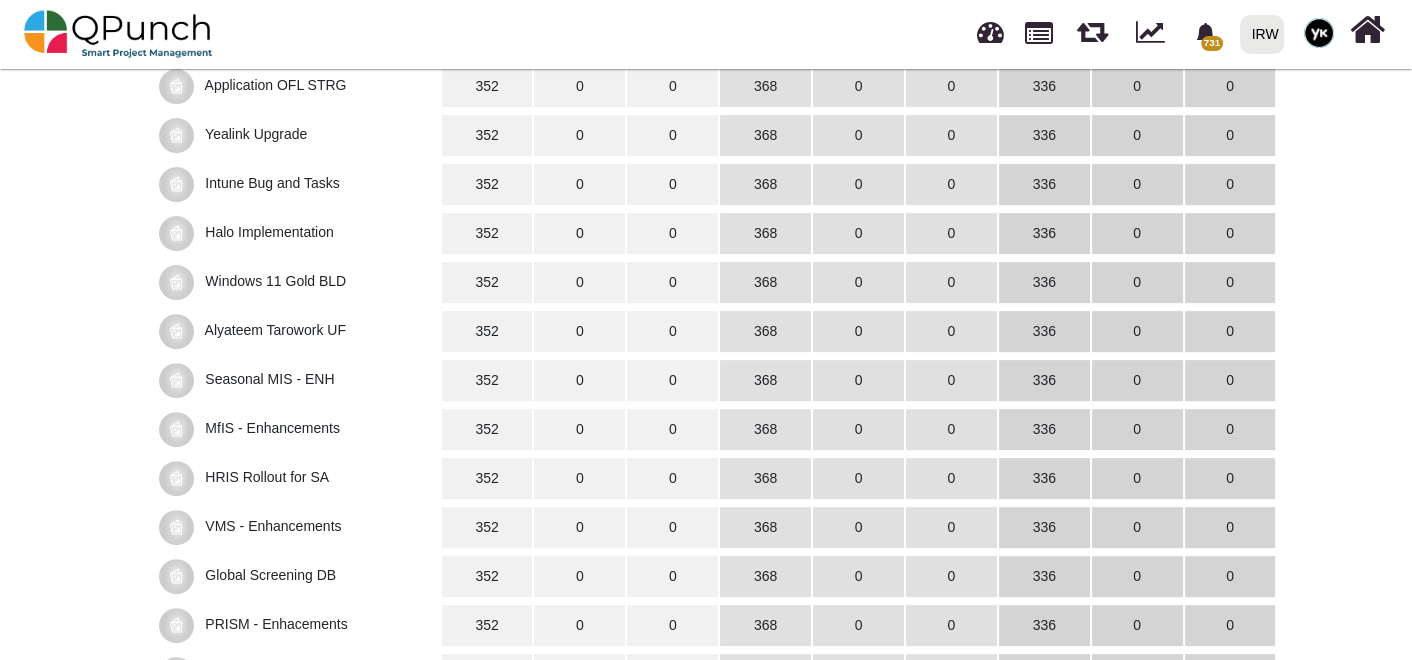 click on "HRIS Rollout for SA" at bounding box center (267, 477) 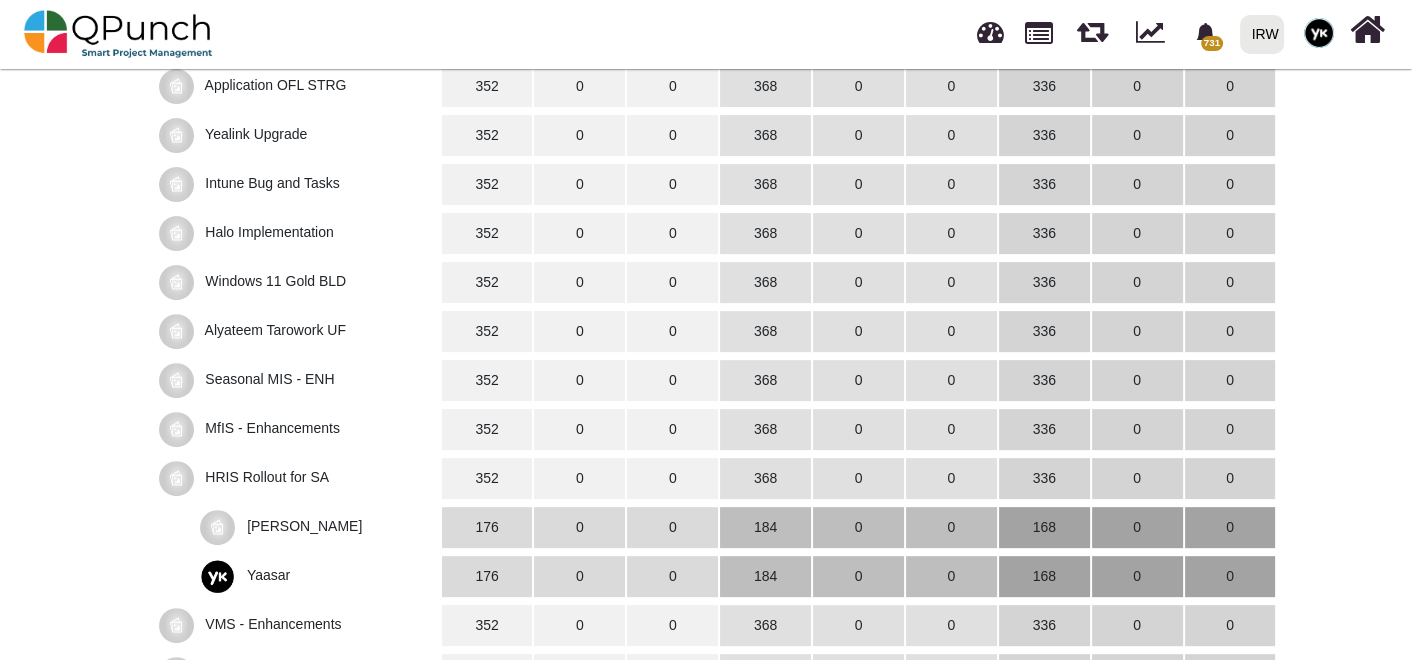 scroll, scrollTop: 1445, scrollLeft: 0, axis: vertical 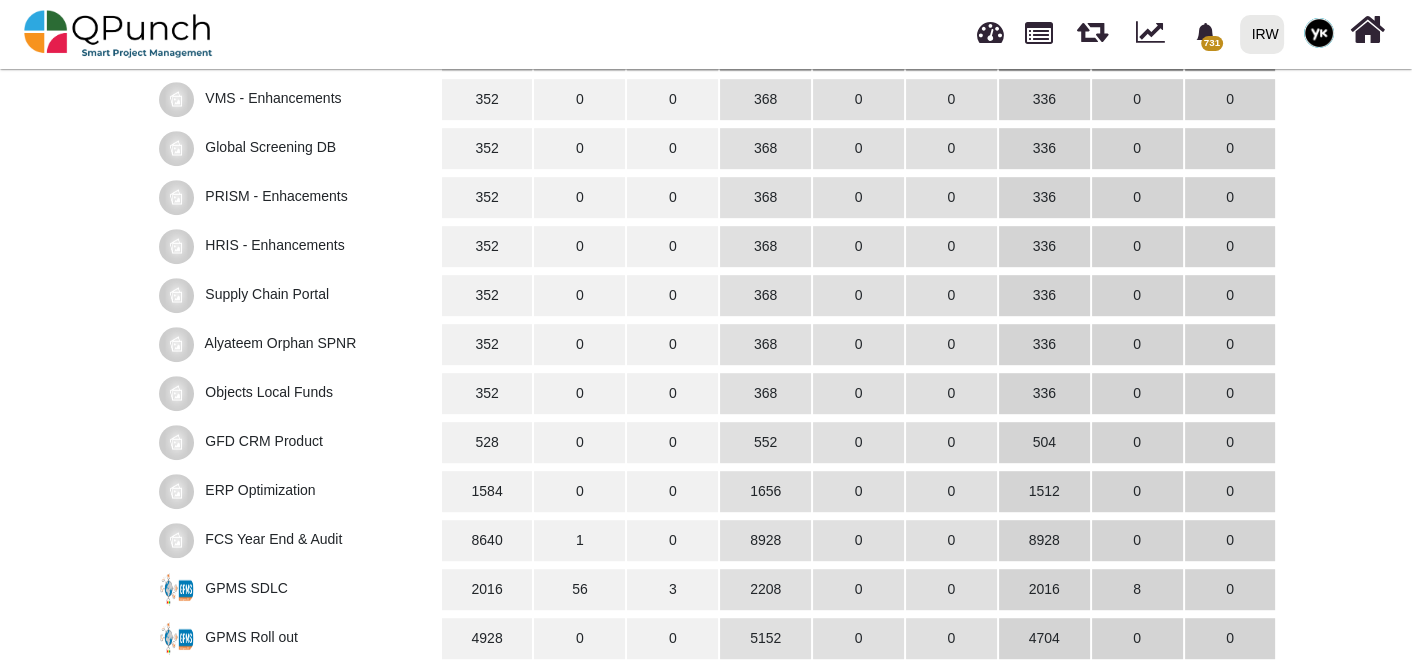click on "GFD CRM Product" at bounding box center (263, 441) 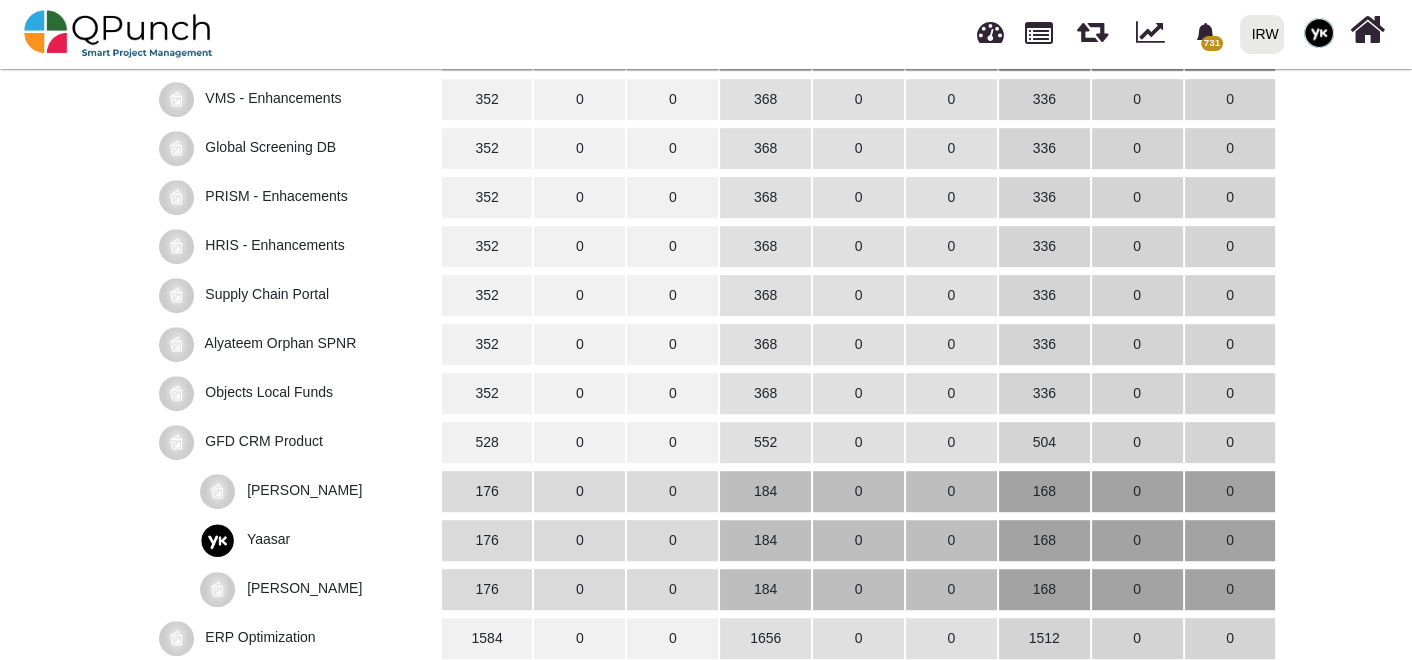 click on "[PERSON_NAME]" at bounding box center [304, 588] 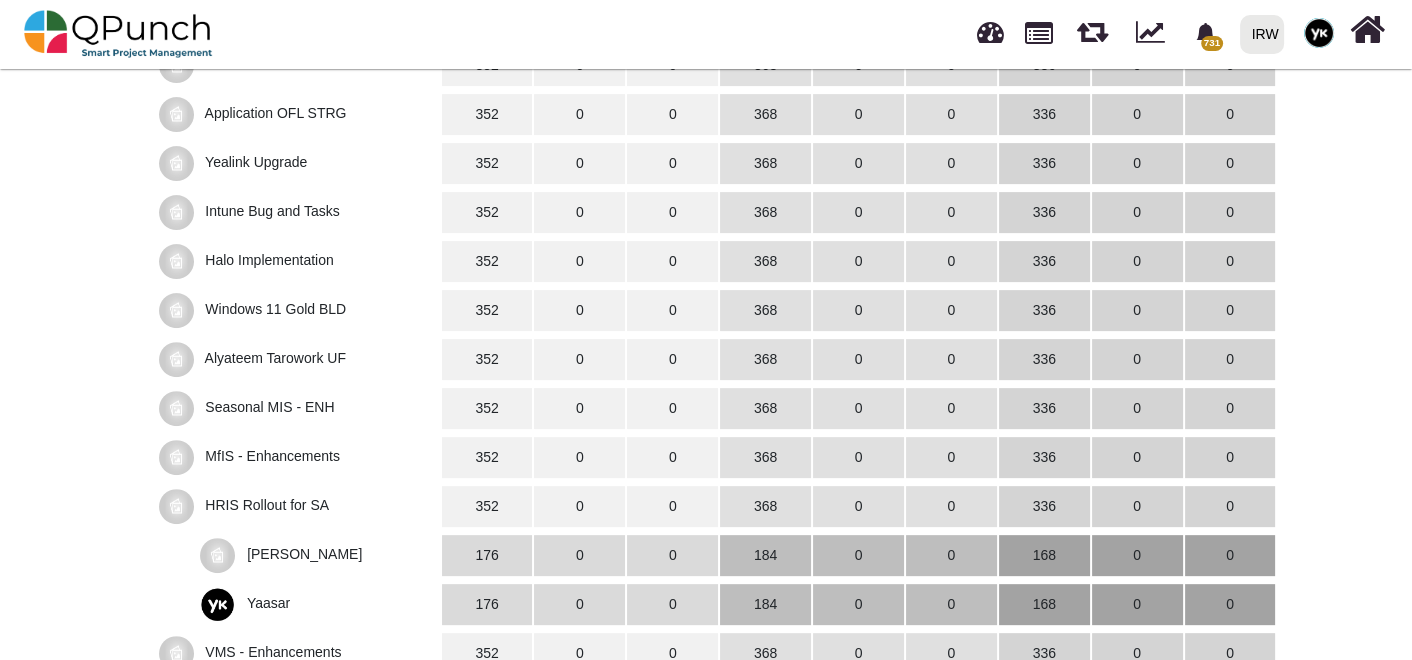 scroll, scrollTop: 889, scrollLeft: 0, axis: vertical 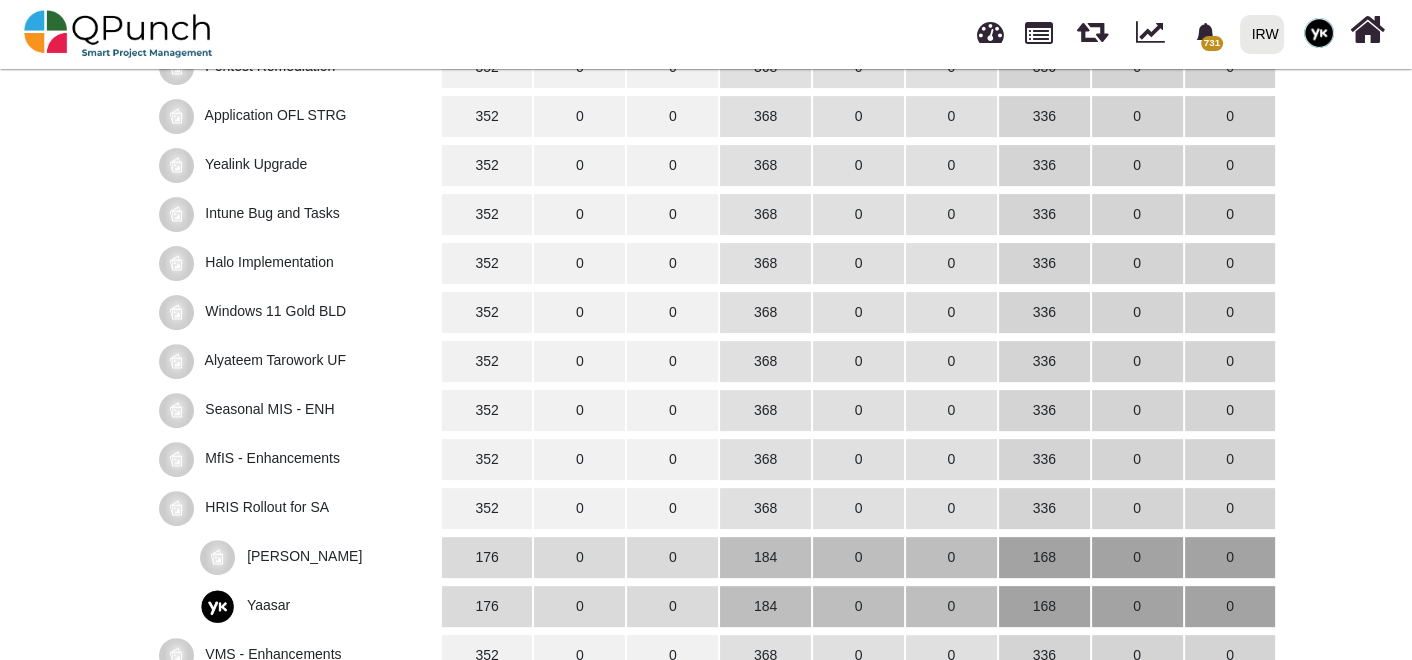 click at bounding box center [1248, 34] 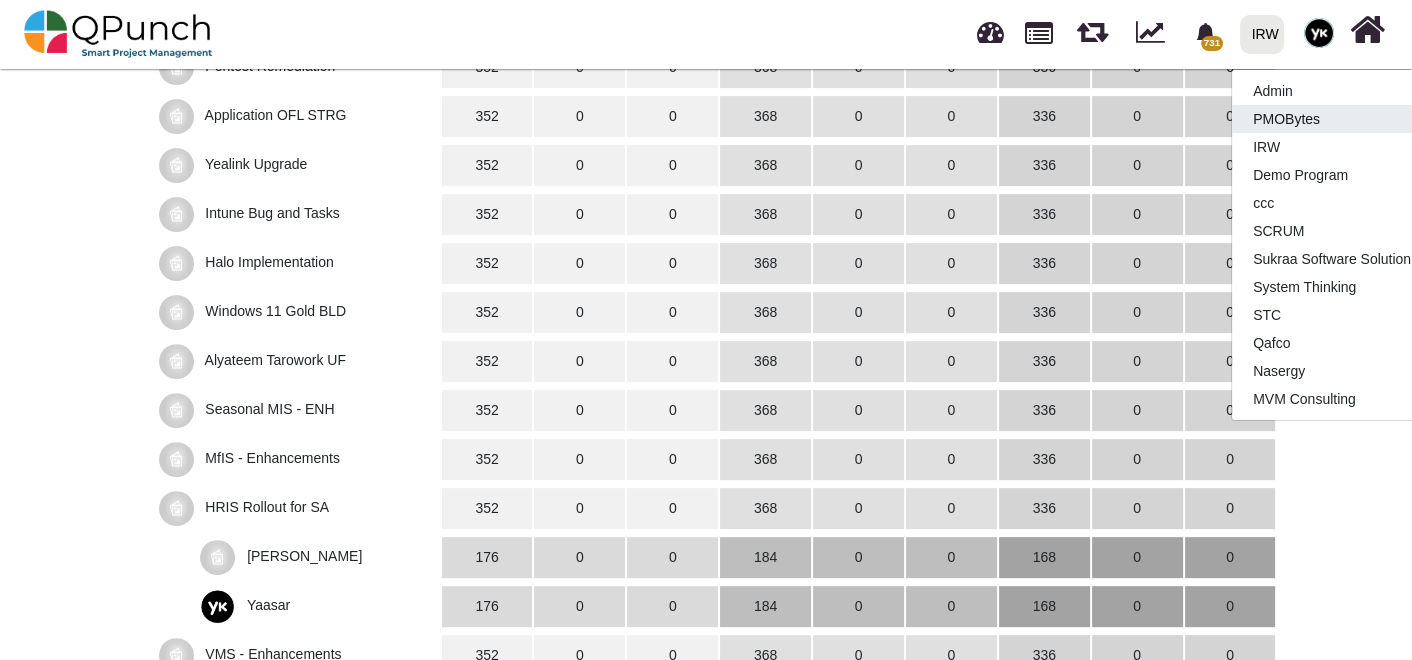 click on "PMOBytes" at bounding box center (1350, 119) 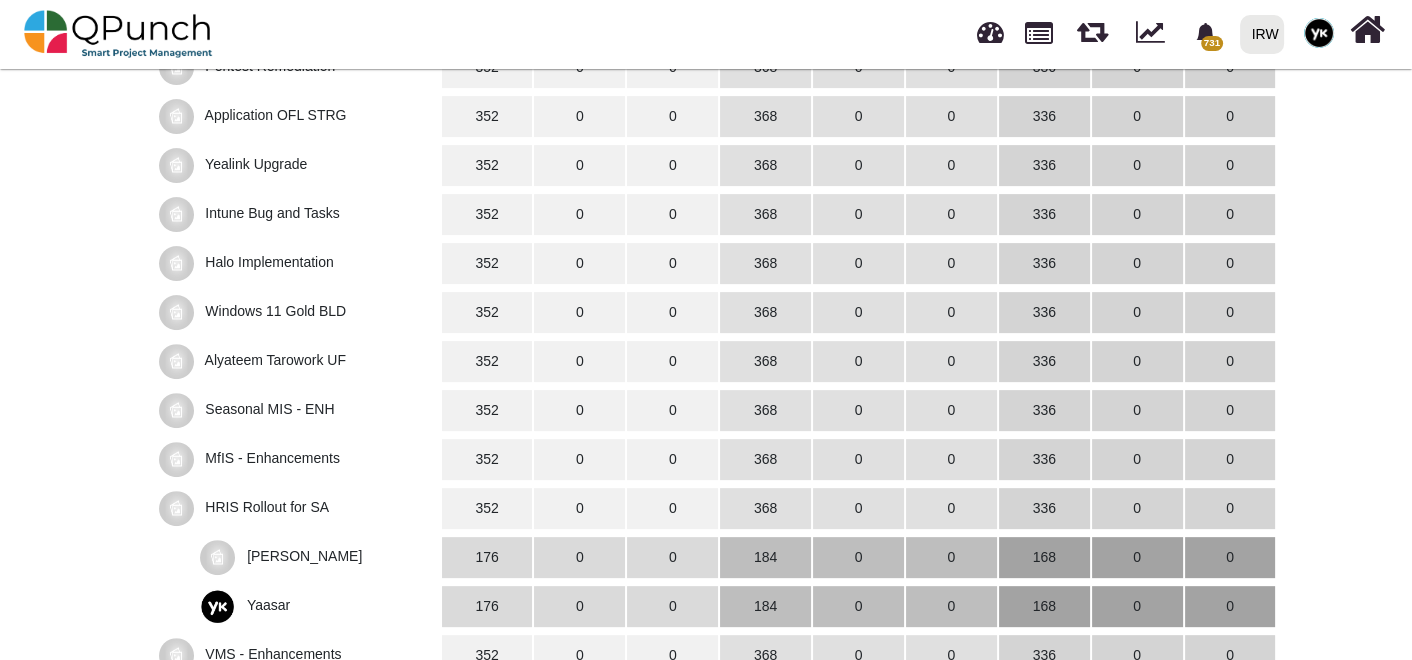 click on "[STREET_ADDRESS]-SCS-PROCUREMENT Configure Site Permissions
(QPunch)
[DATE]
[DATE]
[DATE]
[GEOGRAPHIC_DATA]
RD-Governance Staff Orientation Session
(QPunch)
[DATE]
[DATE]
[DATE]
[GEOGRAPHIC_DATA]
Amanah - ERP - Audit Requirement - Going Conc
(QPunch)" at bounding box center [706, 296] 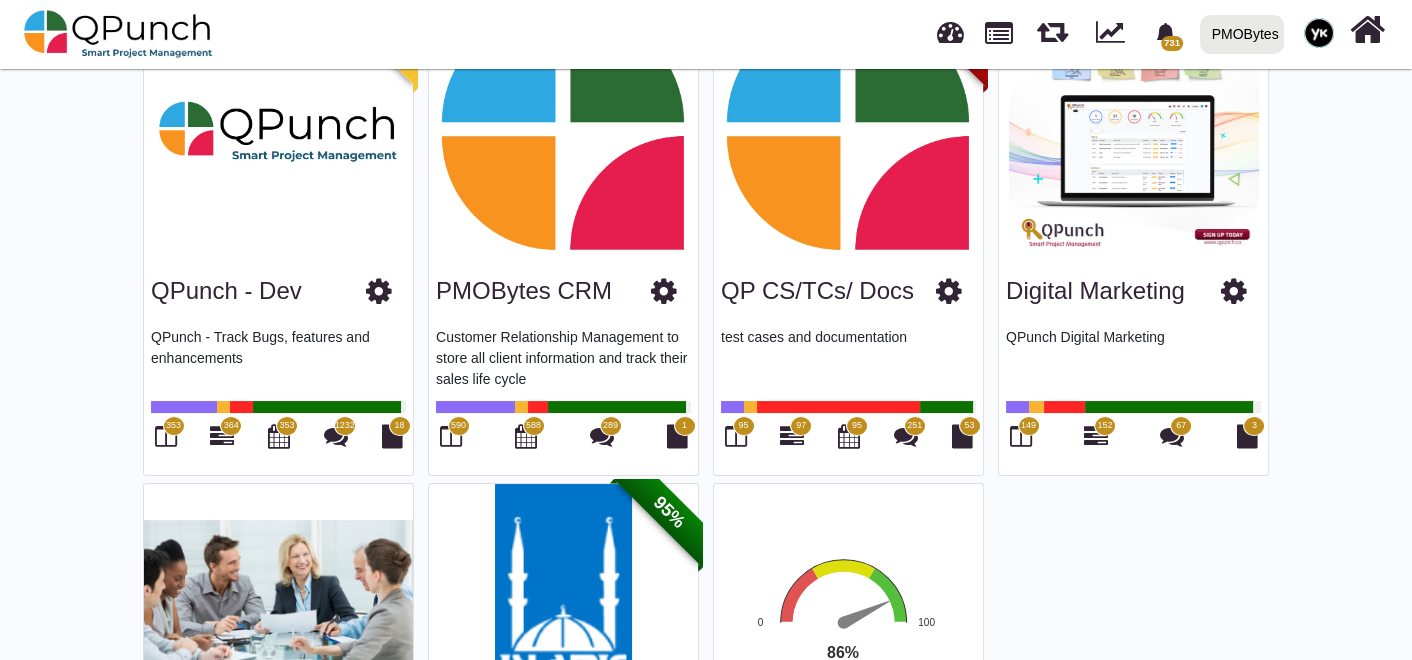 scroll, scrollTop: 0, scrollLeft: 0, axis: both 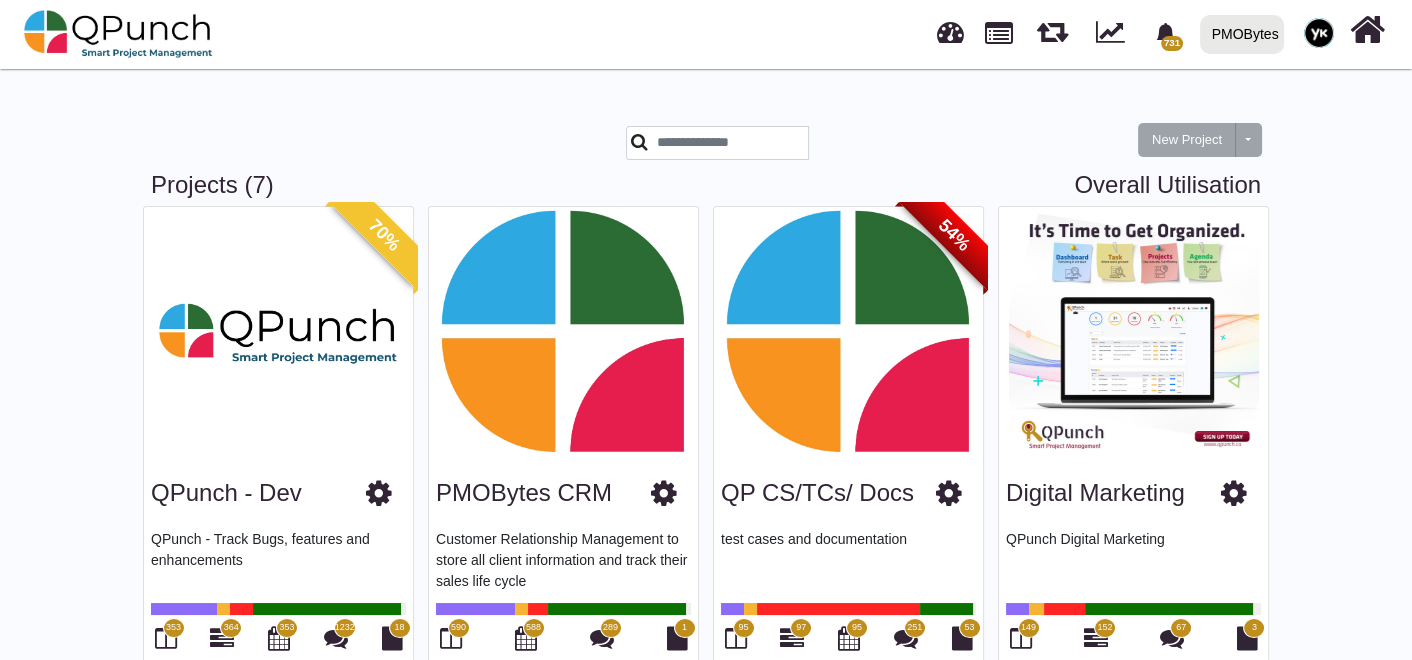 click on "95" at bounding box center (744, 628) 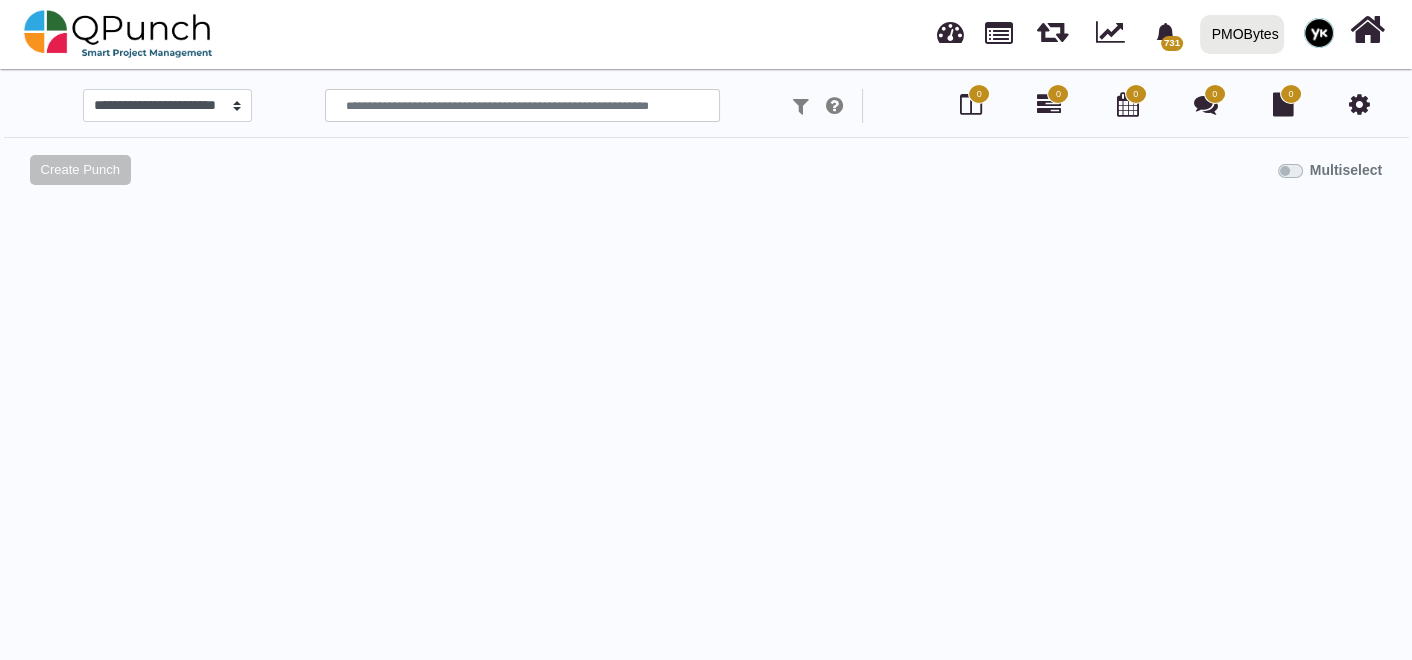 select on "*****" 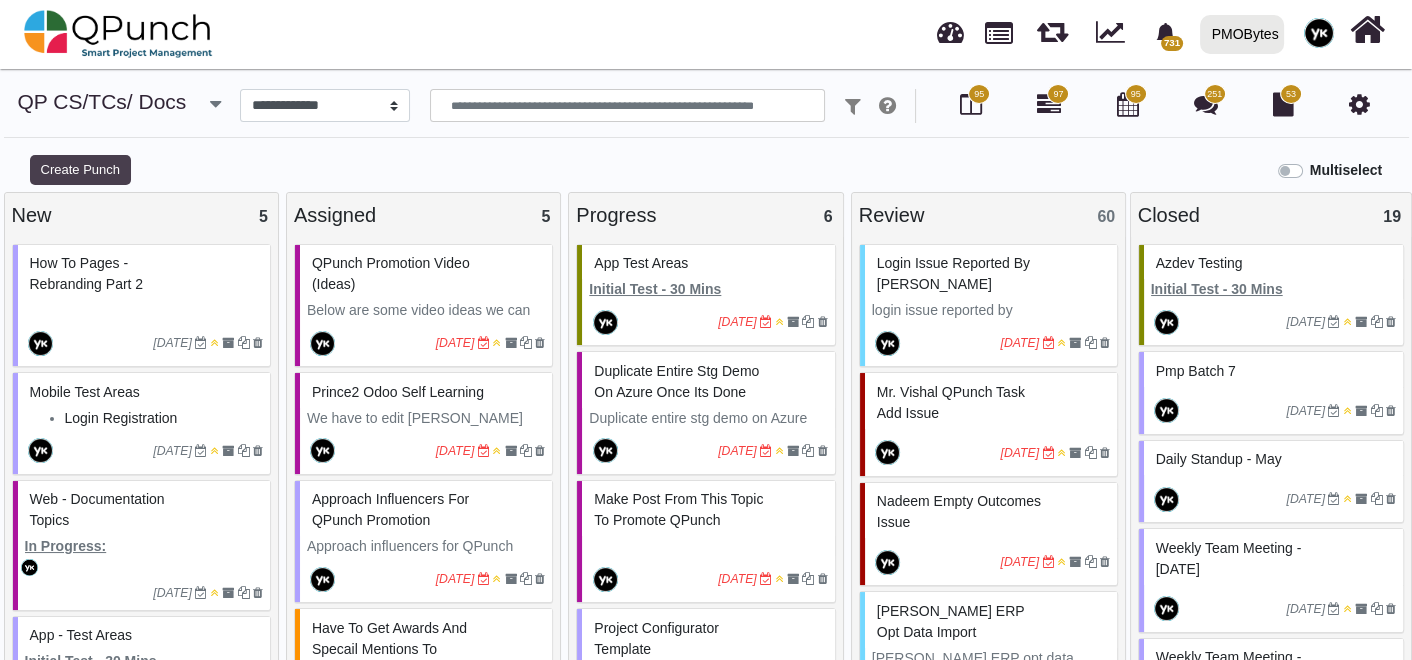 click on "Create Punch" at bounding box center (80, 170) 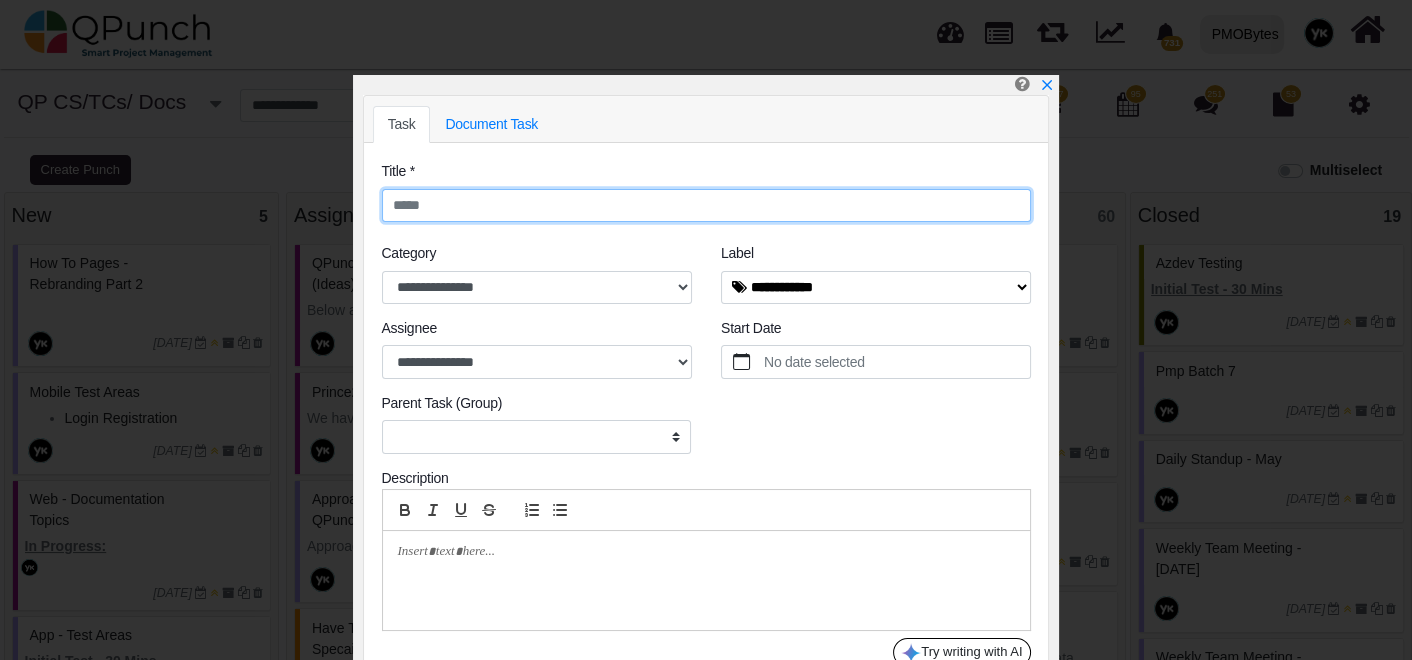 click at bounding box center (706, 206) 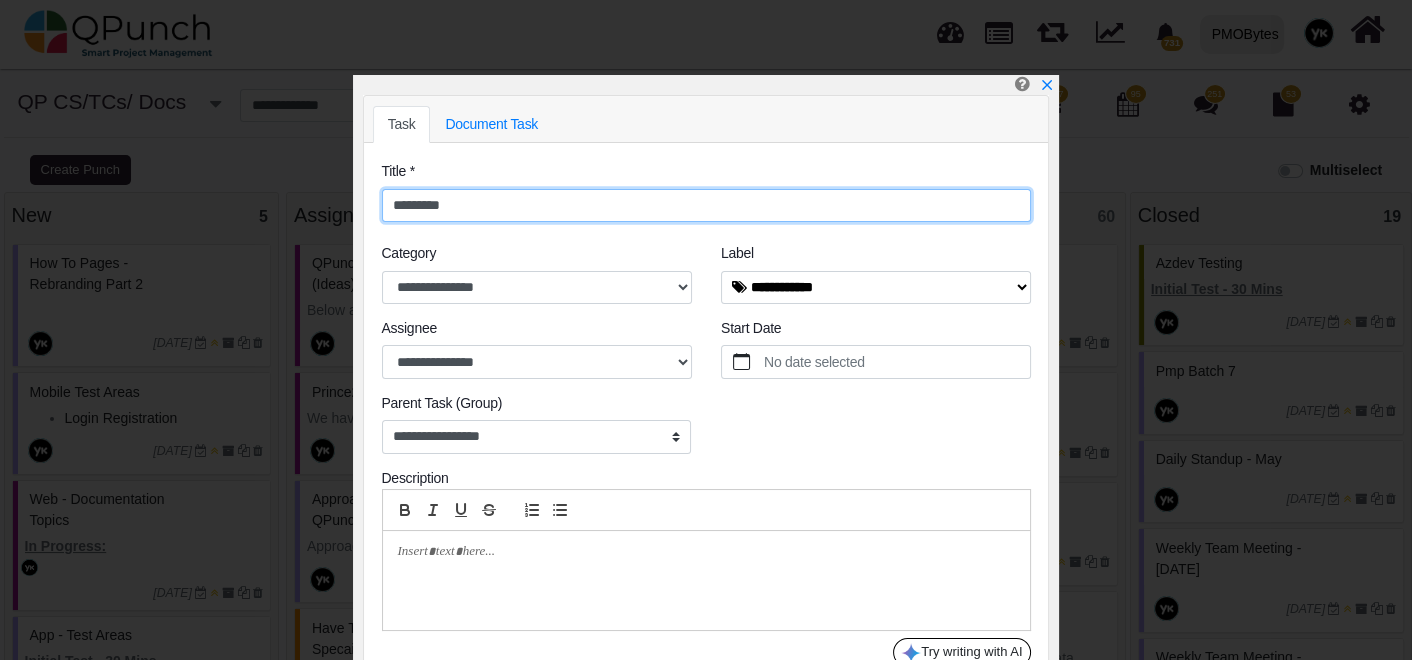type on "*********" 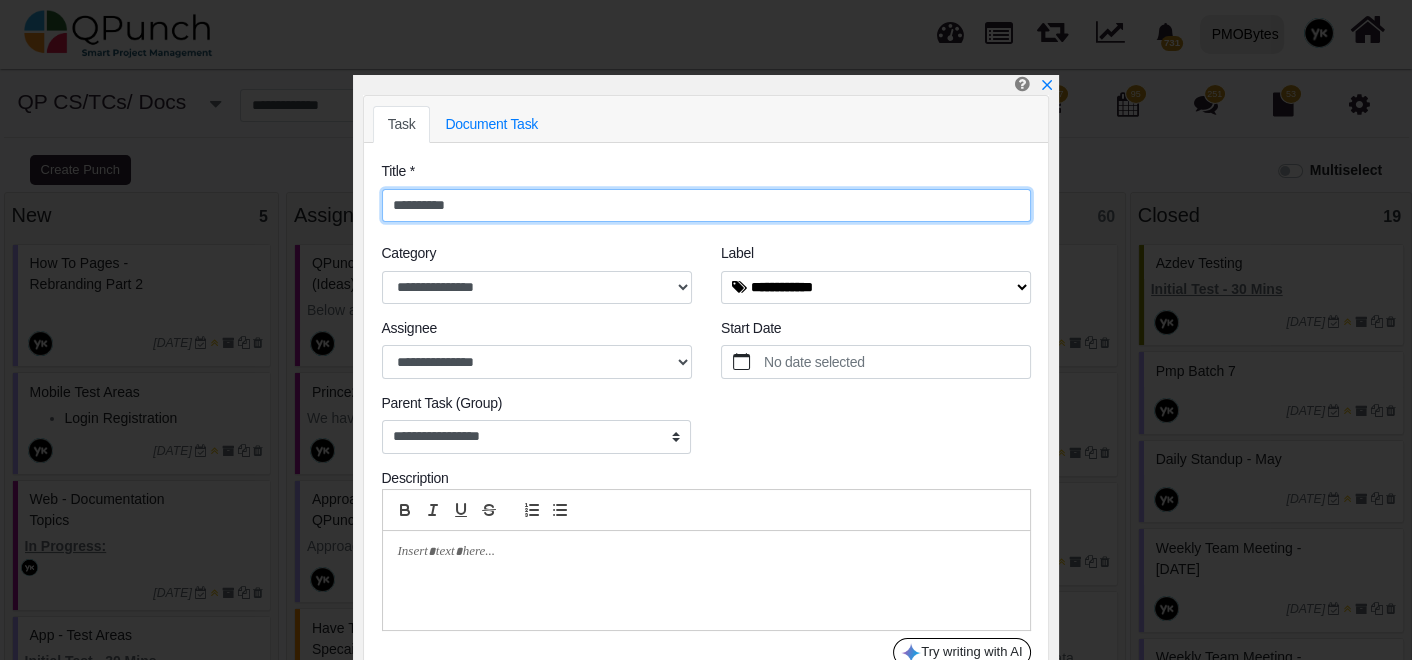 select on "****" 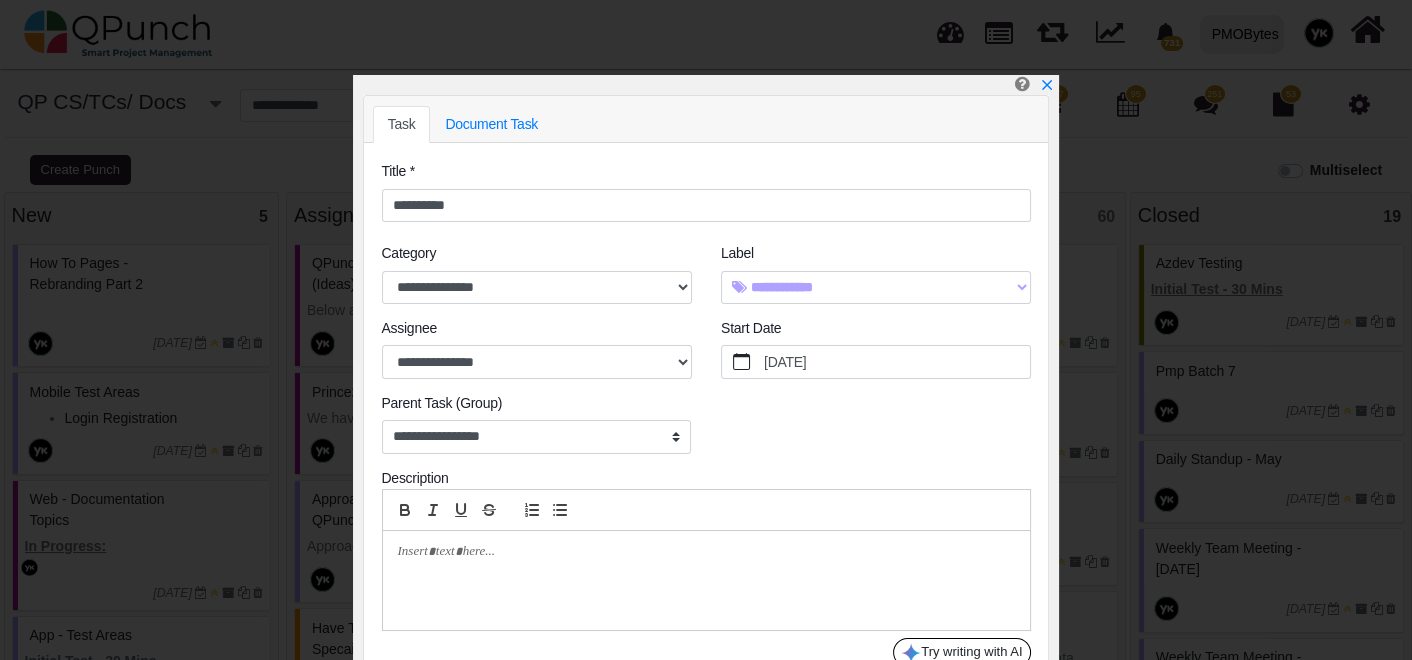 drag, startPoint x: 571, startPoint y: 568, endPoint x: 542, endPoint y: 578, distance: 30.675724 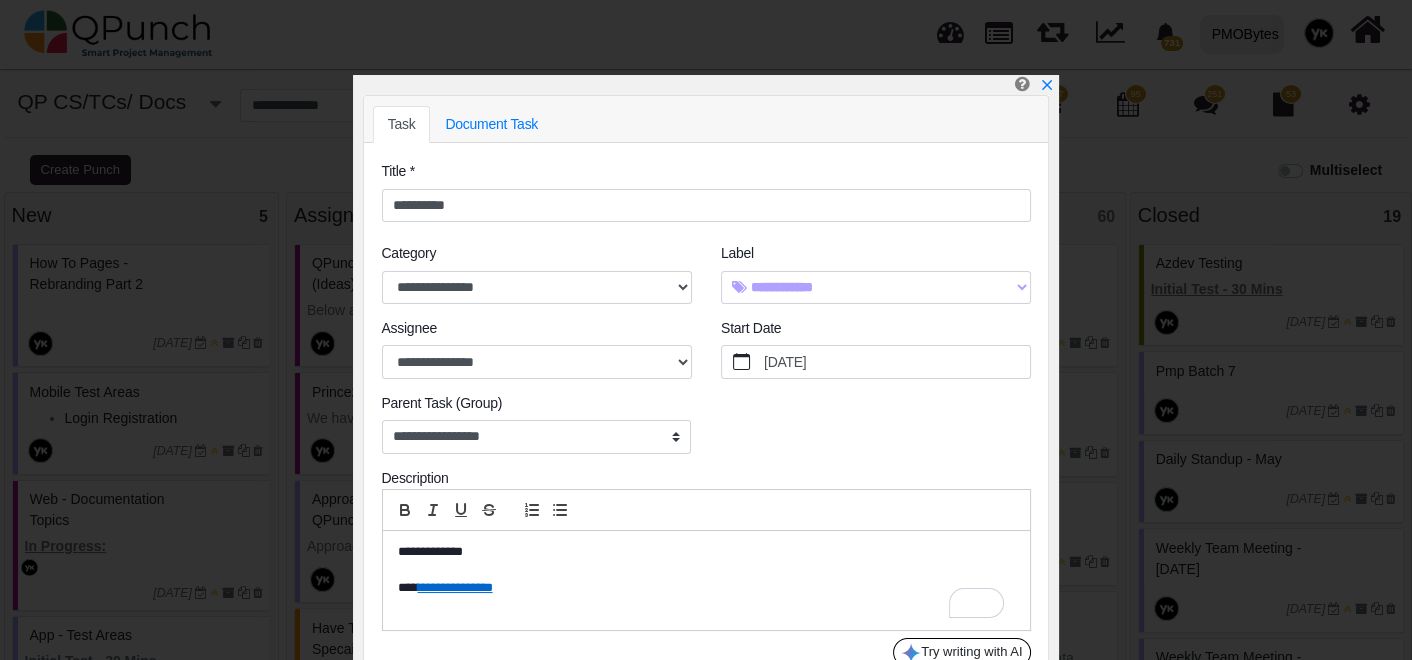 scroll, scrollTop: 0, scrollLeft: 0, axis: both 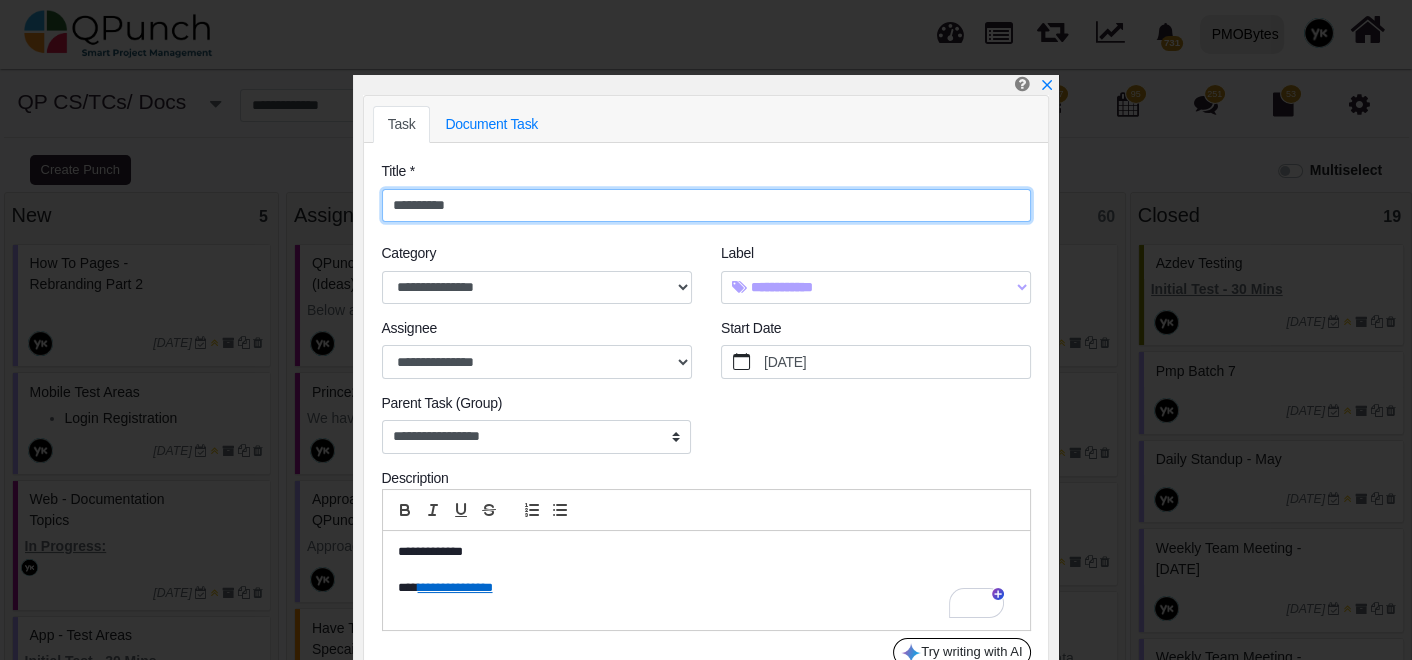 click on "*********" at bounding box center [706, 206] 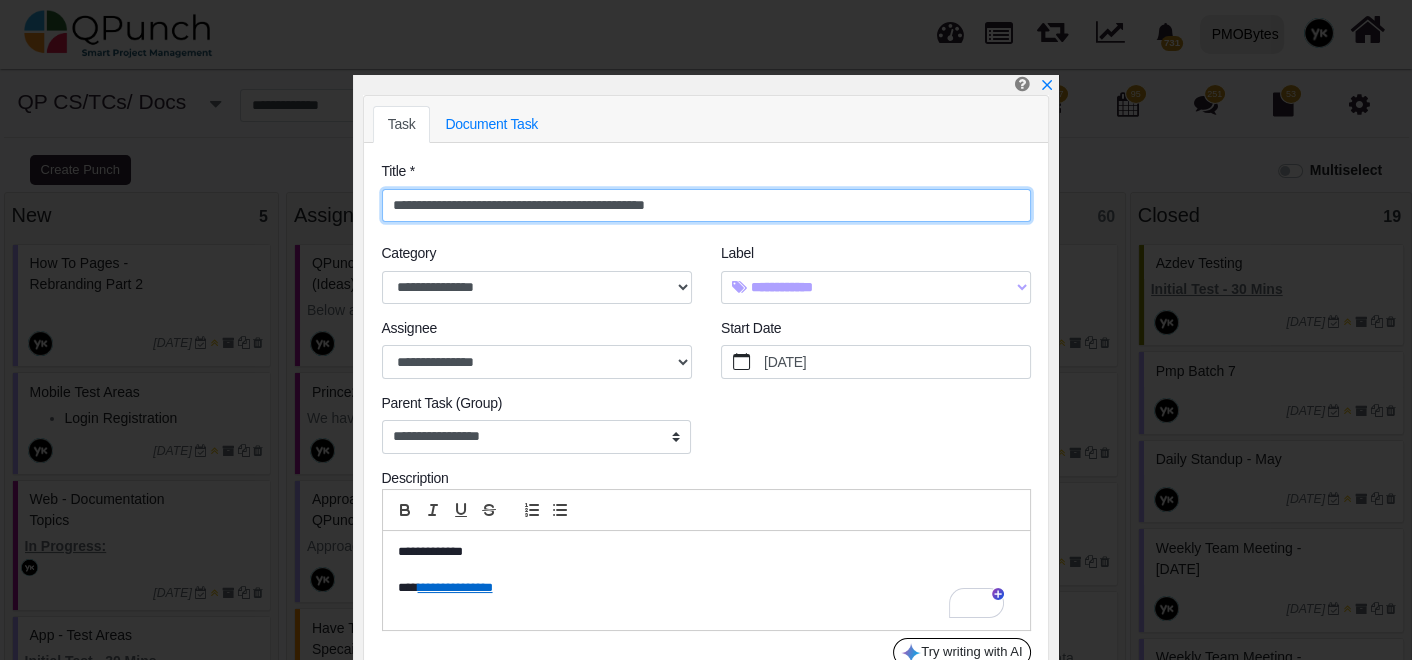 type on "**********" 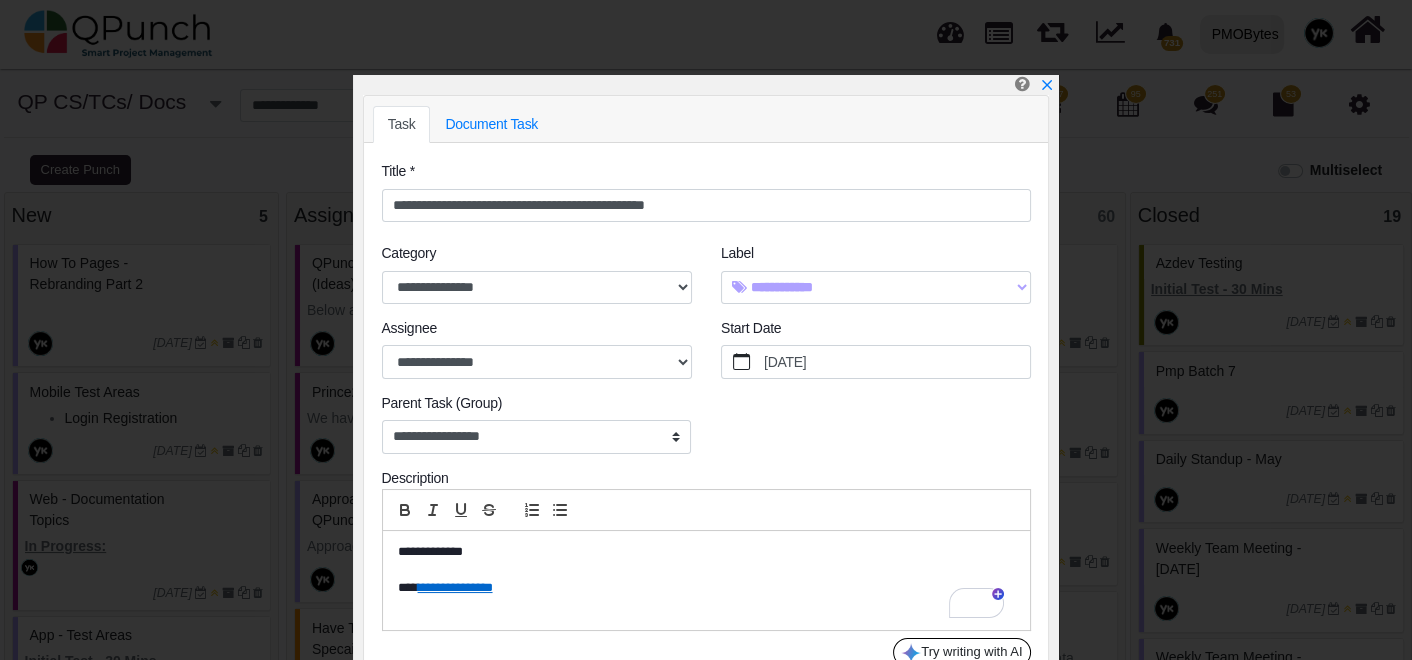 click on "**********" at bounding box center (706, 435) 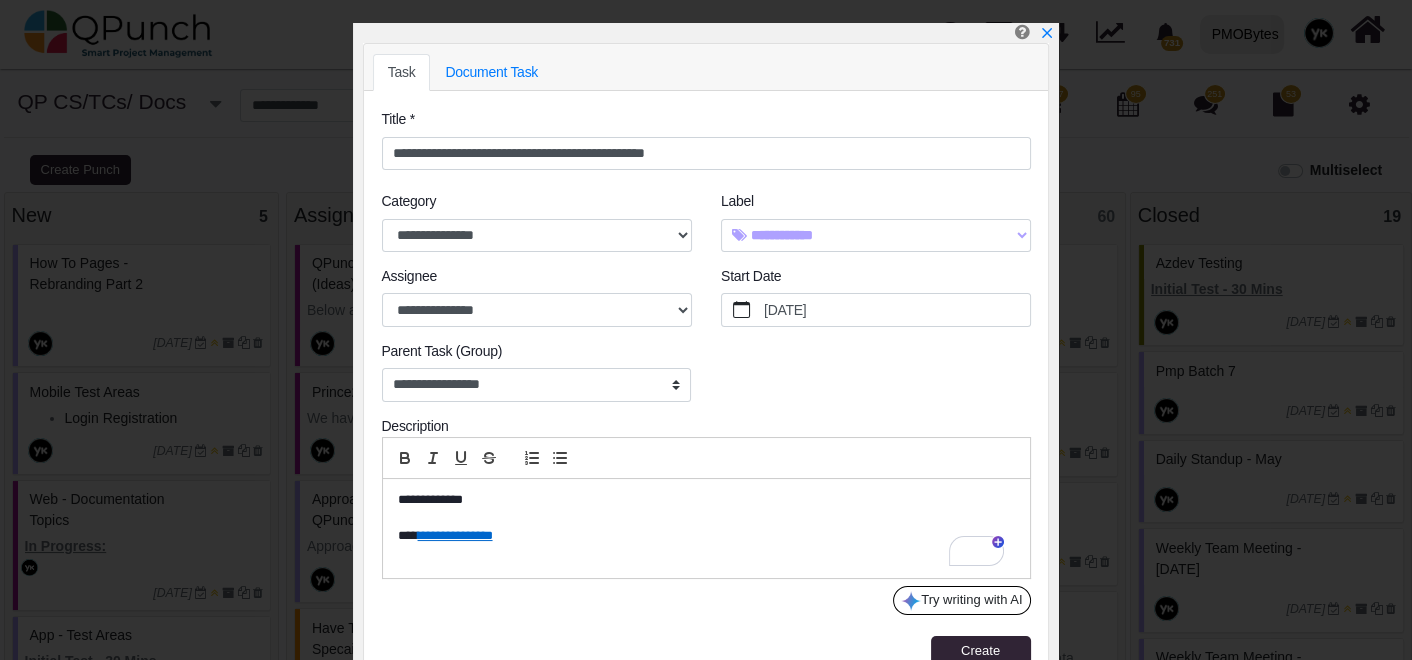 scroll, scrollTop: 76, scrollLeft: 0, axis: vertical 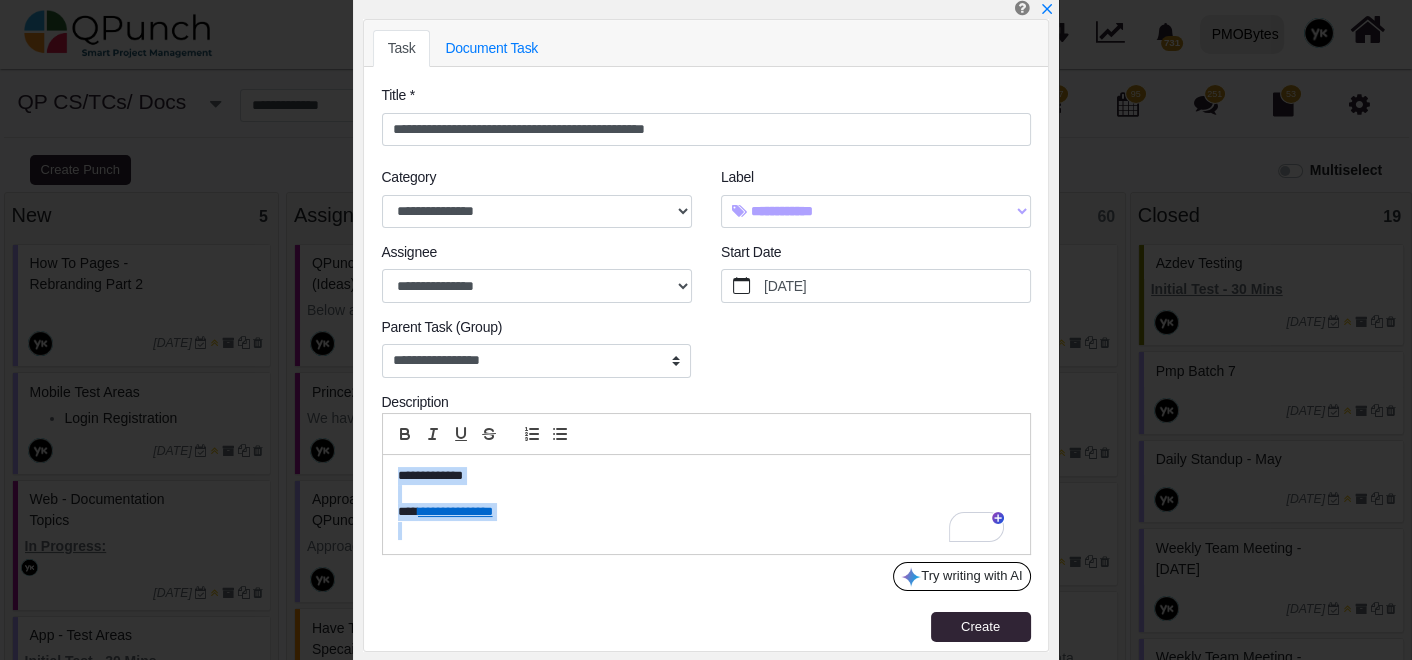 drag, startPoint x: 416, startPoint y: 533, endPoint x: 391, endPoint y: 414, distance: 121.597694 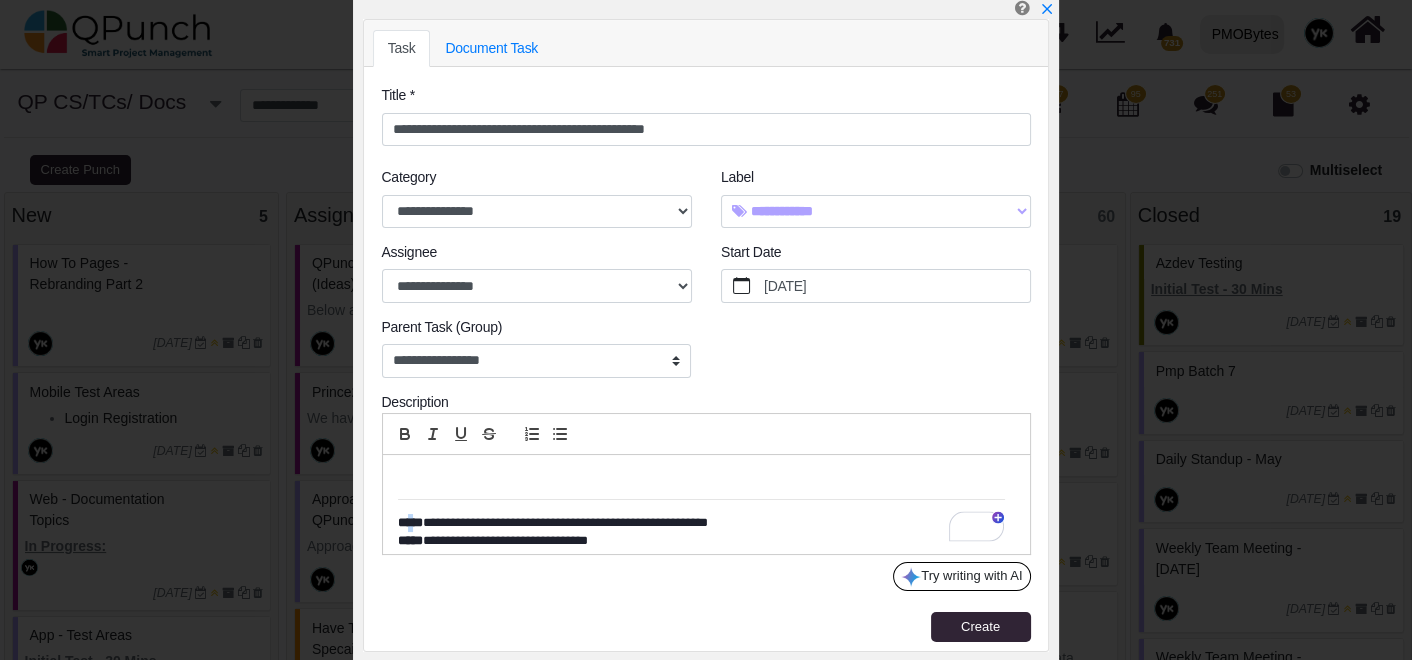 click on "**********" at bounding box center (707, 504) 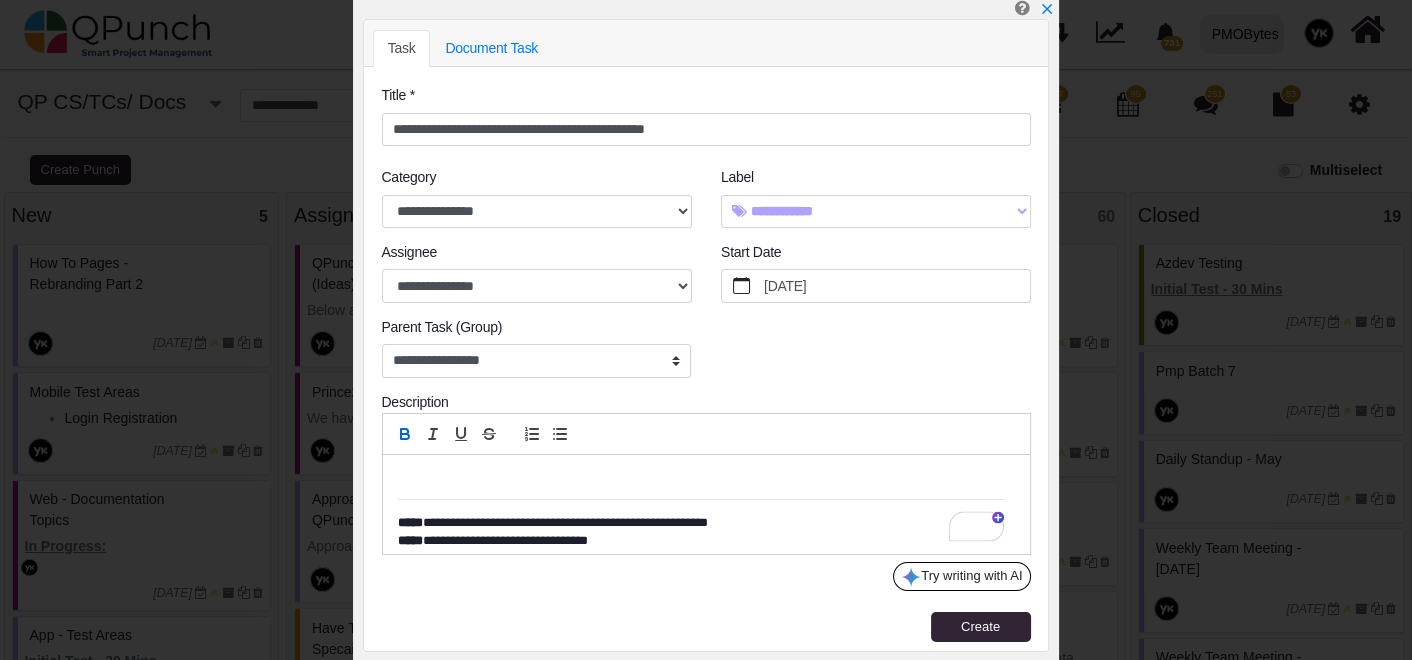 click at bounding box center [702, 476] 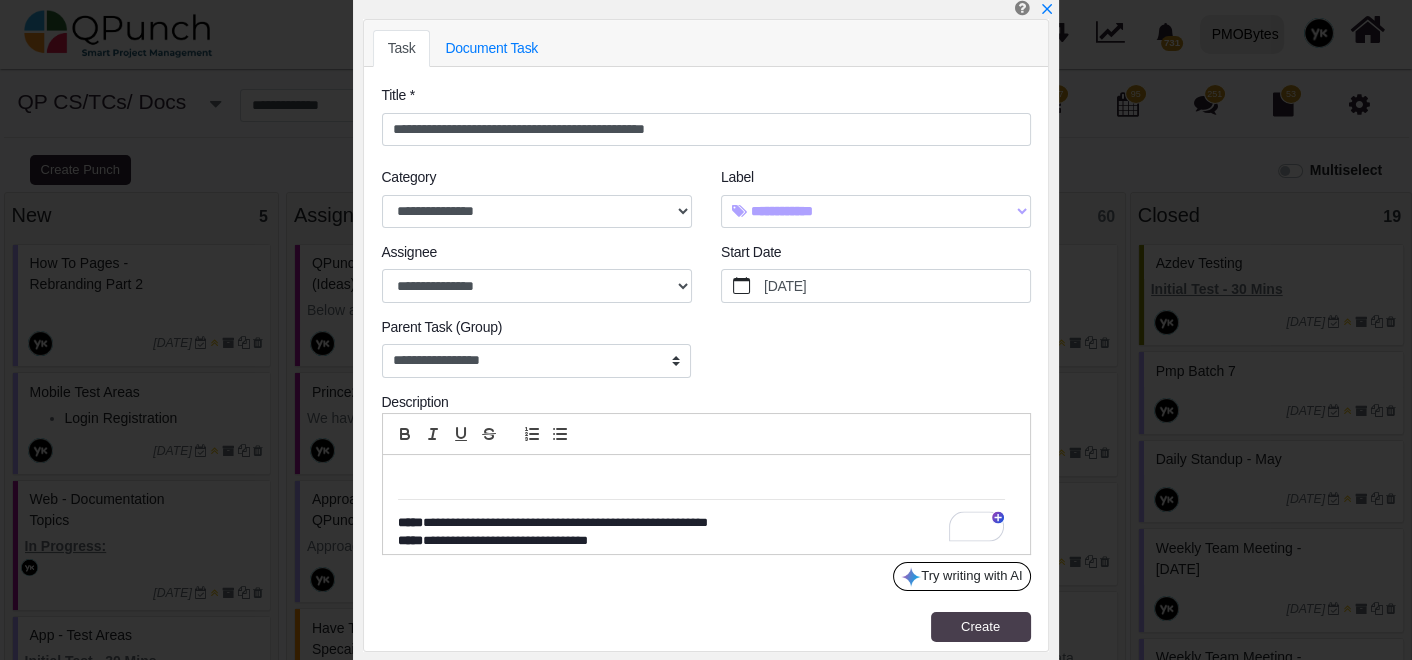 click on "Create" at bounding box center [980, 626] 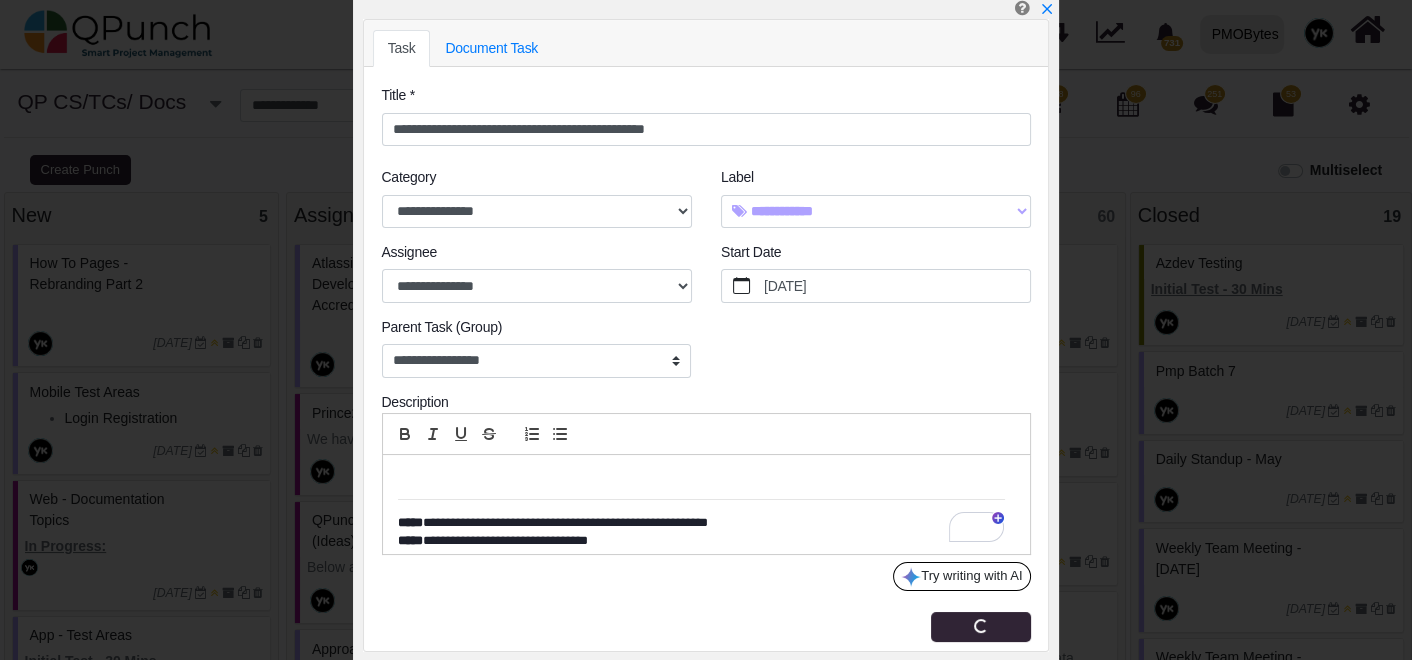 type 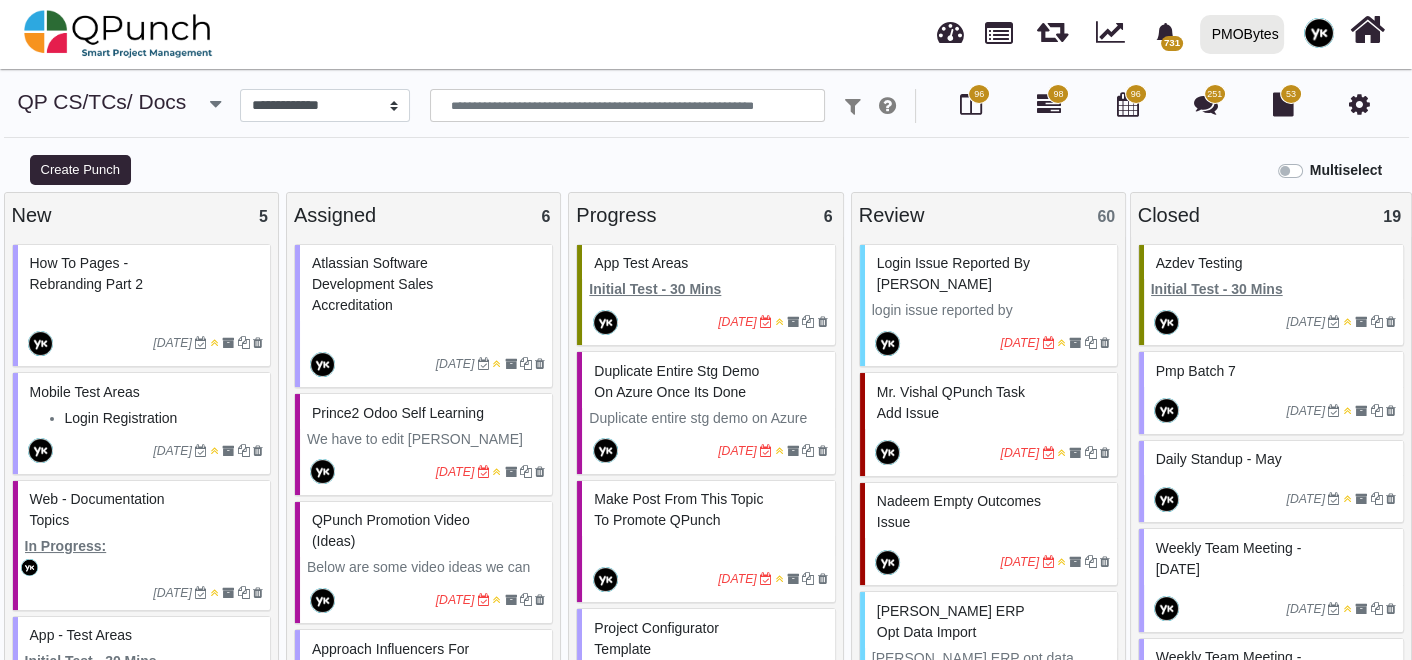 click at bounding box center (215, 104) 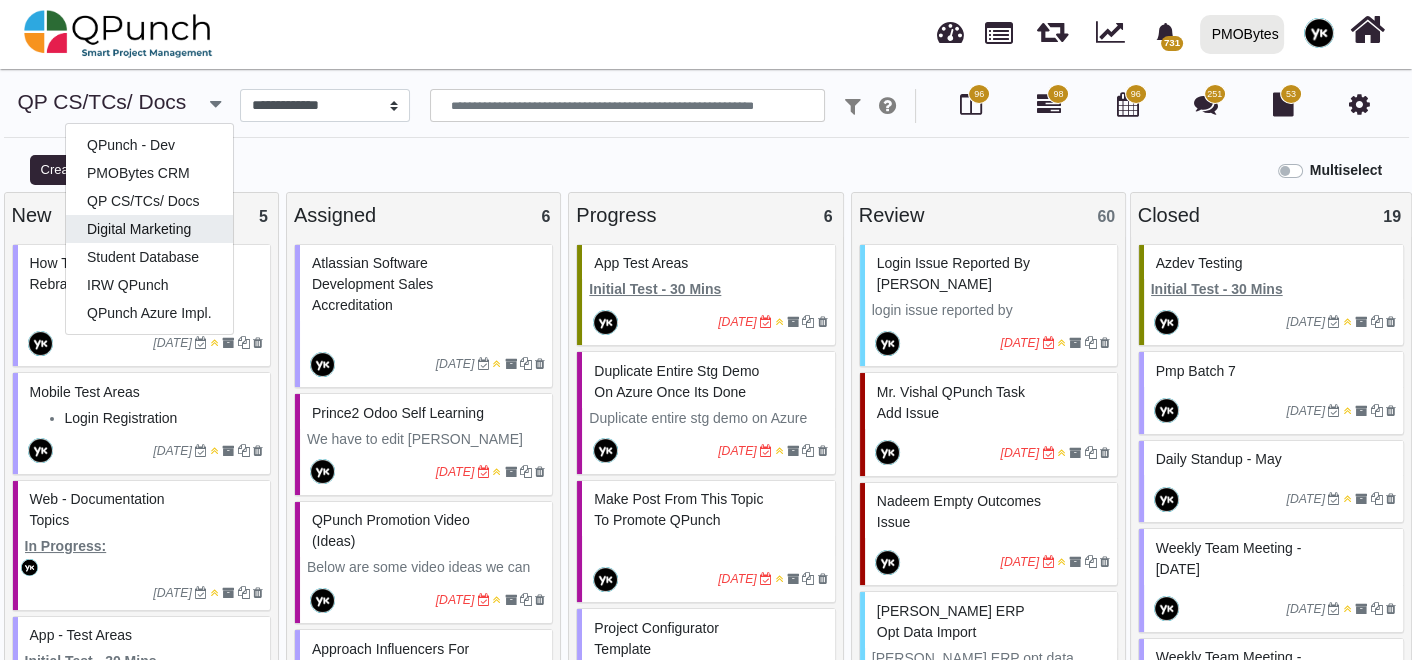 click on "Digital Marketing" at bounding box center (149, 229) 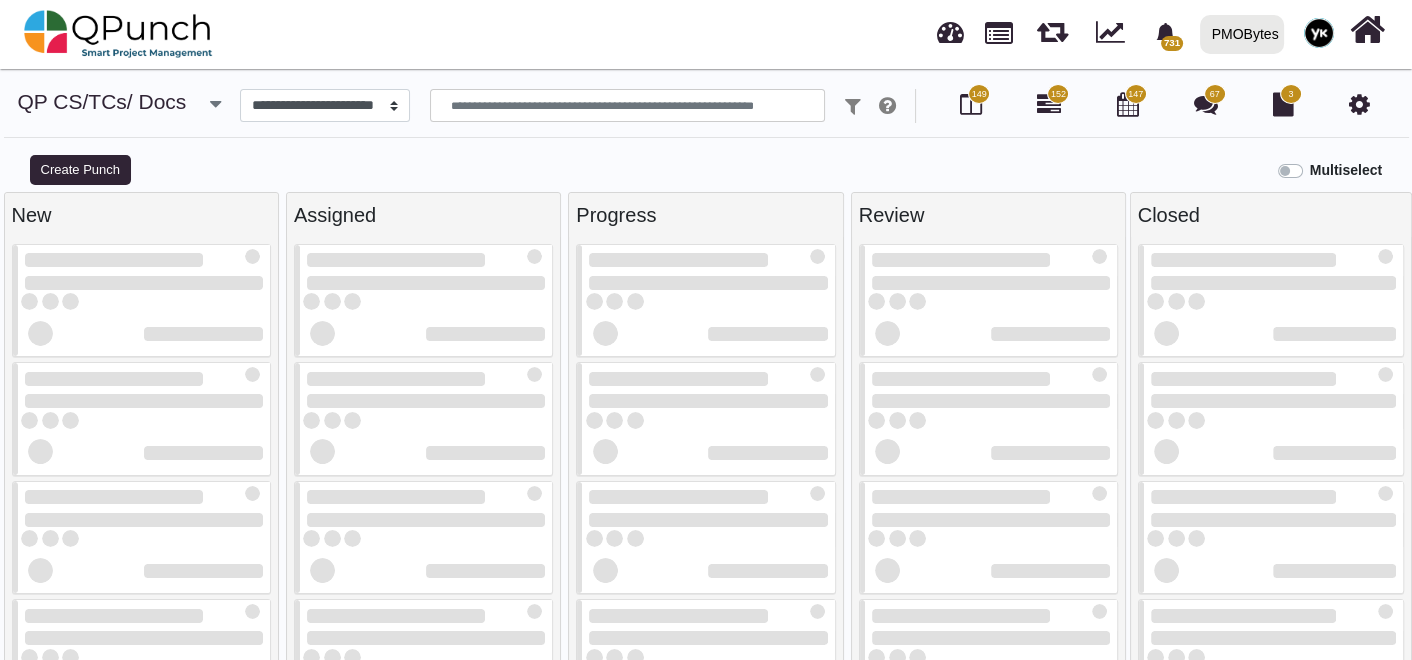 click at bounding box center (215, 104) 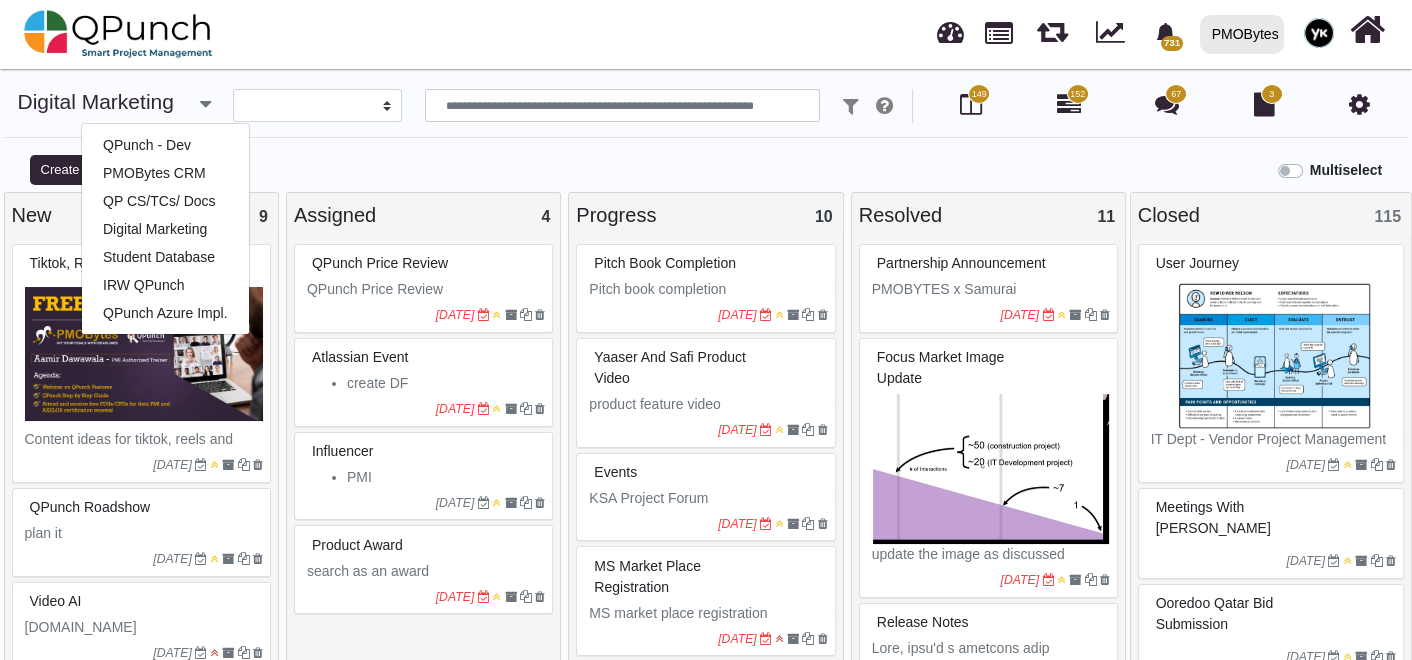 select 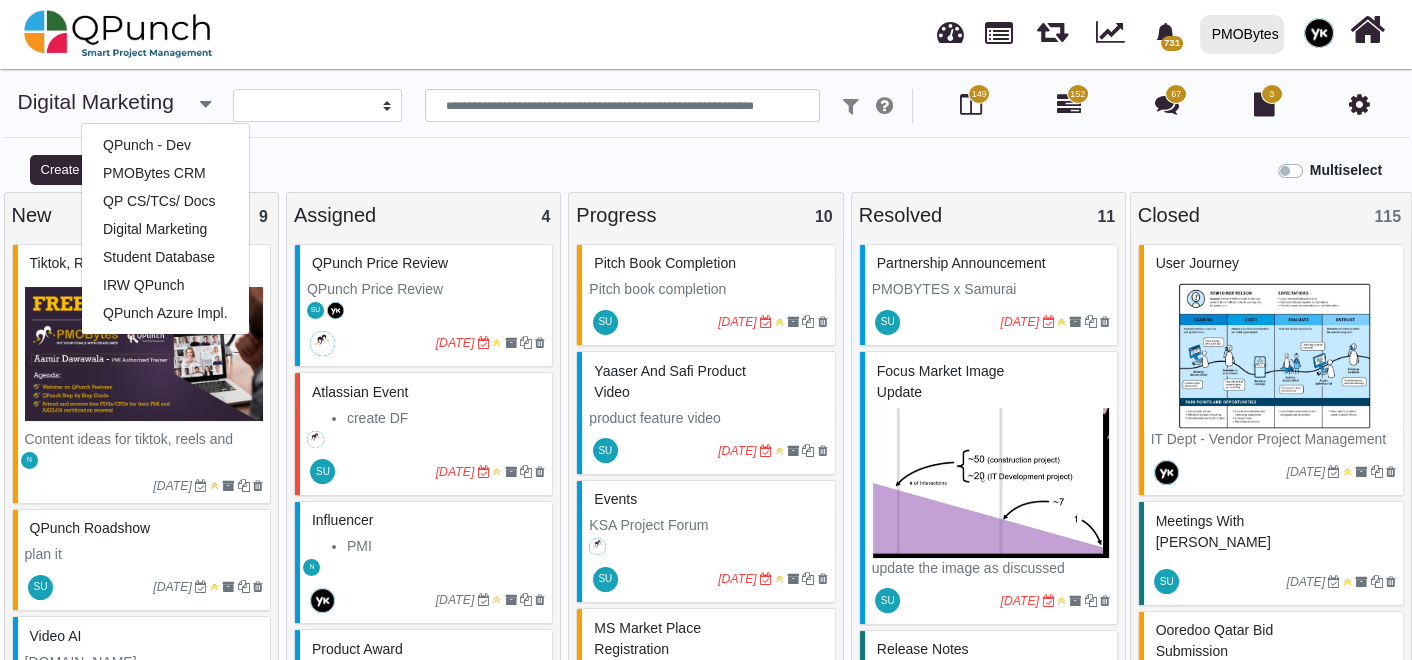 click on "Multiselect" at bounding box center [882, 168] 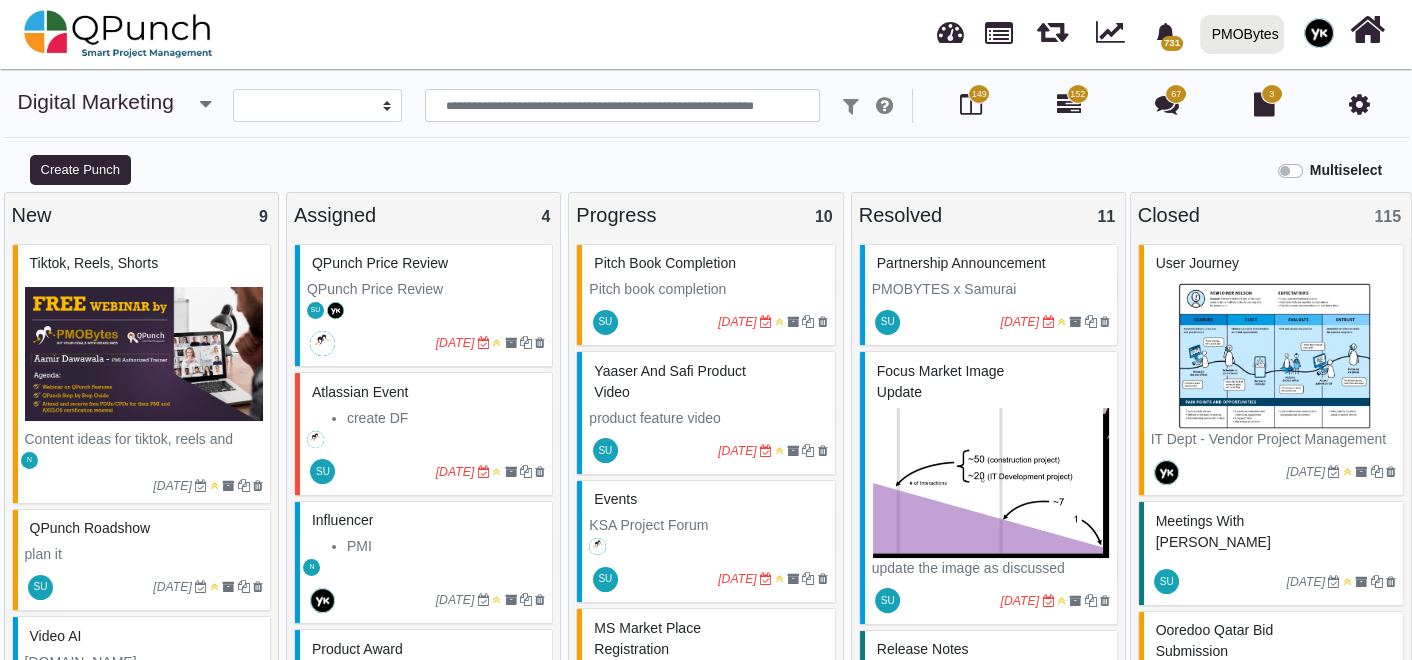 click on "[STREET_ADDRESS]-SCS-PROCUREMENT Configure Site Permissions
(QPunch)
[DATE]
[DATE]
[DATE]
[GEOGRAPHIC_DATA]
RD-Governance Staff Orientation Session
(QPunch)
[DATE]
[DATE]
[DATE]
[GEOGRAPHIC_DATA]
Amanah - ERP - Audit Requirement - Going Conc
(QPunch)
[DATE]" at bounding box center [706, 34] 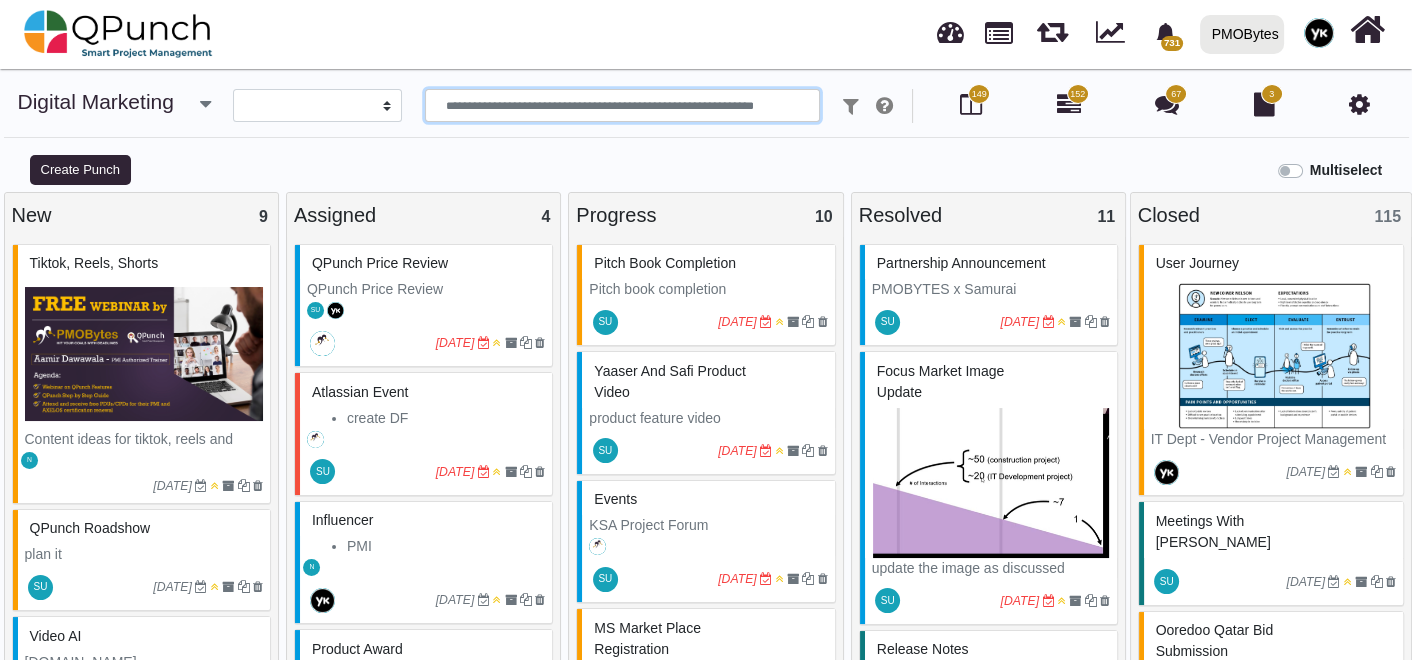 click at bounding box center [622, 106] 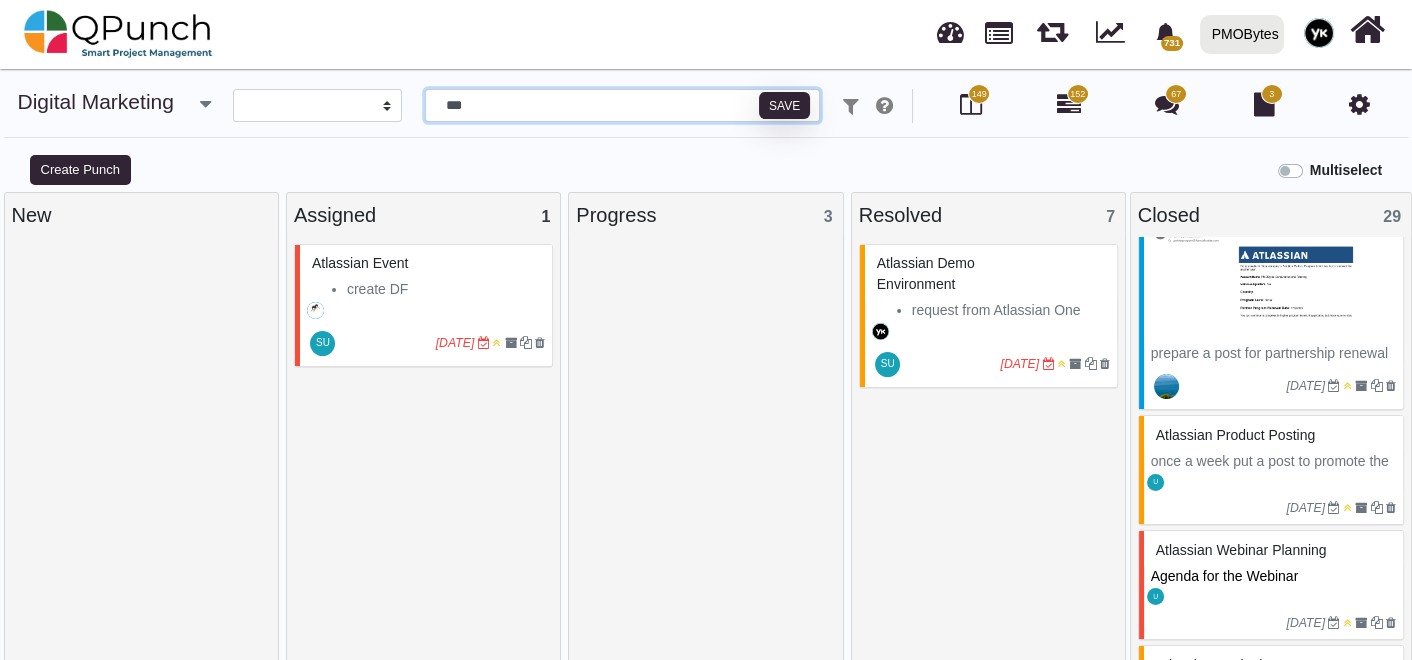 scroll, scrollTop: 735, scrollLeft: 0, axis: vertical 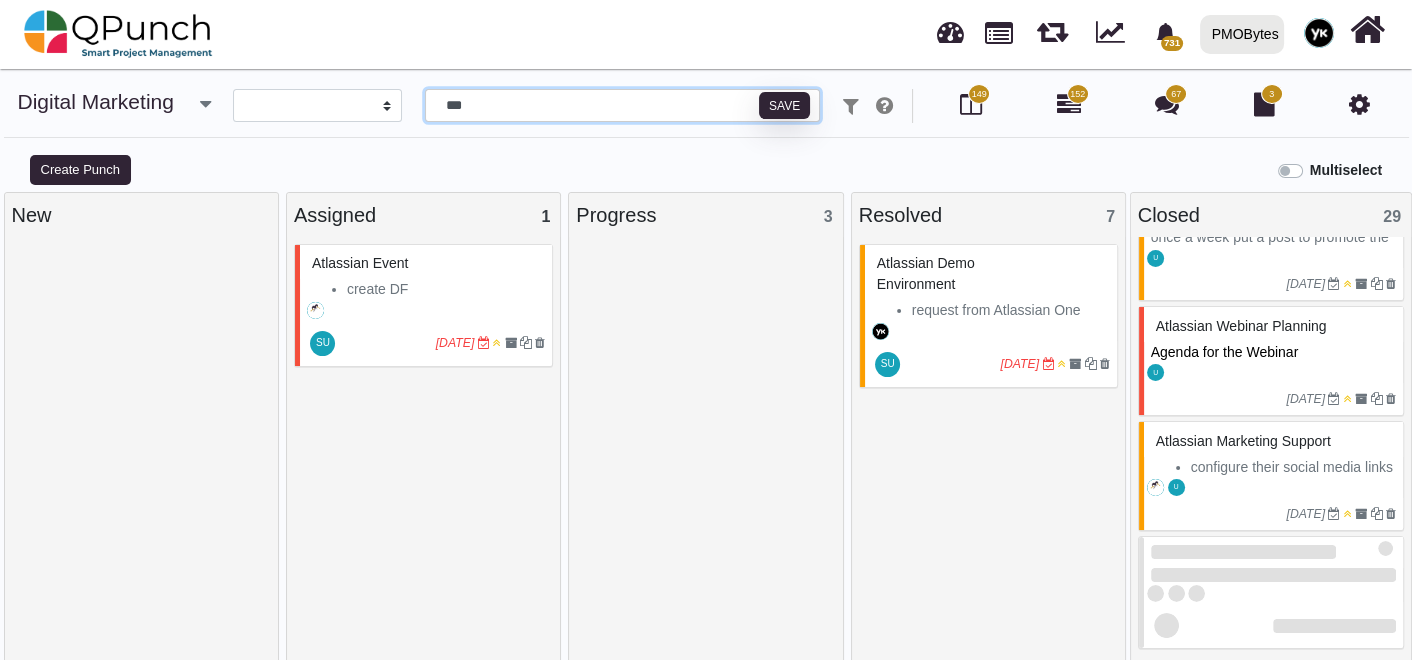 click on "***" at bounding box center [622, 106] 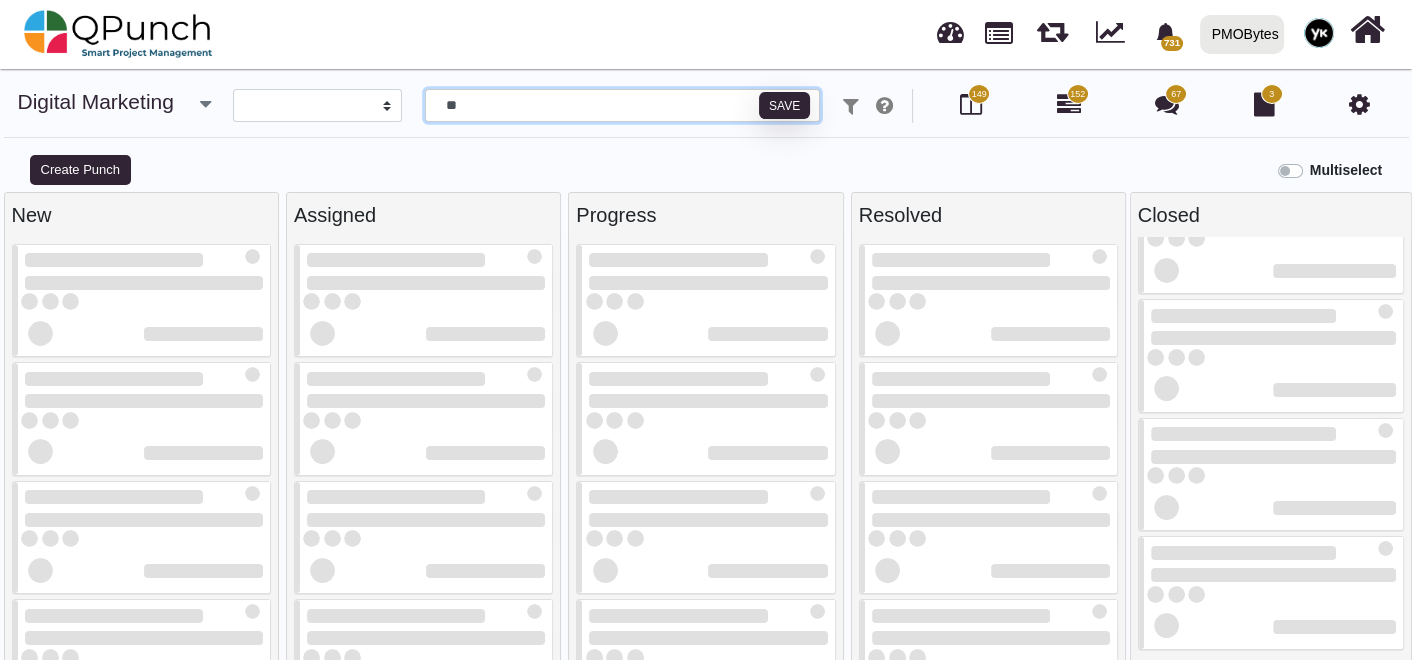 scroll, scrollTop: 296, scrollLeft: 0, axis: vertical 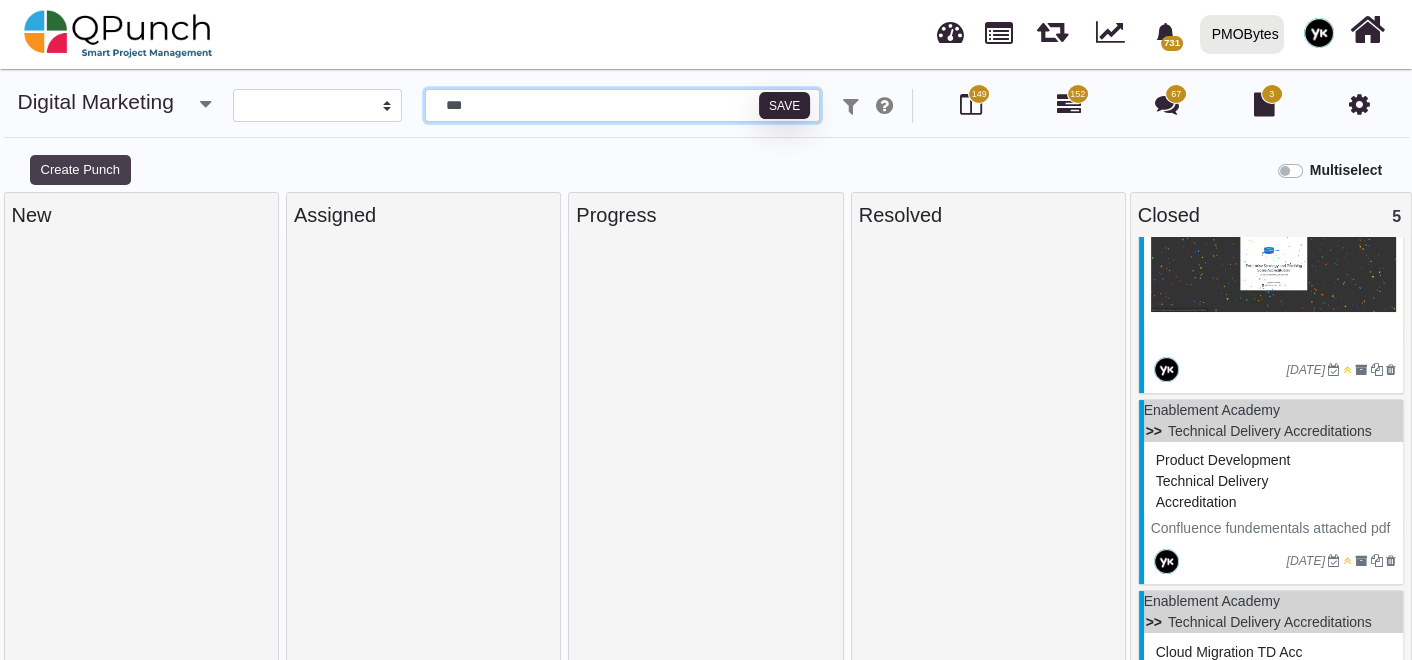type on "***" 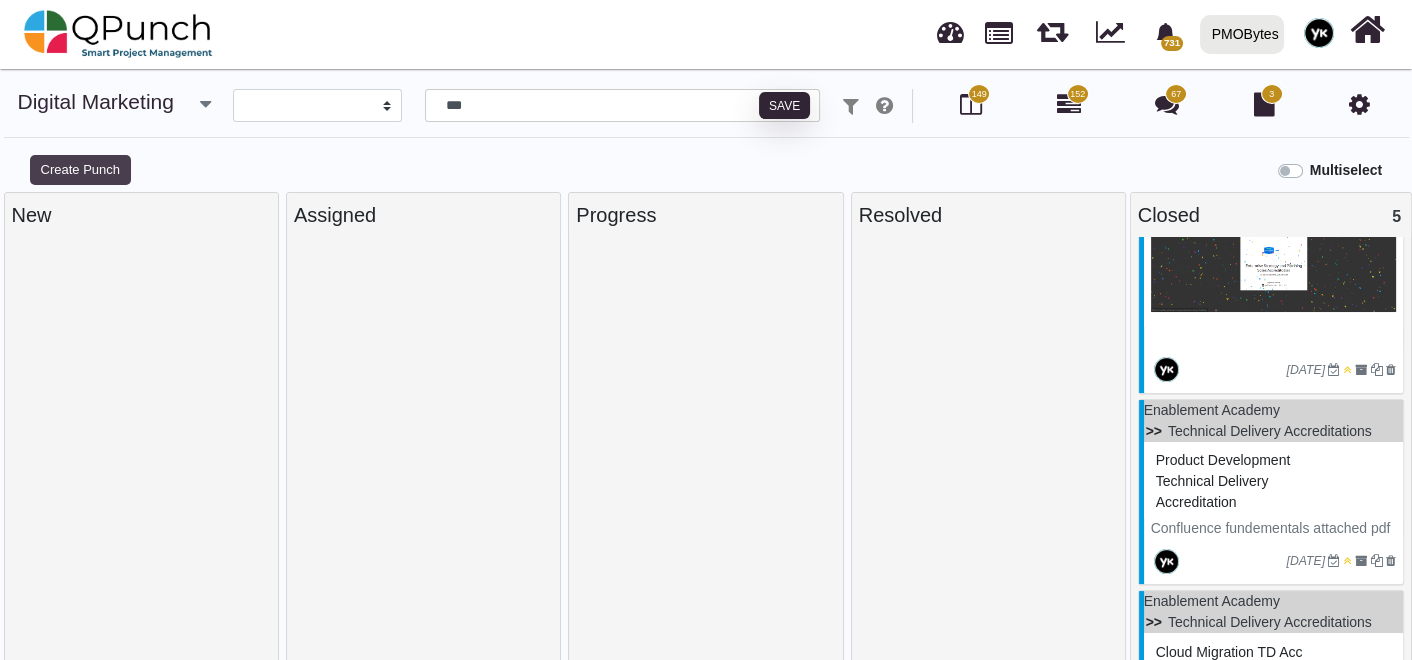 click on "Create Punch" at bounding box center (80, 170) 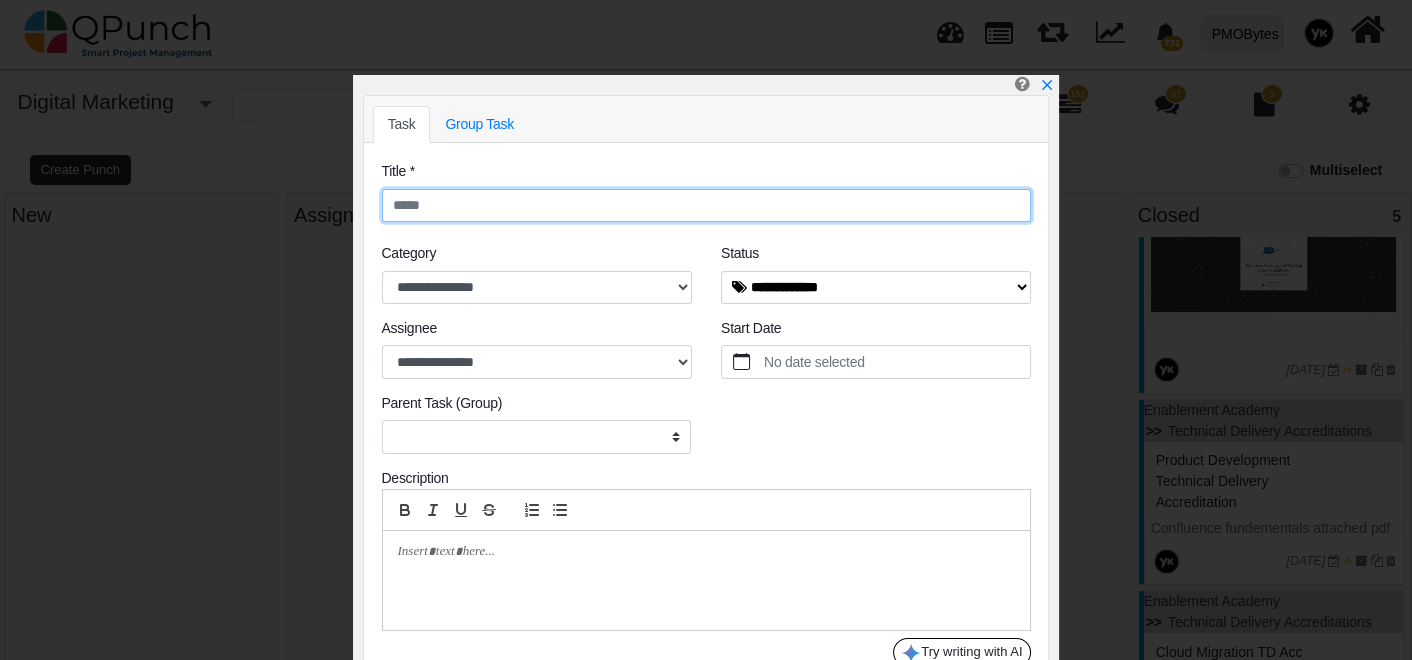 click at bounding box center [706, 206] 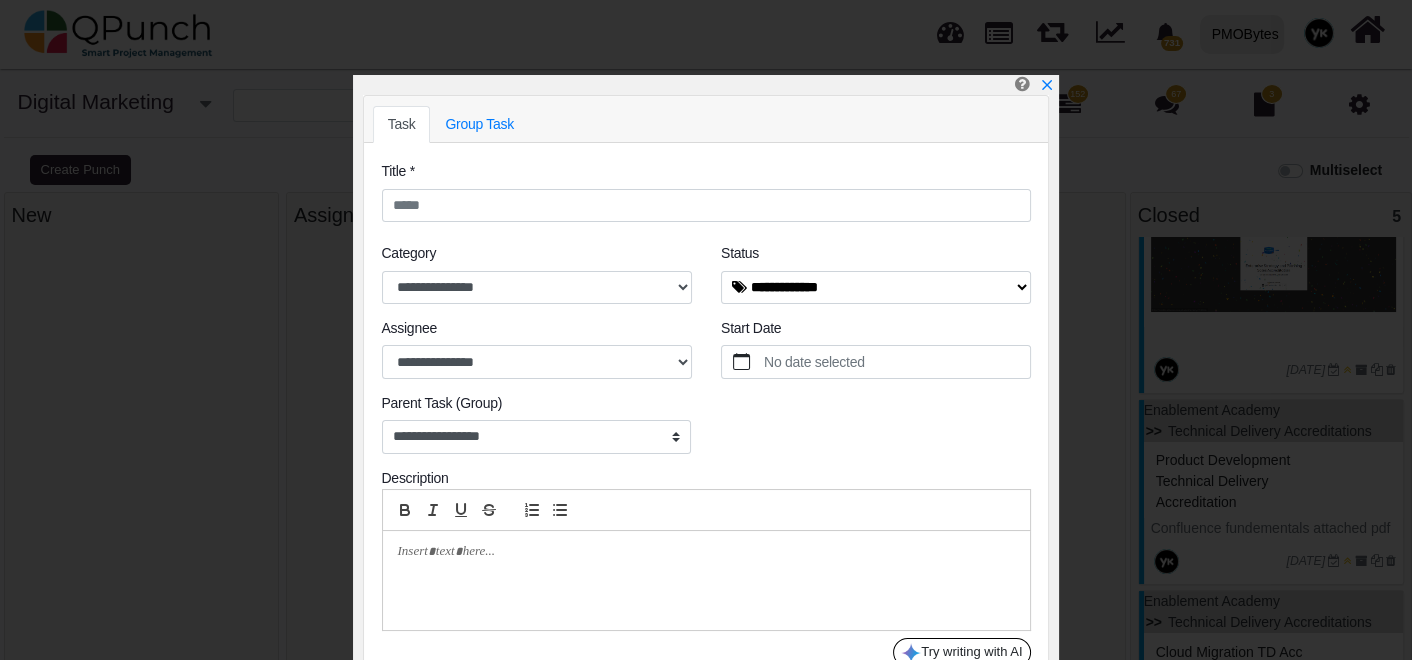 select on "**********" 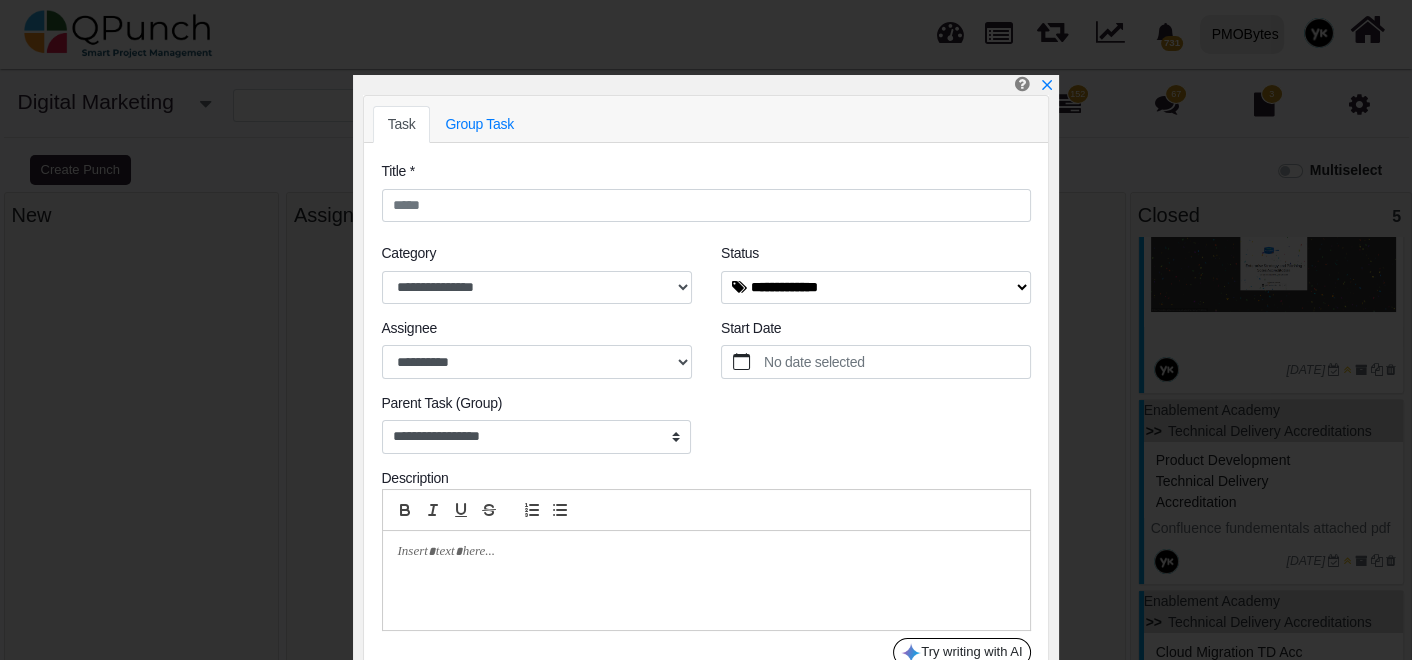 select on "***" 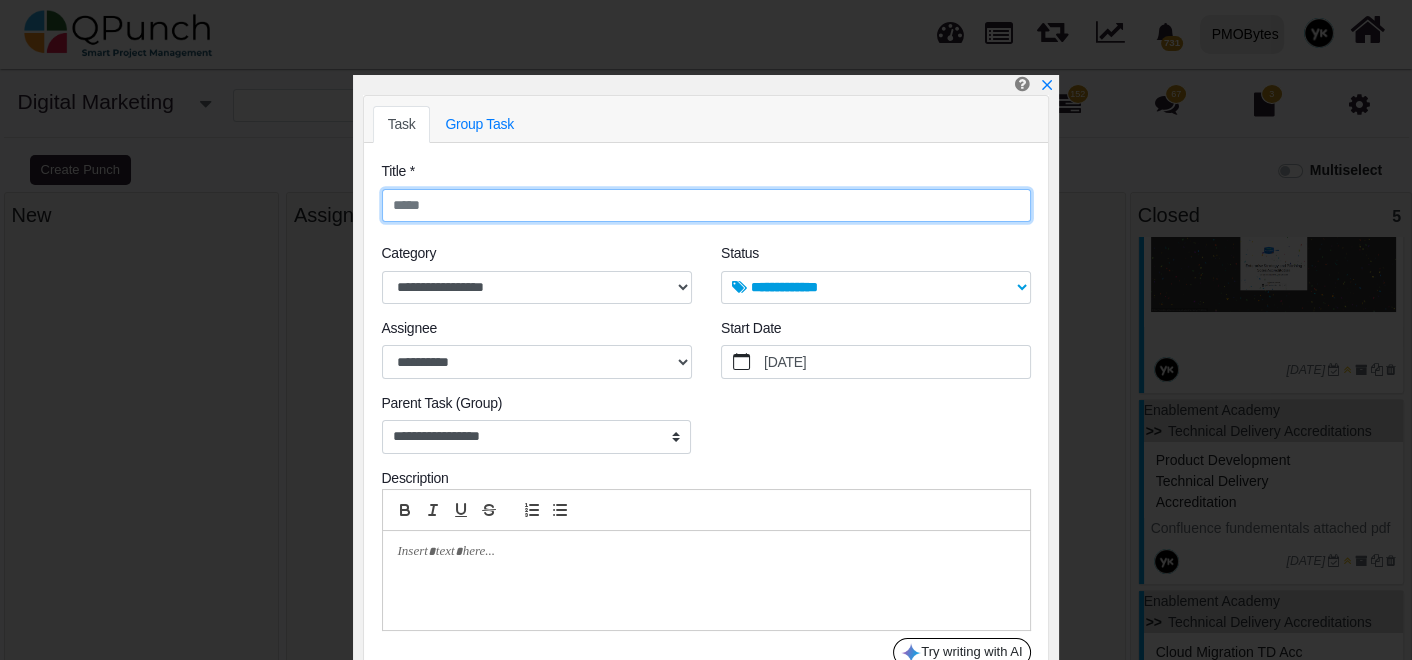 click at bounding box center (706, 206) 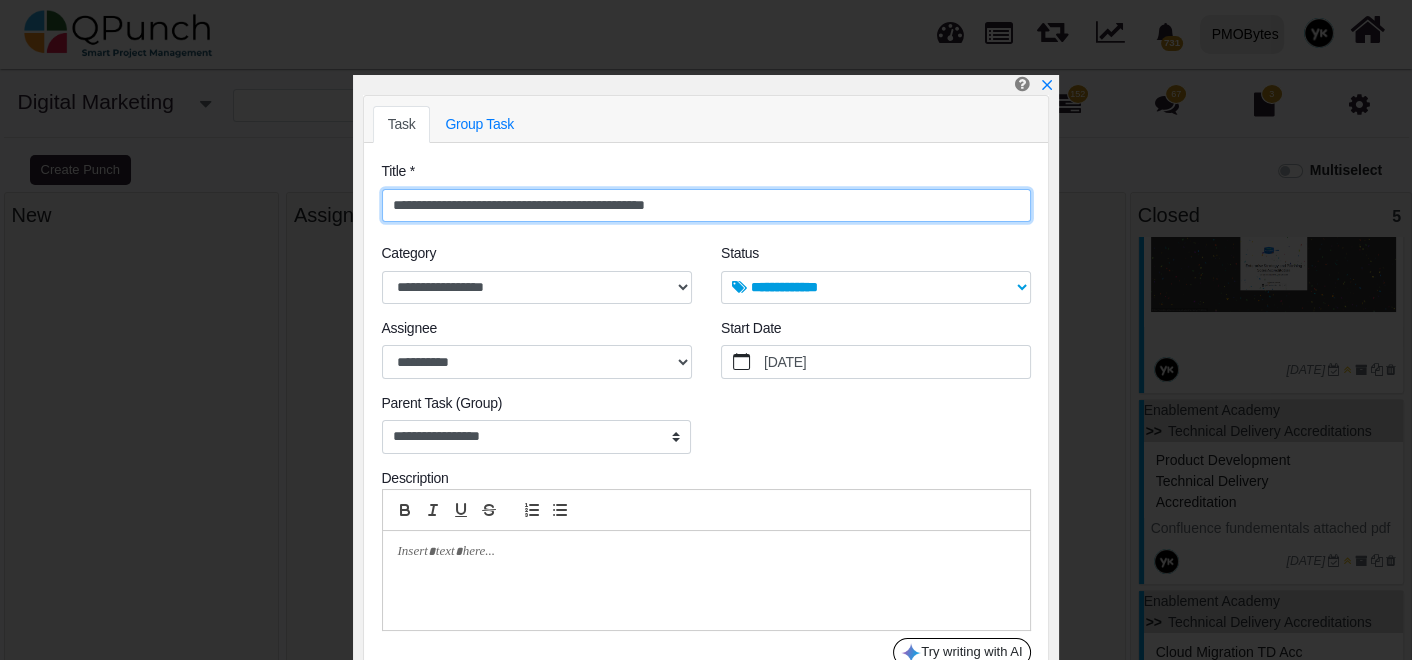 type on "**********" 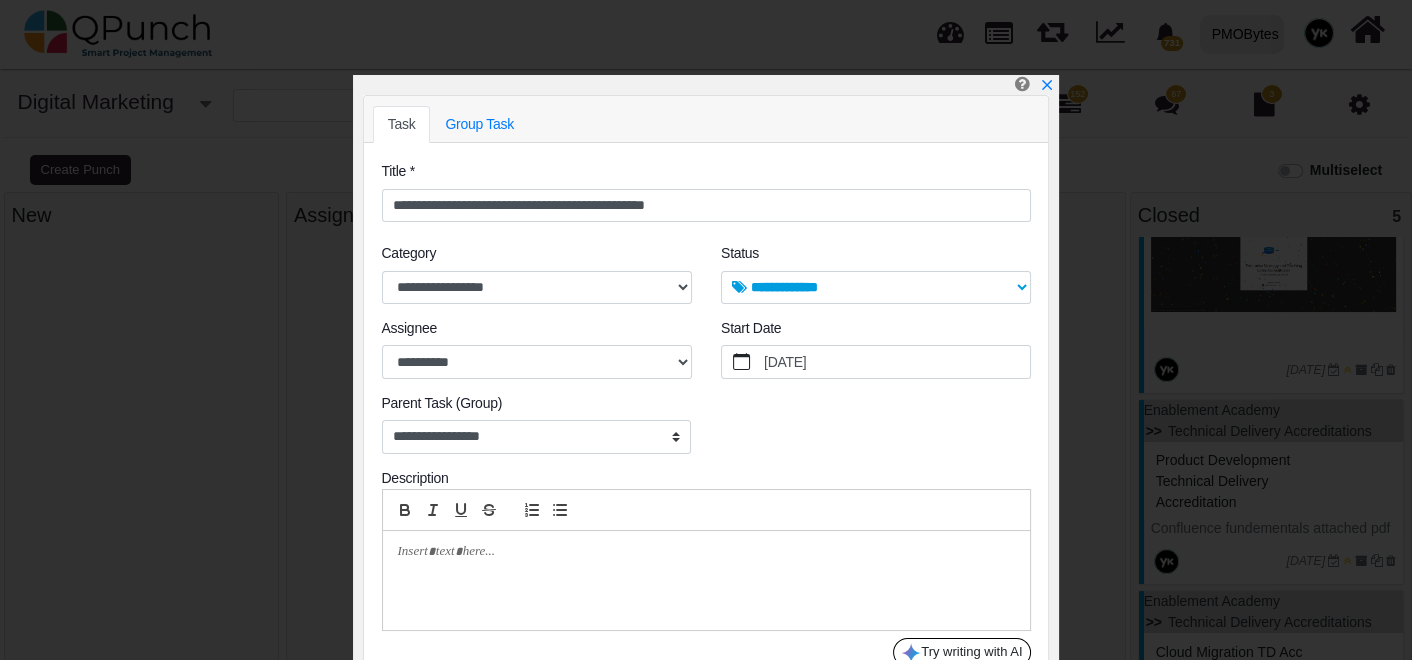 click at bounding box center [706, 580] 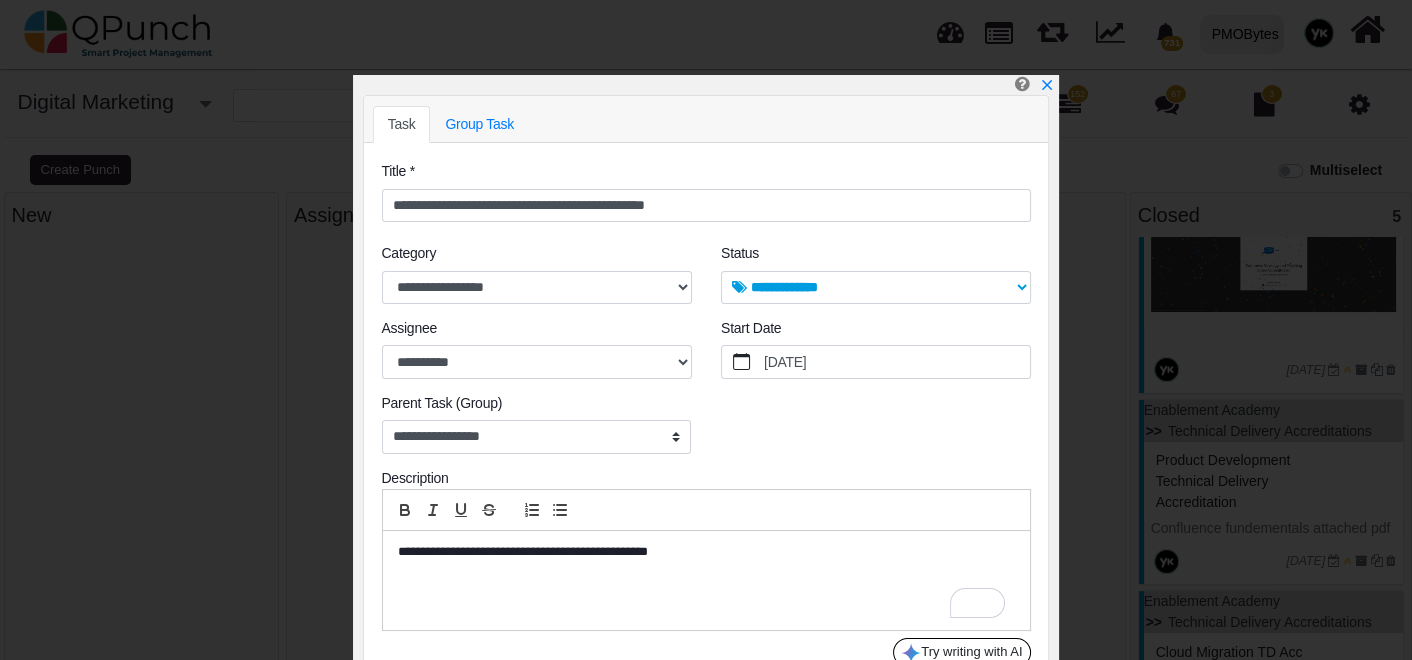scroll, scrollTop: 0, scrollLeft: 0, axis: both 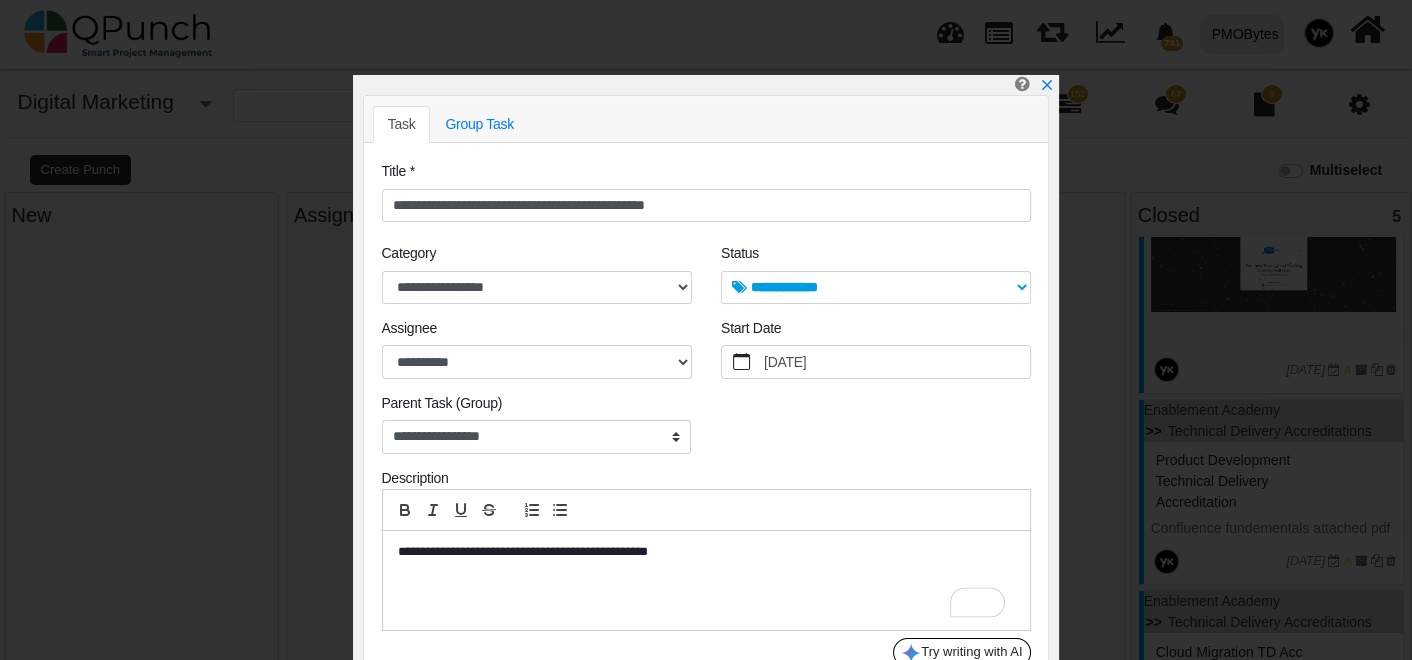 click on "**********" at bounding box center (702, 552) 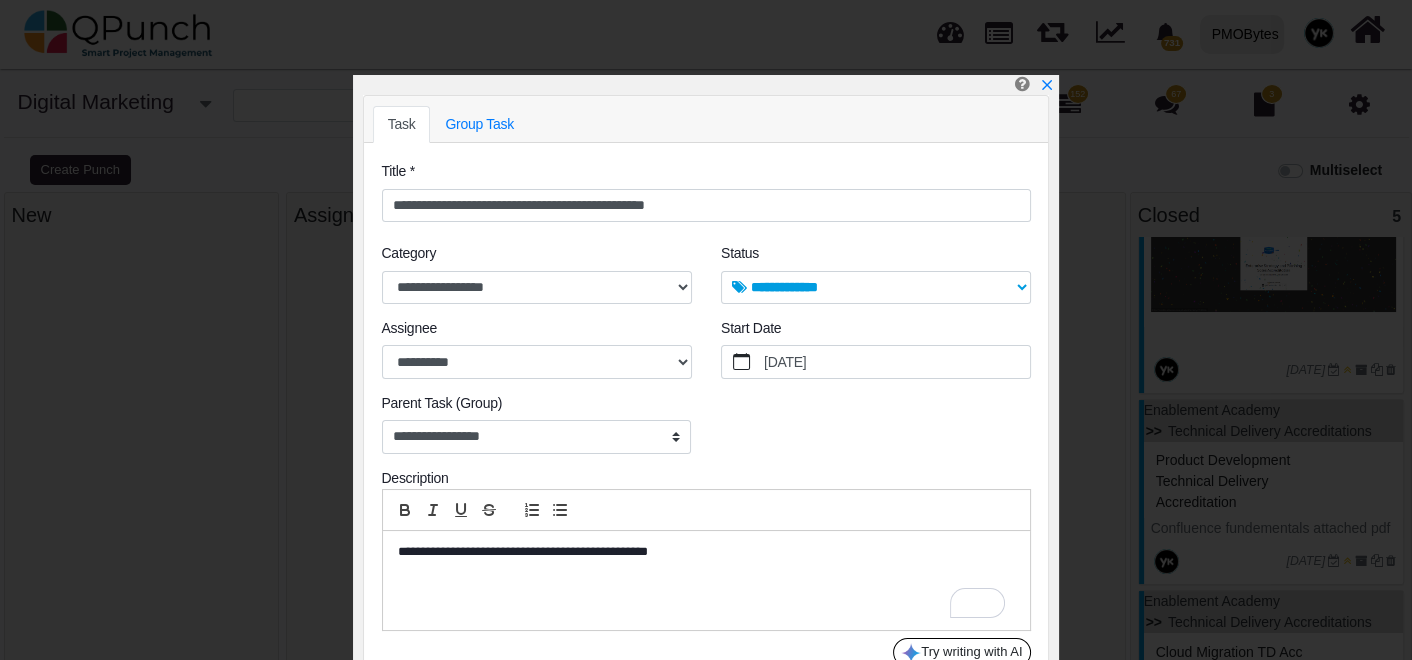 click on "**********" at bounding box center (702, 552) 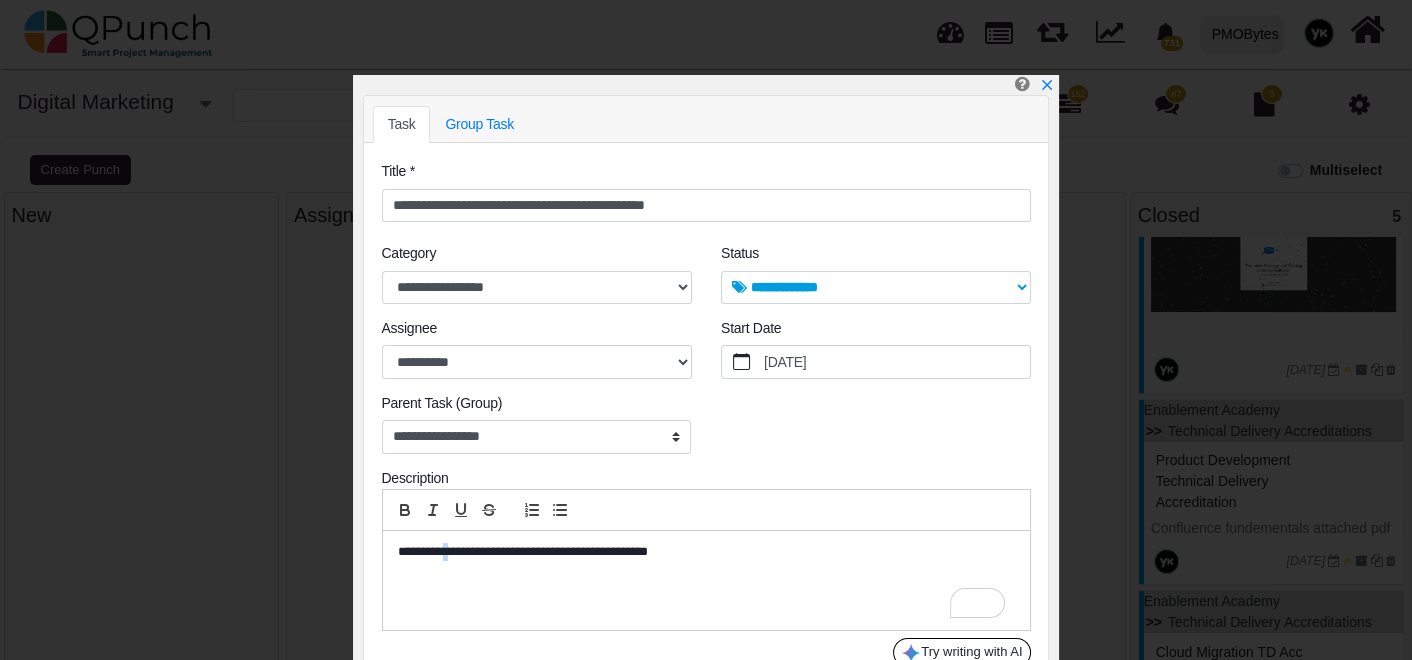 click on "**********" at bounding box center (702, 552) 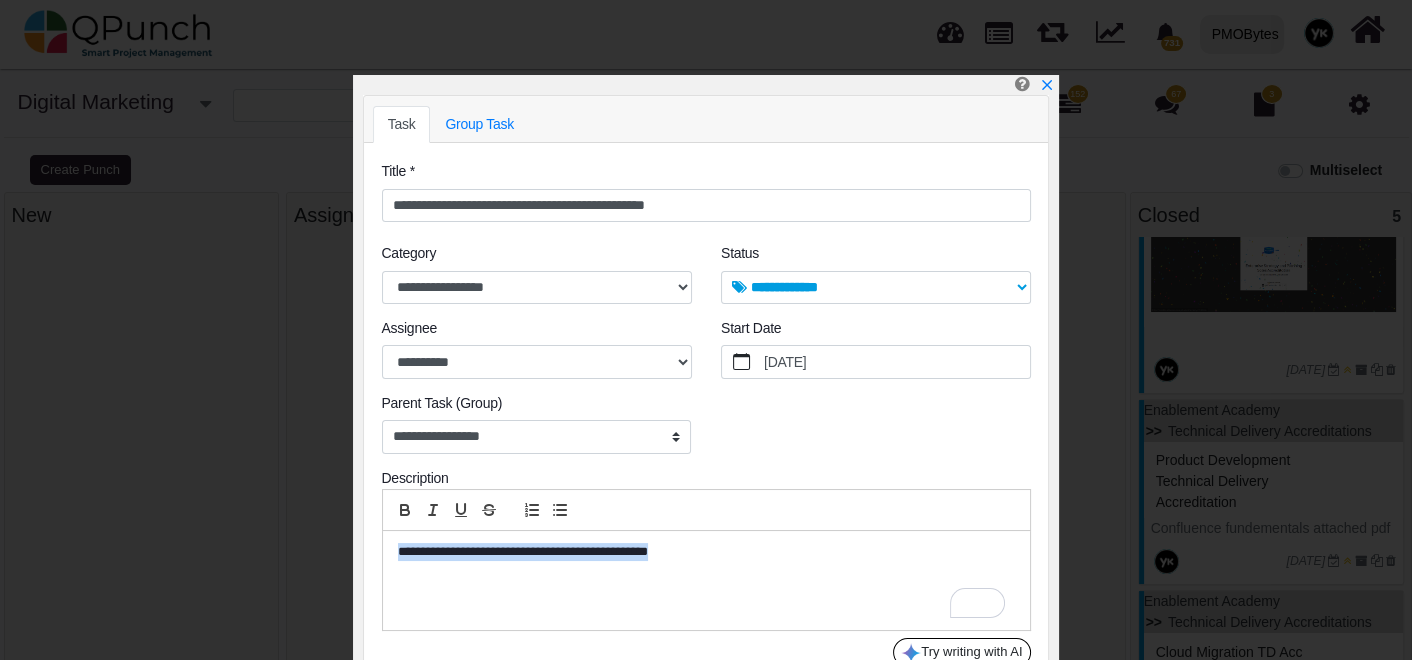 click on "**********" at bounding box center [702, 552] 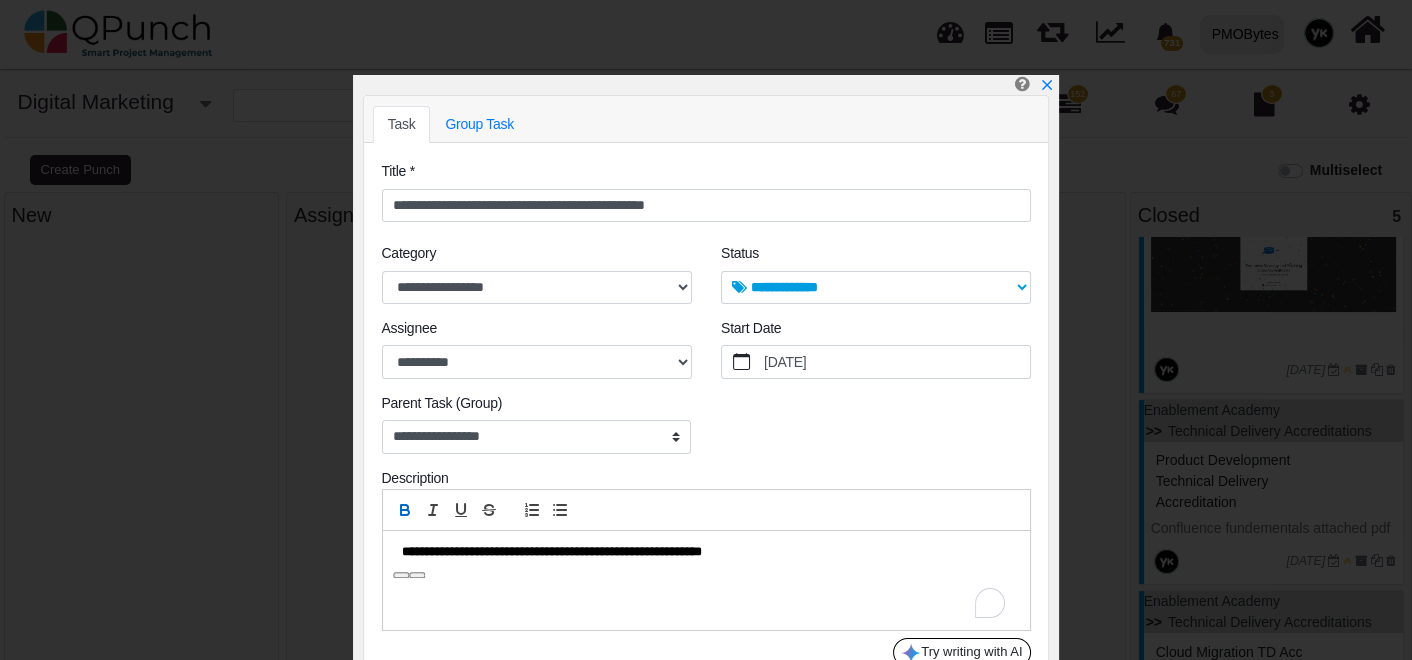 scroll, scrollTop: 0, scrollLeft: 0, axis: both 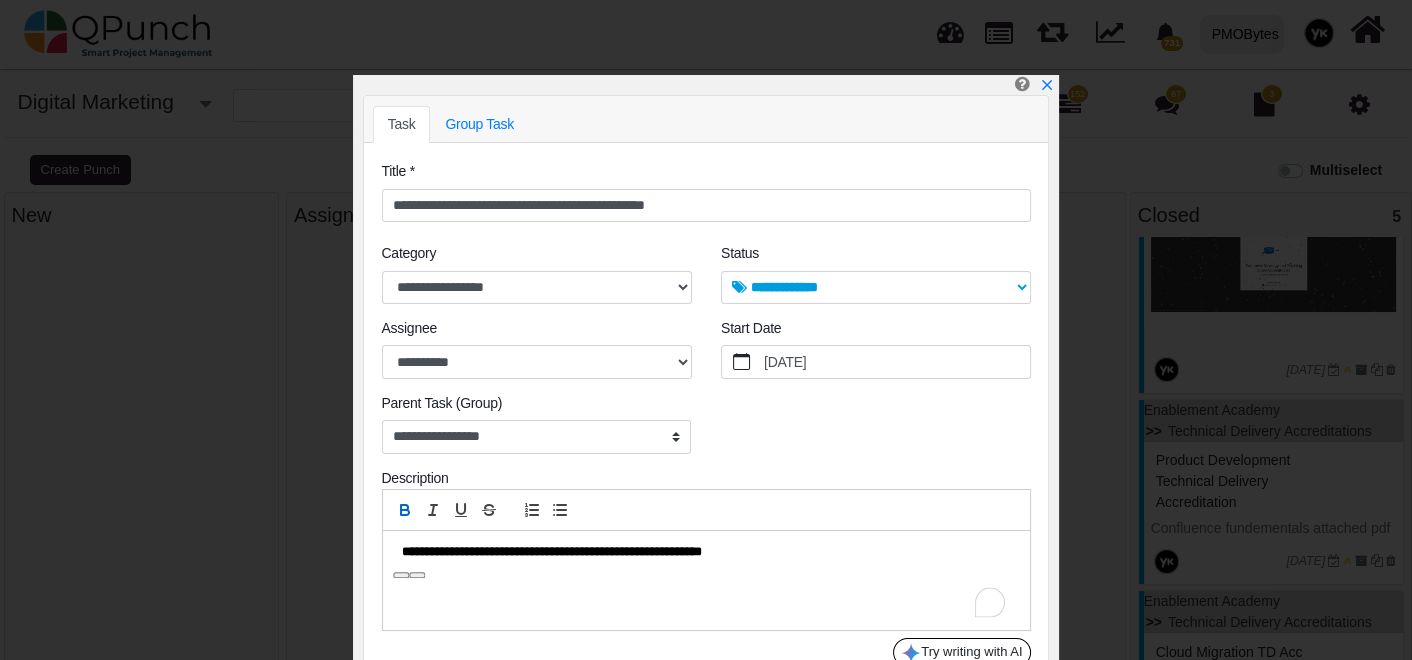 click on "**********" at bounding box center (552, 551) 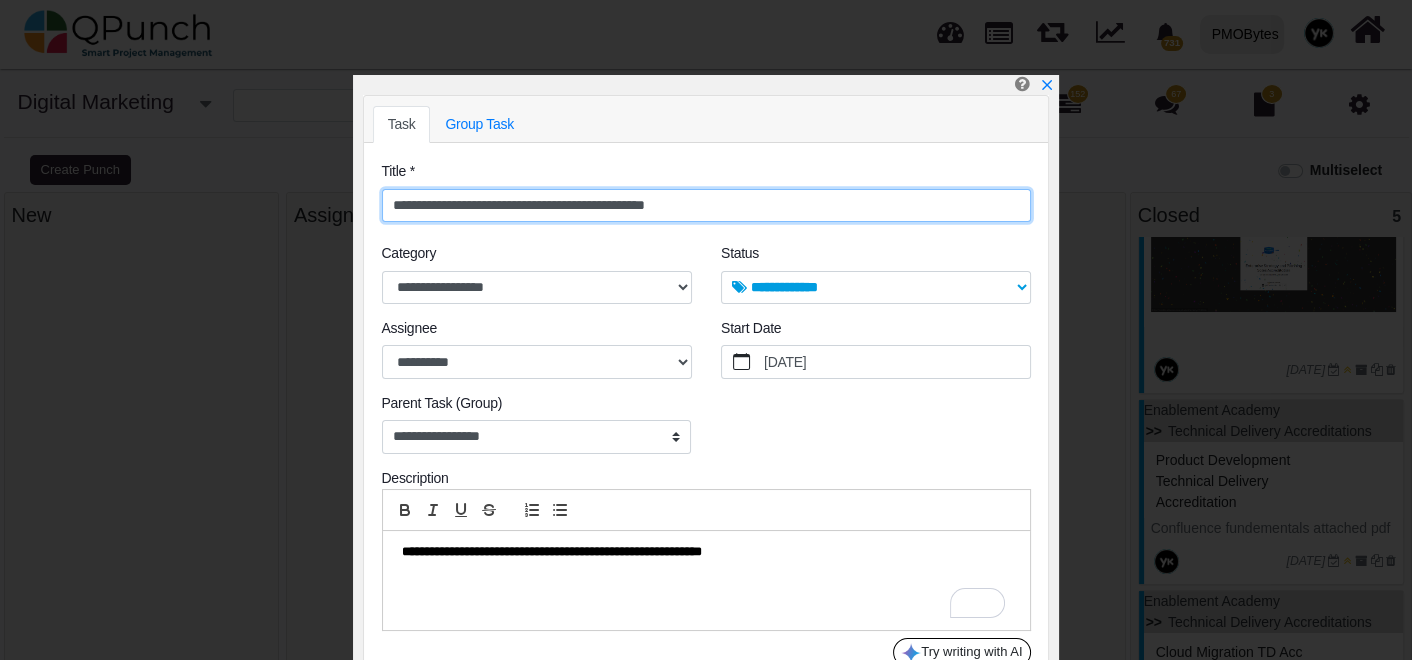 click on "**********" at bounding box center (706, 206) 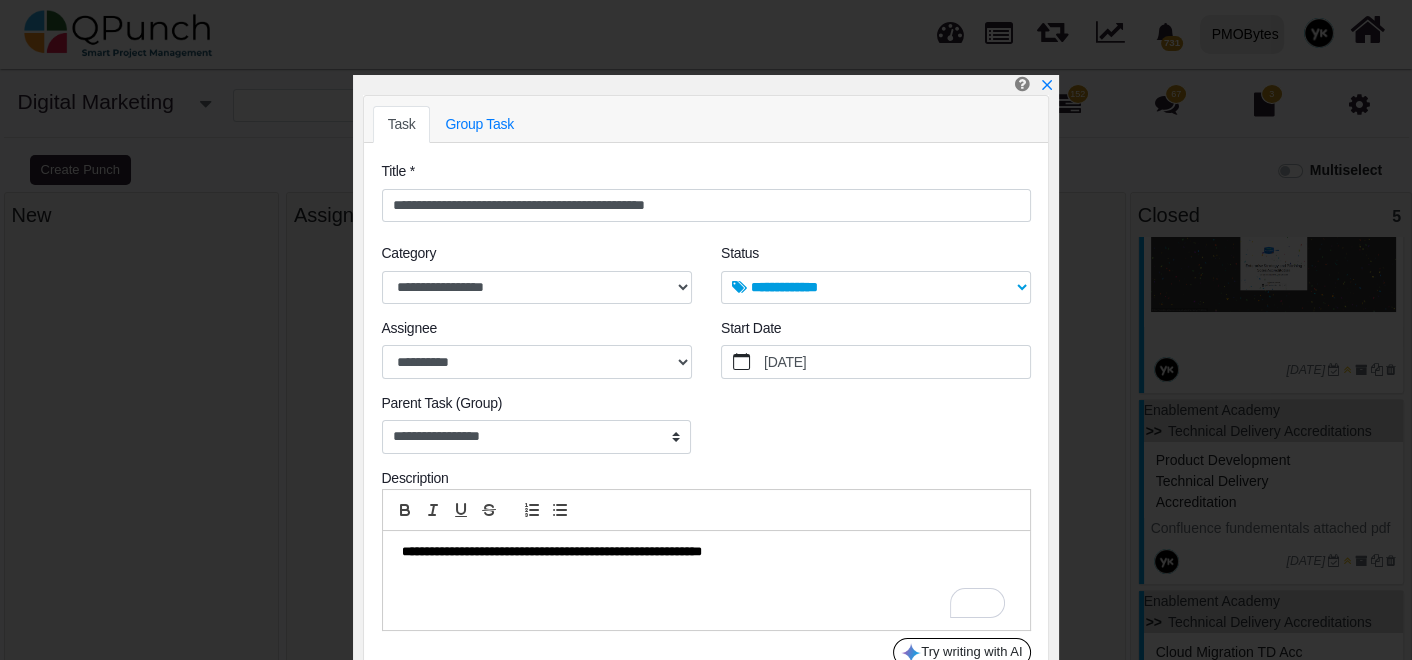 click on "**********" at bounding box center [552, 551] 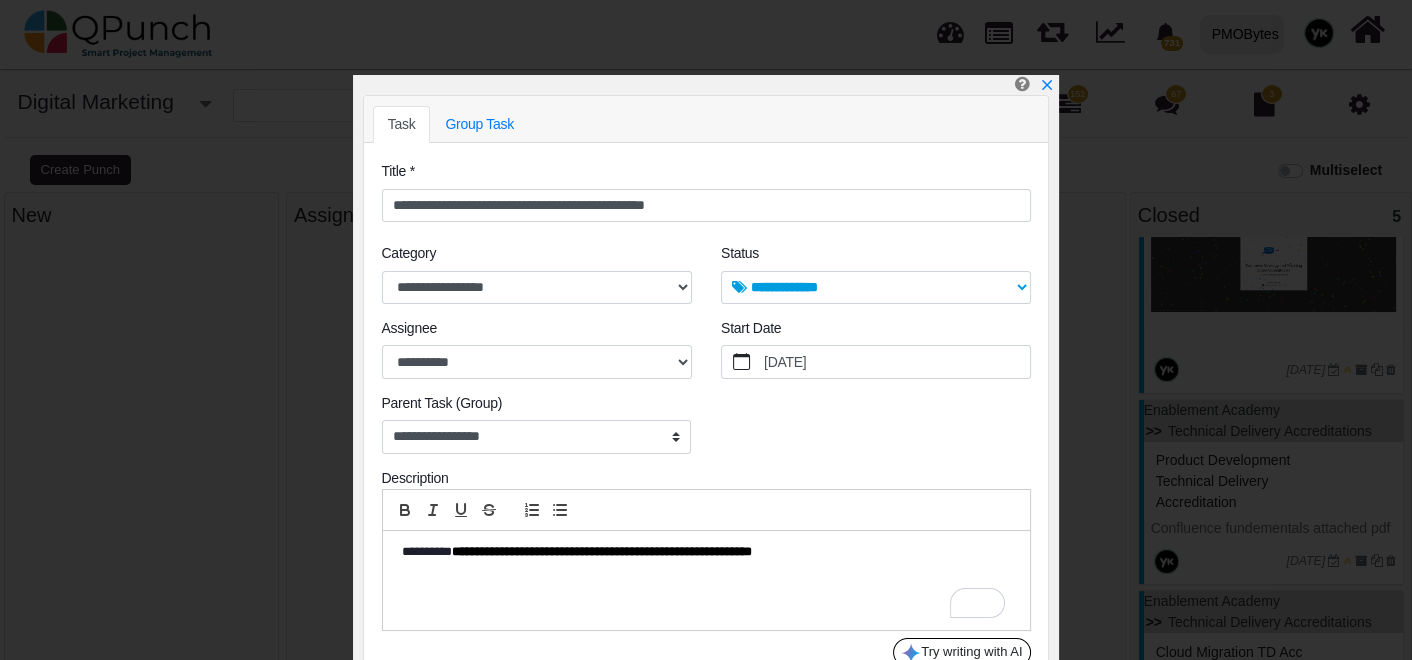 scroll, scrollTop: 0, scrollLeft: 0, axis: both 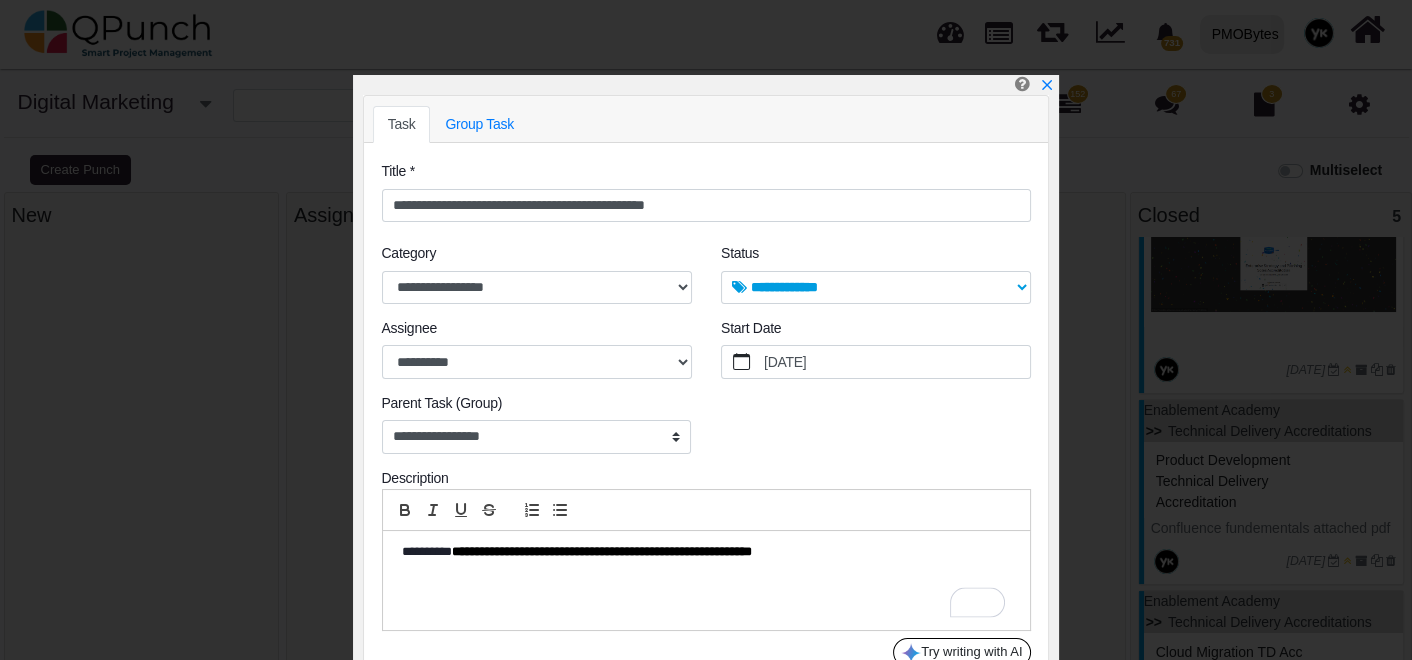 click on "**********" at bounding box center (702, 552) 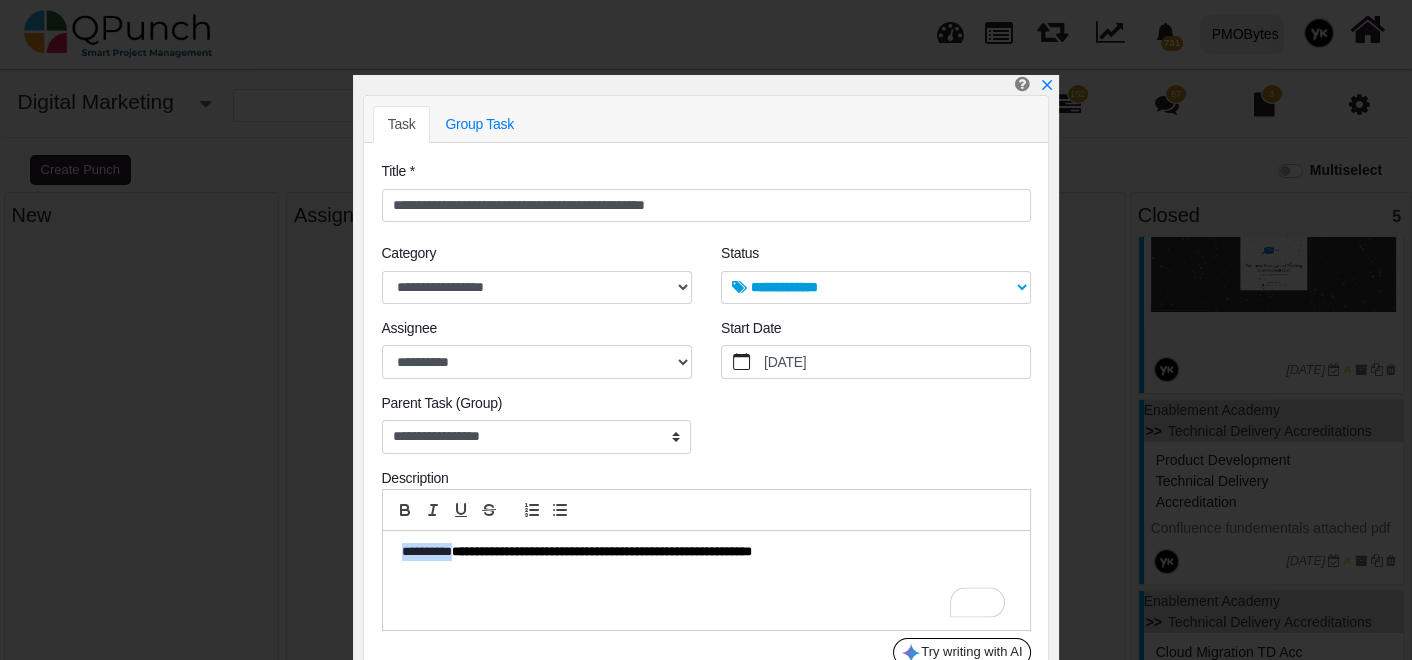 click on "**********" at bounding box center (702, 552) 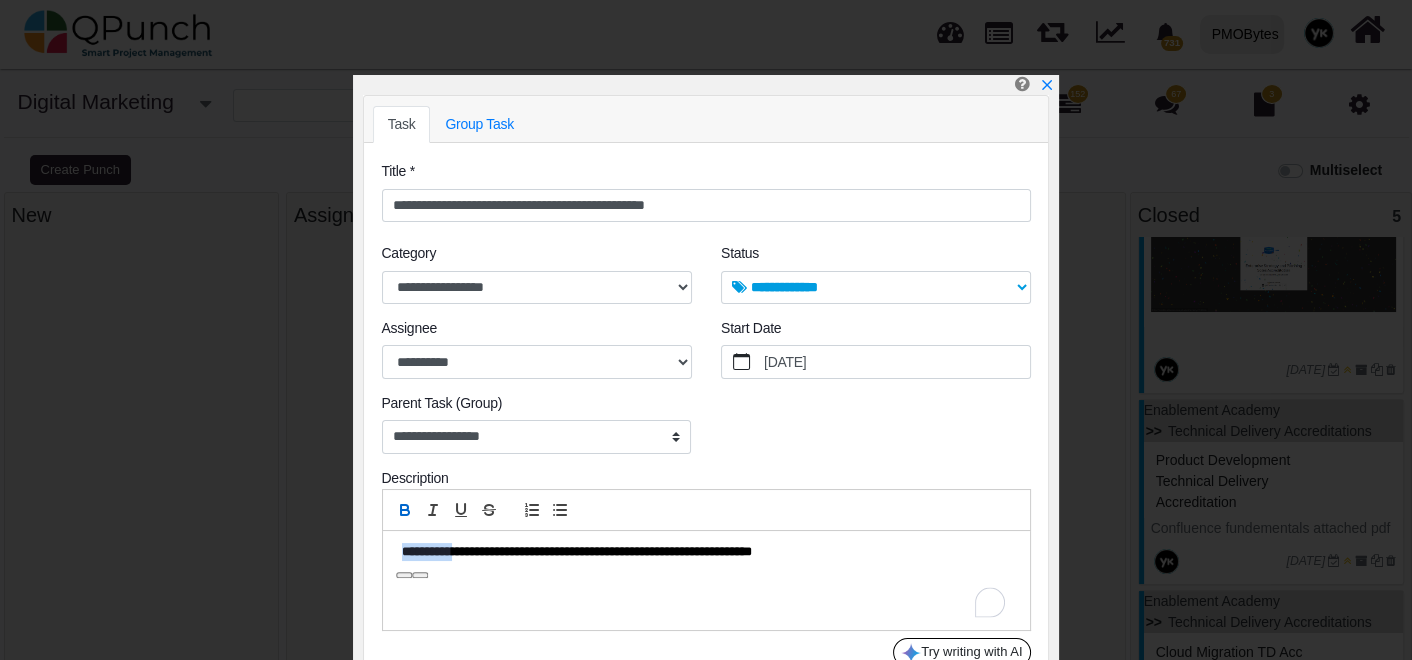 click on "**********" at bounding box center [706, 580] 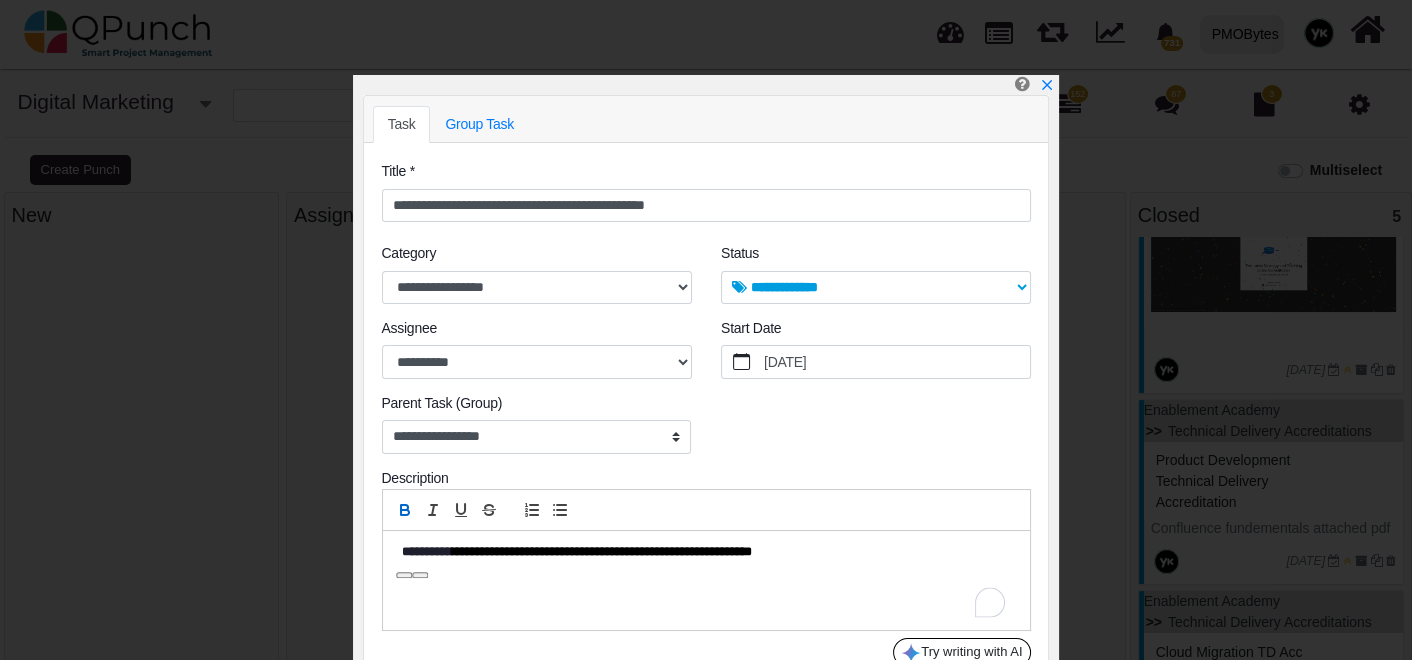click on "**********" at bounding box center [702, 552] 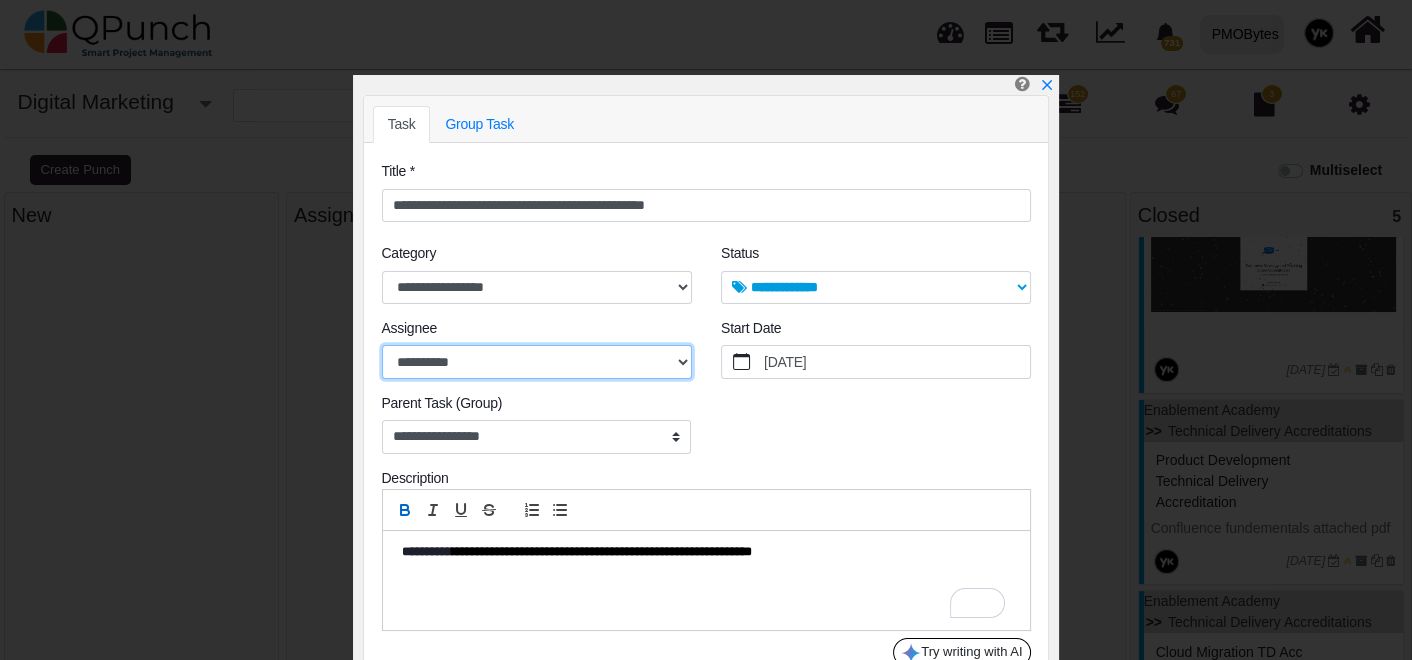 click on "**********" at bounding box center [537, 361] 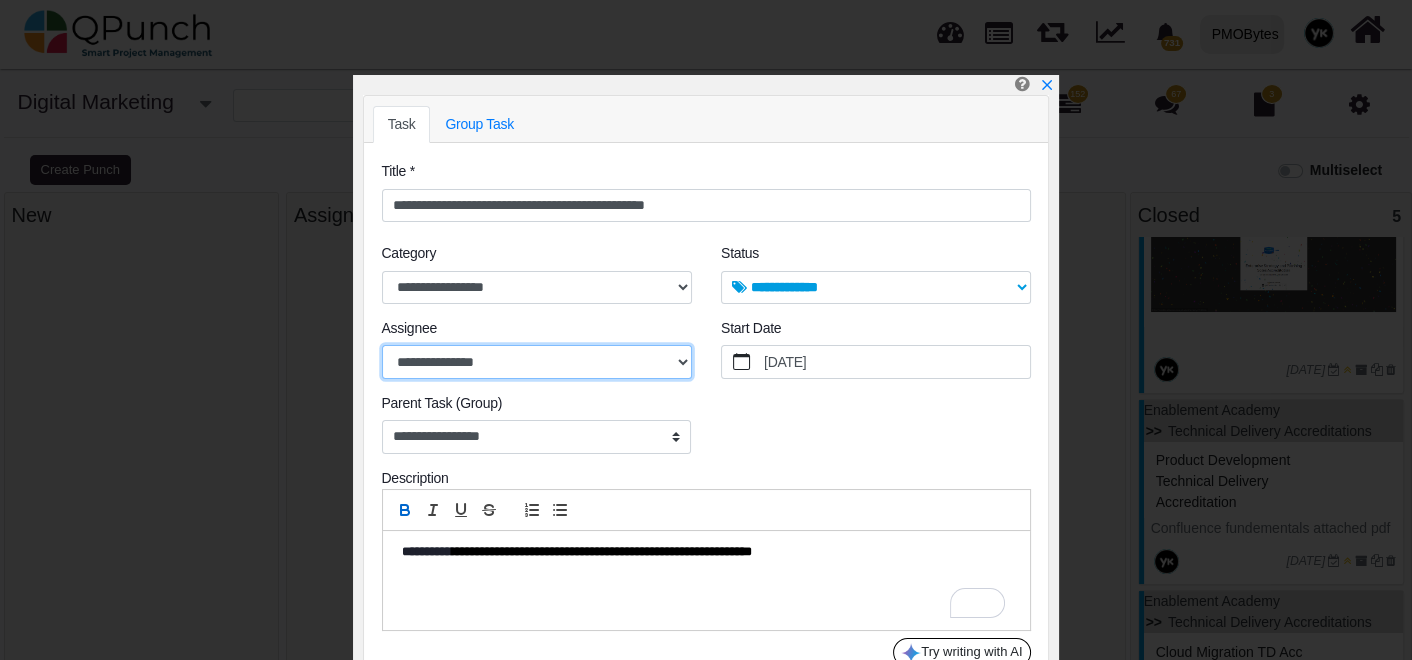 click on "**********" at bounding box center [537, 361] 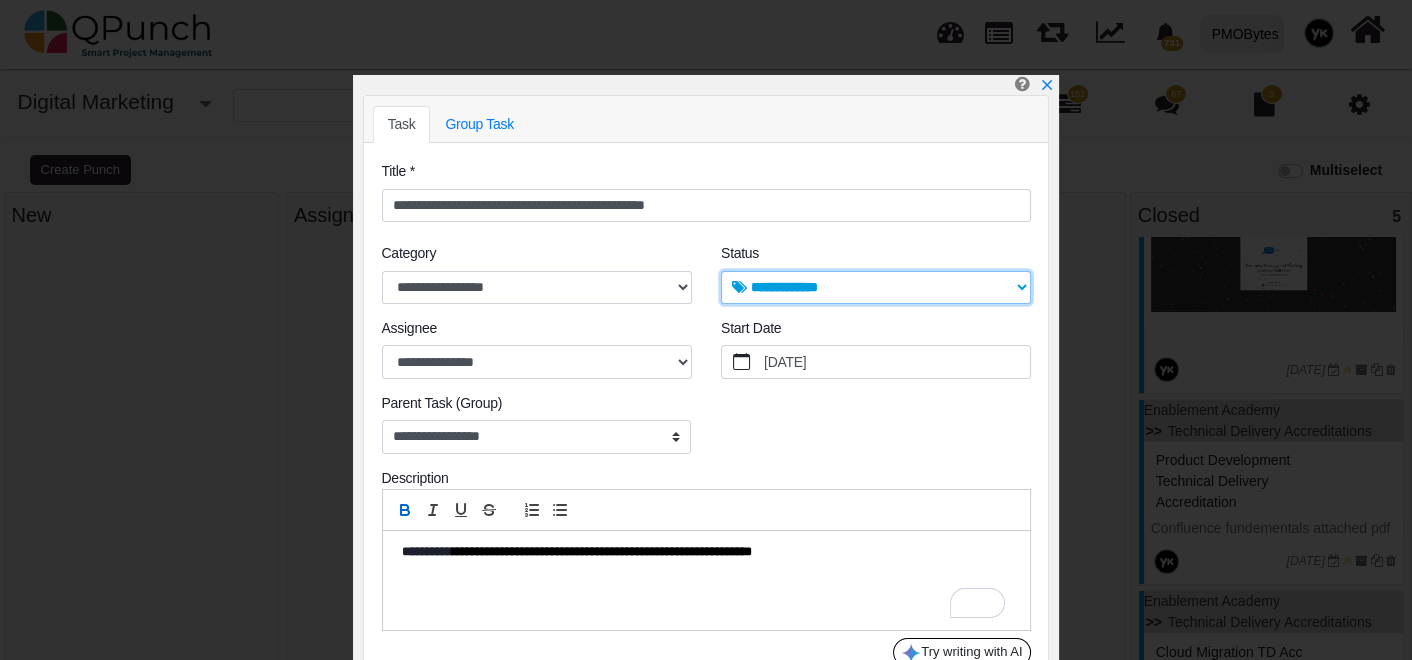 click on "**********" at bounding box center [876, 287] 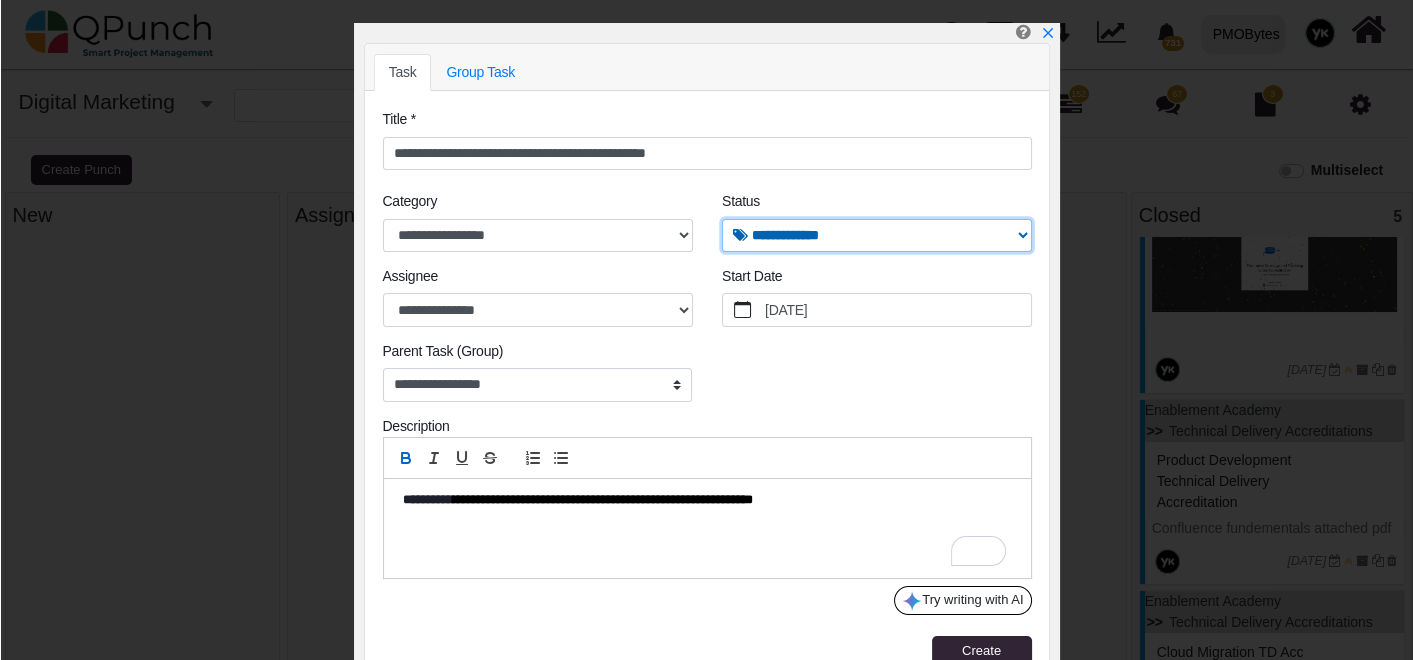scroll, scrollTop: 76, scrollLeft: 0, axis: vertical 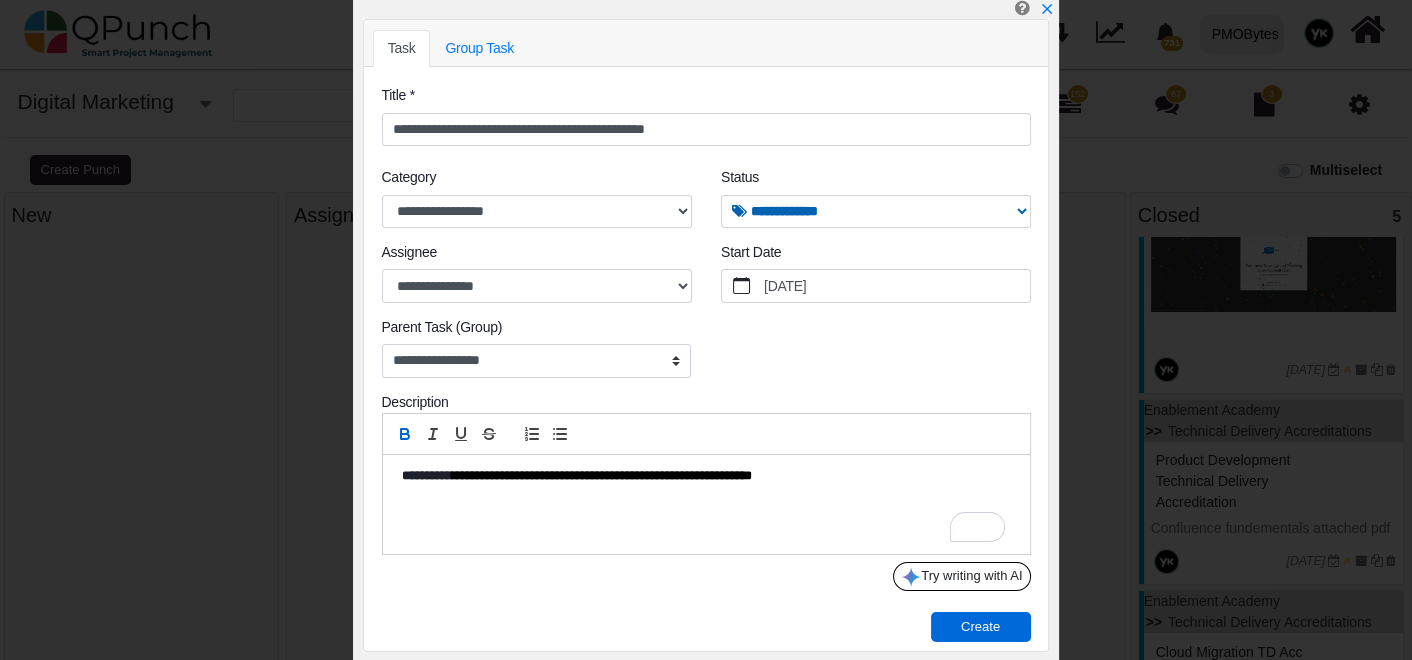 click on "Create" at bounding box center [981, 627] 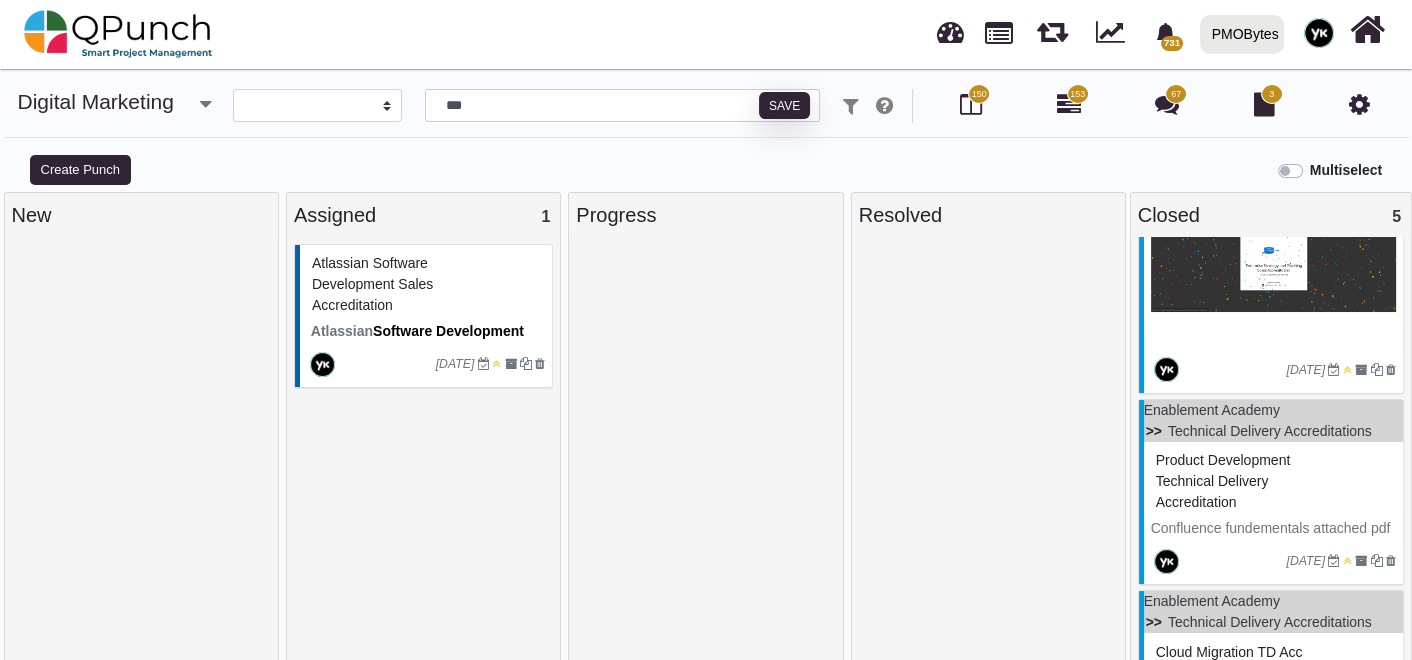 click at bounding box center (205, 104) 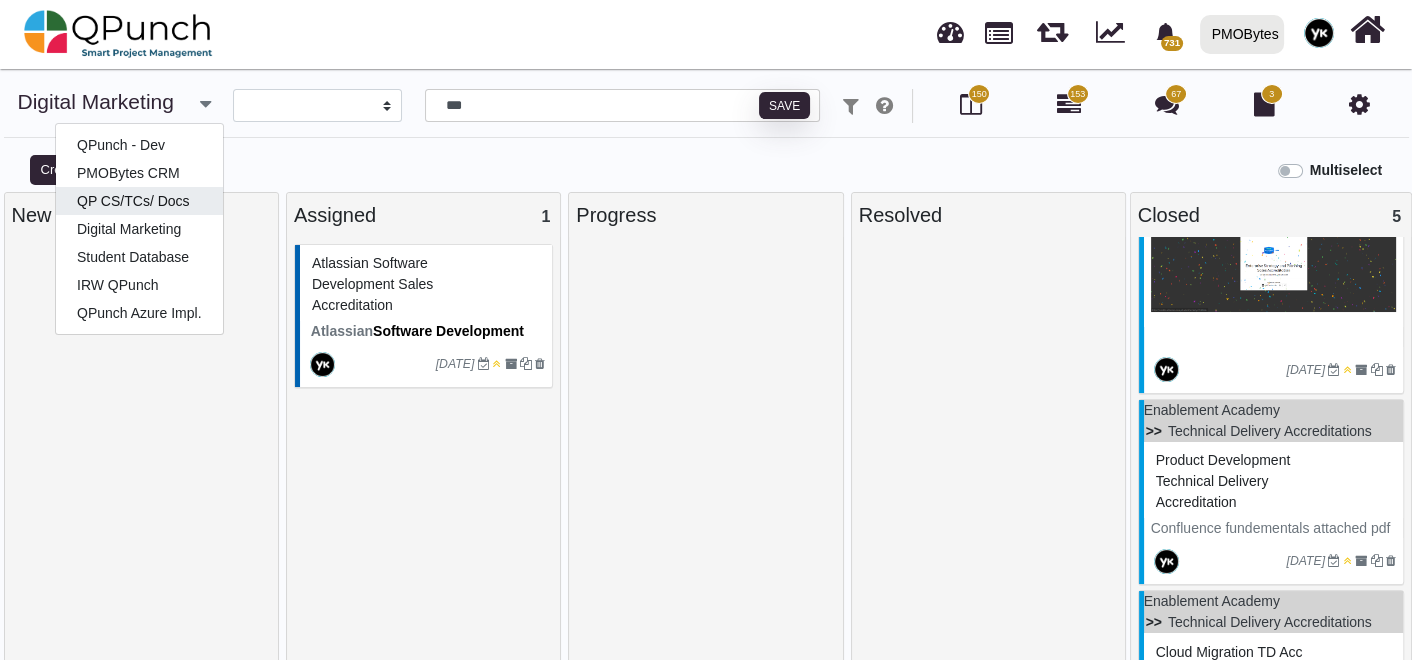 click on "QP CS/TCs/ Docs" at bounding box center (139, 201) 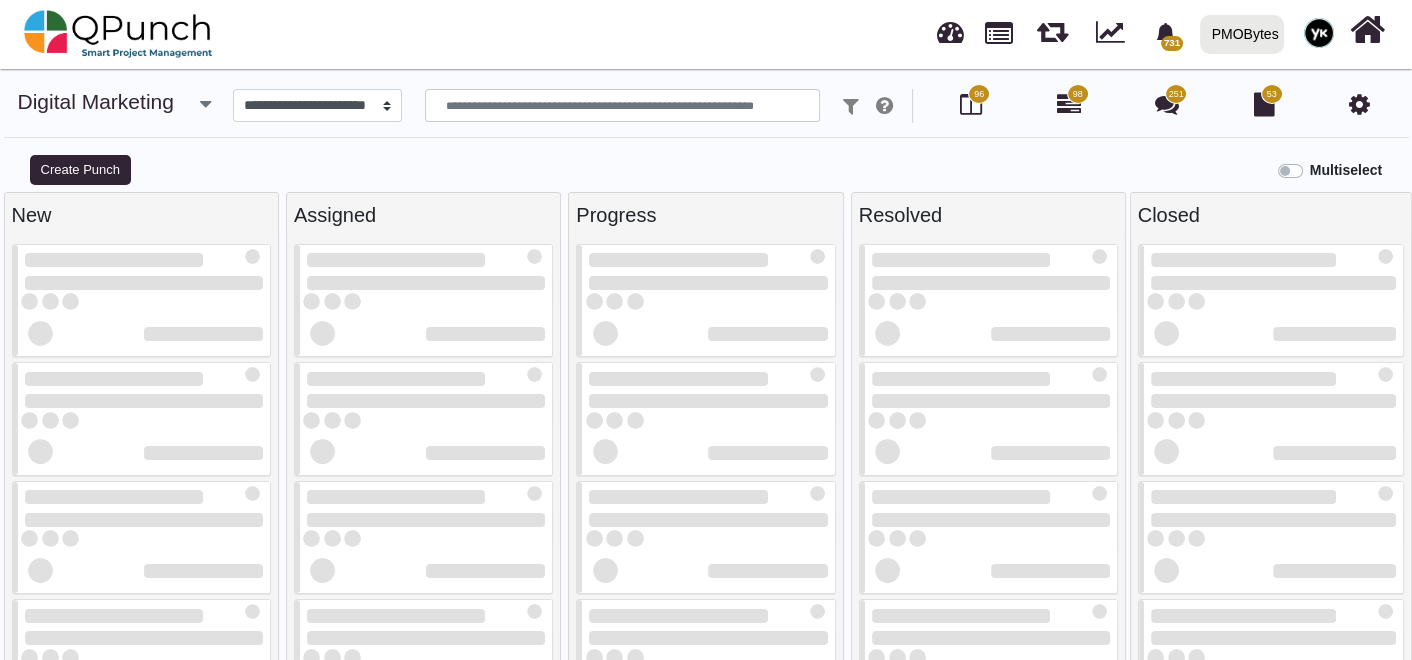 select on "*****" 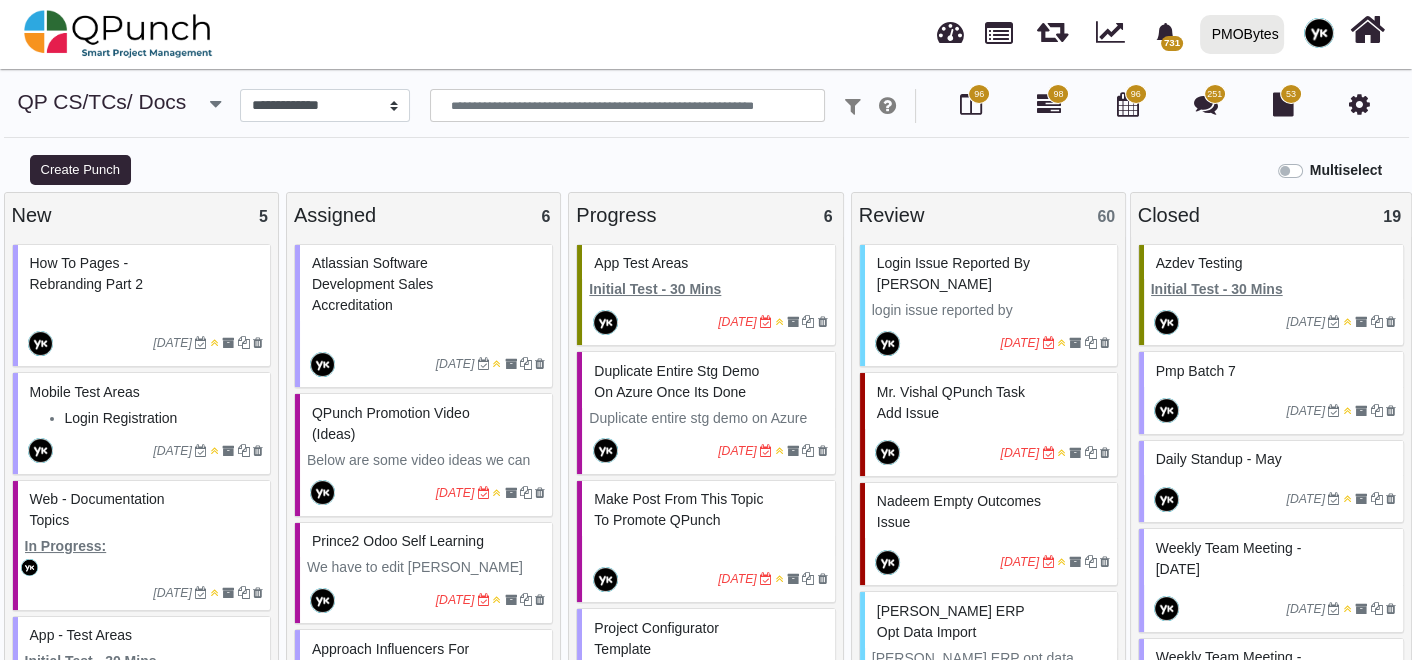 click at bounding box center [426, 331] 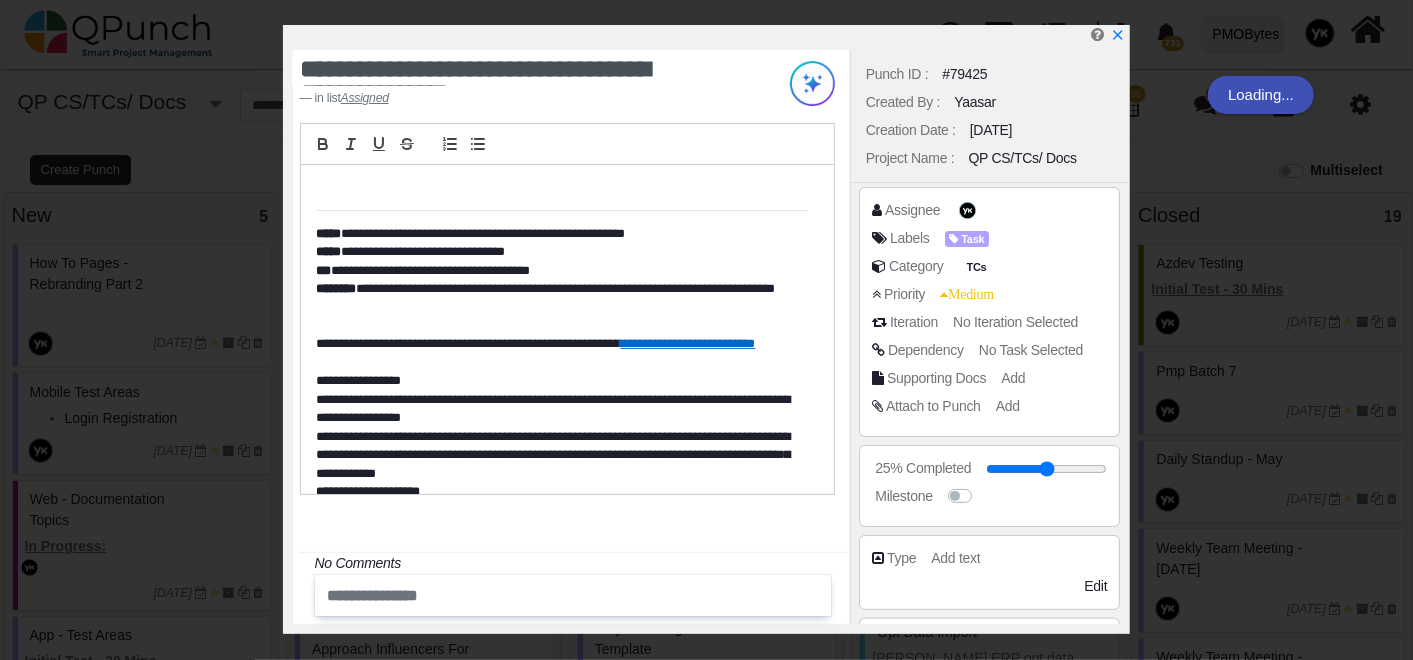 click on "**********" at bounding box center (567, 329) 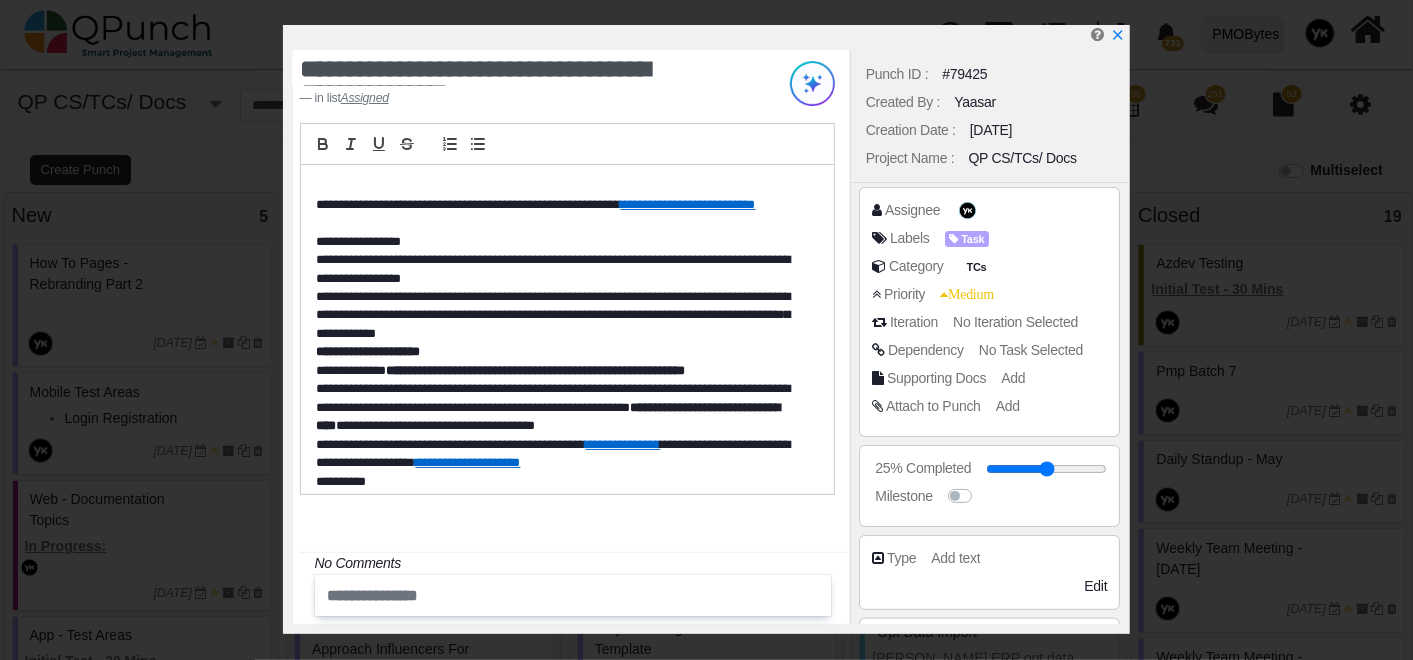 click on "**********" at bounding box center (567, 329) 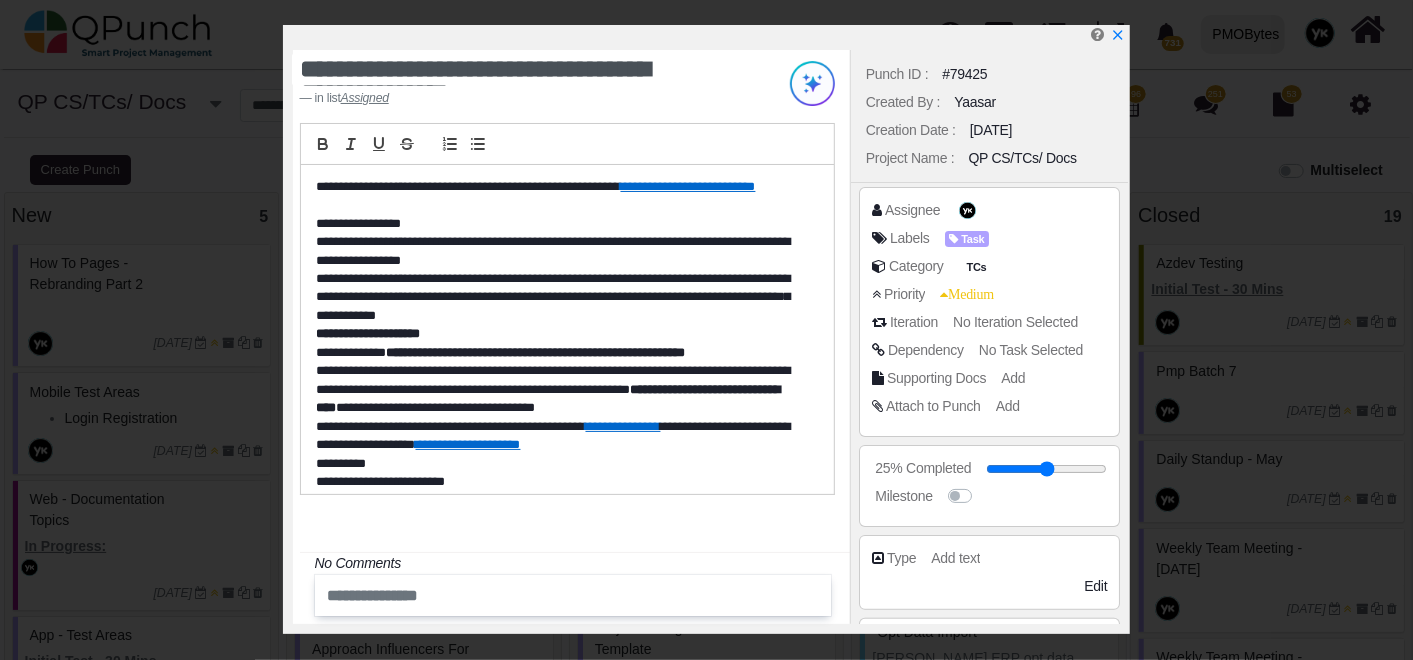 scroll, scrollTop: 45, scrollLeft: 0, axis: vertical 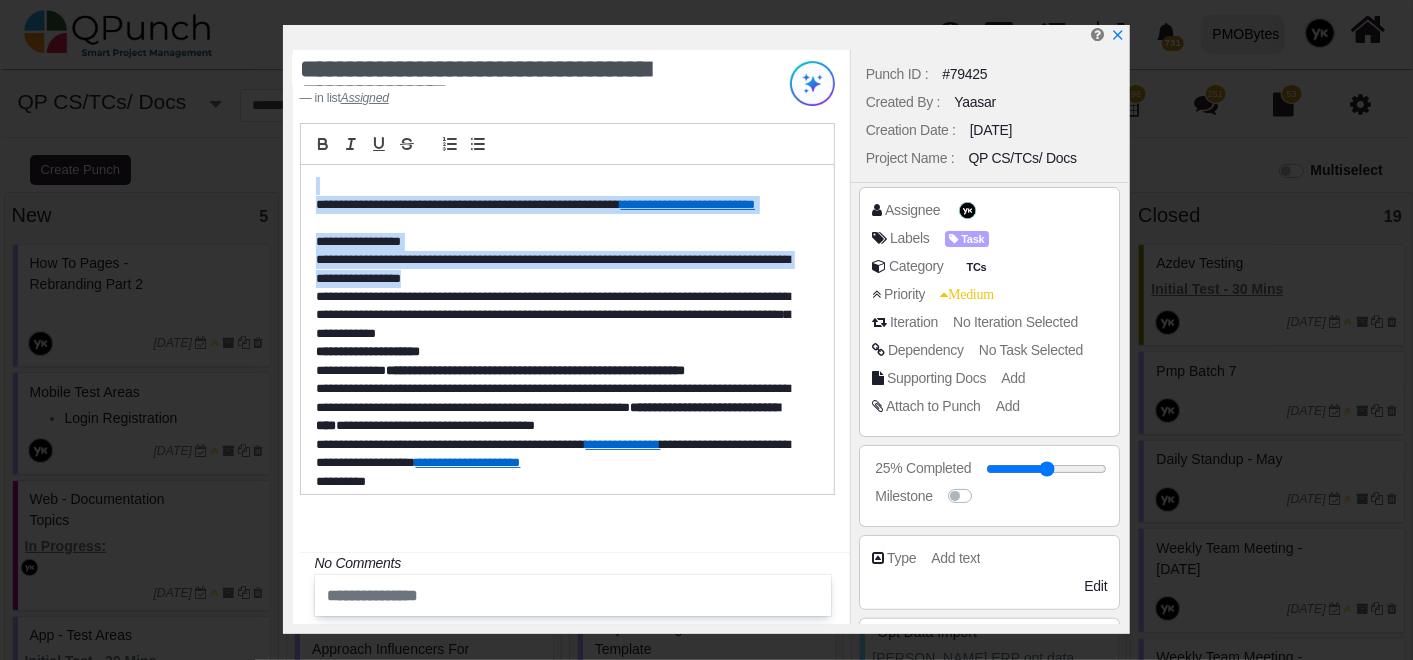 drag, startPoint x: 472, startPoint y: 239, endPoint x: 281, endPoint y: 107, distance: 232.1745 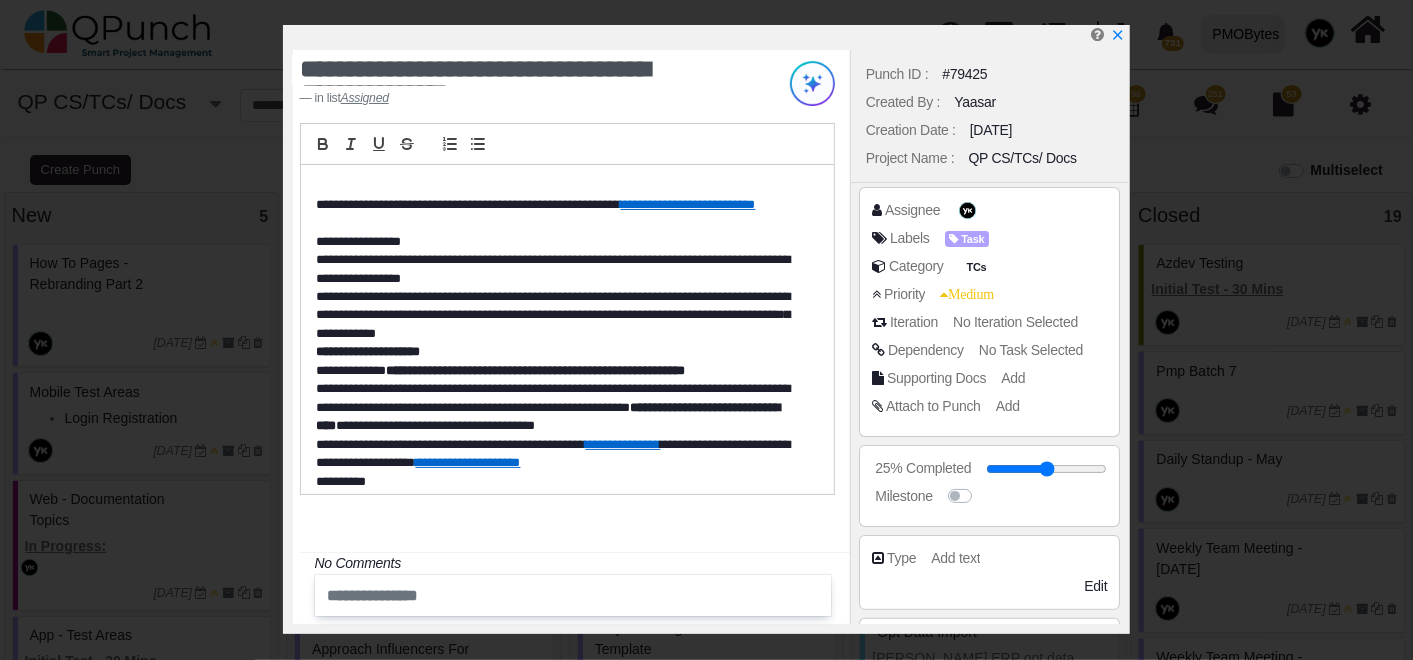 drag, startPoint x: 433, startPoint y: 238, endPoint x: 418, endPoint y: 237, distance: 15.033297 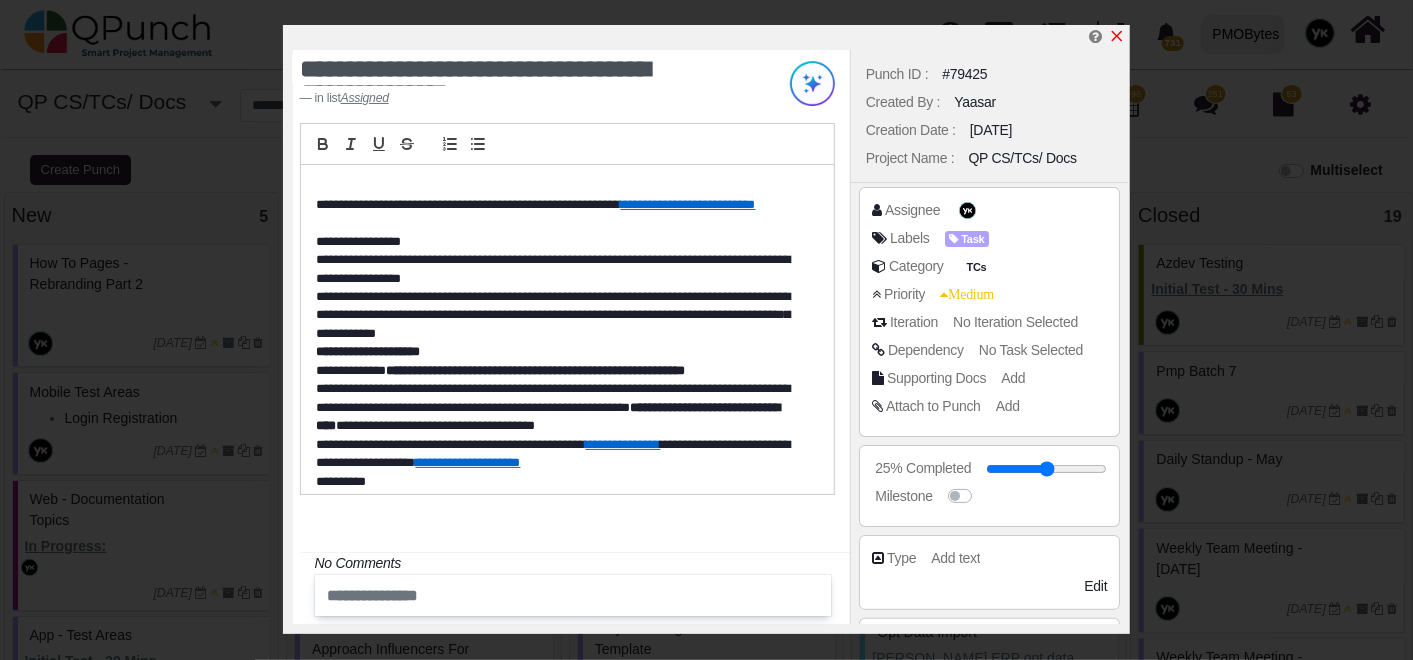 click 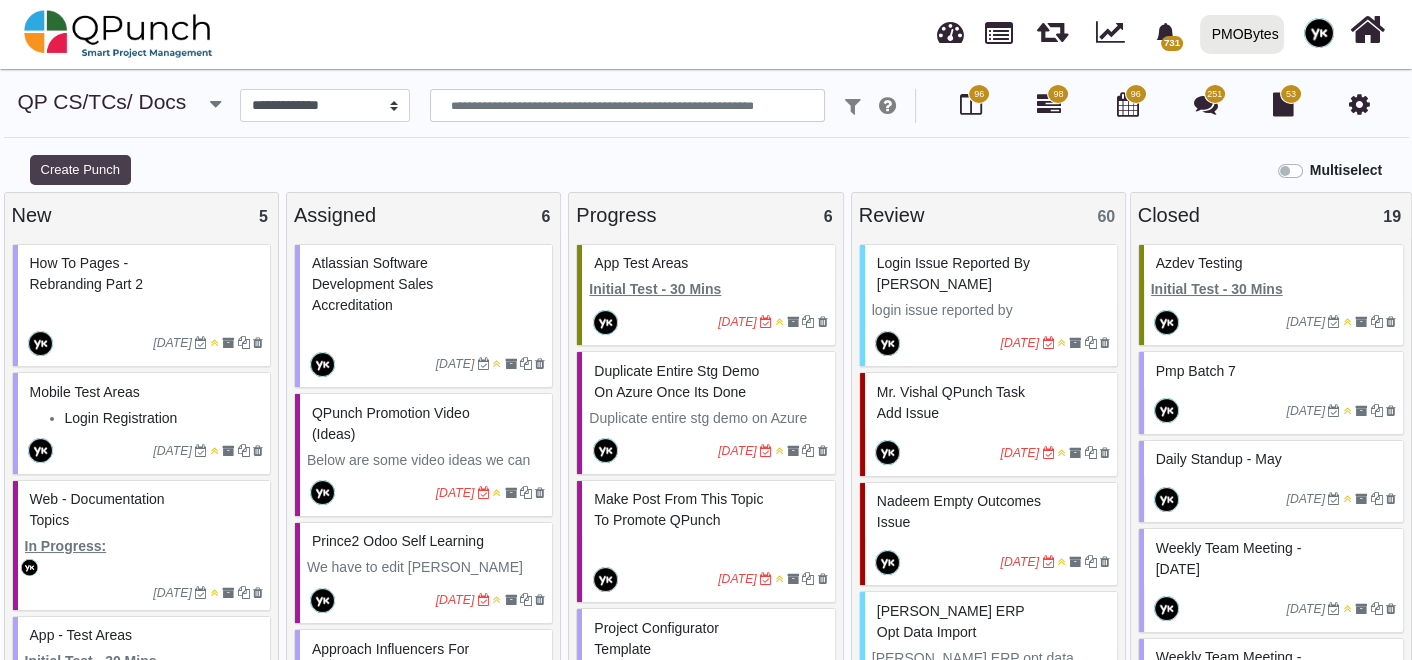 click on "Create Punch" at bounding box center [80, 170] 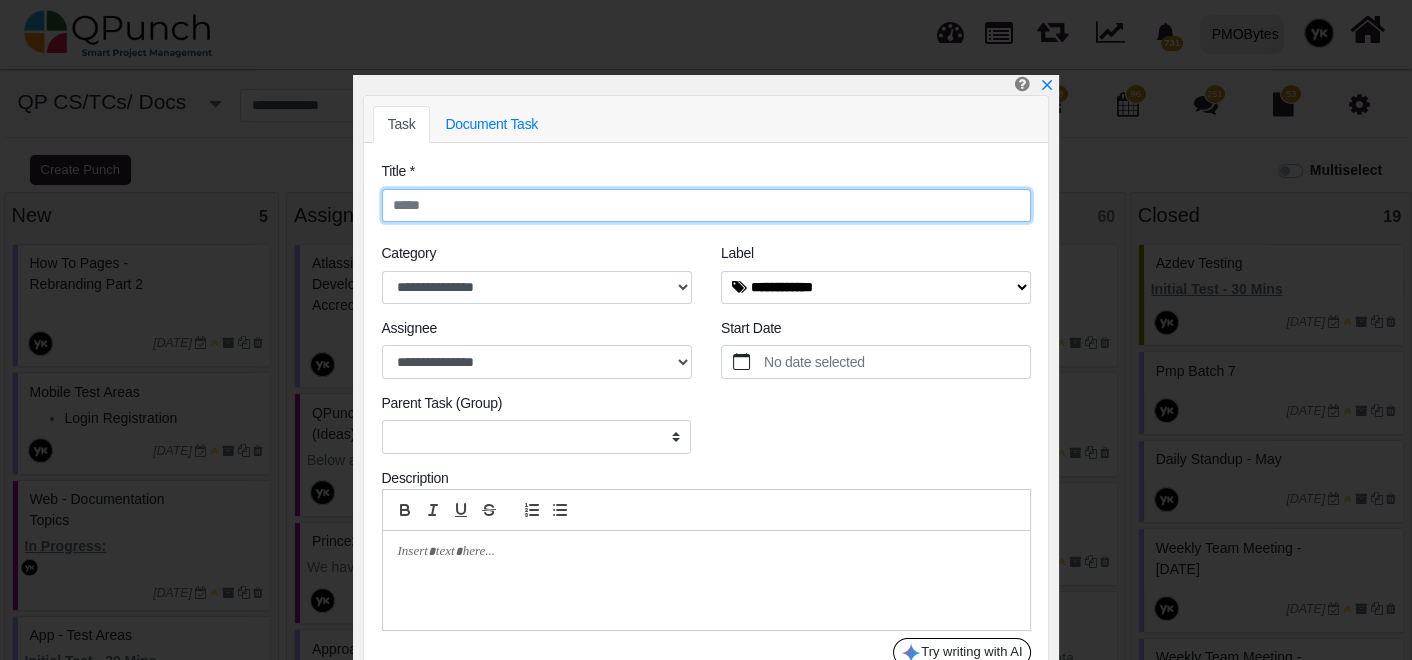 click at bounding box center (706, 206) 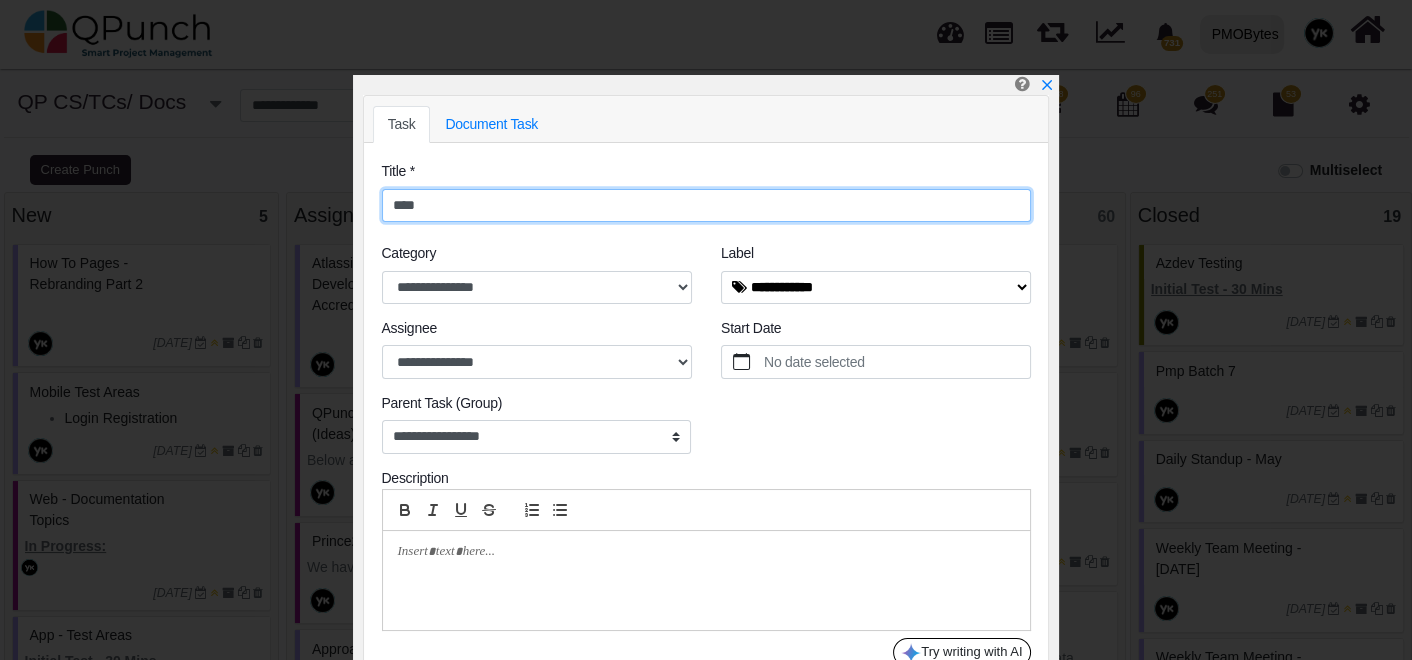 type on "***" 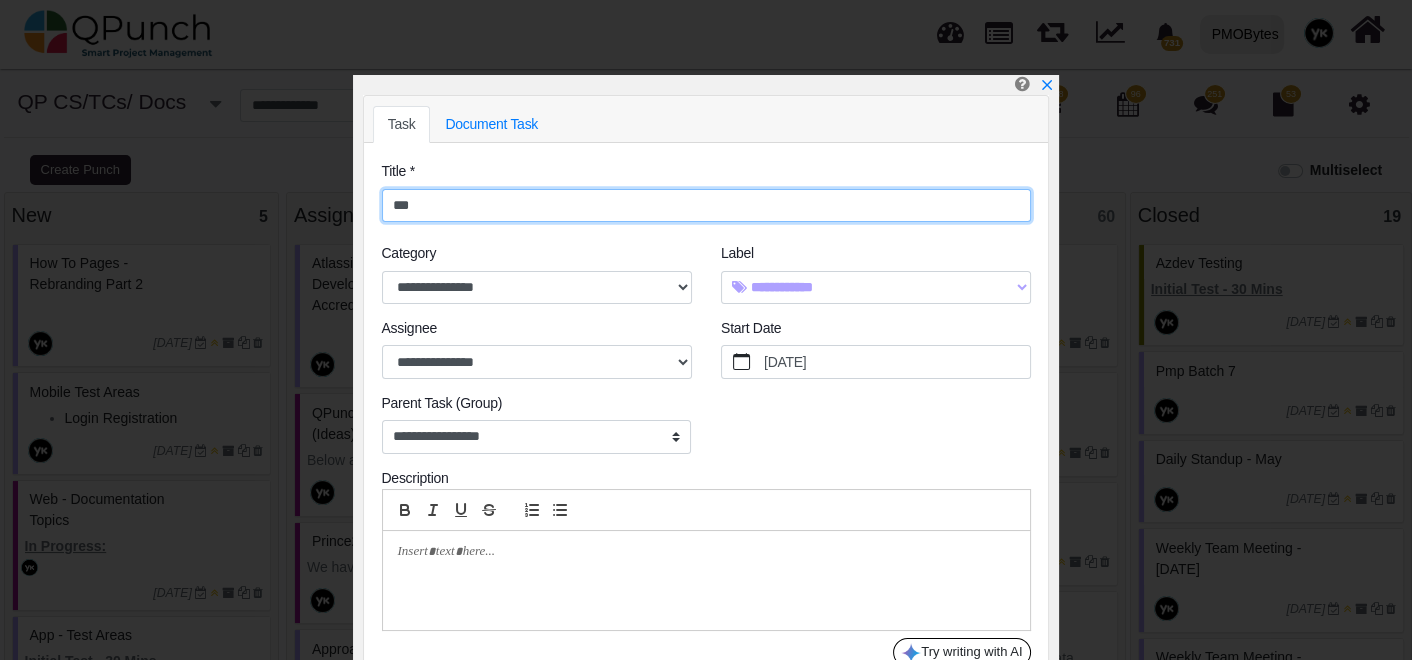select on "****" 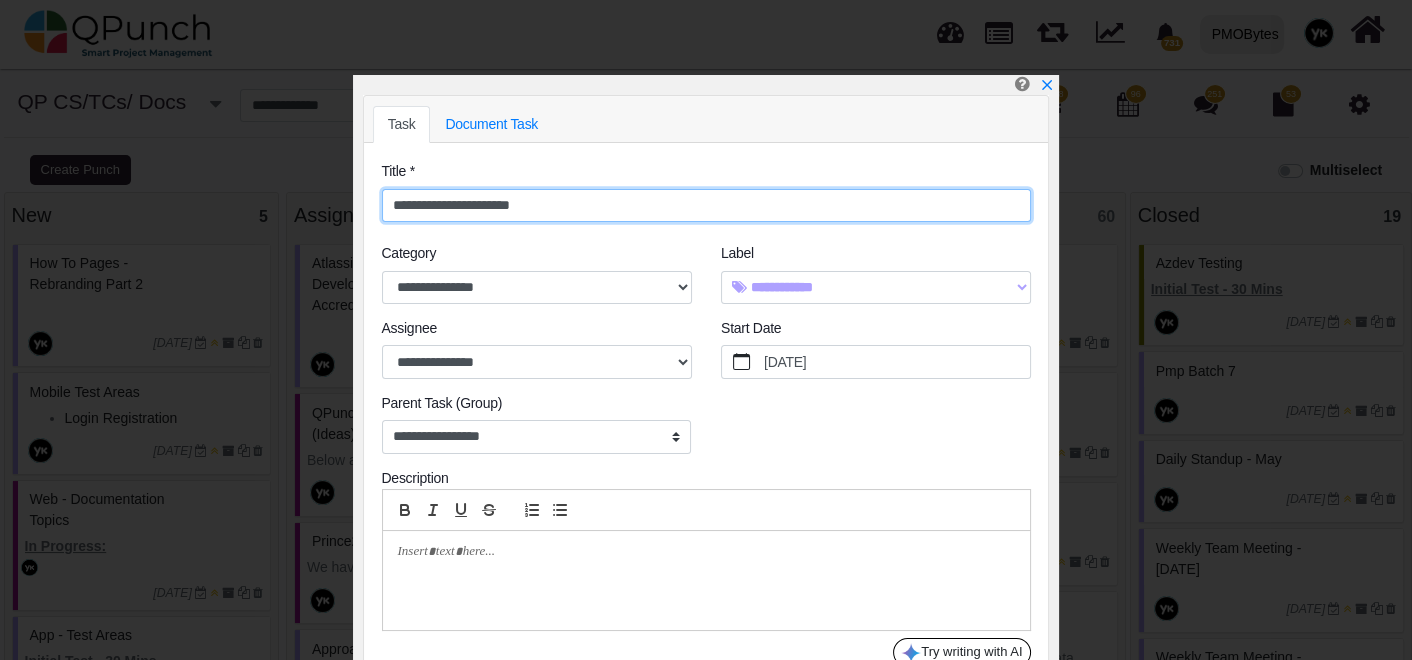 type on "**********" 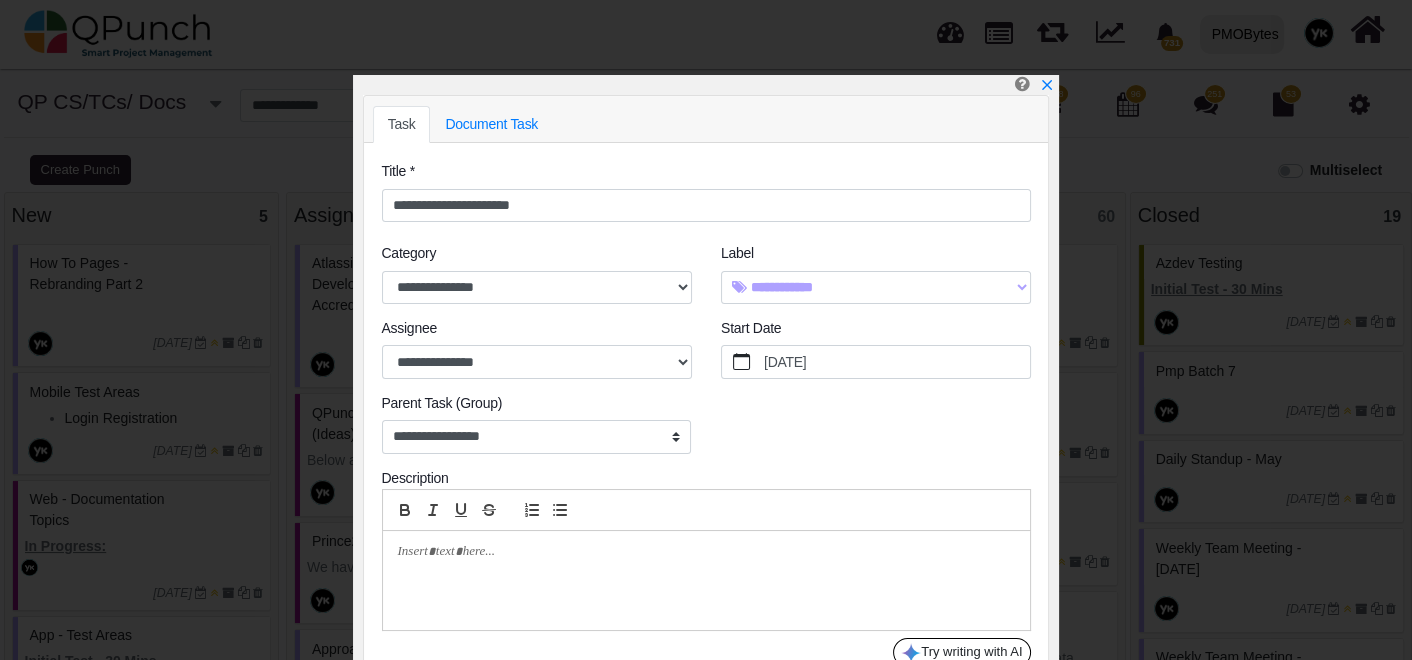 click at bounding box center [706, 580] 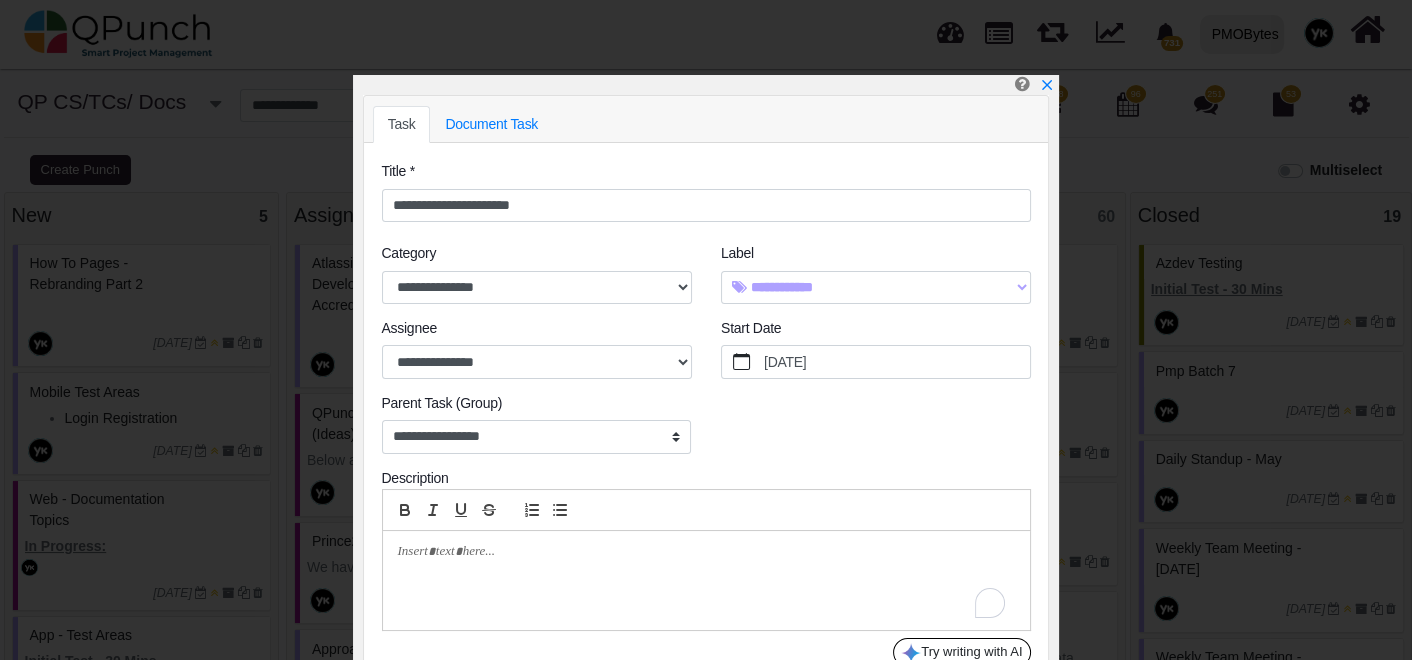 type 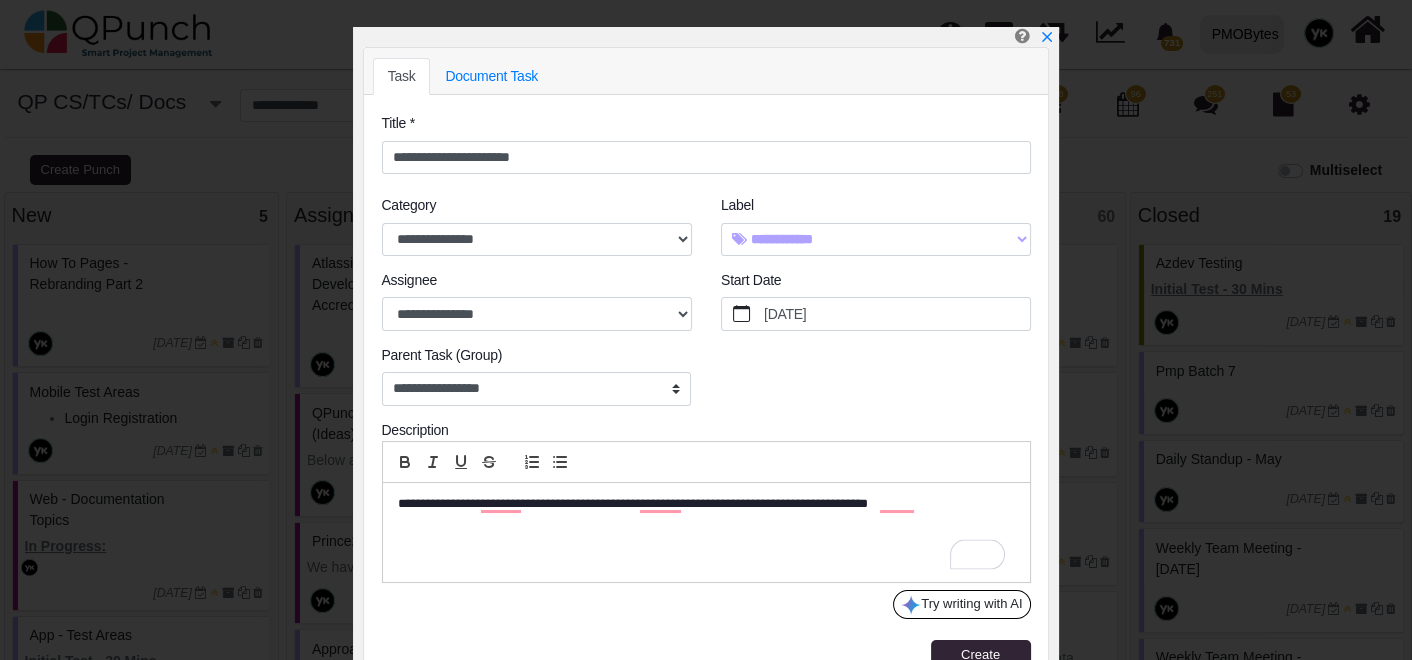 scroll, scrollTop: 76, scrollLeft: 0, axis: vertical 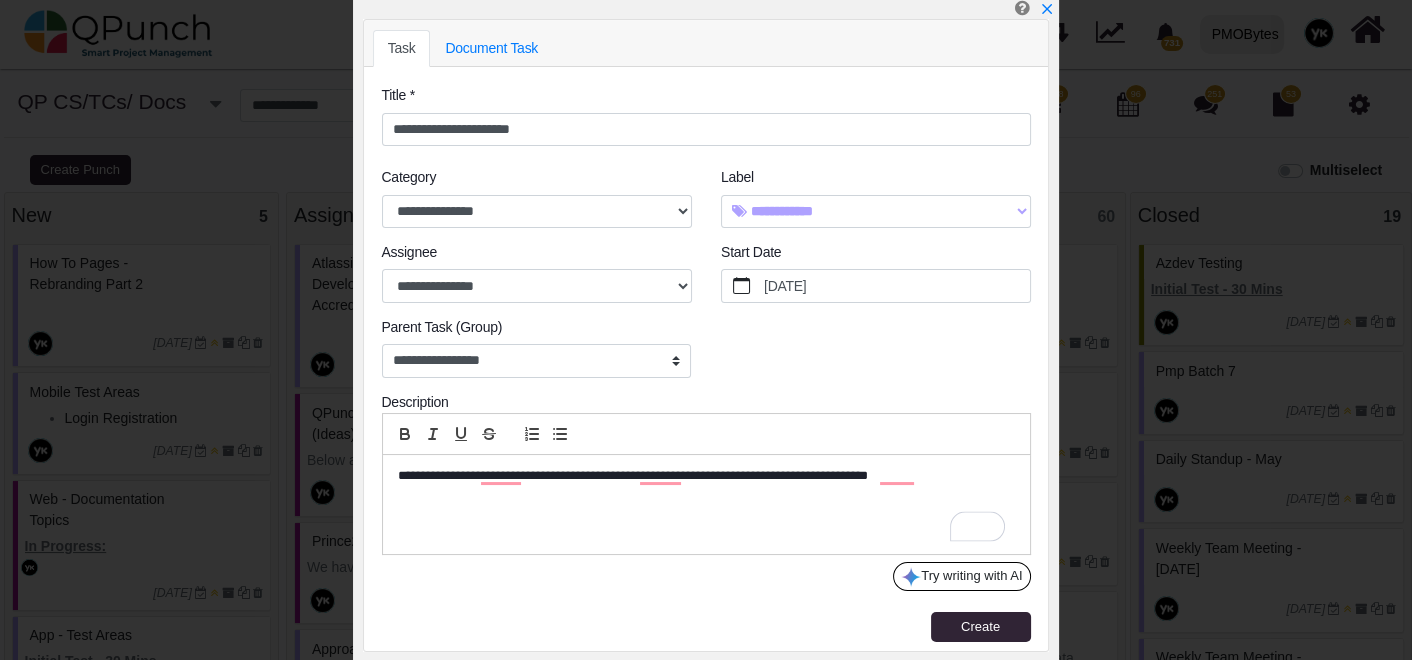 click on "**********" at bounding box center [702, 476] 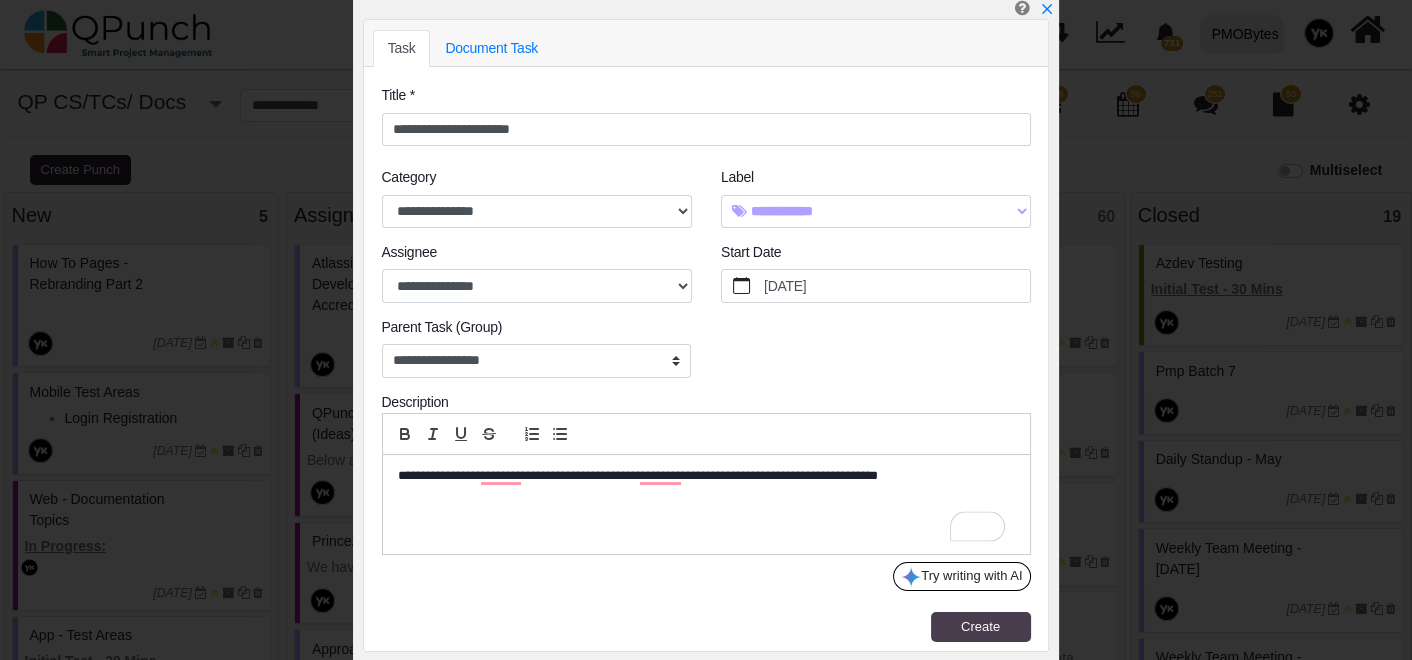 click on "Create" at bounding box center [980, 626] 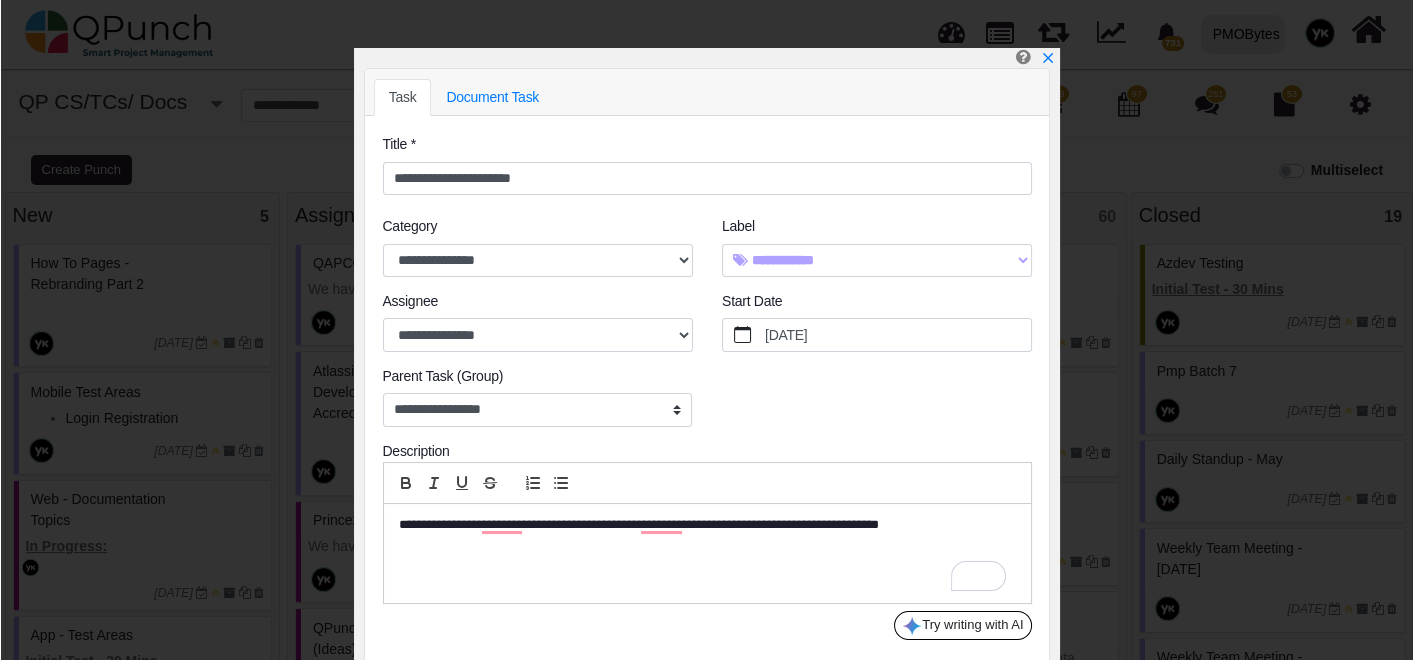 scroll, scrollTop: 0, scrollLeft: 0, axis: both 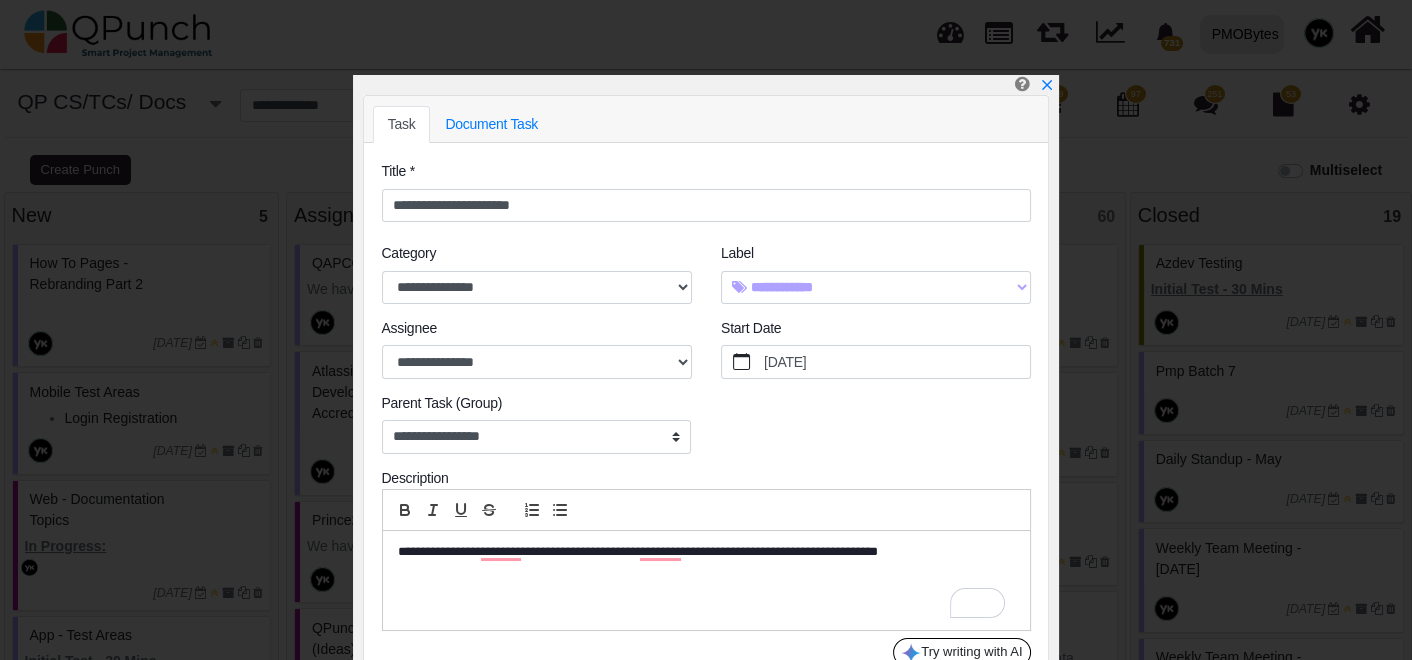type 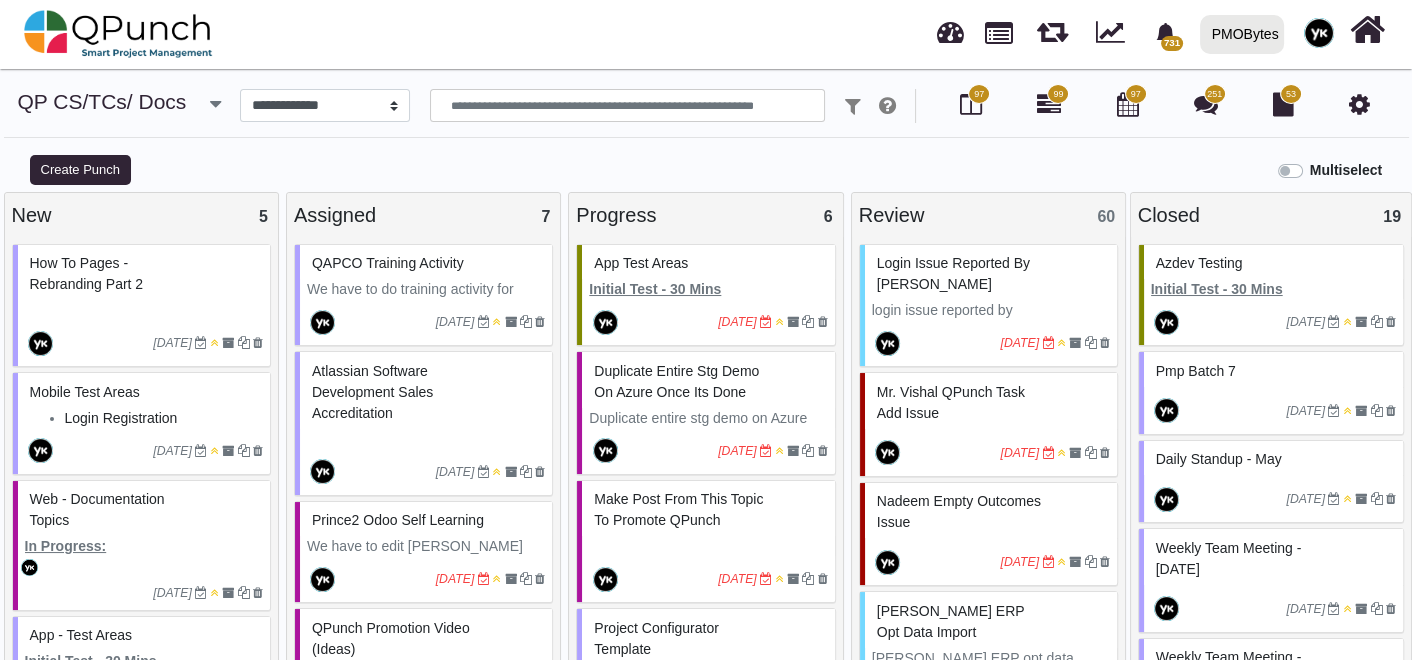 click on "QAPCO training activity" at bounding box center (426, 262) 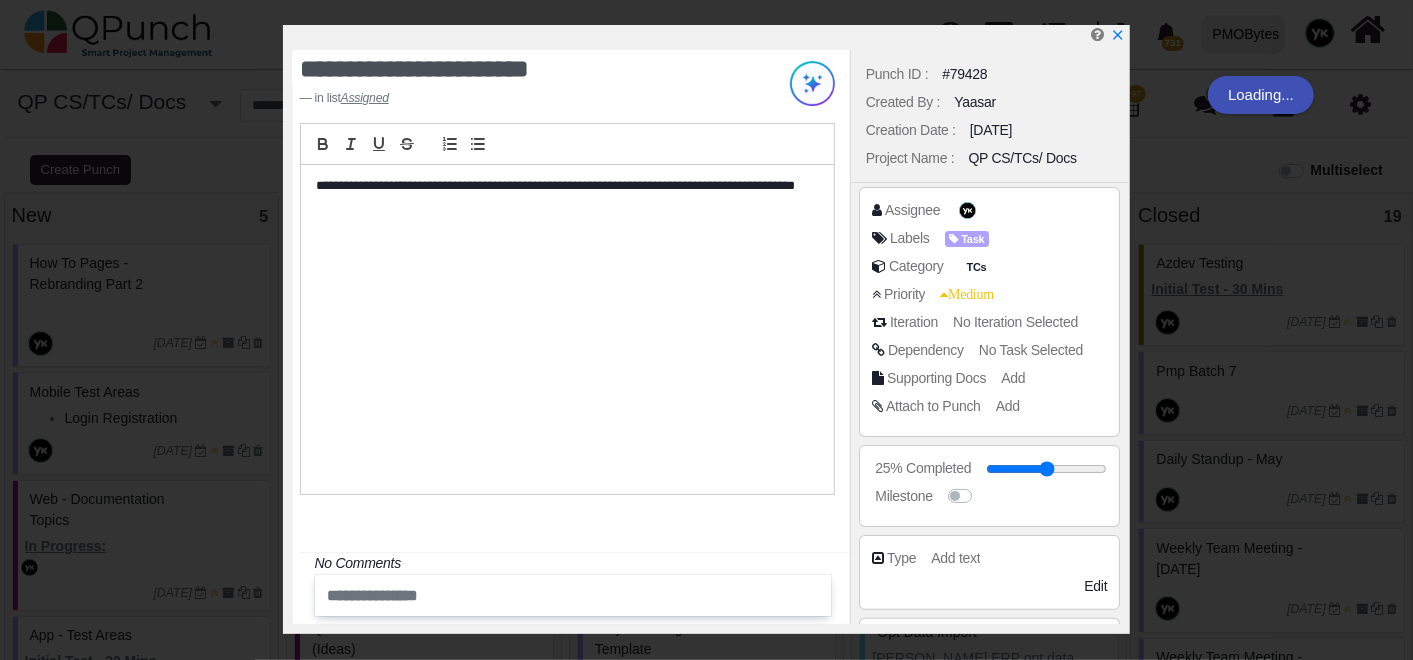 click on "**********" at bounding box center [562, 195] 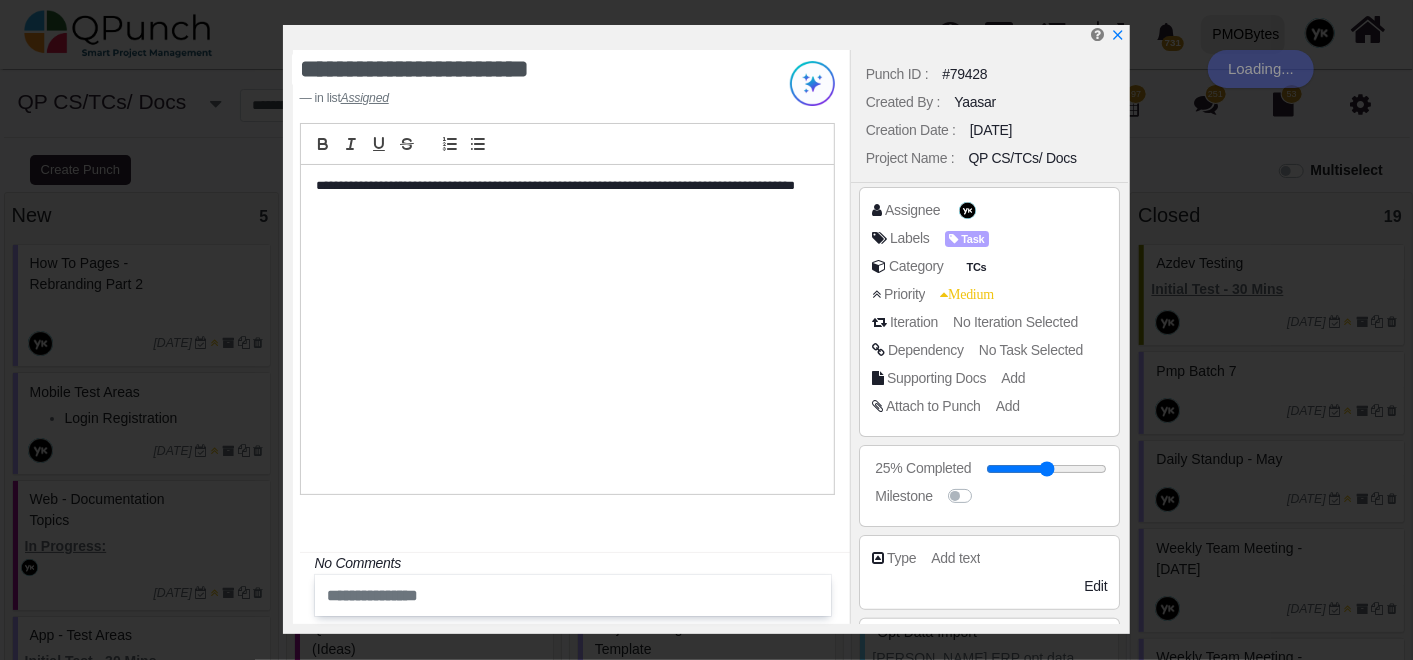 click on "**********" at bounding box center [562, 195] 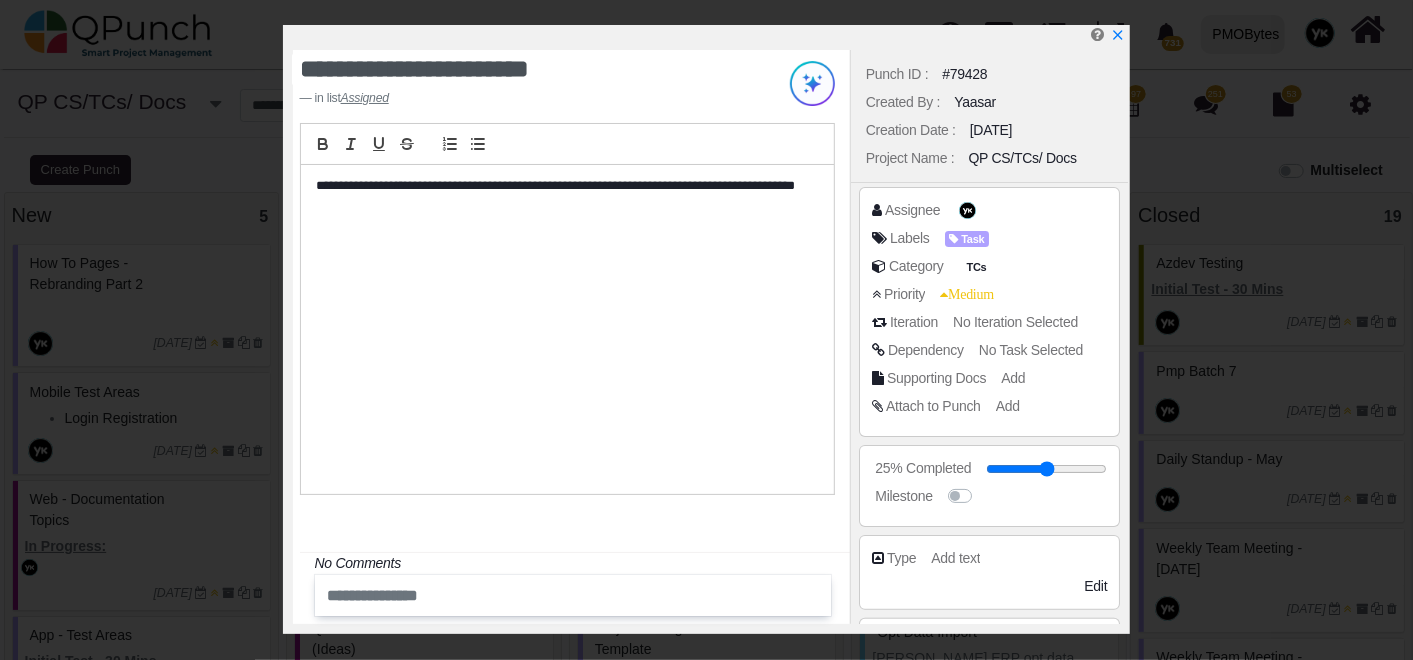 type 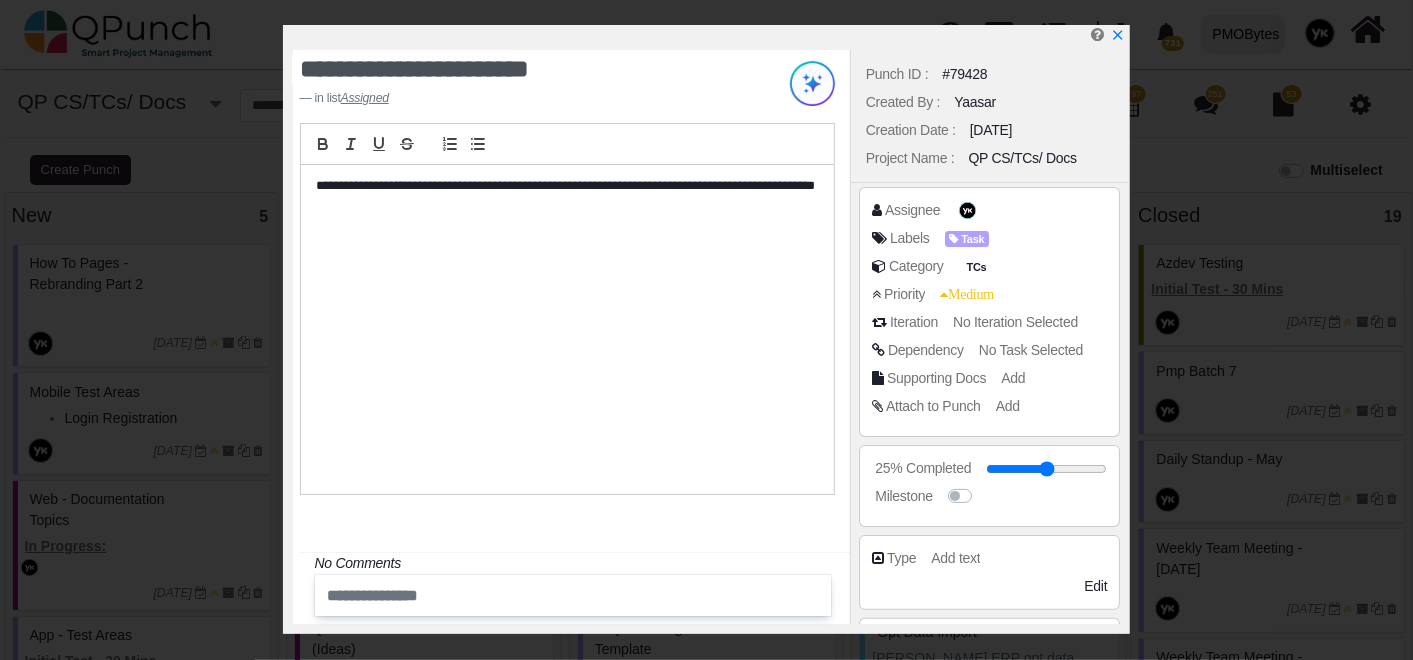 click on "**********" at bounding box center [567, 329] 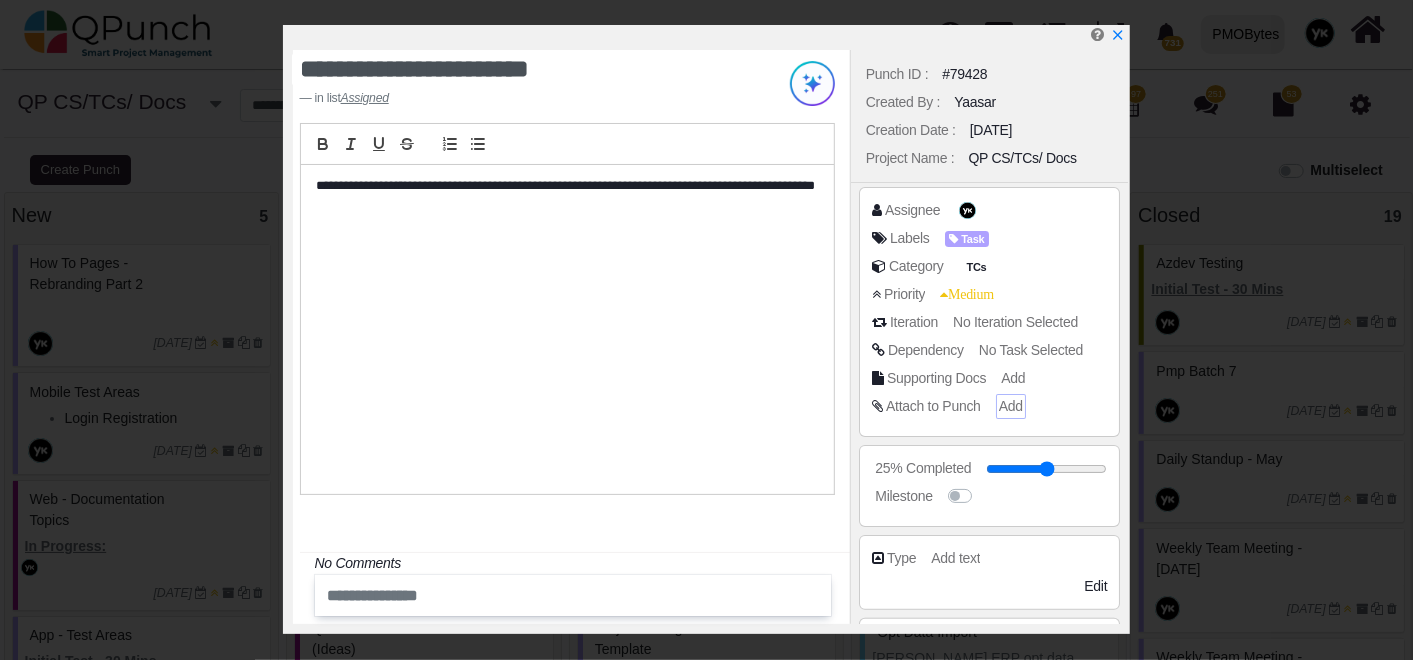 click on "Add" at bounding box center [1011, 406] 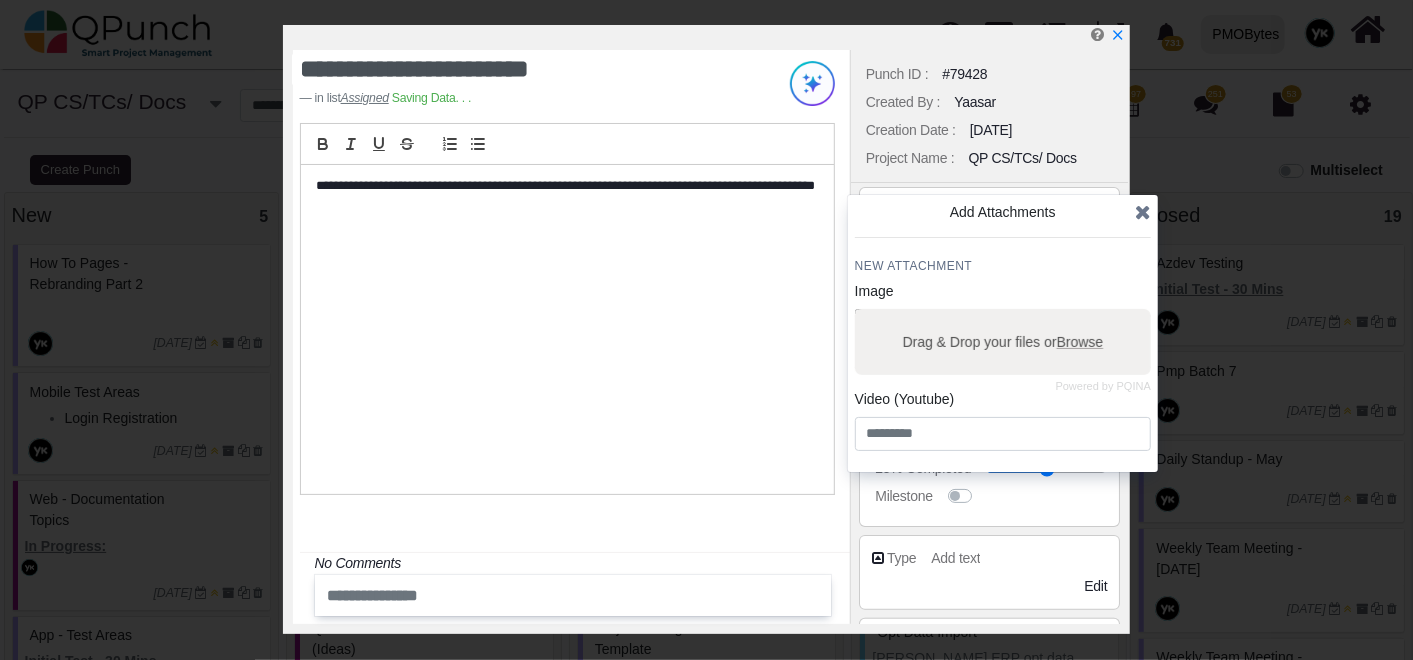 click on "Drag & Drop your files or  Browse" at bounding box center [1002, 342] 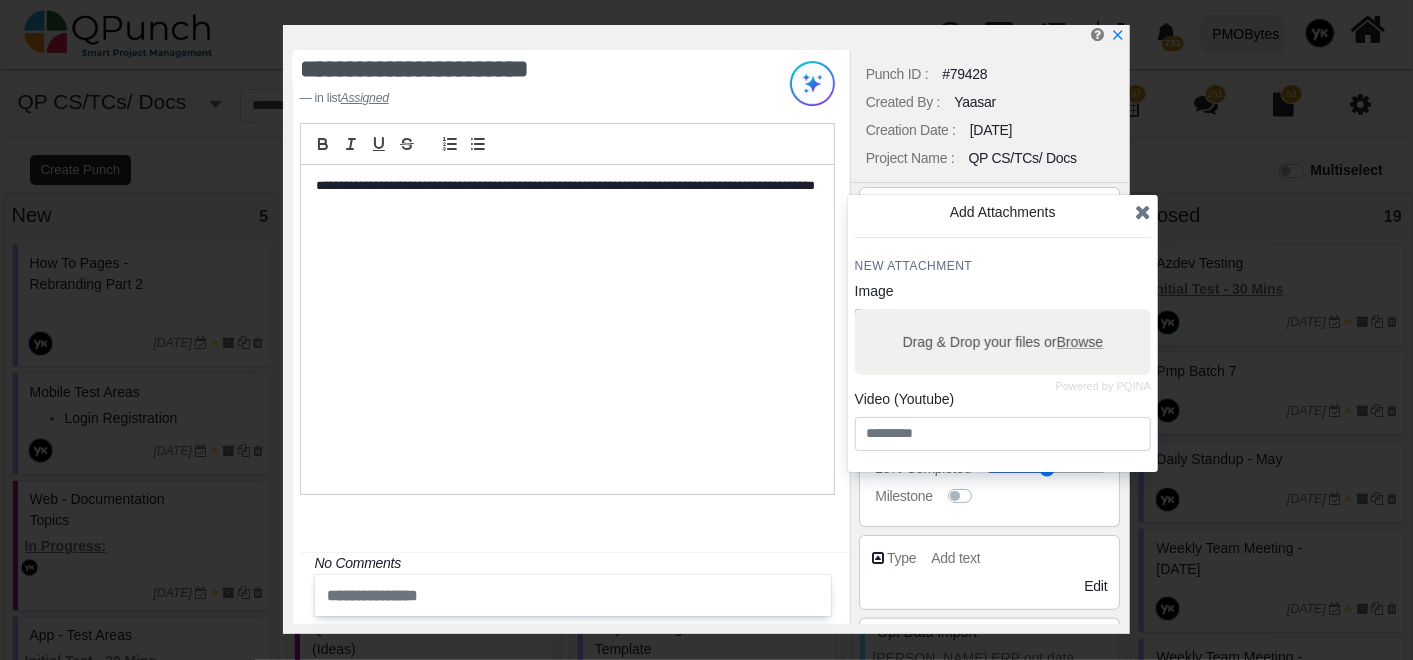 type on "**********" 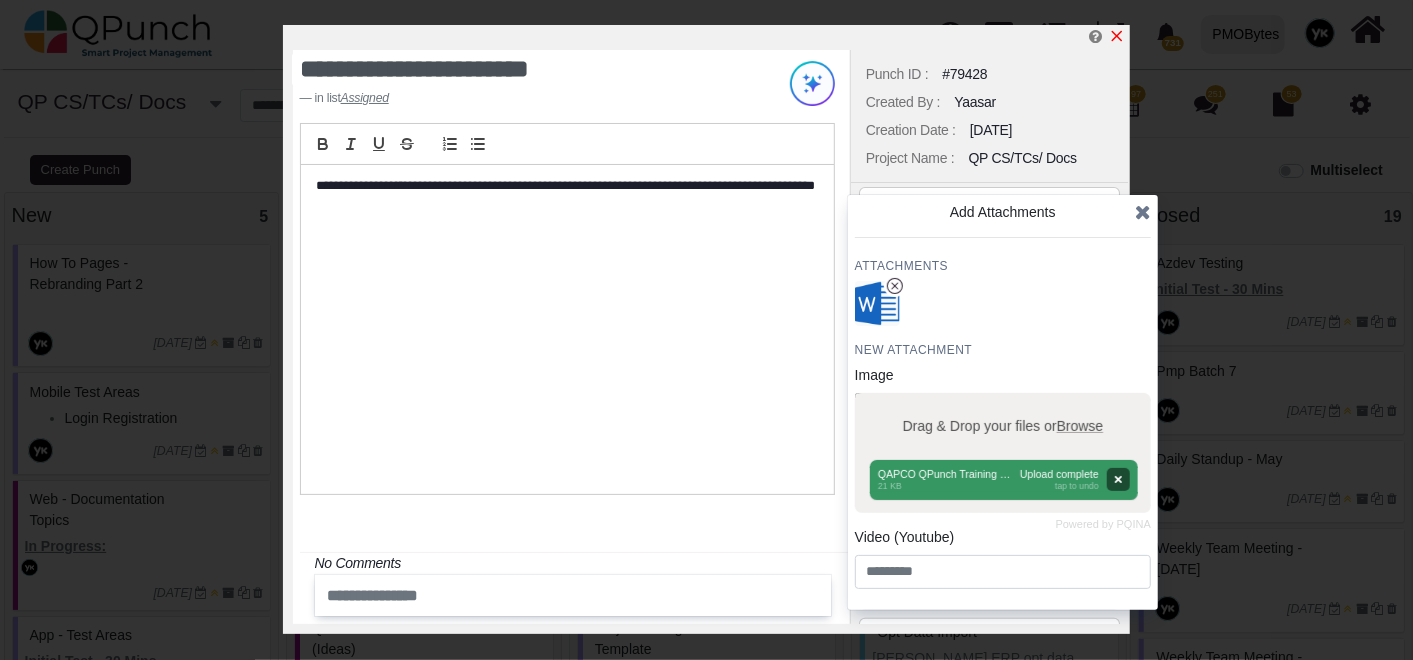 click 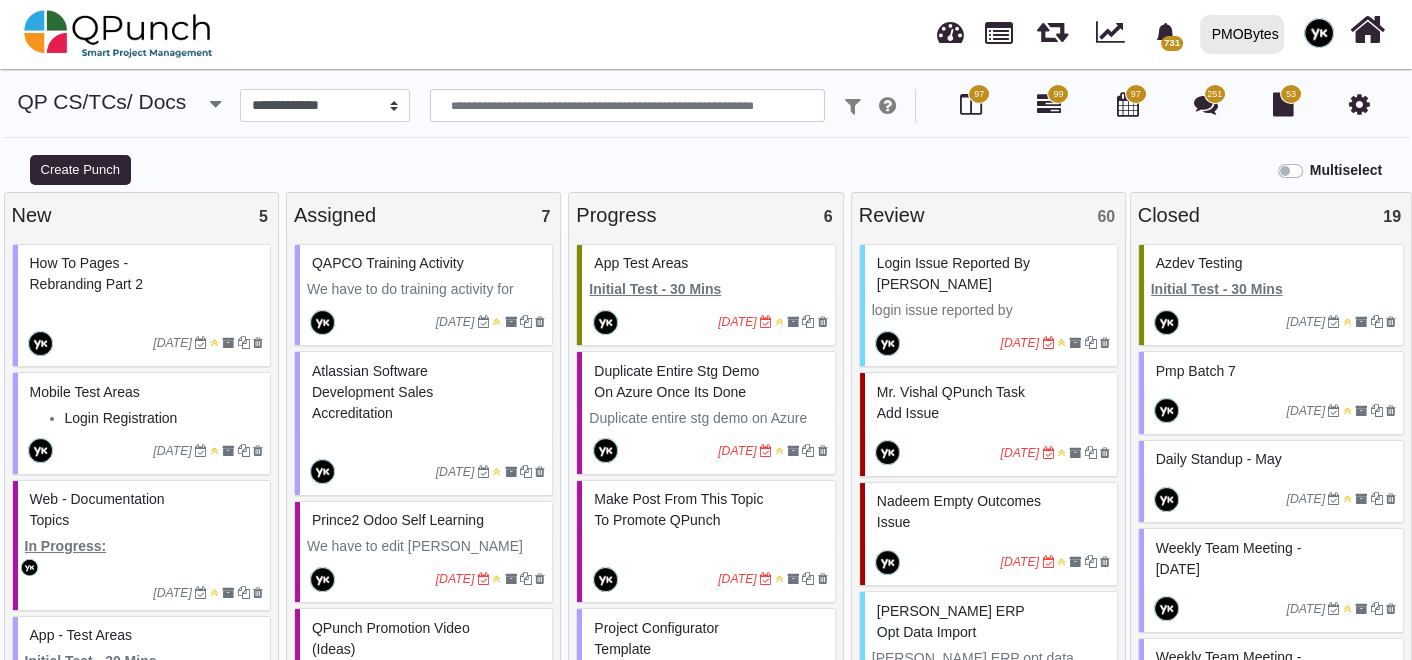 click on "Atlassian Software Development Sales Accreditation" at bounding box center (426, 392) 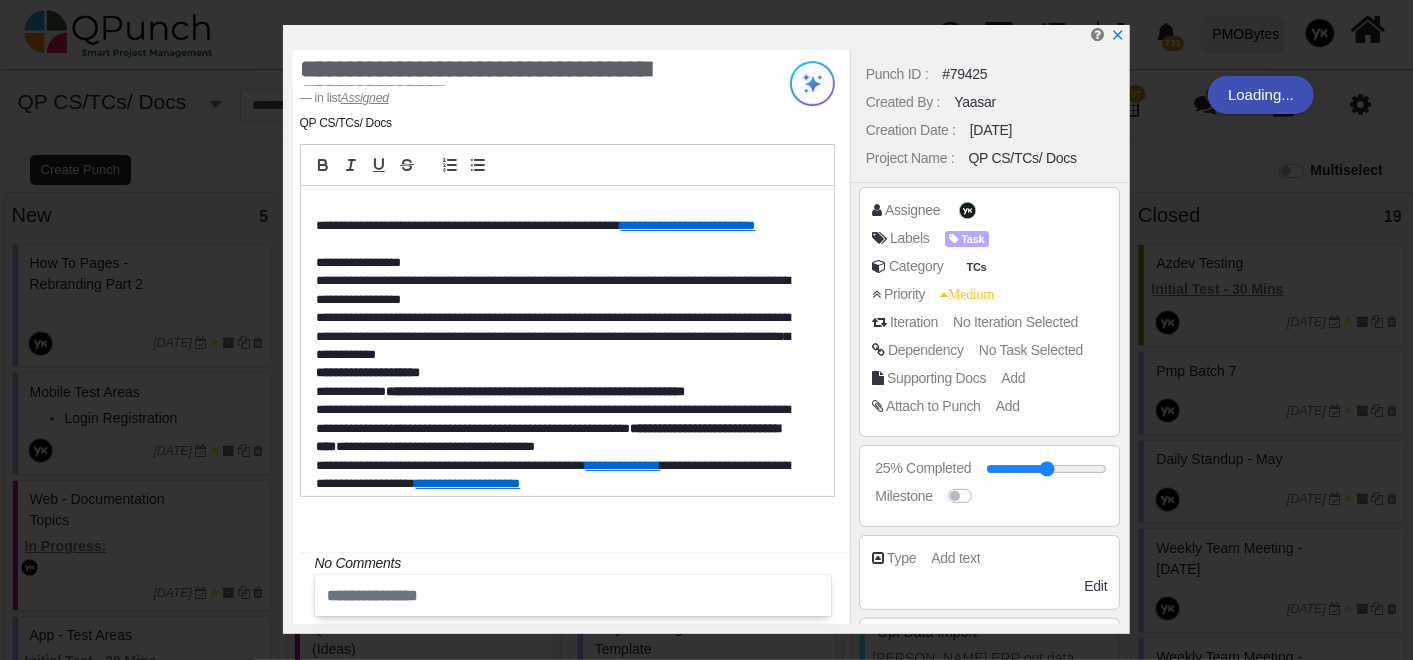 click on "Add" at bounding box center (1008, 406) 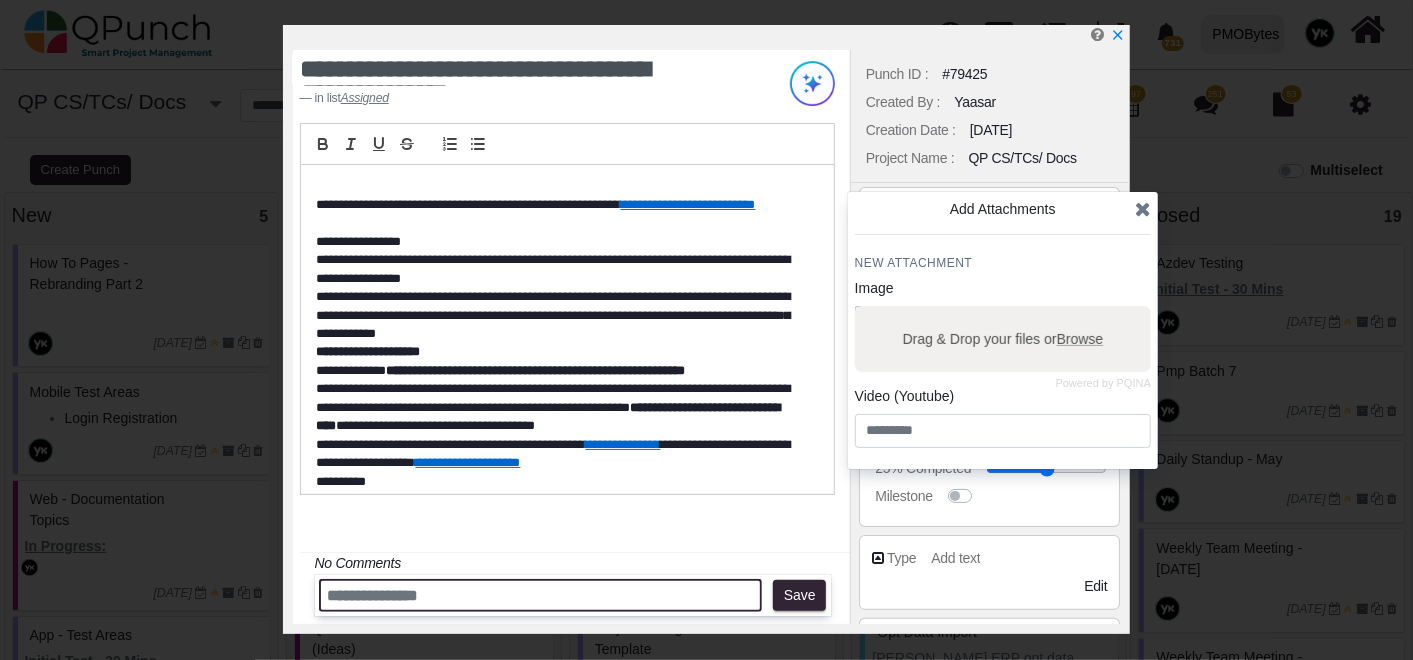 click at bounding box center [540, 595] 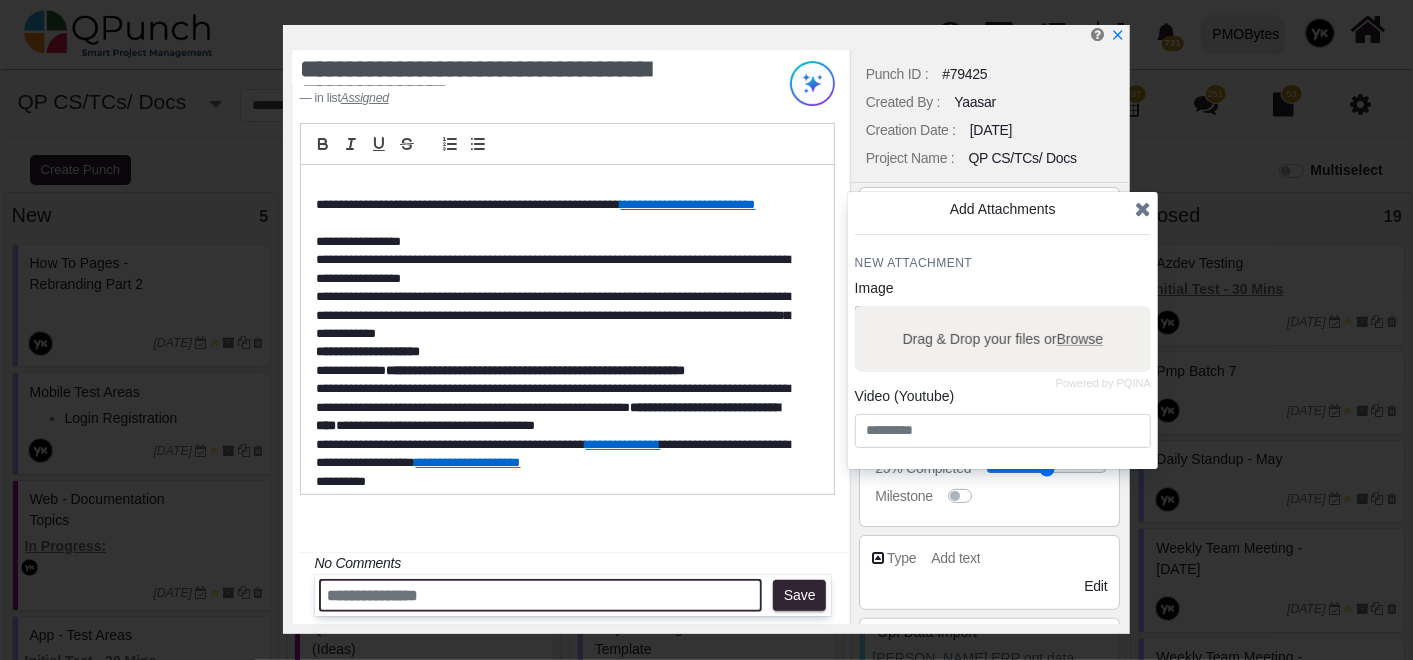paste on "**********" 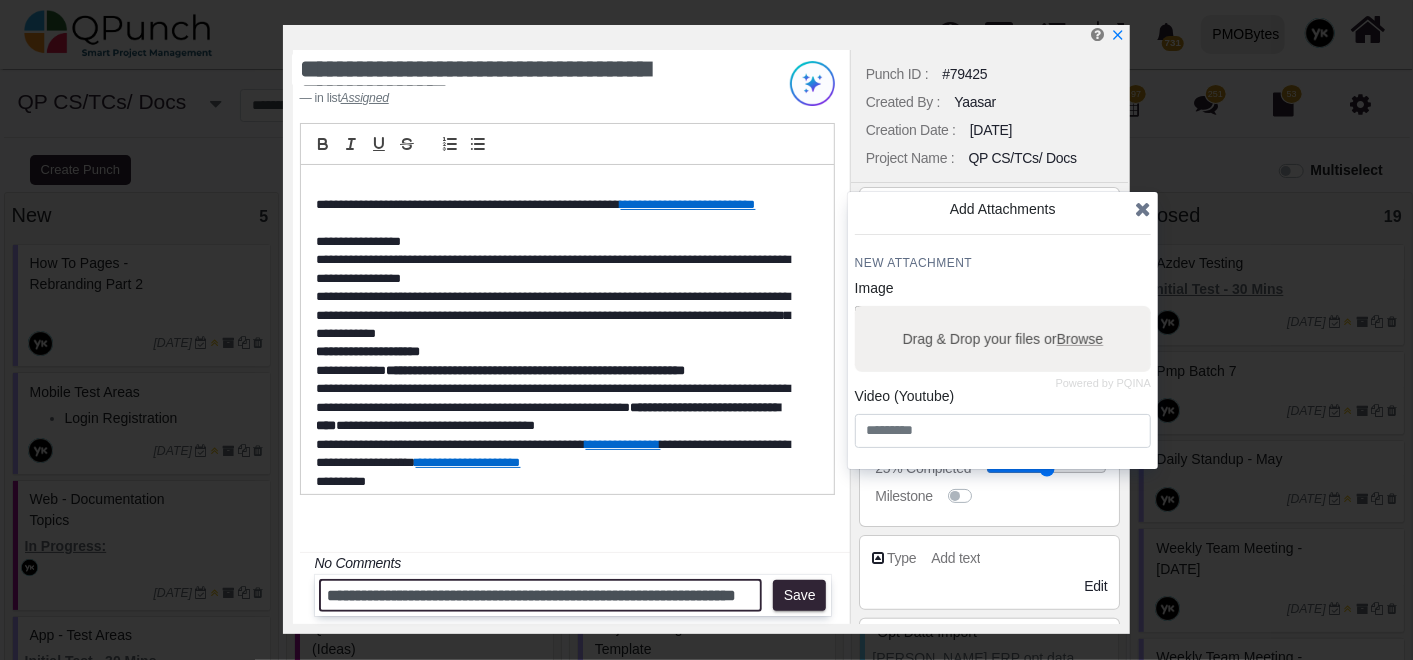 scroll, scrollTop: 0, scrollLeft: 87, axis: horizontal 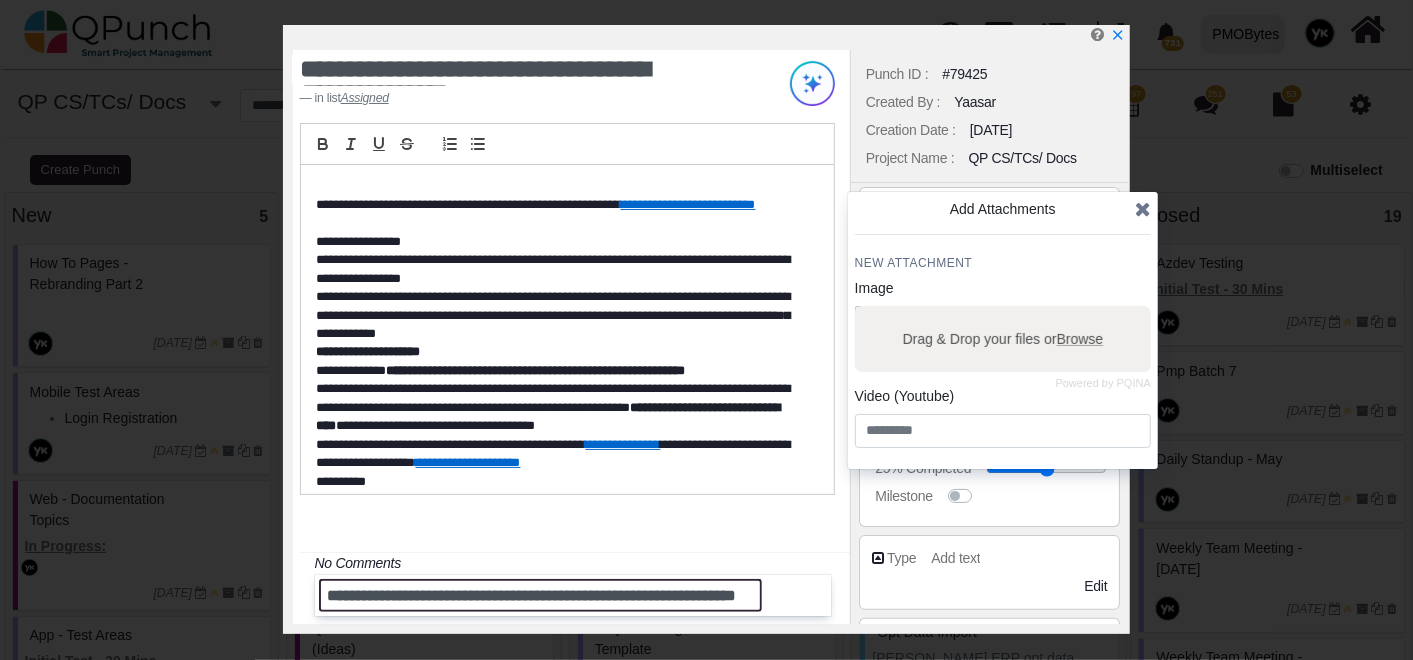 type 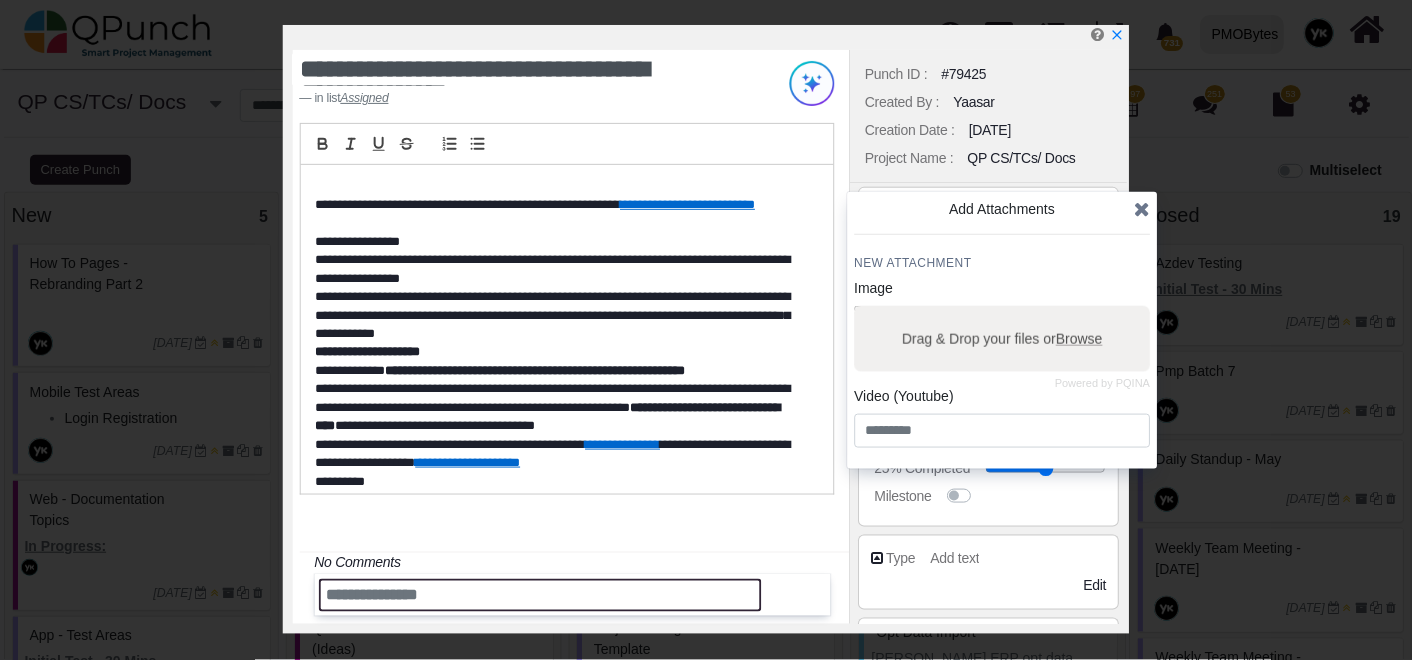 scroll, scrollTop: 0, scrollLeft: 0, axis: both 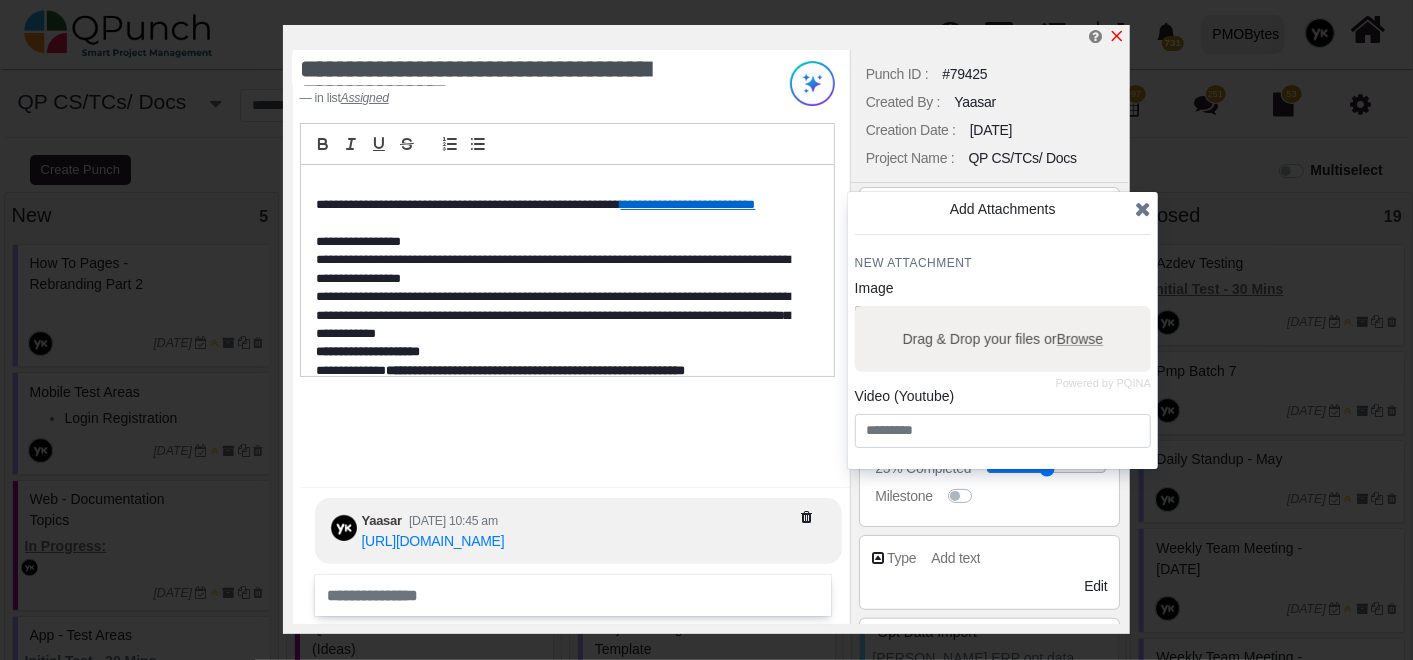 click 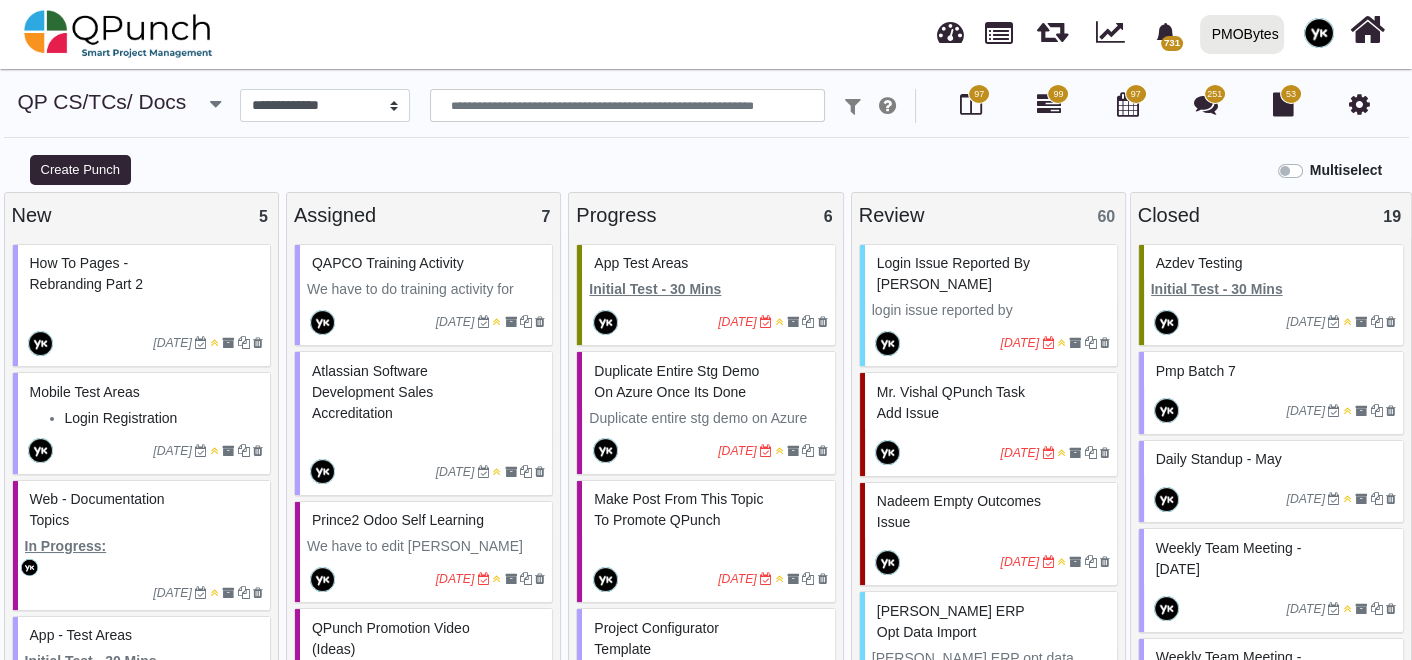 click on "Multiselect" at bounding box center (882, 168) 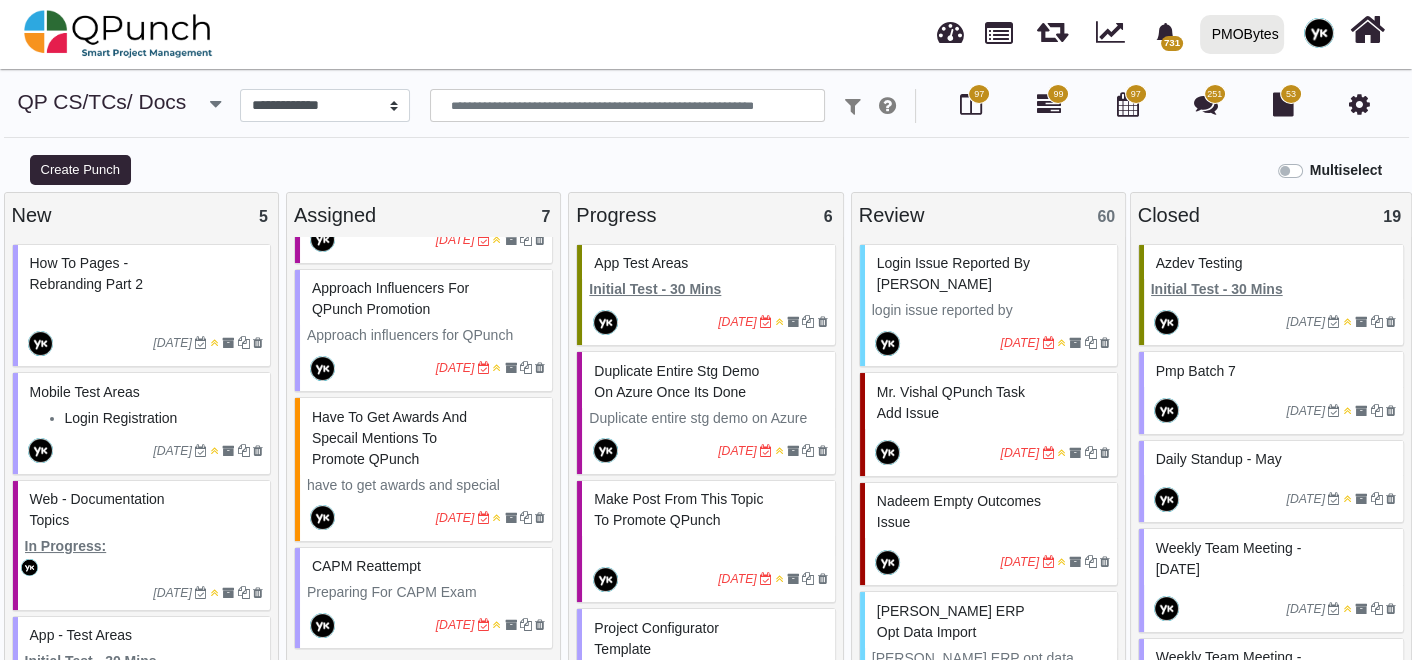 scroll, scrollTop: 484, scrollLeft: 0, axis: vertical 